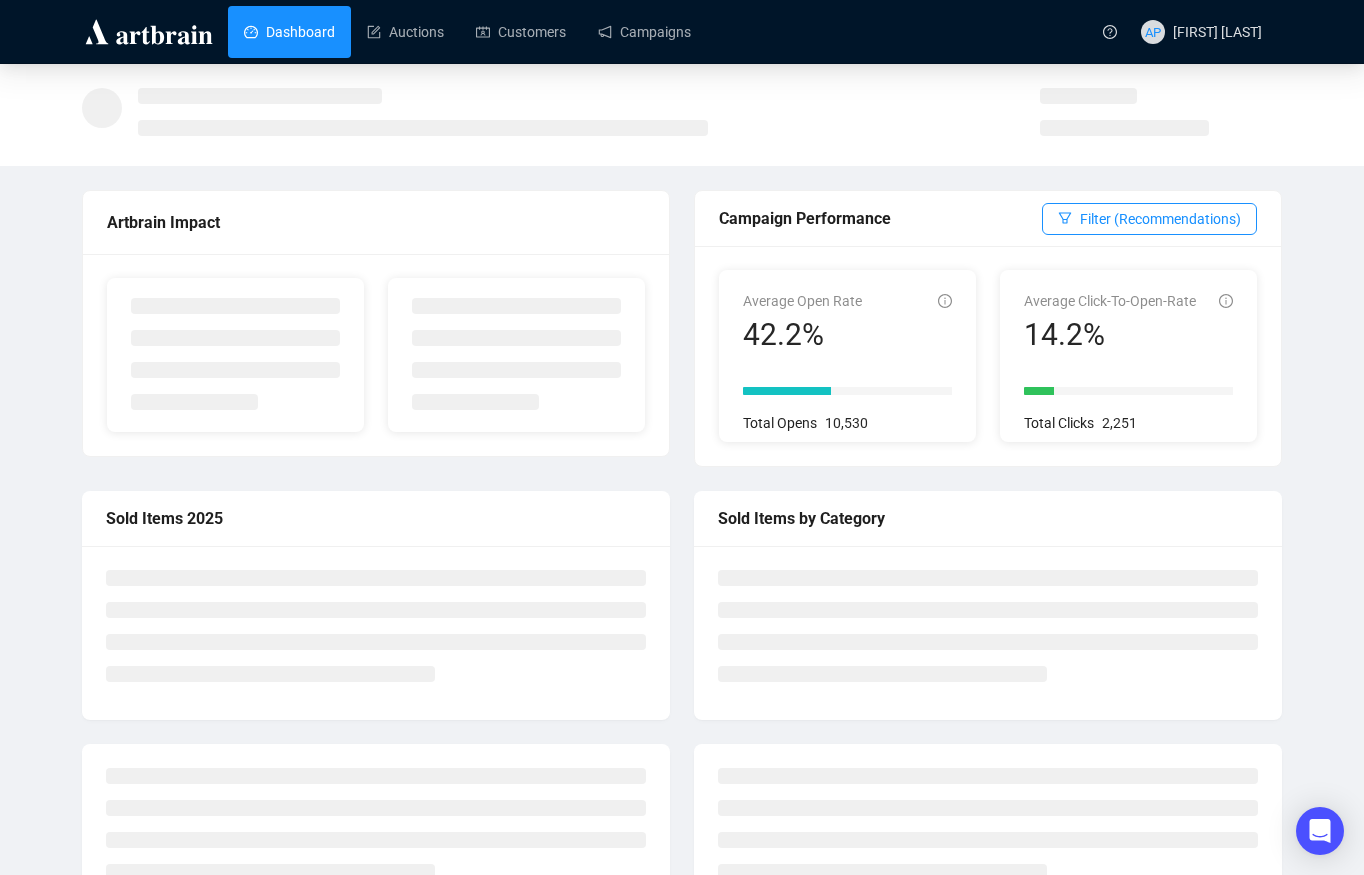 scroll, scrollTop: 0, scrollLeft: 0, axis: both 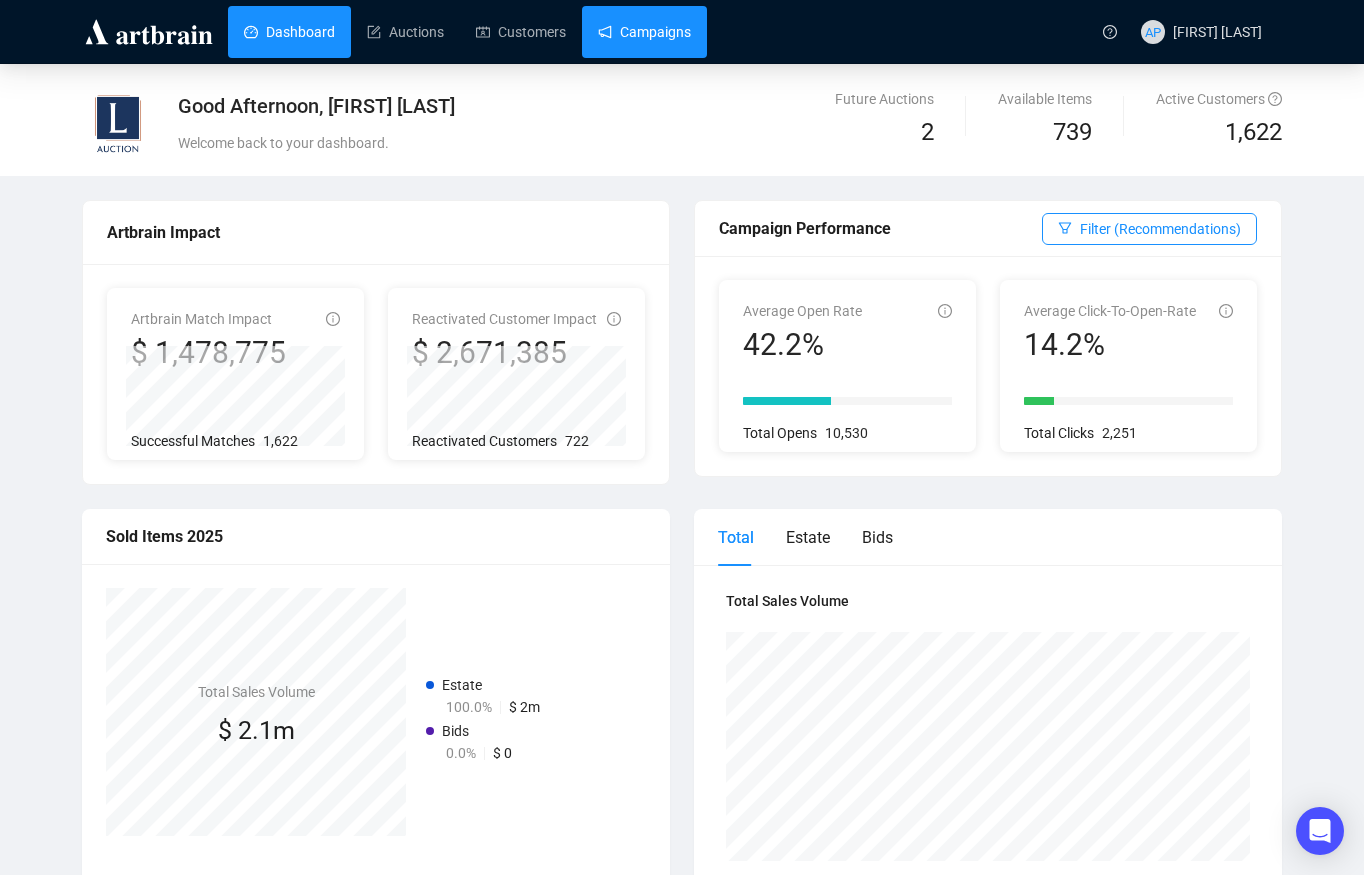 click on "Campaigns" at bounding box center [644, 32] 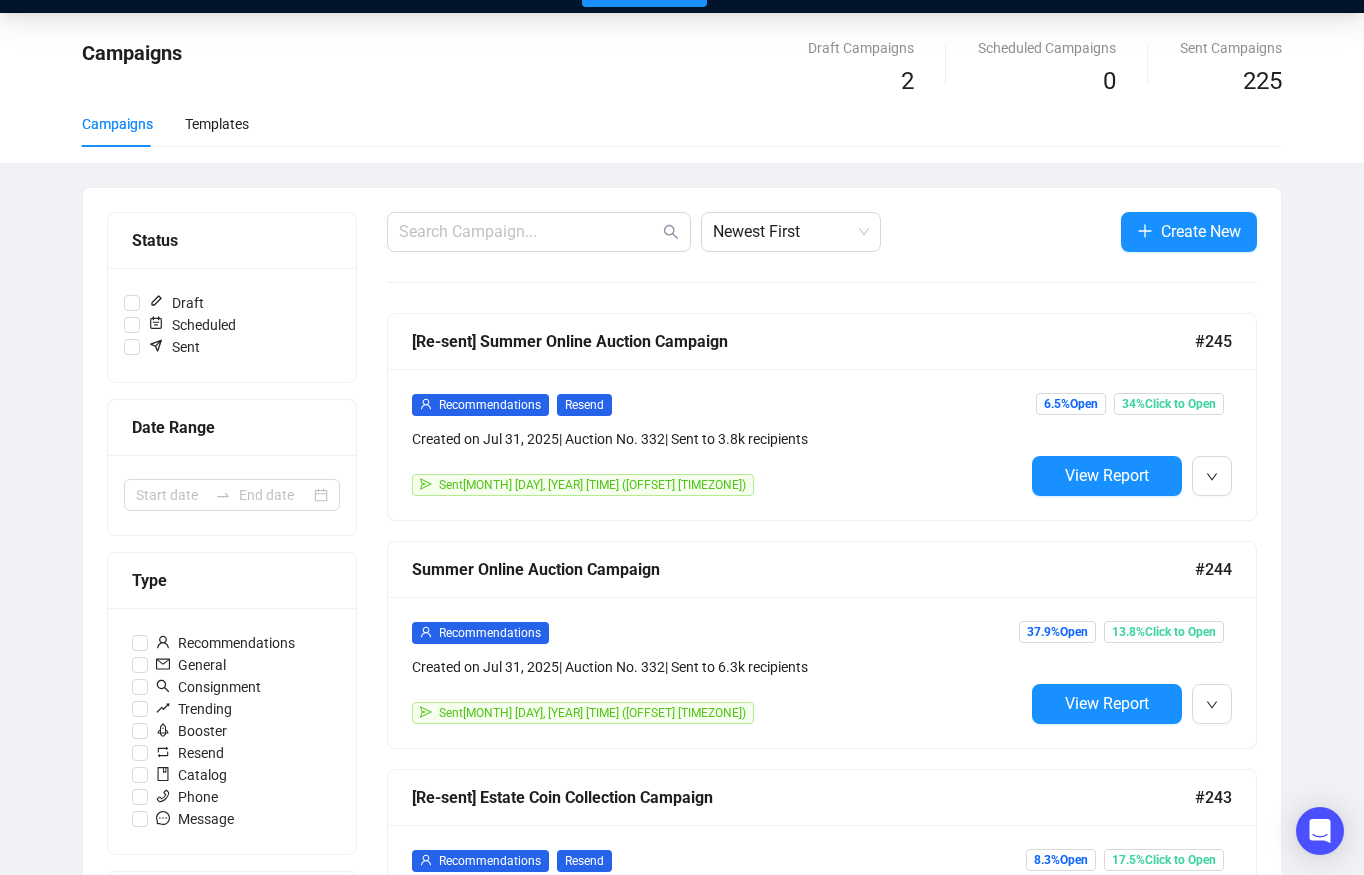 scroll, scrollTop: 53, scrollLeft: 0, axis: vertical 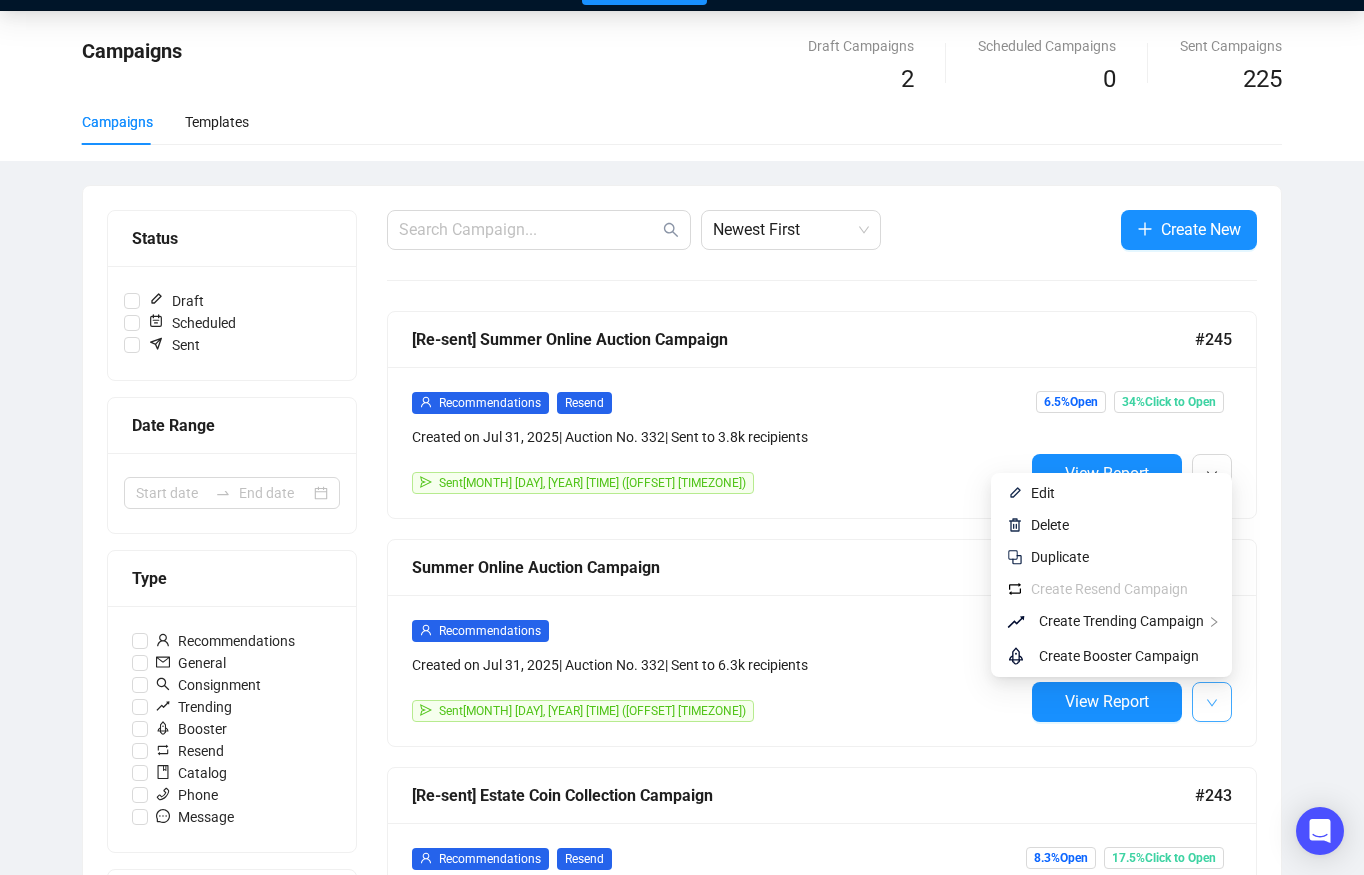 click at bounding box center [1212, 702] 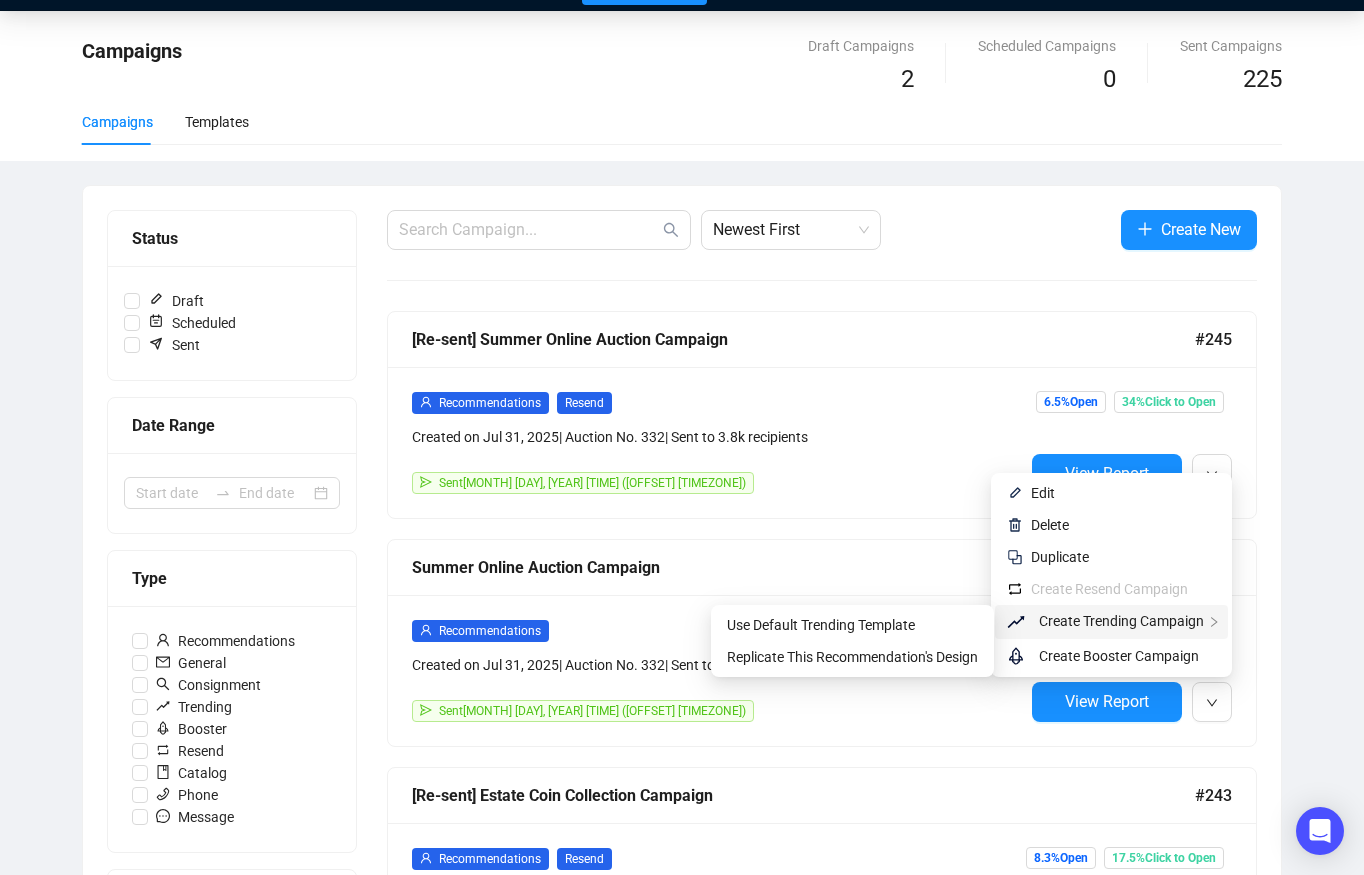 click on "Create Trending Campaign" at bounding box center [1121, 621] 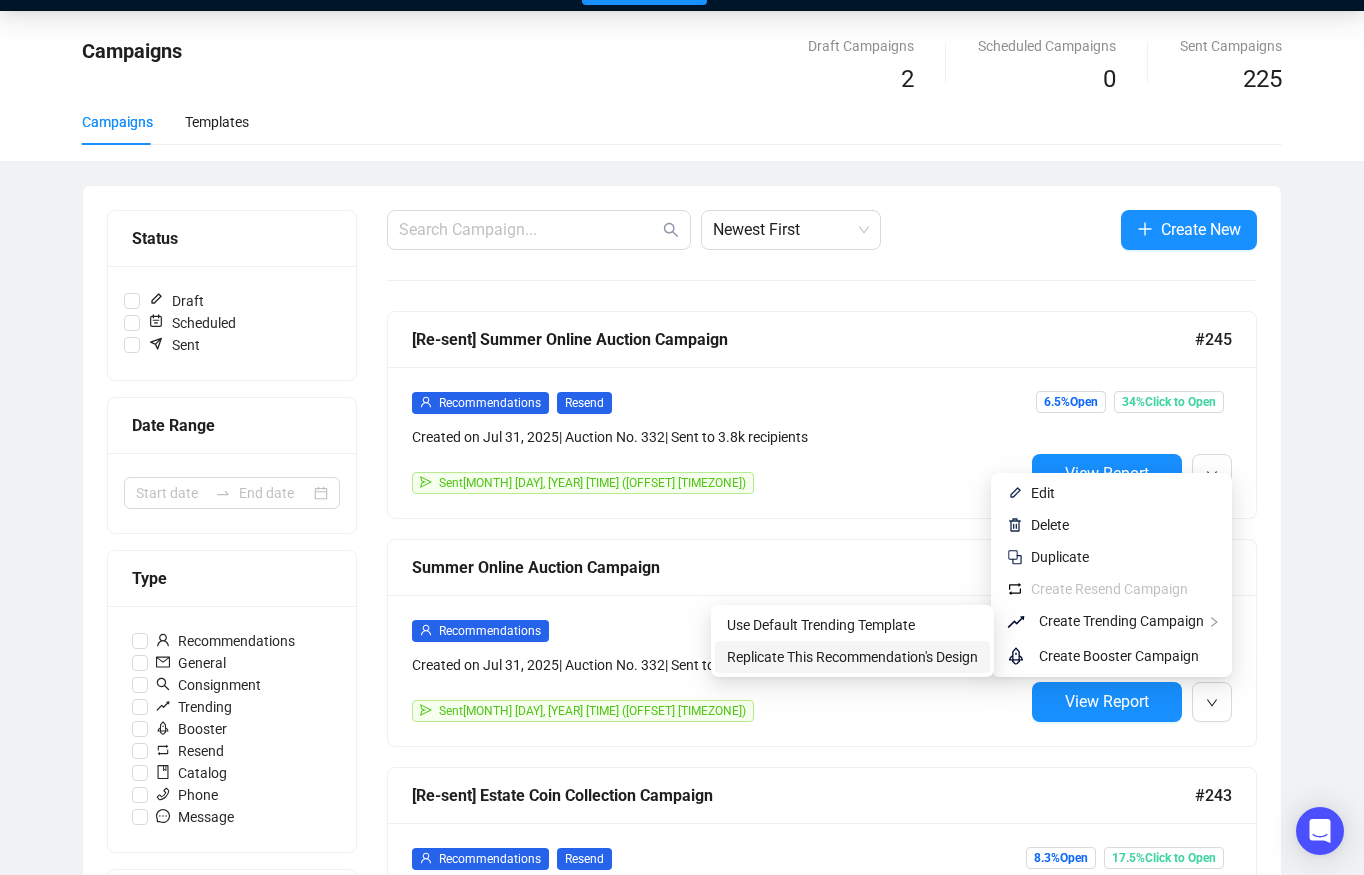 click on "Replicate This Recommendation's Design" at bounding box center [852, 657] 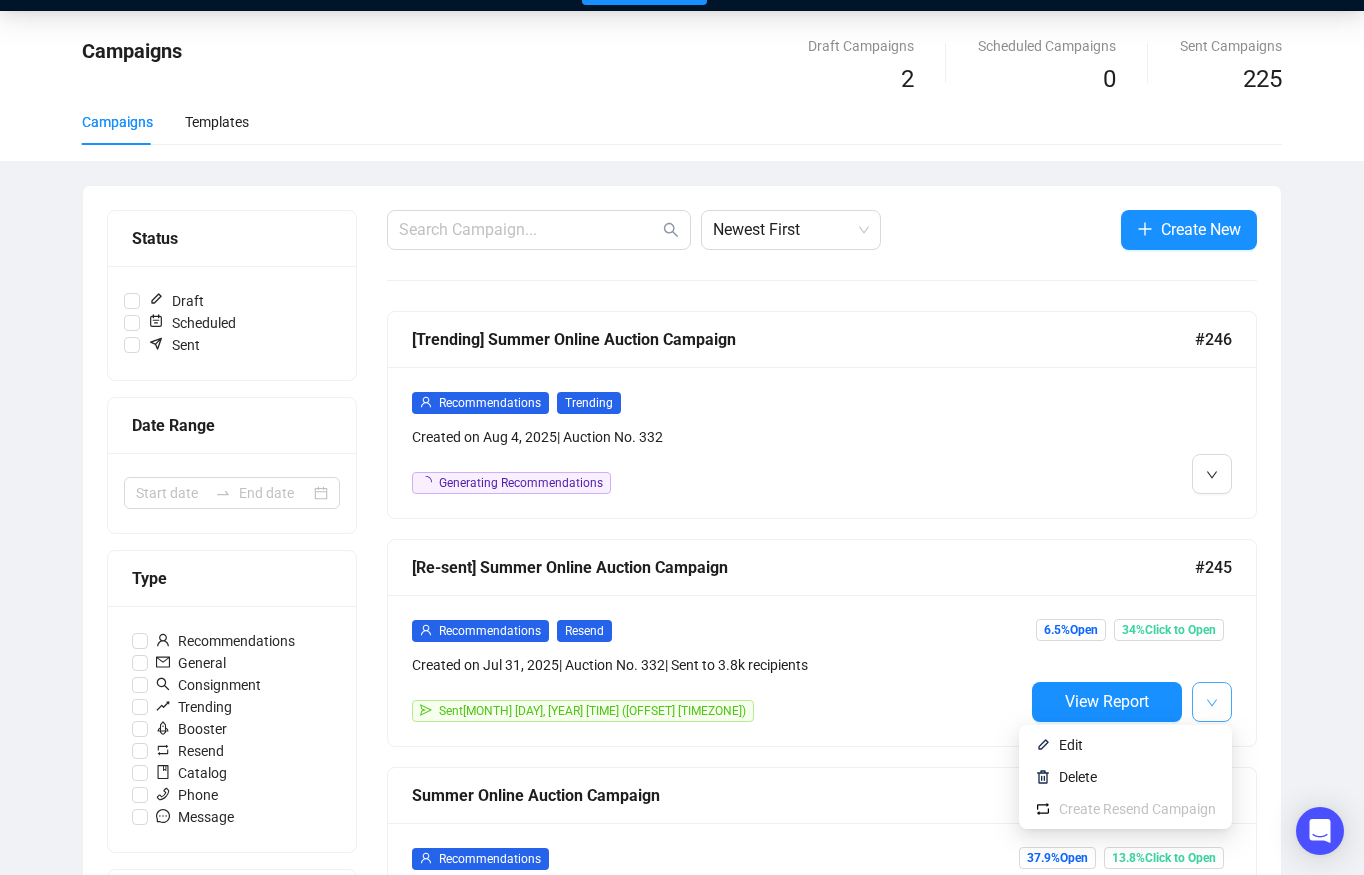 click 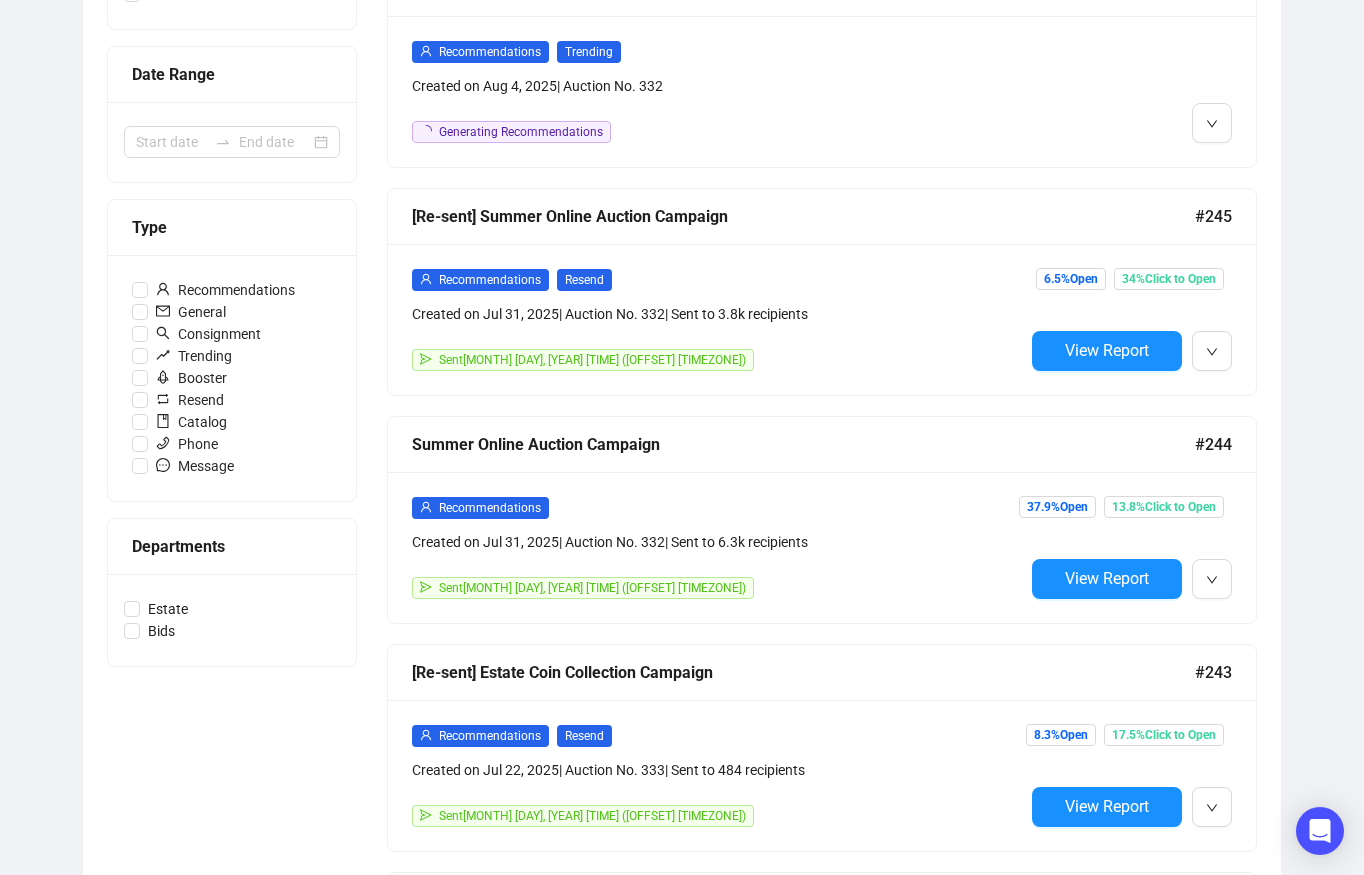 scroll, scrollTop: 498, scrollLeft: 0, axis: vertical 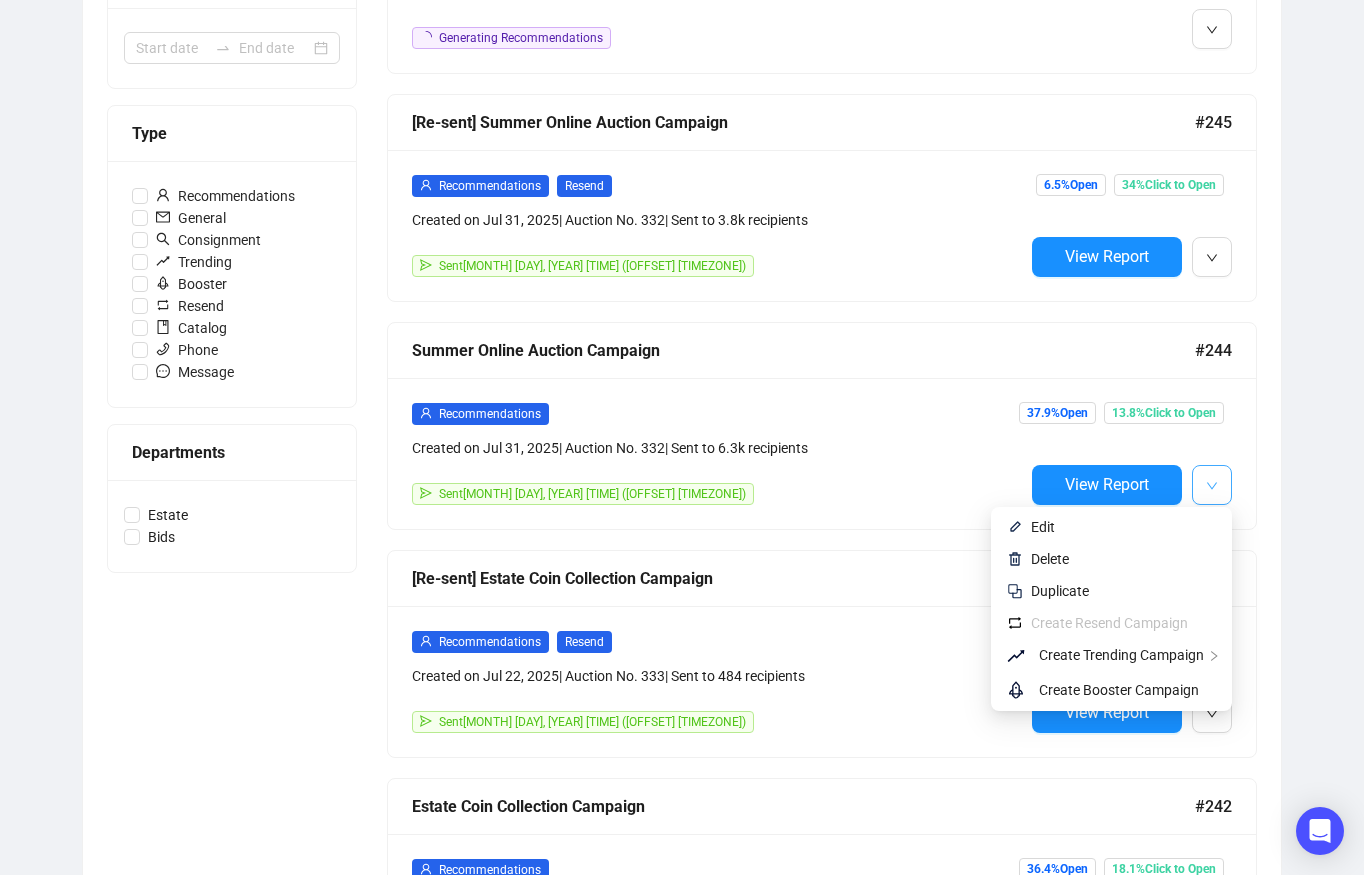 click at bounding box center (1212, 485) 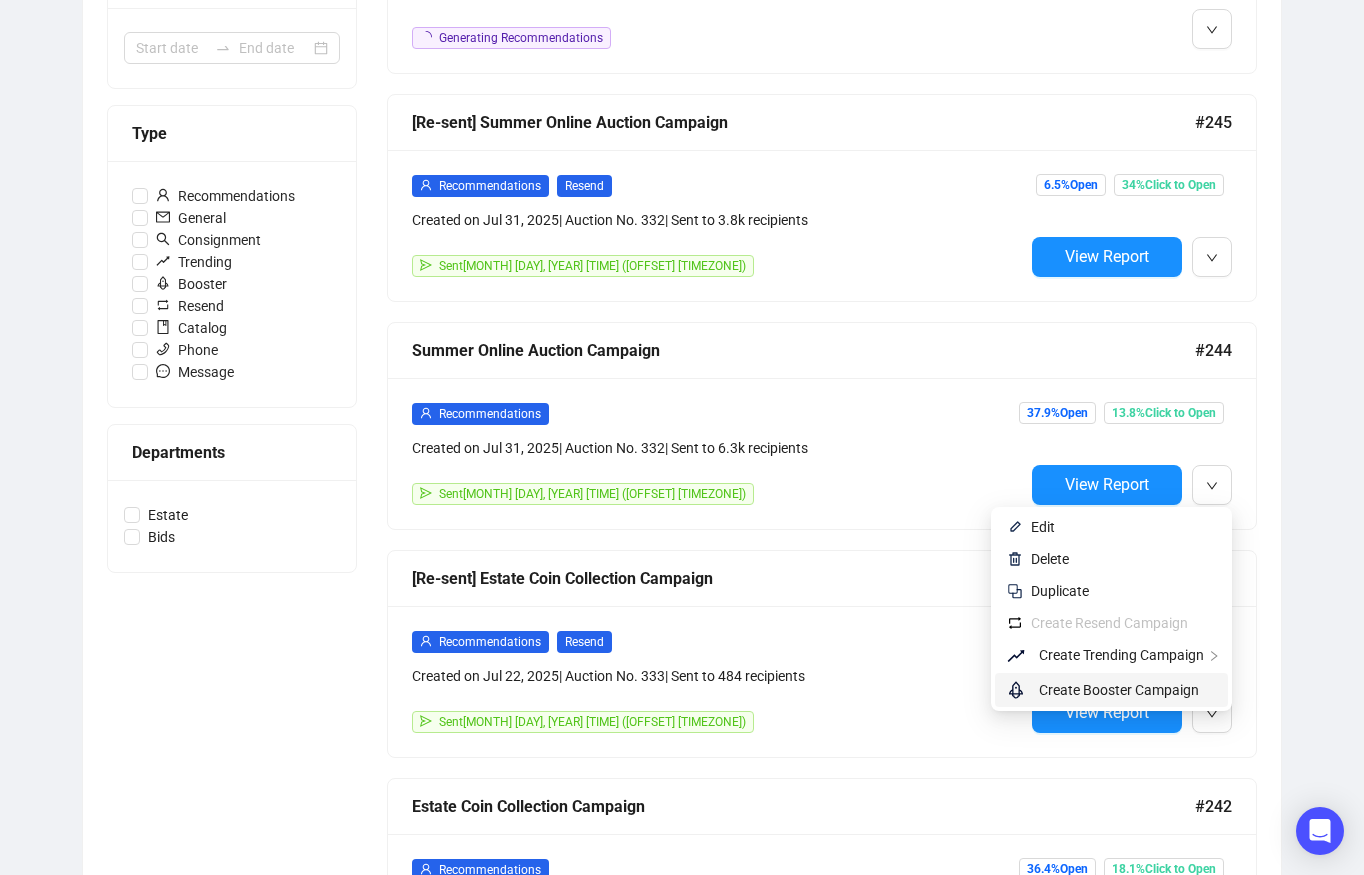 click on "Create Booster Campaign" at bounding box center (1119, 690) 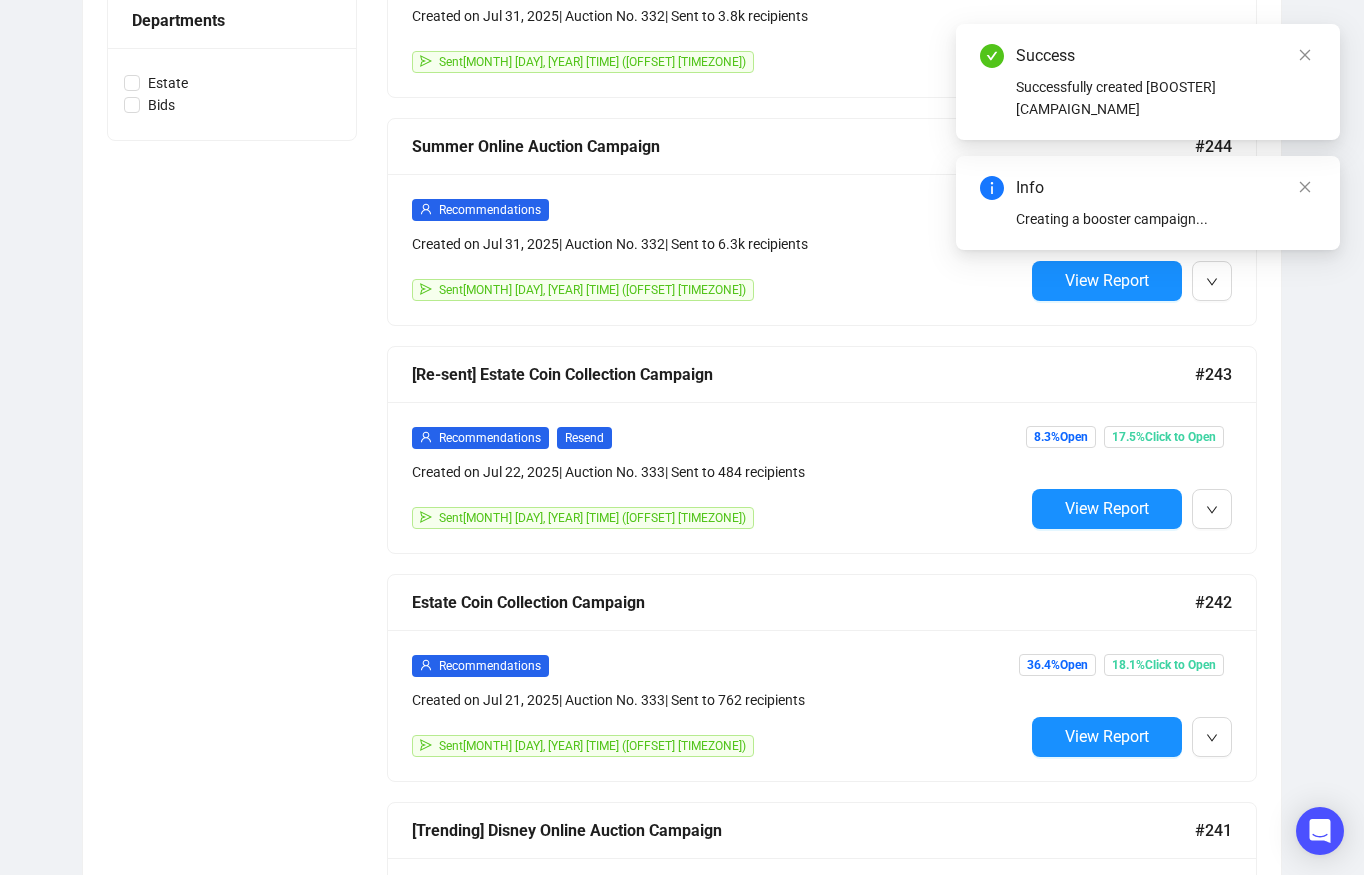 scroll, scrollTop: 933, scrollLeft: 0, axis: vertical 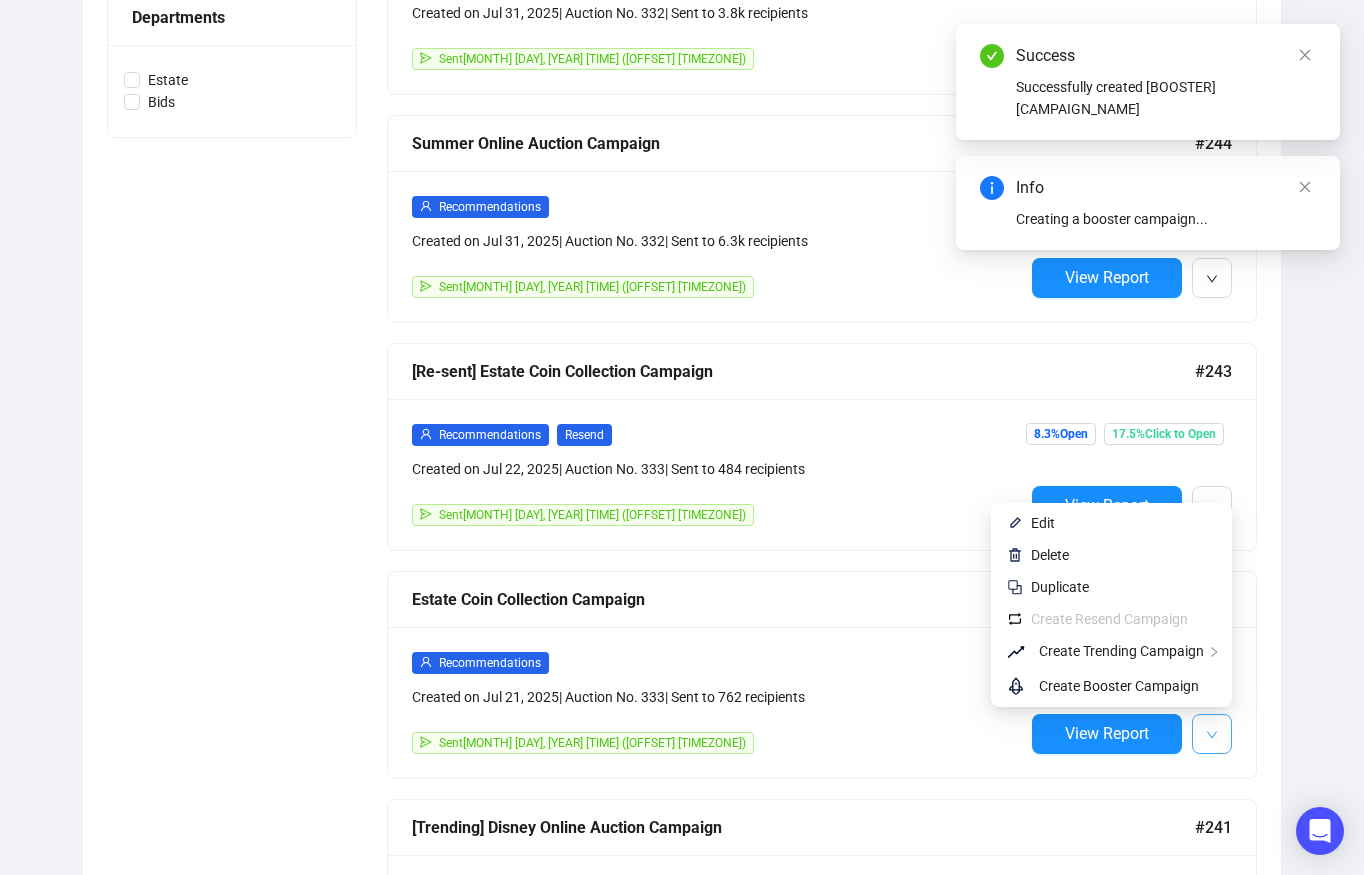 click at bounding box center (1212, 733) 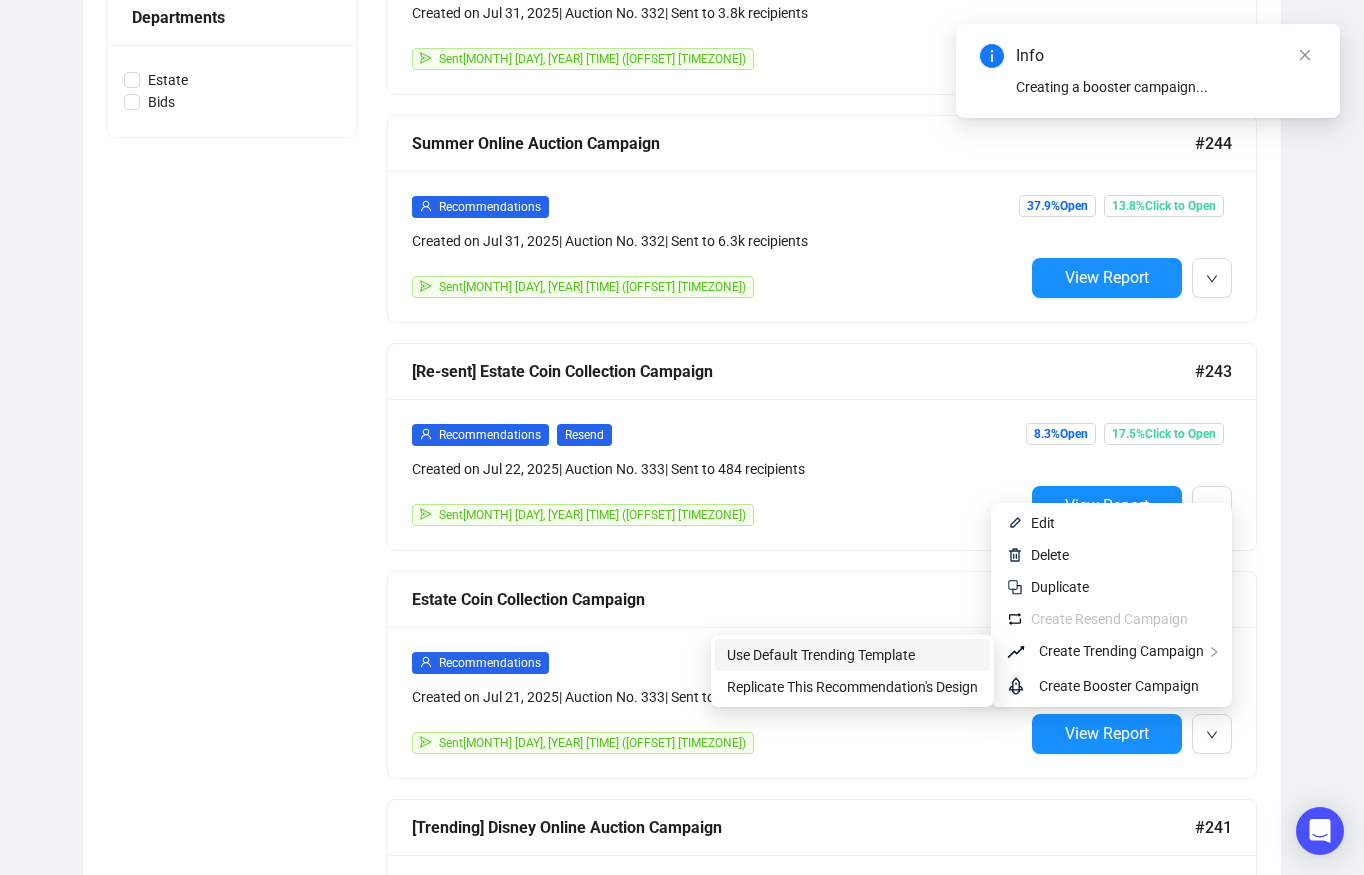 click on "Use Default Trending Template" at bounding box center [852, 655] 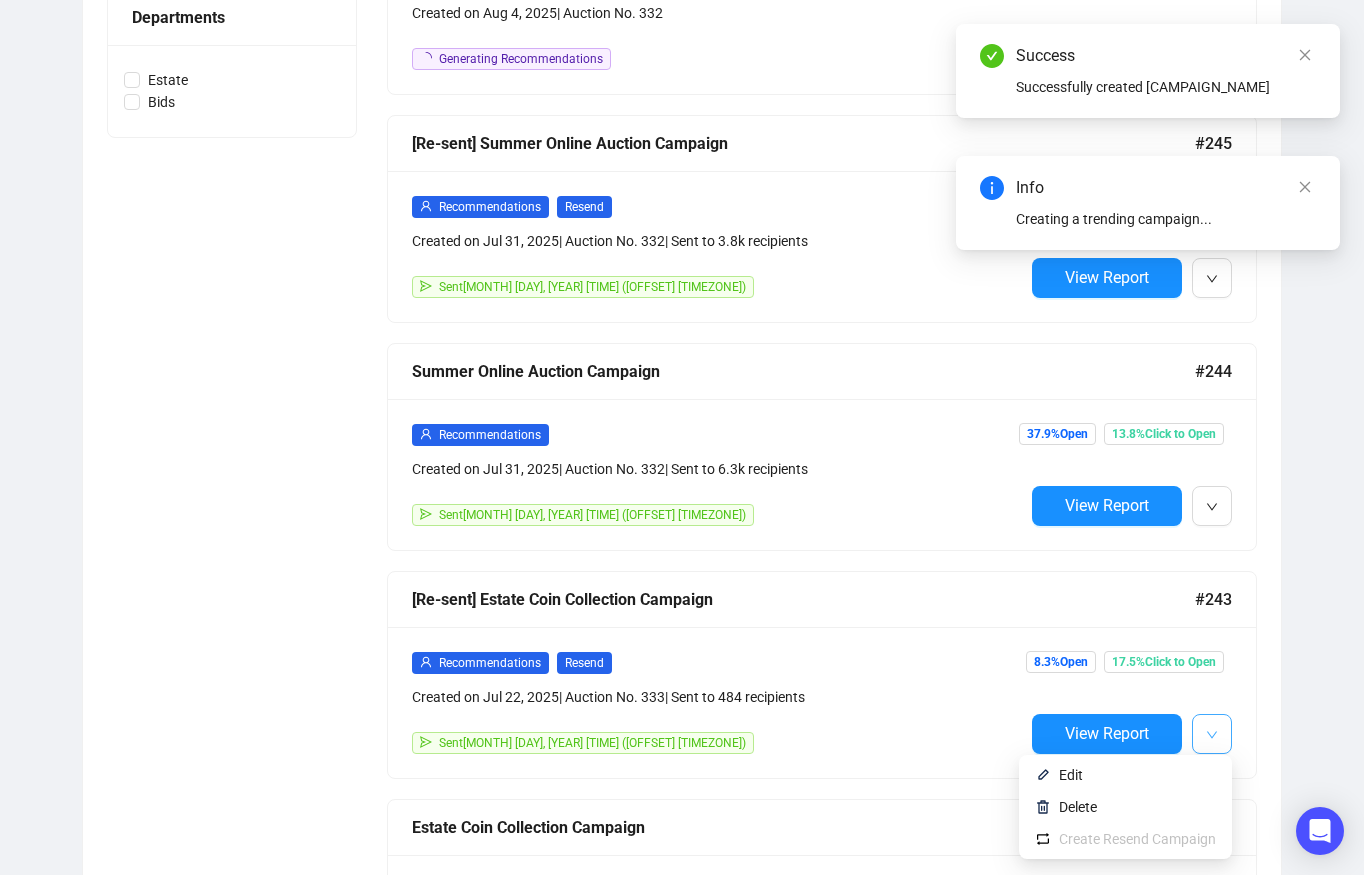 click at bounding box center (1212, 733) 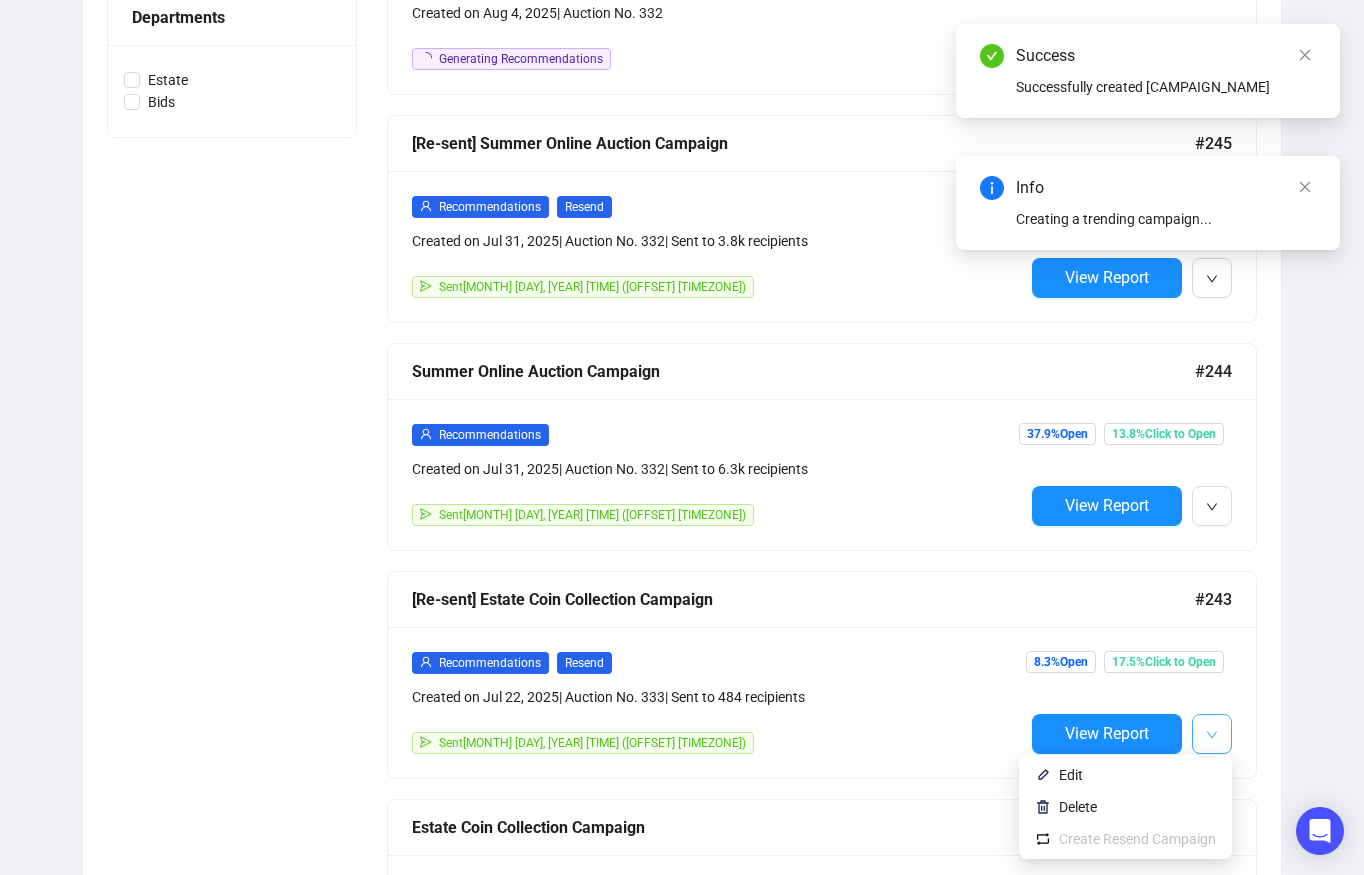 click at bounding box center (1212, 733) 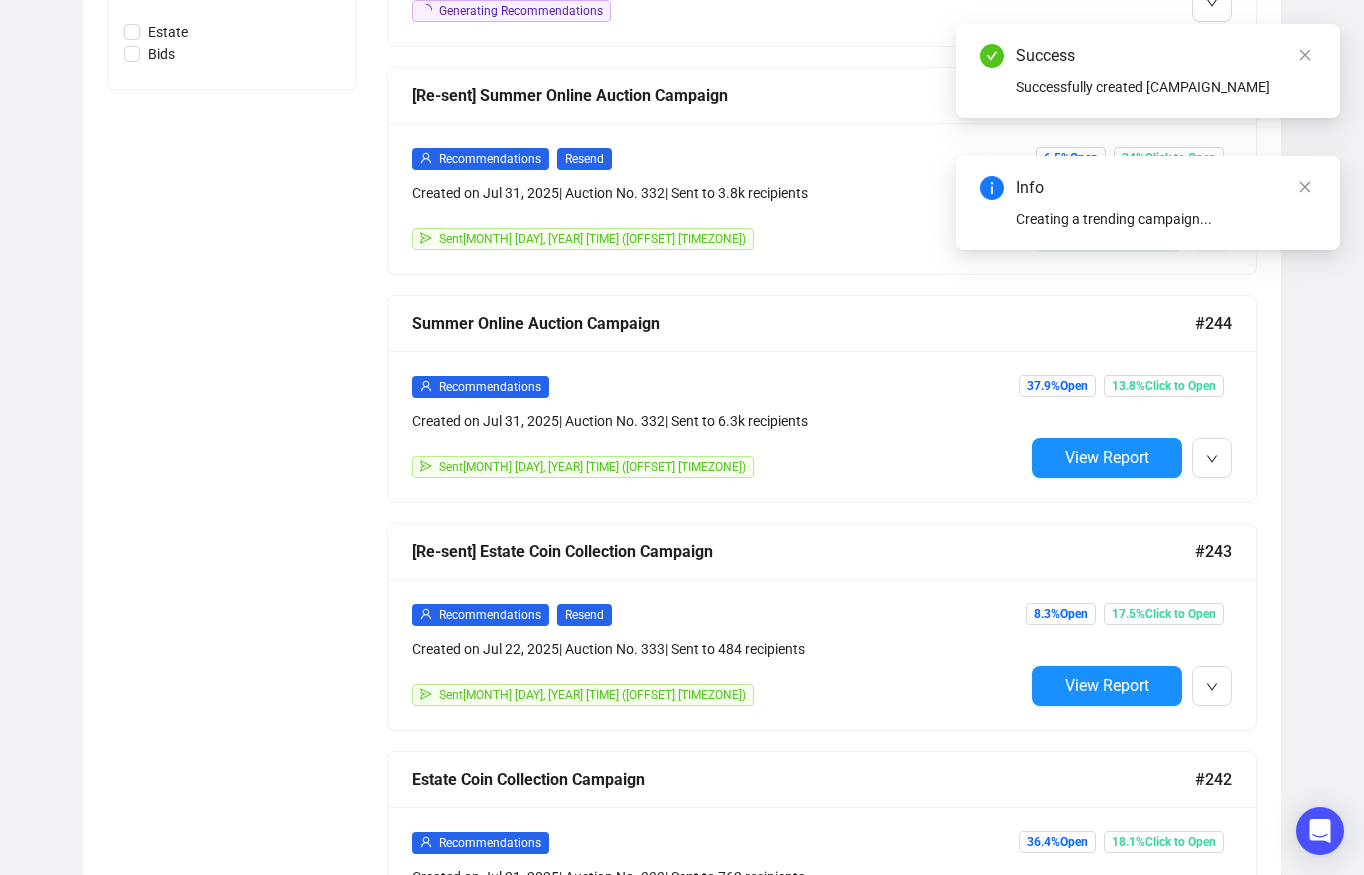 scroll, scrollTop: 1044, scrollLeft: 0, axis: vertical 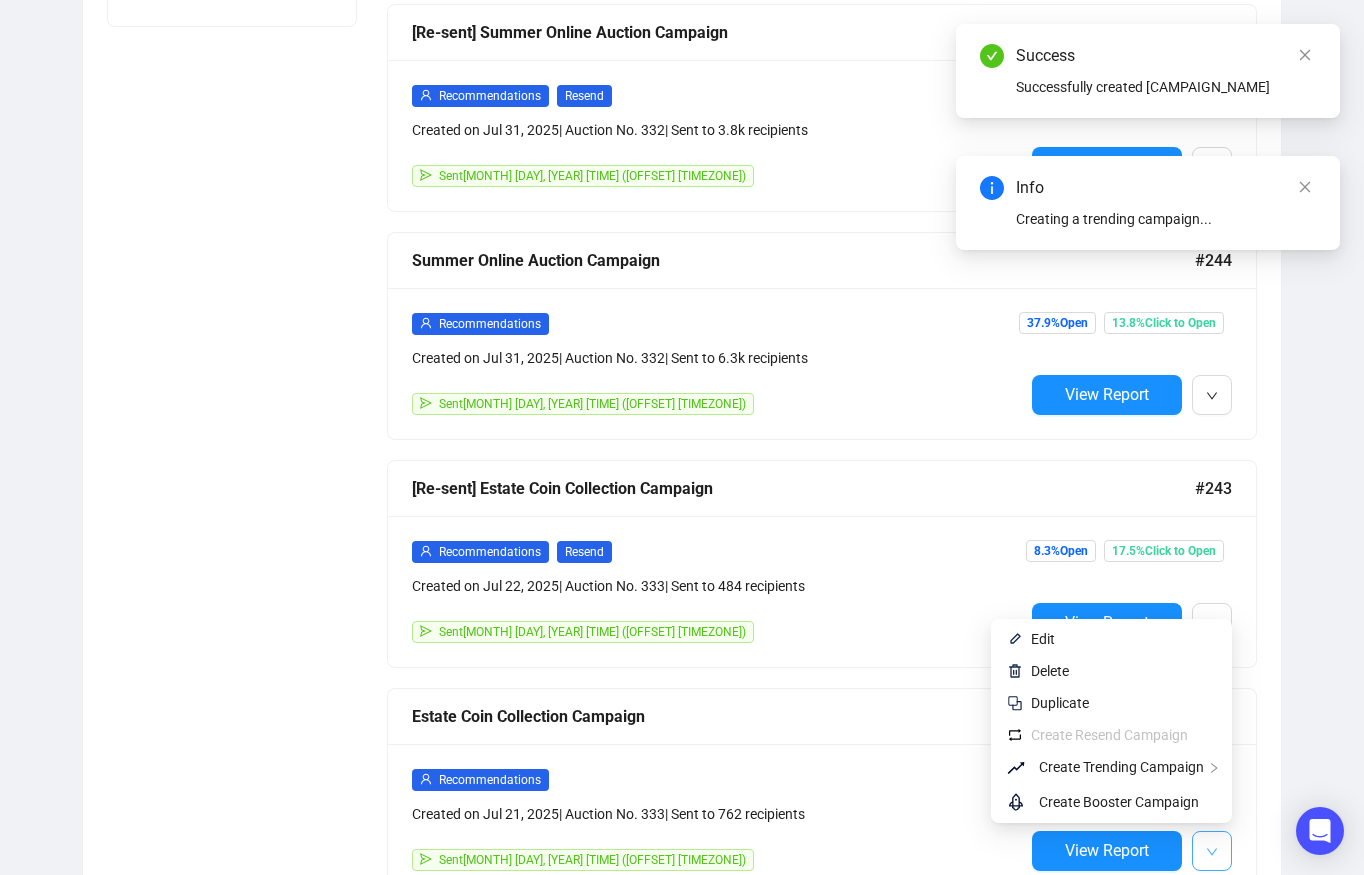 click at bounding box center [1212, 850] 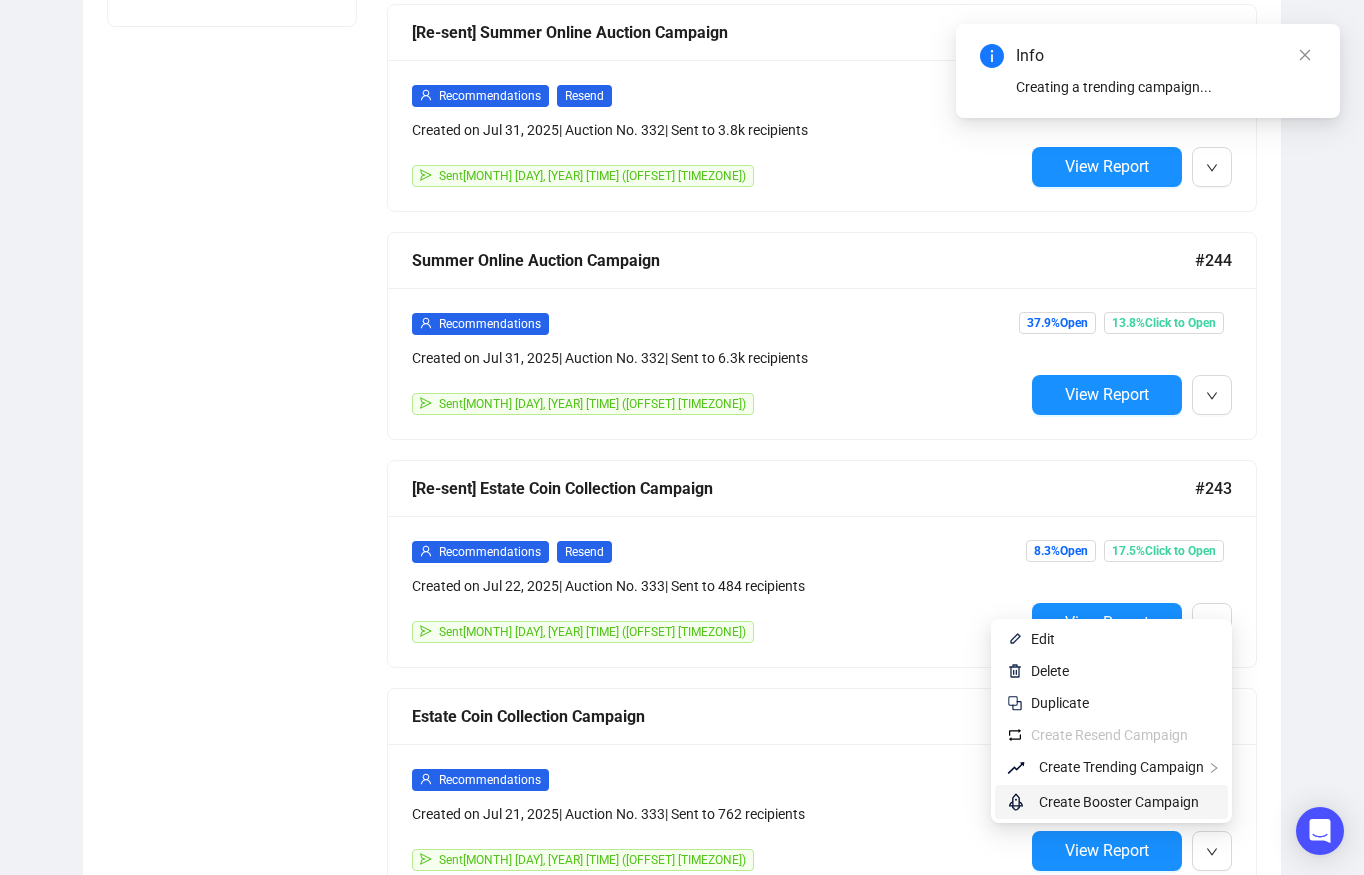 click on "Create Booster Campaign" at bounding box center (1119, 802) 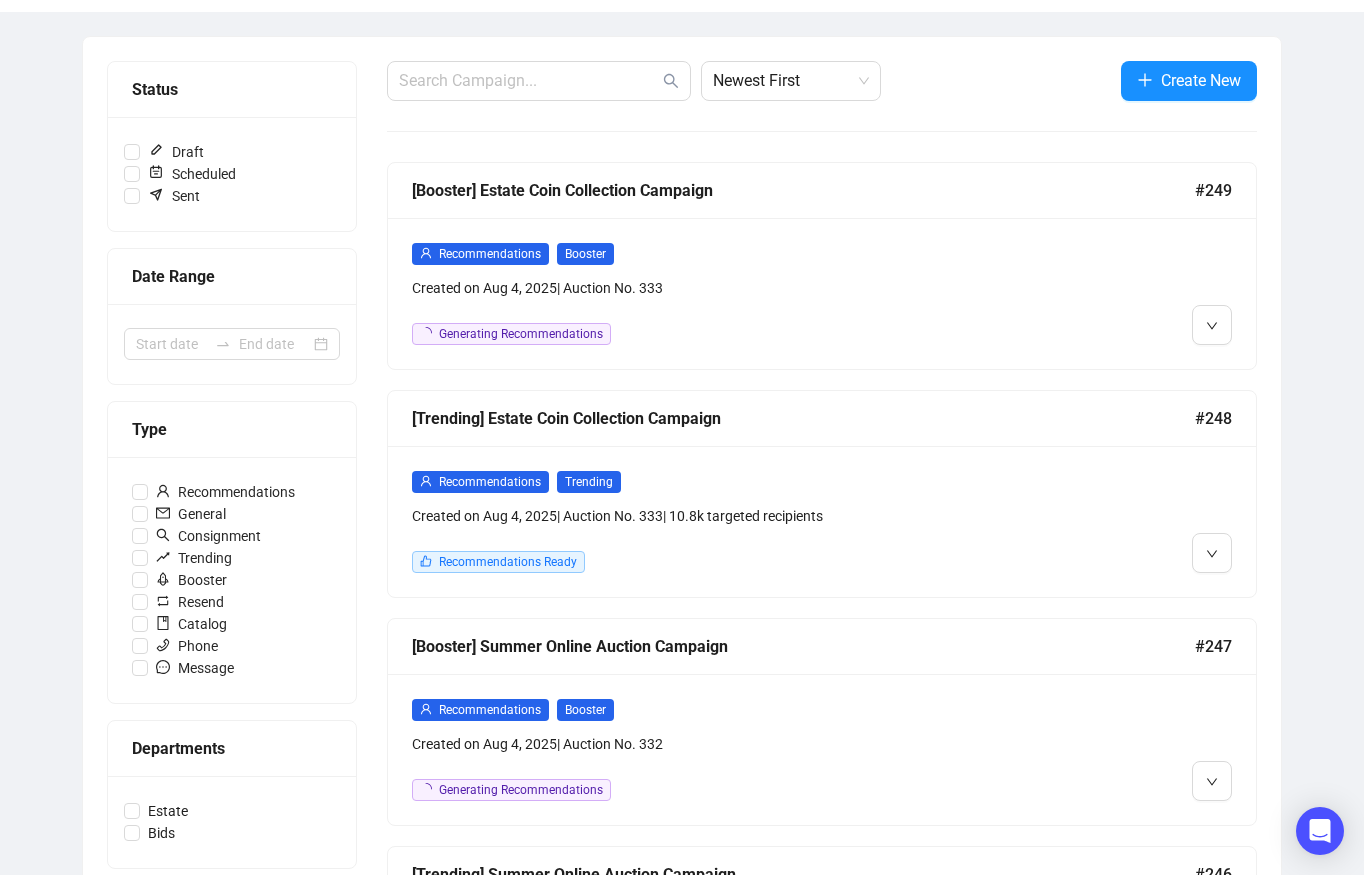 scroll, scrollTop: 98, scrollLeft: 0, axis: vertical 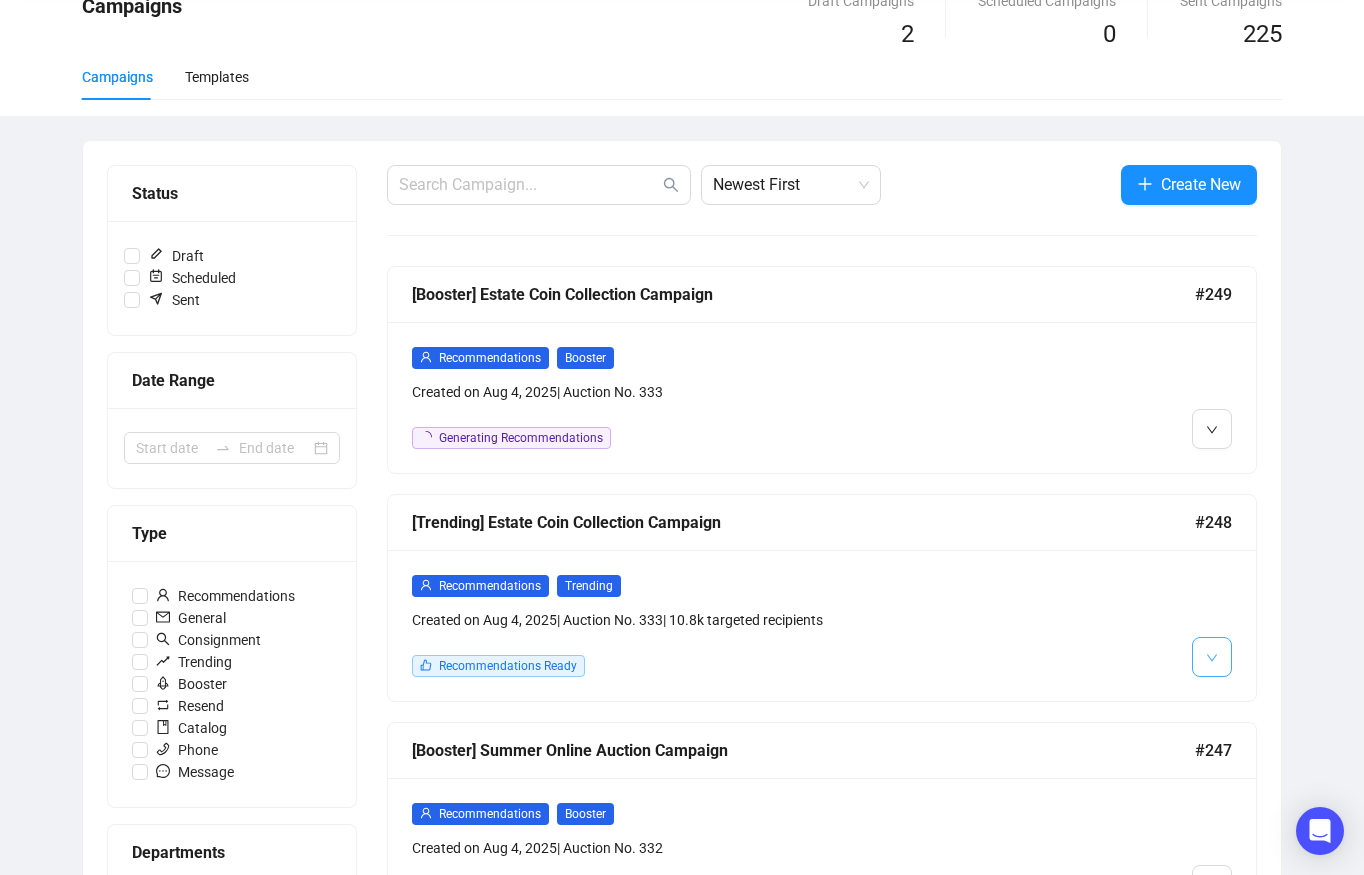 click at bounding box center [1212, 656] 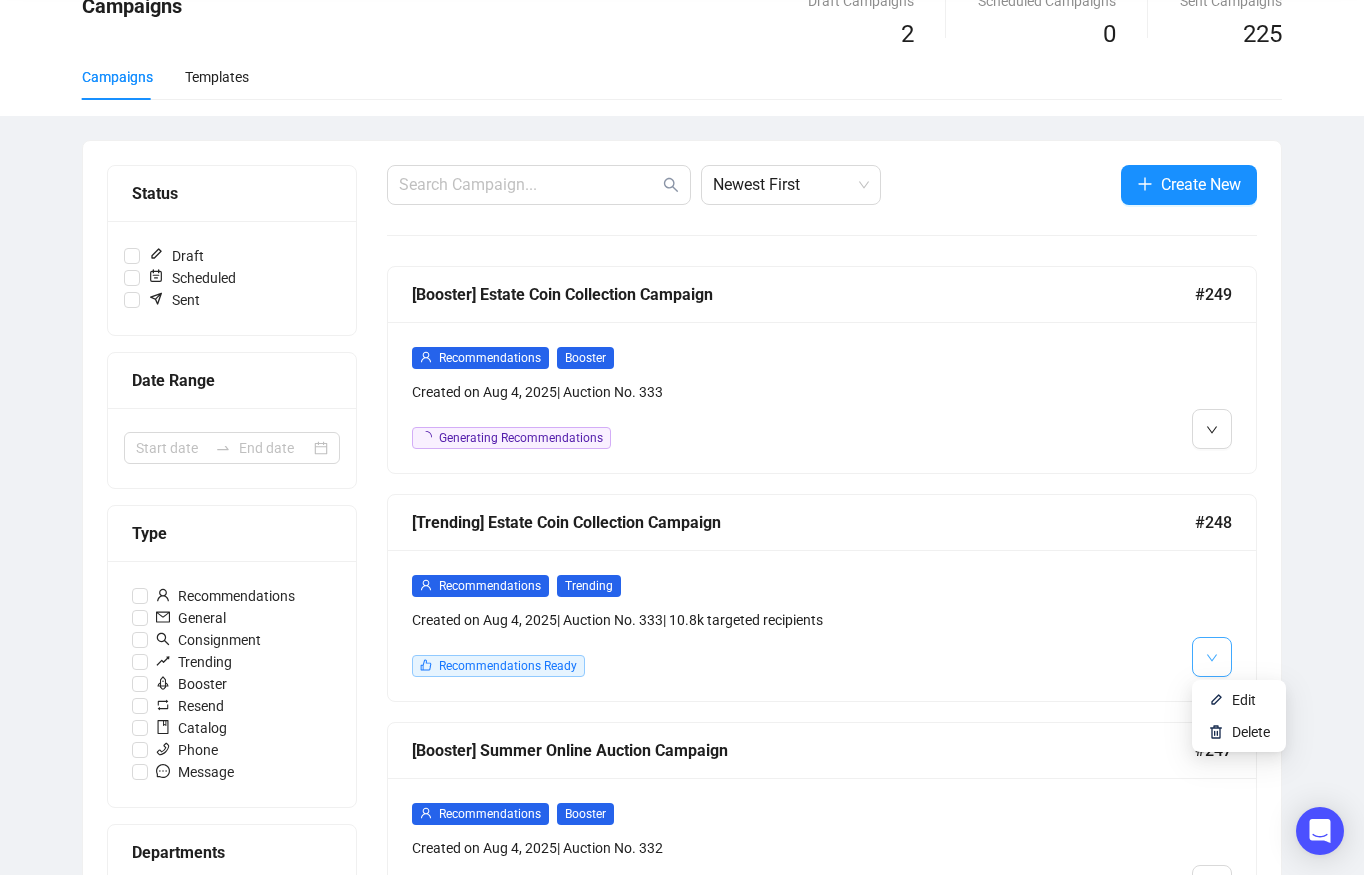 click at bounding box center [1212, 656] 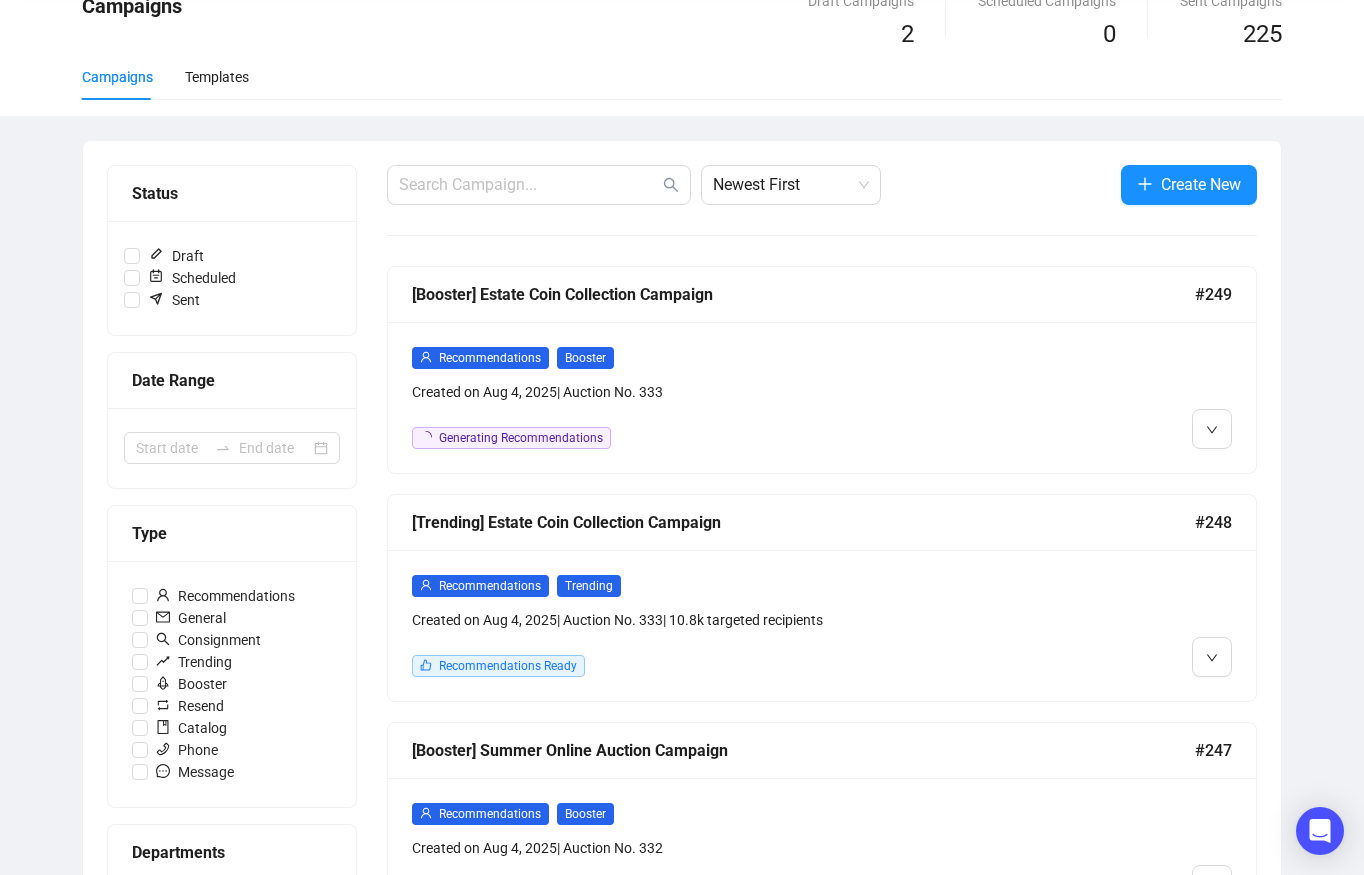 click on "Created on [DATE]  | Auction No. [NUMBER]  | [NUMBER] targeted recipients Recommendations Ready" at bounding box center [718, 625] 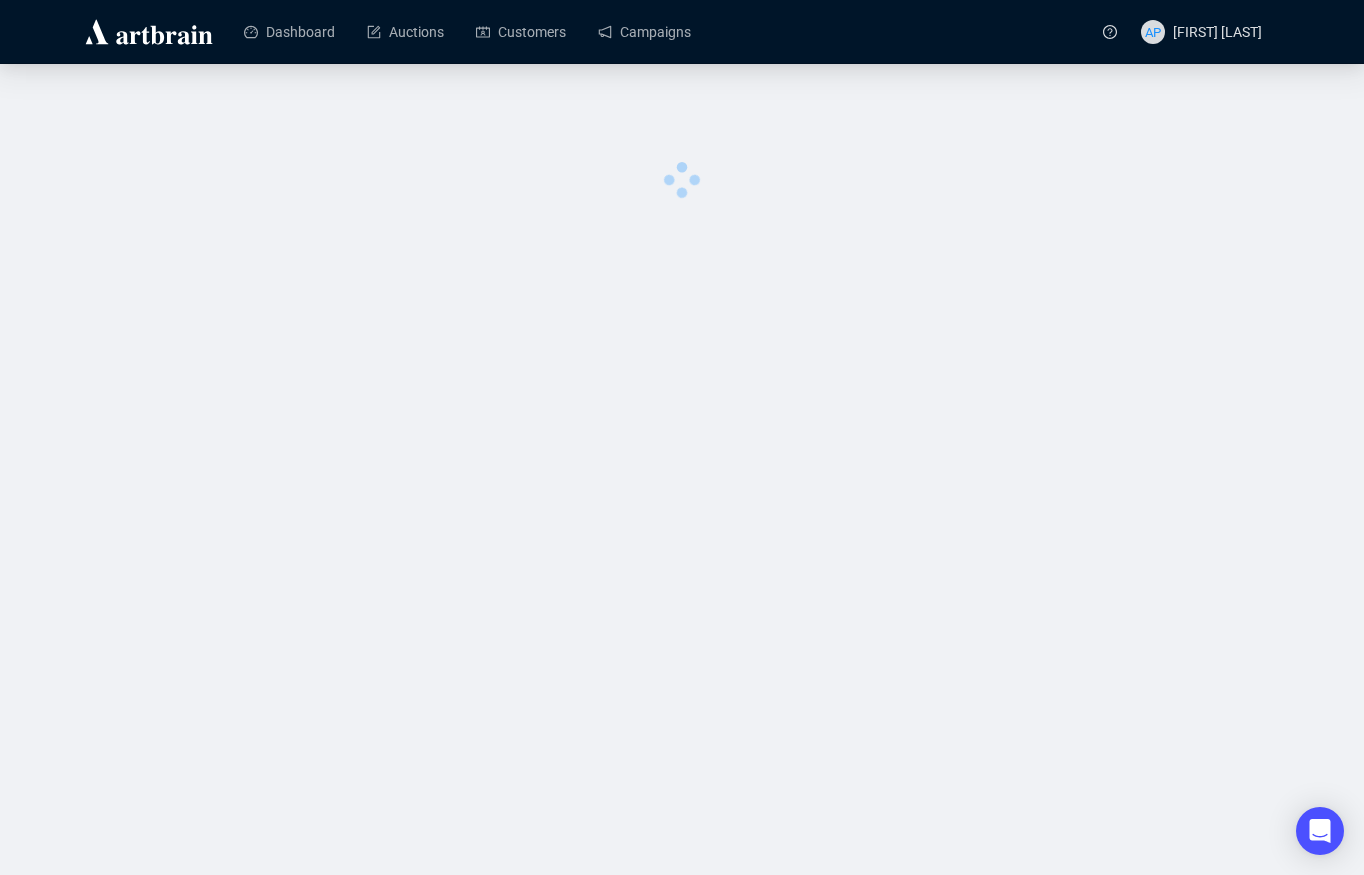 scroll, scrollTop: 0, scrollLeft: 0, axis: both 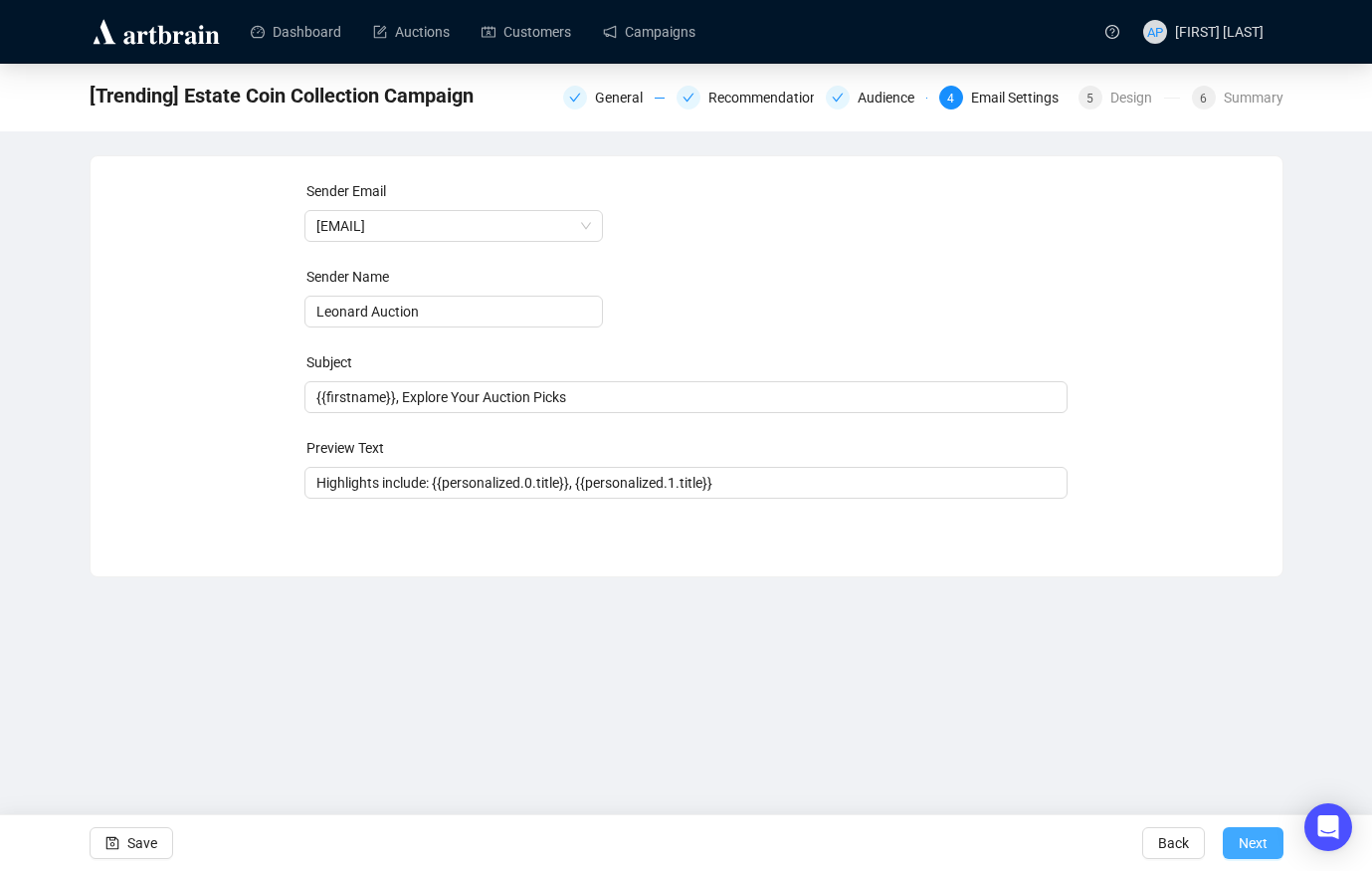 click on "Next" at bounding box center (1253, 843) 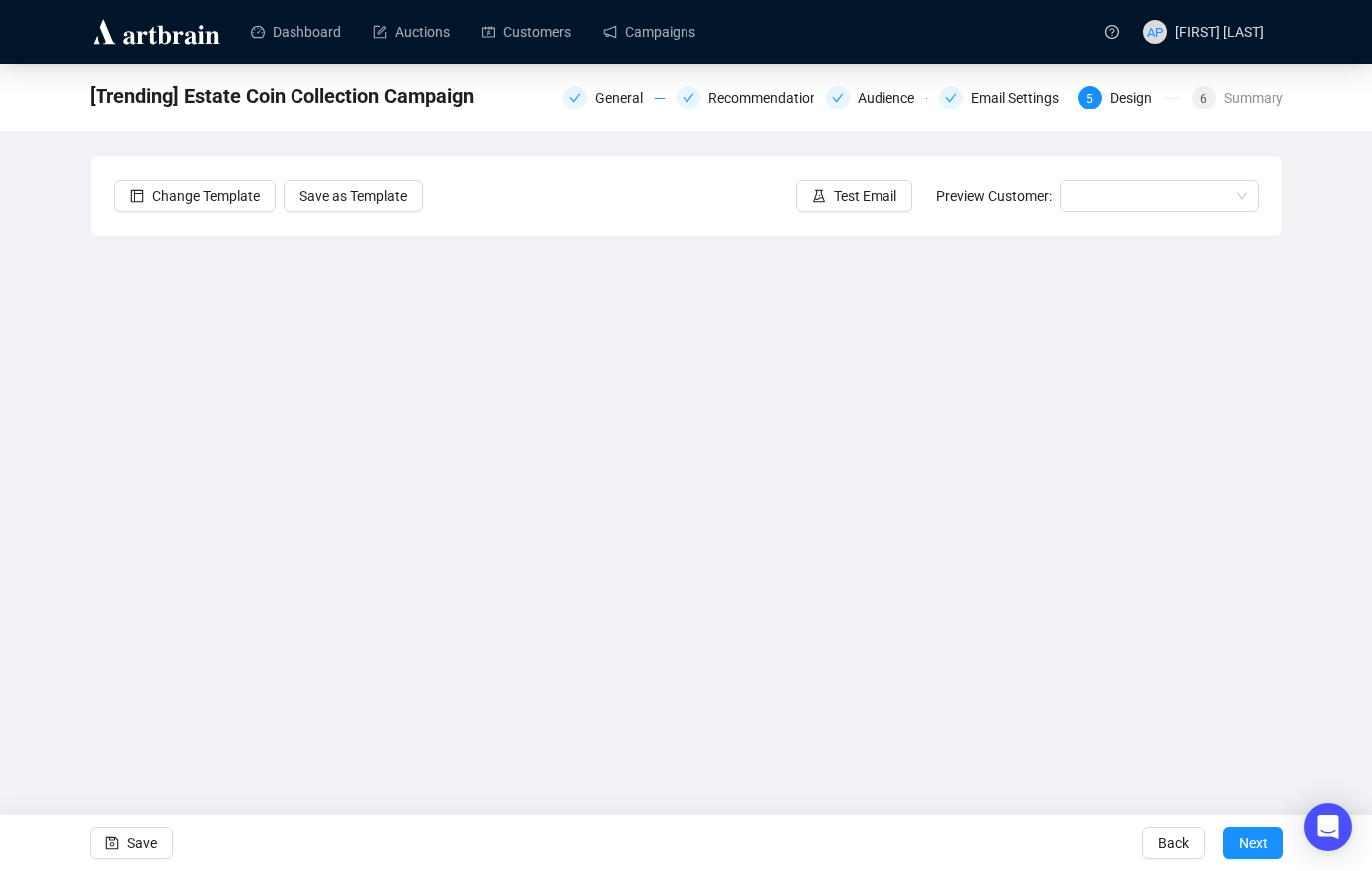 click on "Change Template Save as Template Test Email Preview Customer:" at bounding box center (686, 196) 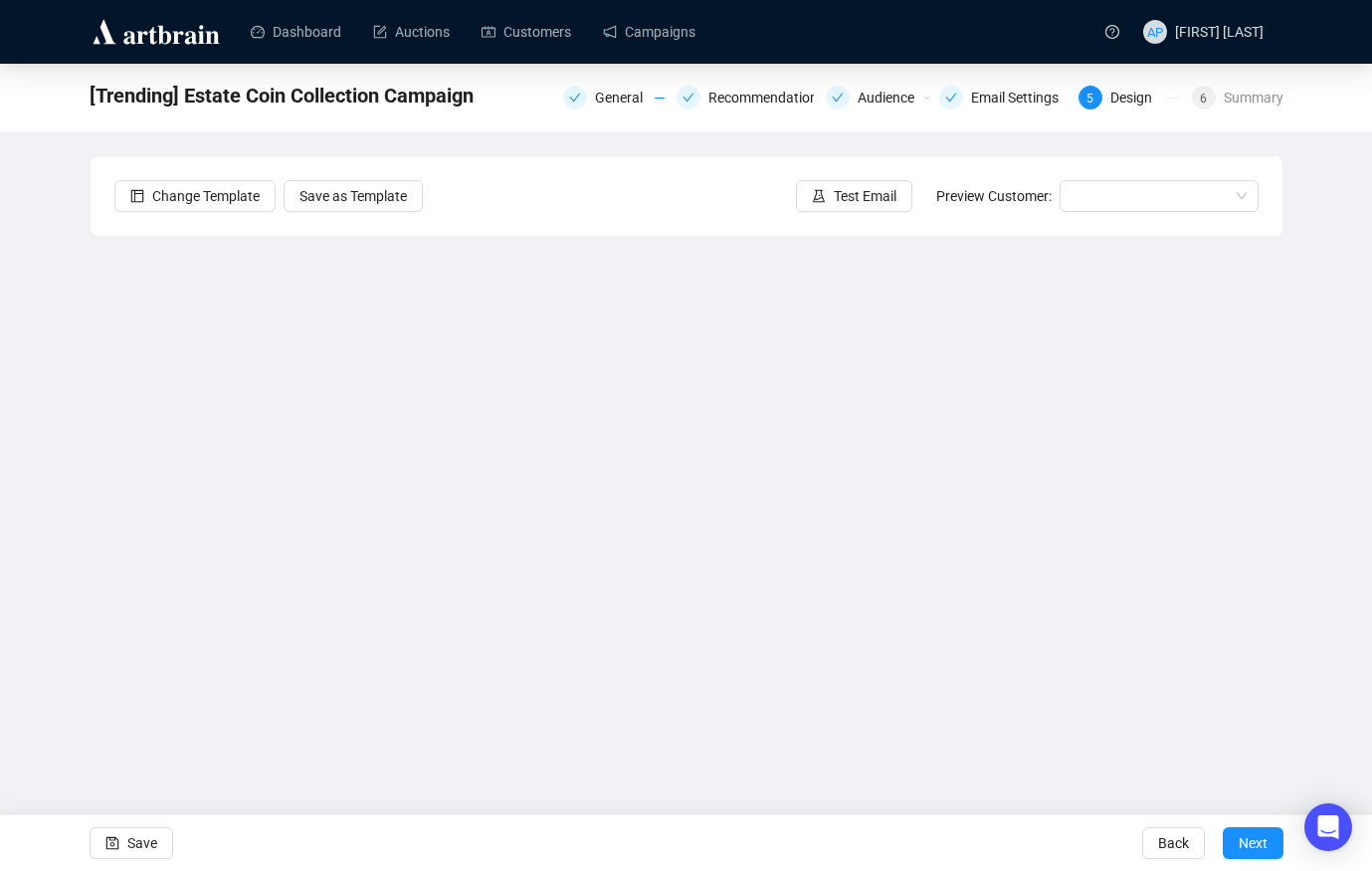 click on "[CAMPAIGN_NAME] General Recommendations Audience Email Settings 5 Design 6 Summary Change Template Save as Template Test Email Preview Customer: Save Back Next" at bounding box center (686, 420) 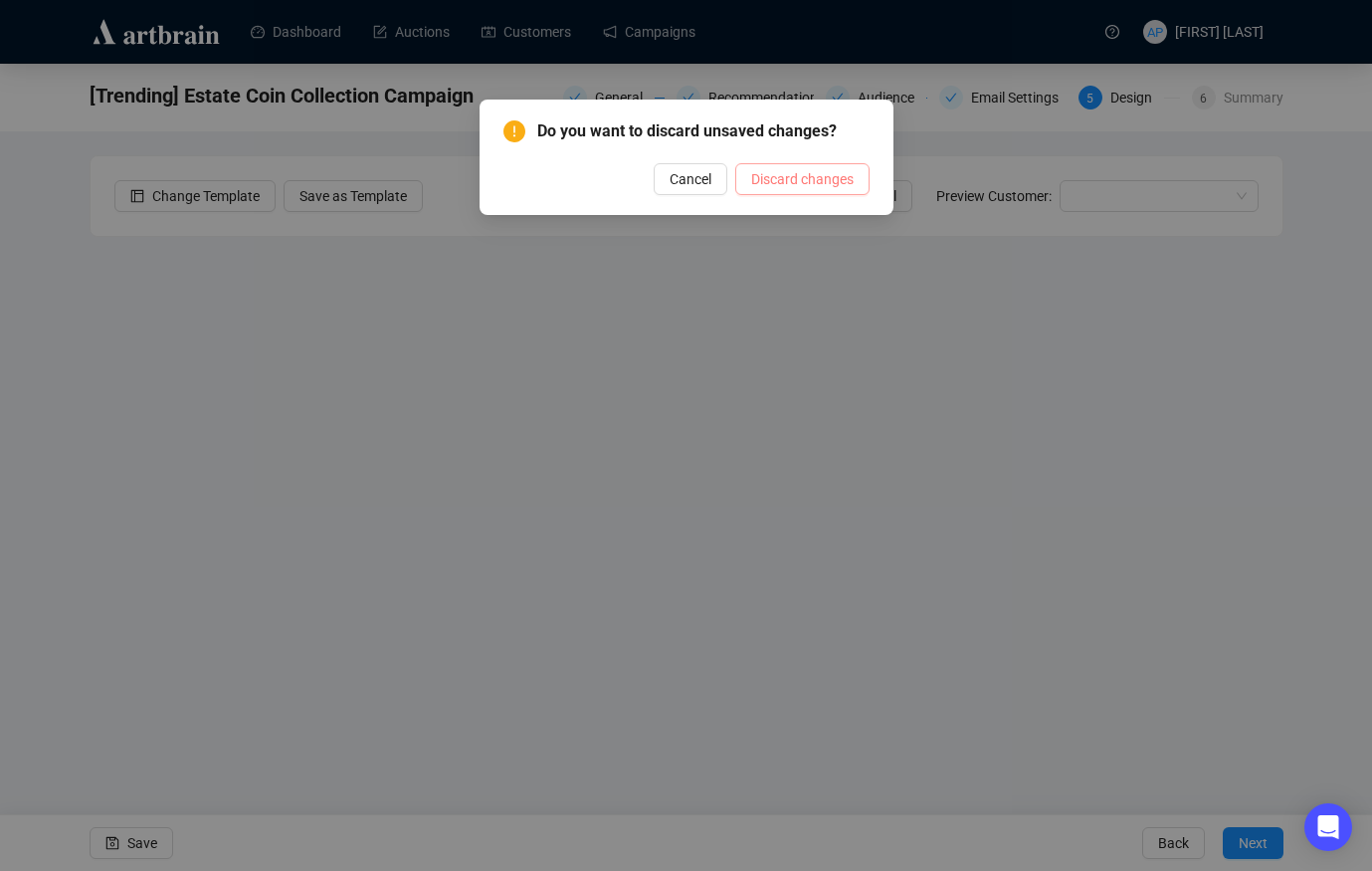click on "Discard changes" at bounding box center [802, 179] 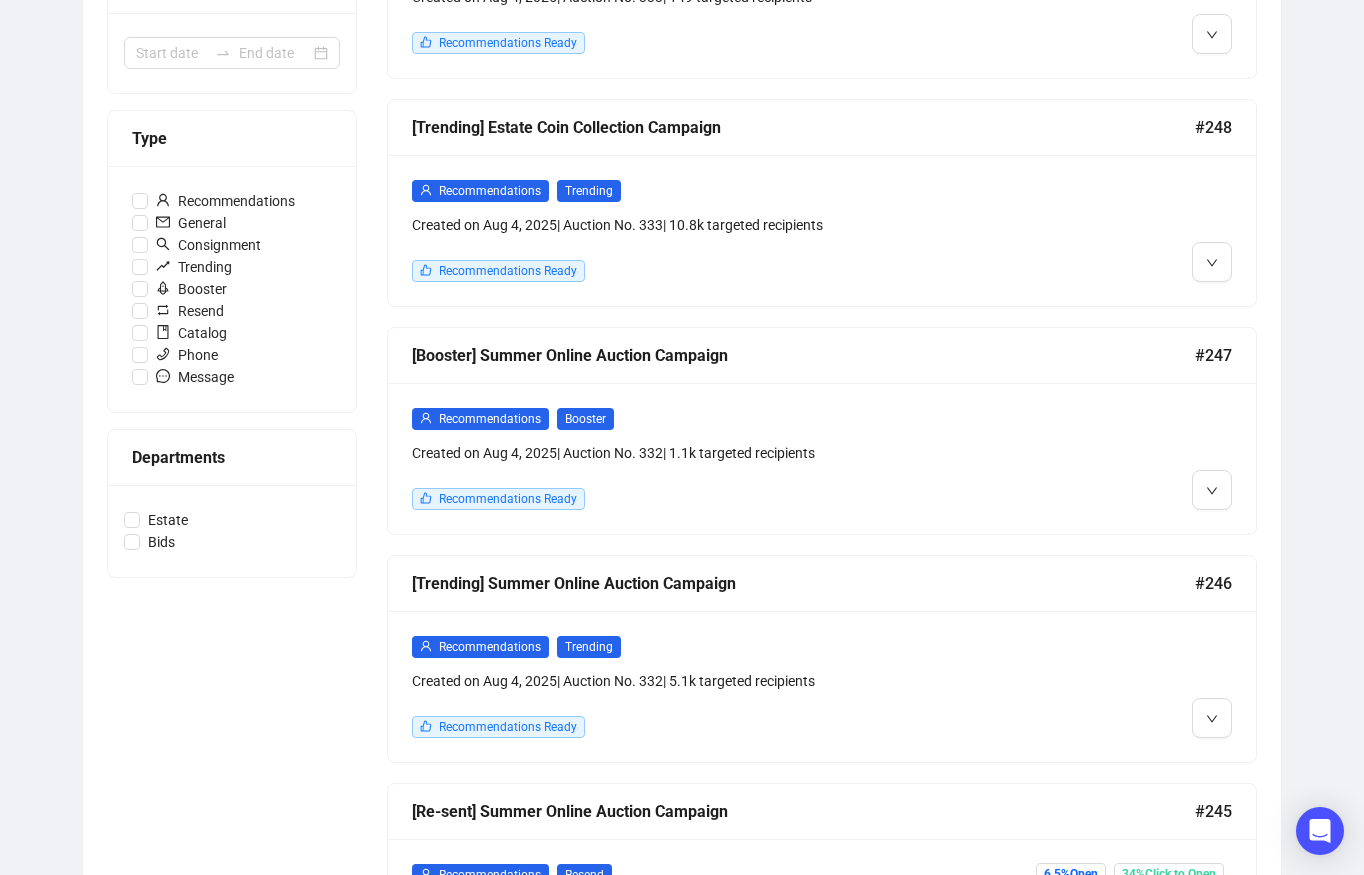 scroll, scrollTop: 602, scrollLeft: 0, axis: vertical 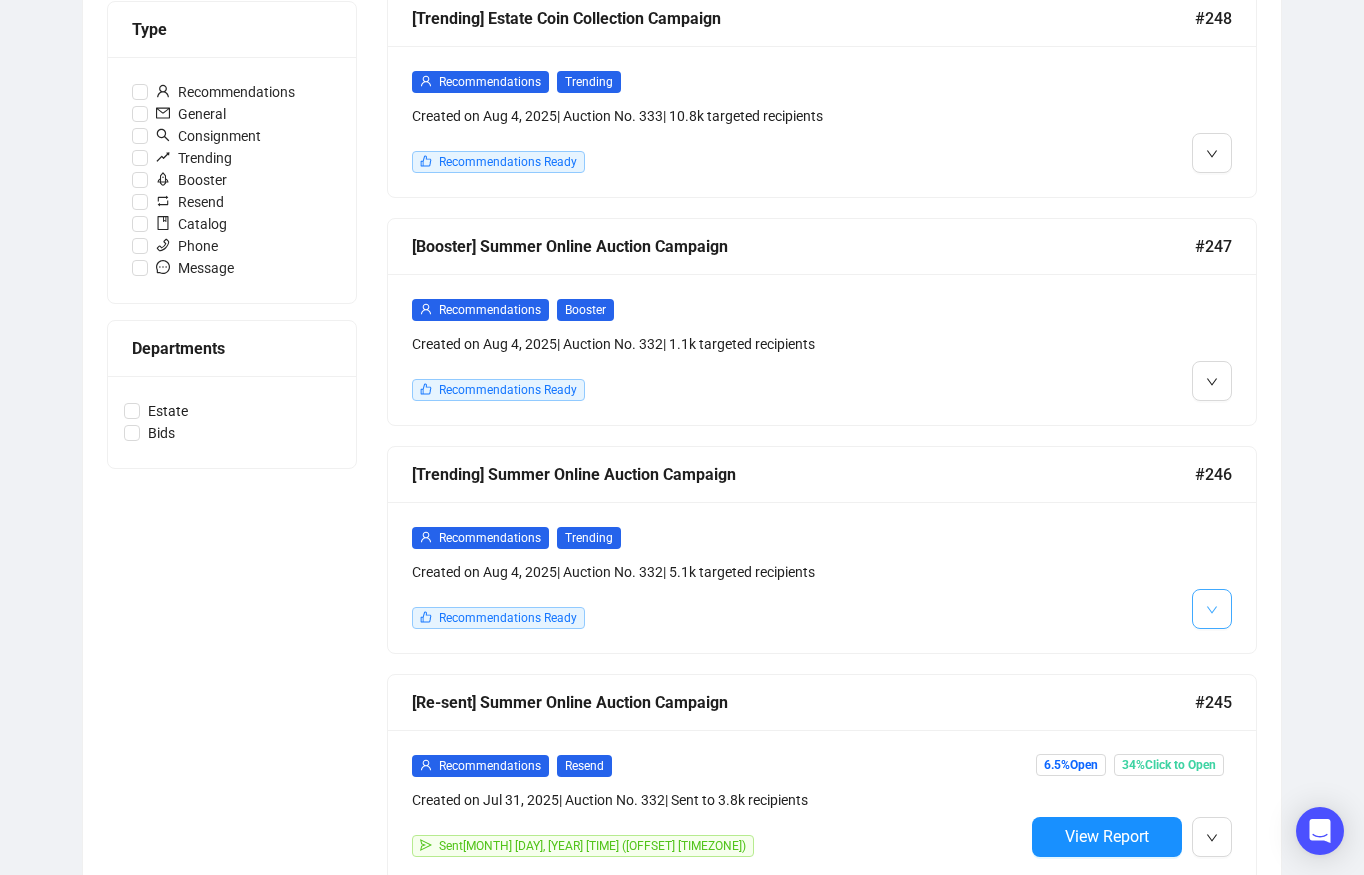 click at bounding box center (1212, 609) 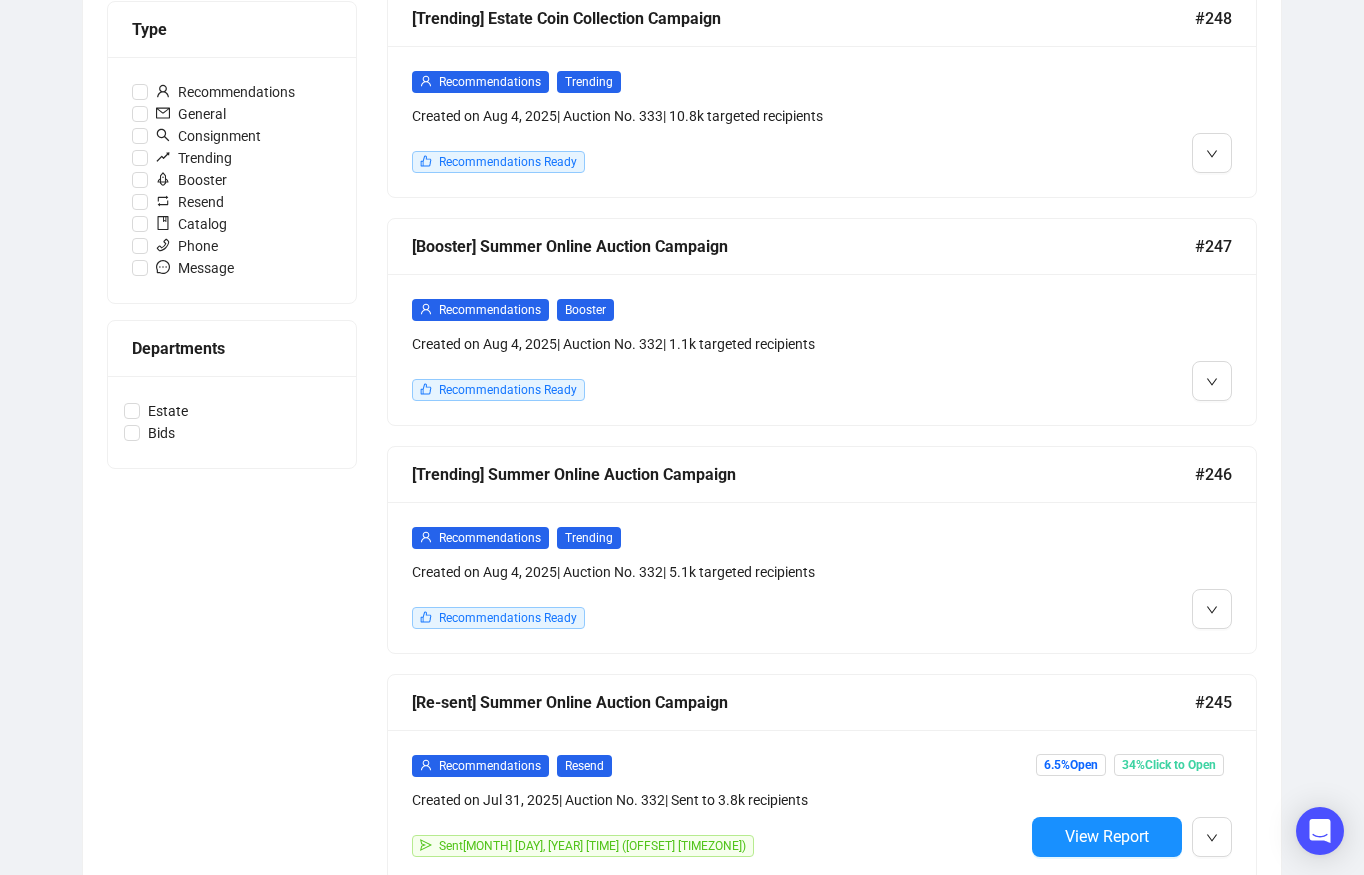 click on "Created on [DATE]  | Auction No. [NUMBER]  | [NUMBER] targeted recipients Recommendations Ready" at bounding box center [718, 577] 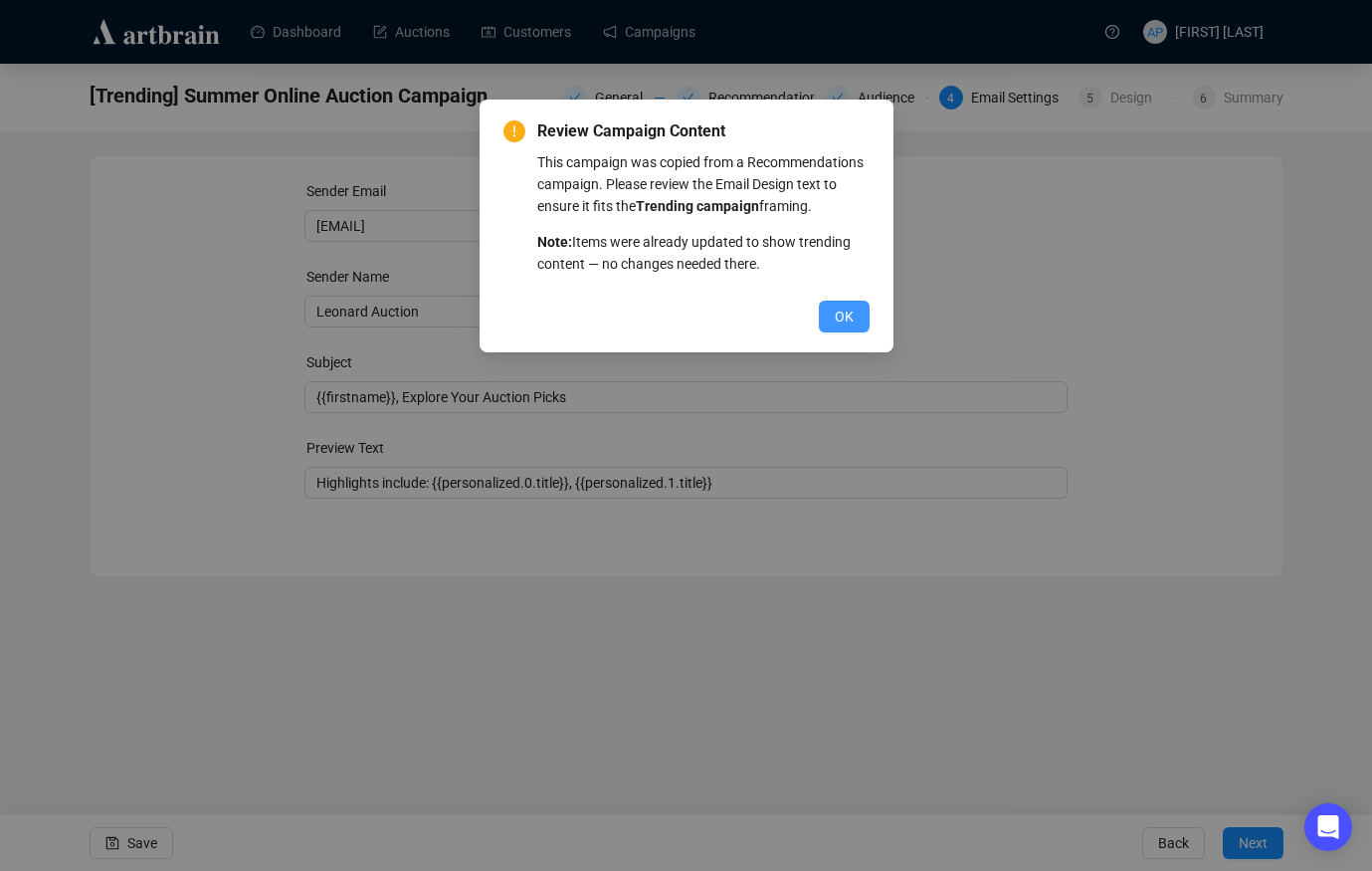 click on "OK" at bounding box center [844, 317] 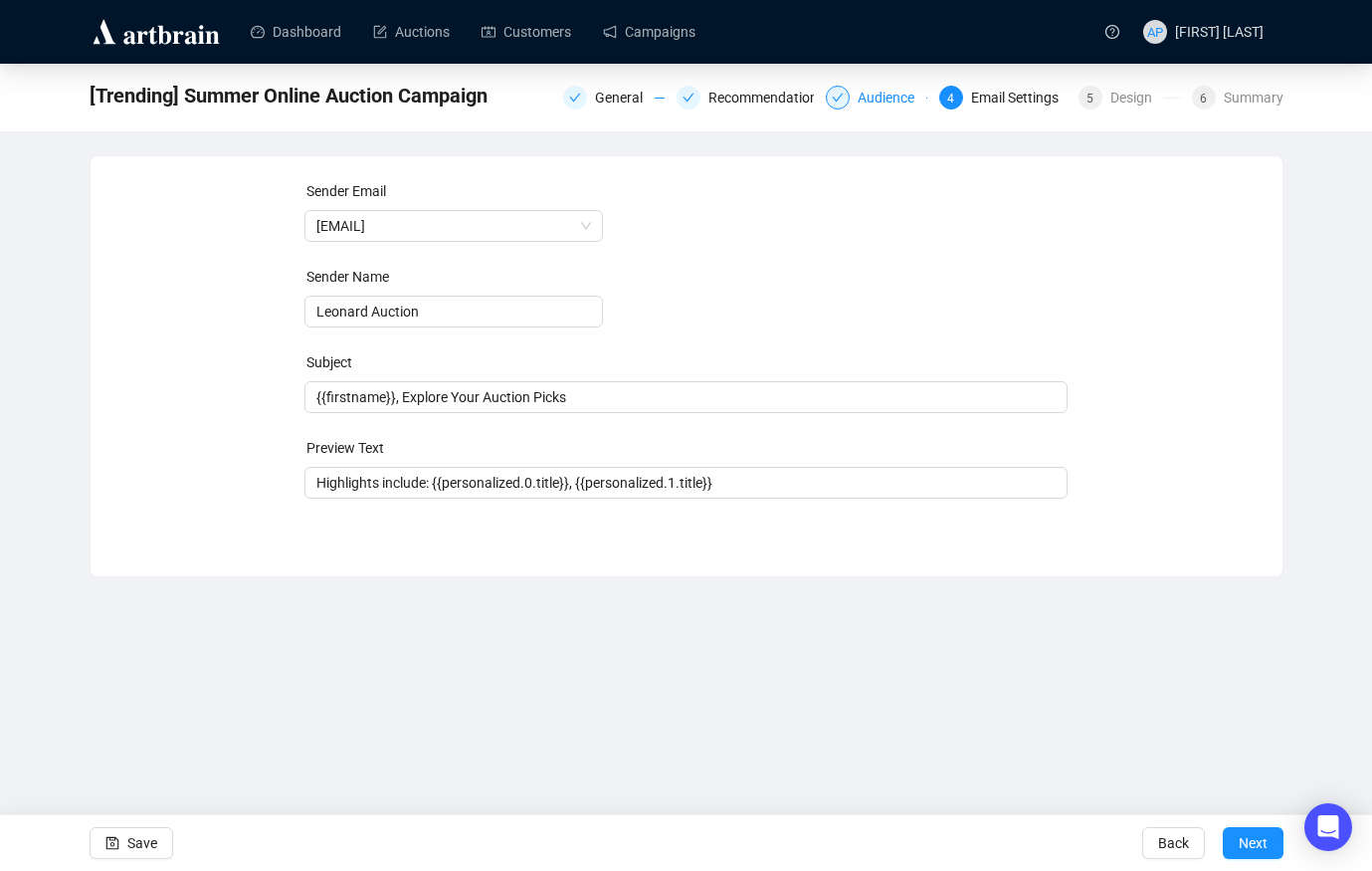 click on "Audience" at bounding box center [891, 98] 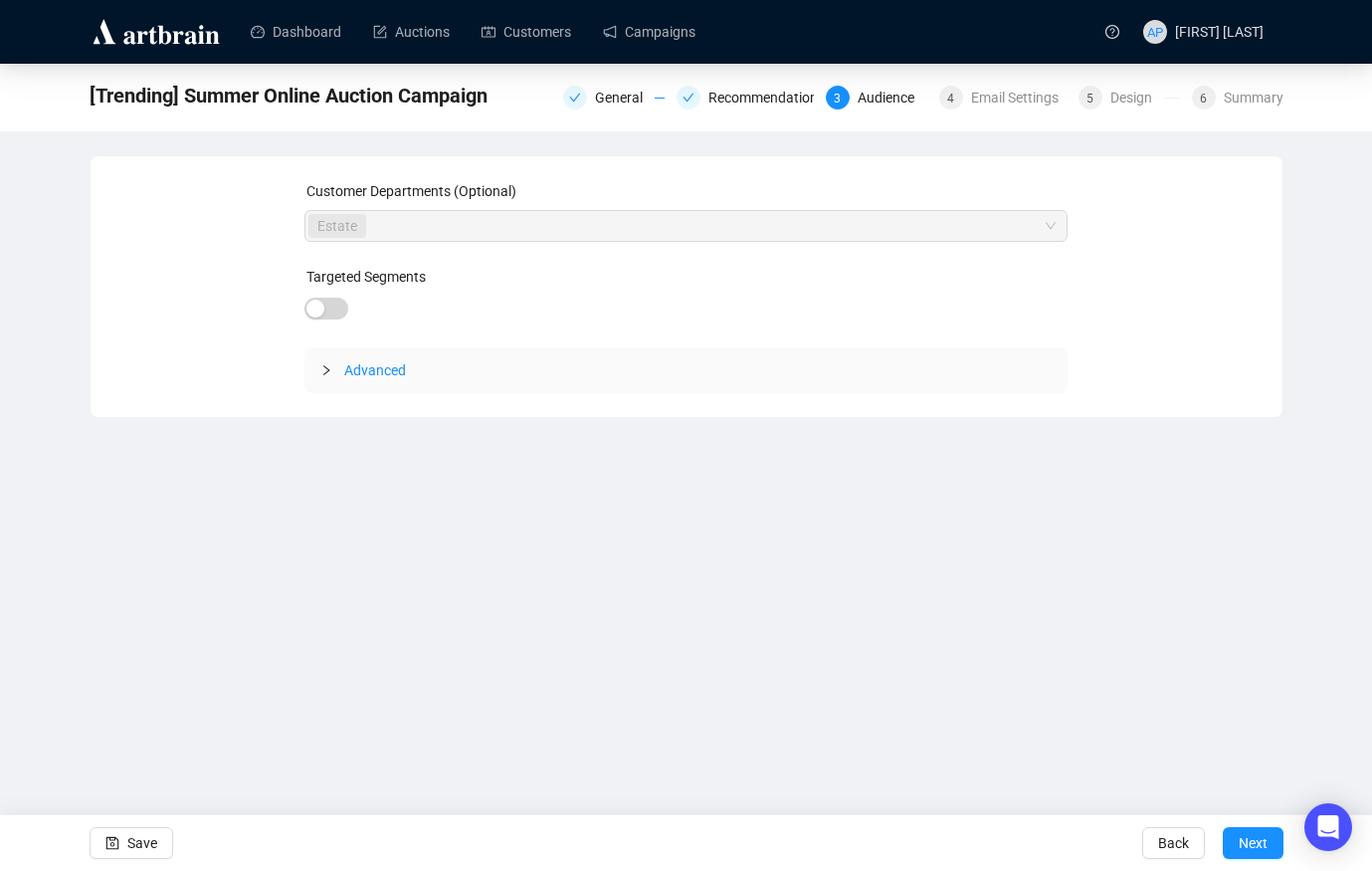 click at bounding box center (332, 370) 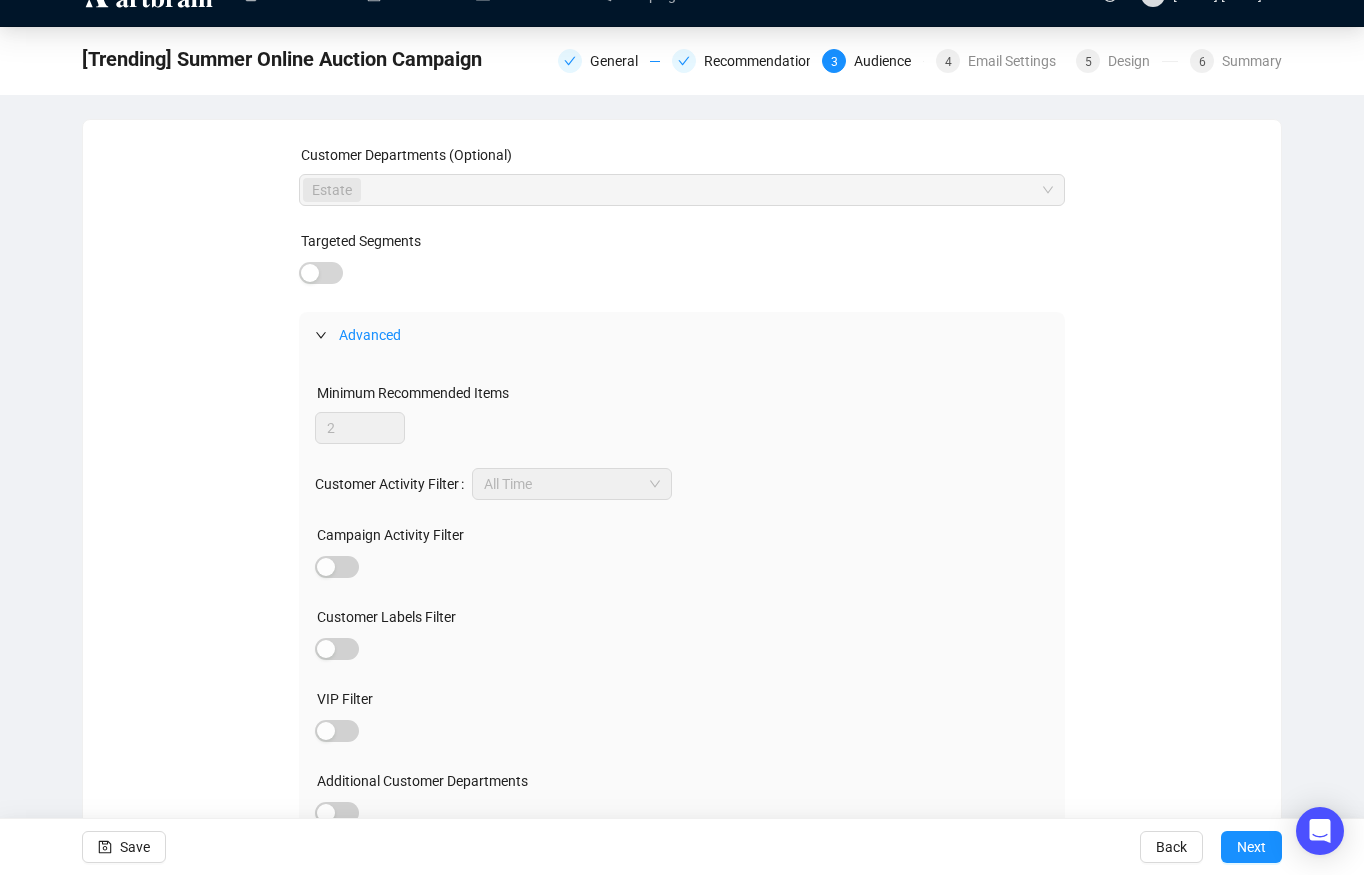 scroll, scrollTop: 55, scrollLeft: 0, axis: vertical 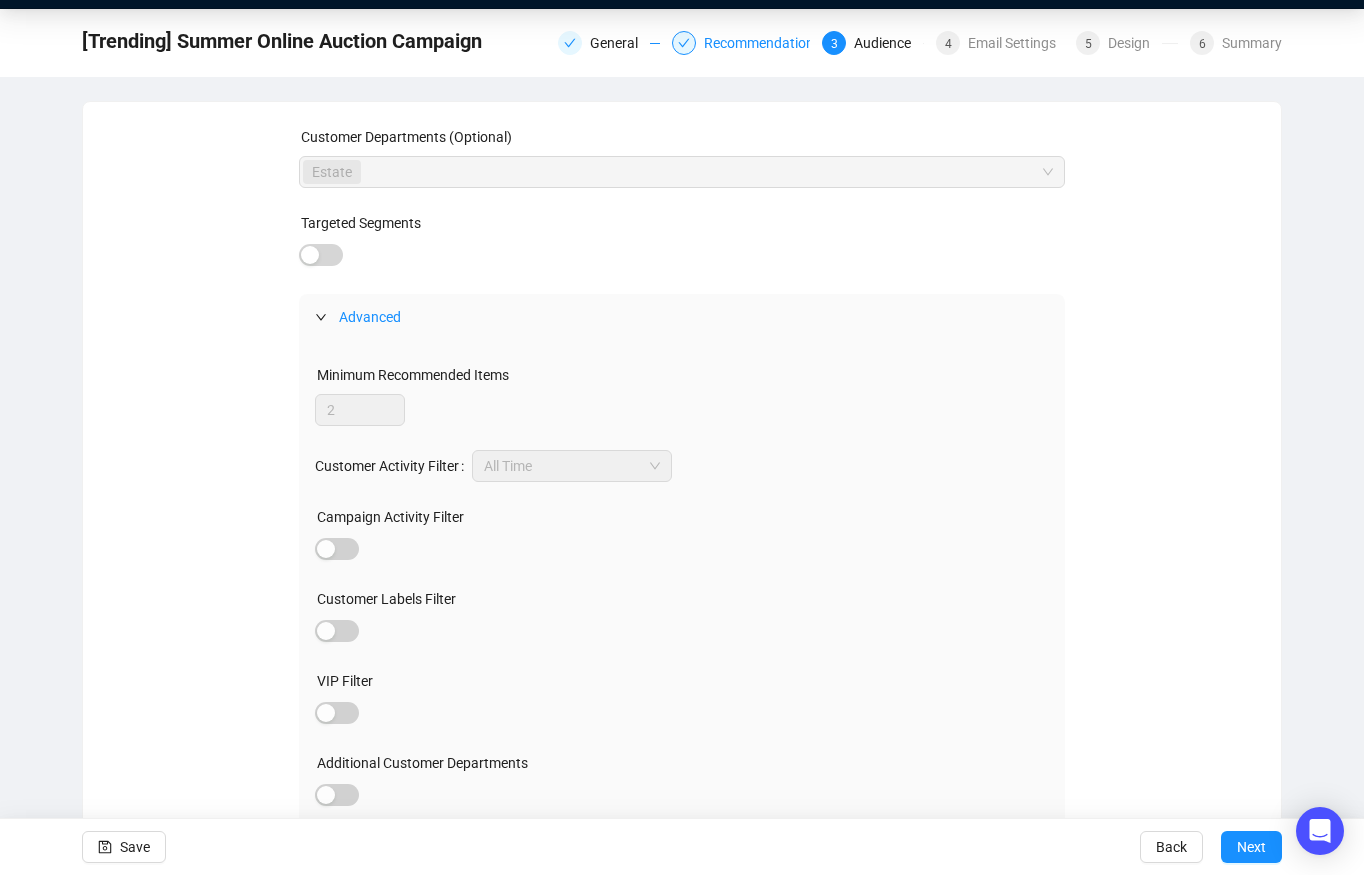 click on "Recommendations" at bounding box center (768, 43) 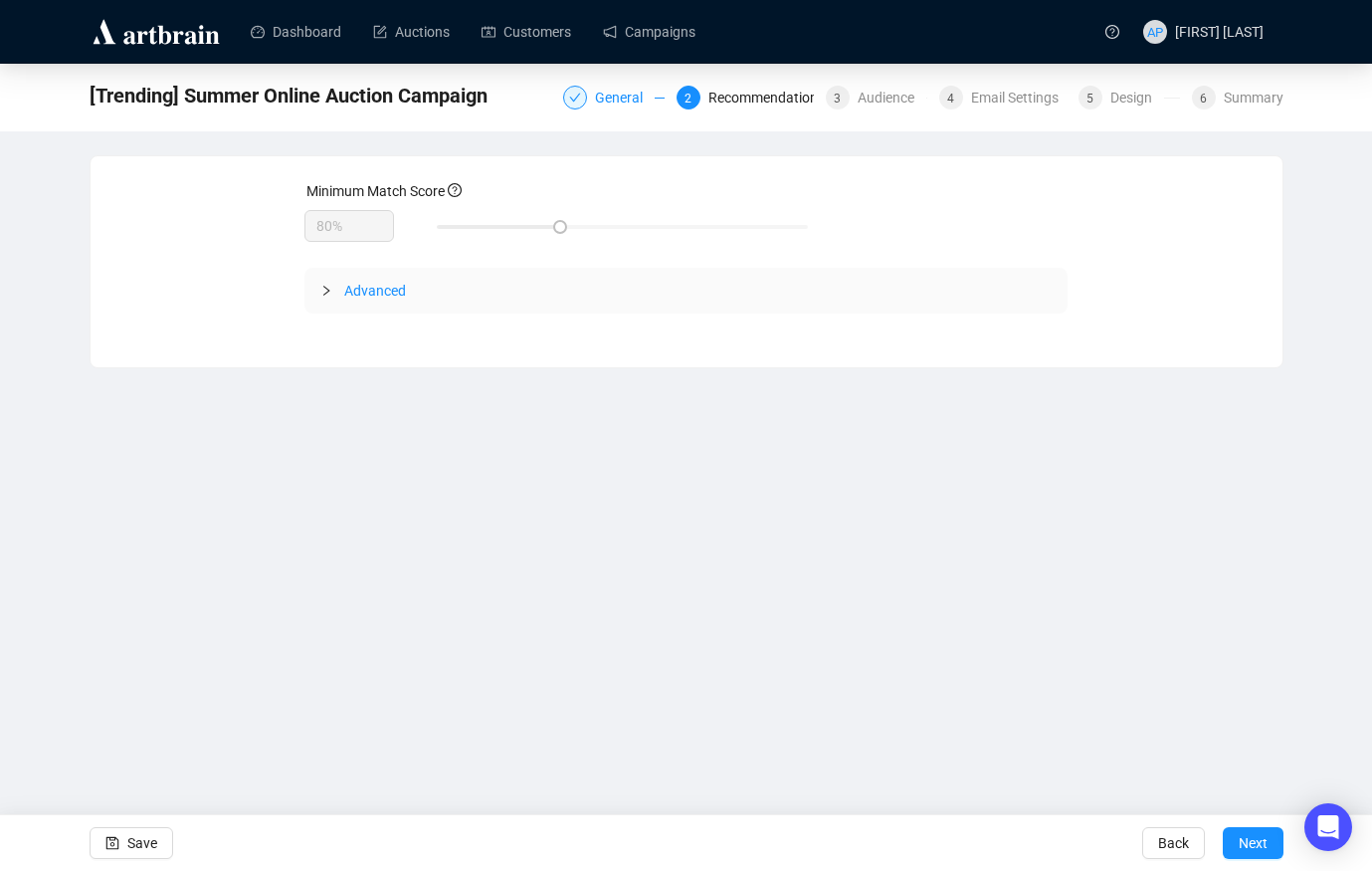click on "General" at bounding box center [625, 98] 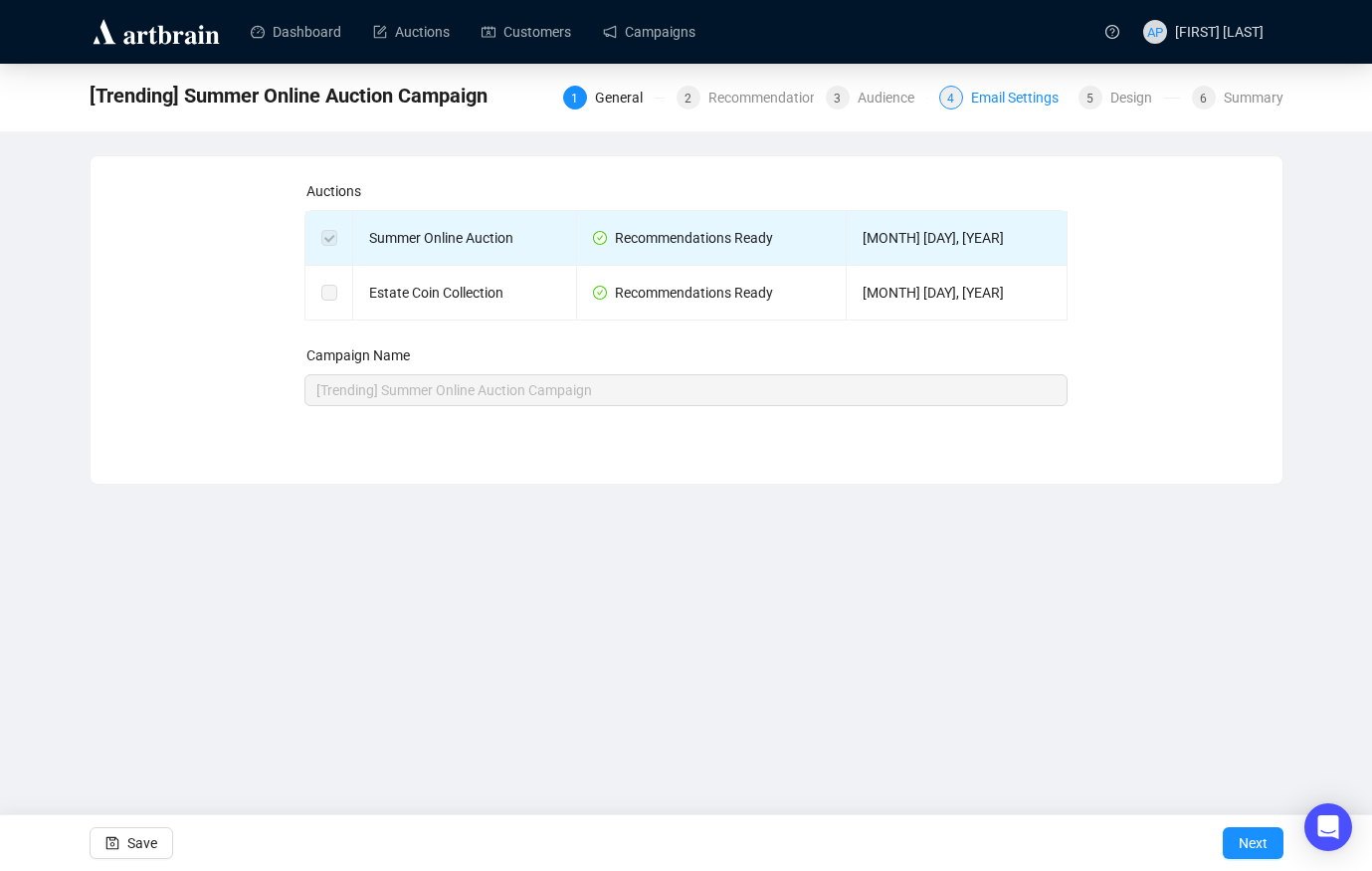 click on "Email Settings" at bounding box center [1021, 98] 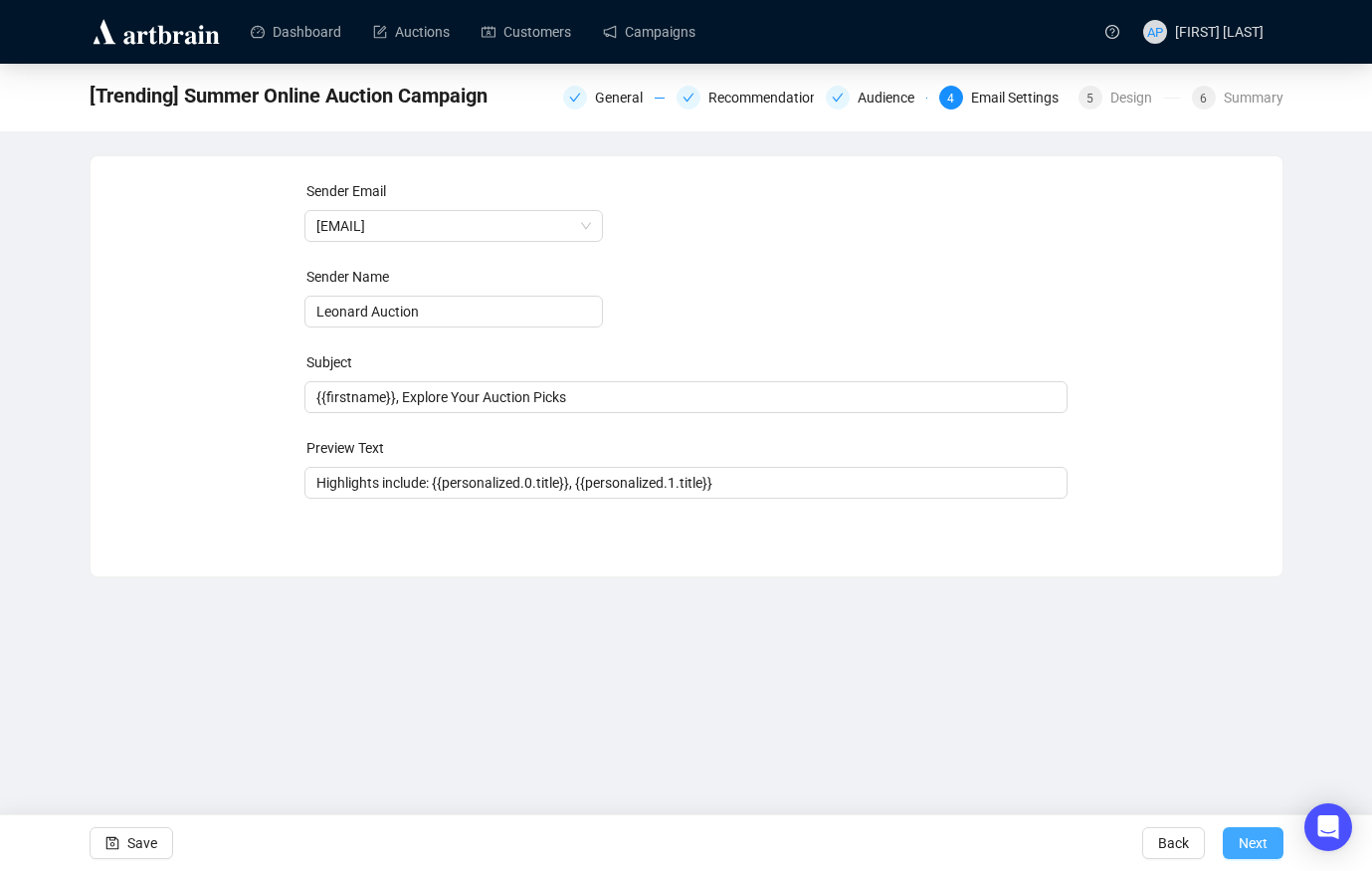 click on "Next" at bounding box center (1253, 843) 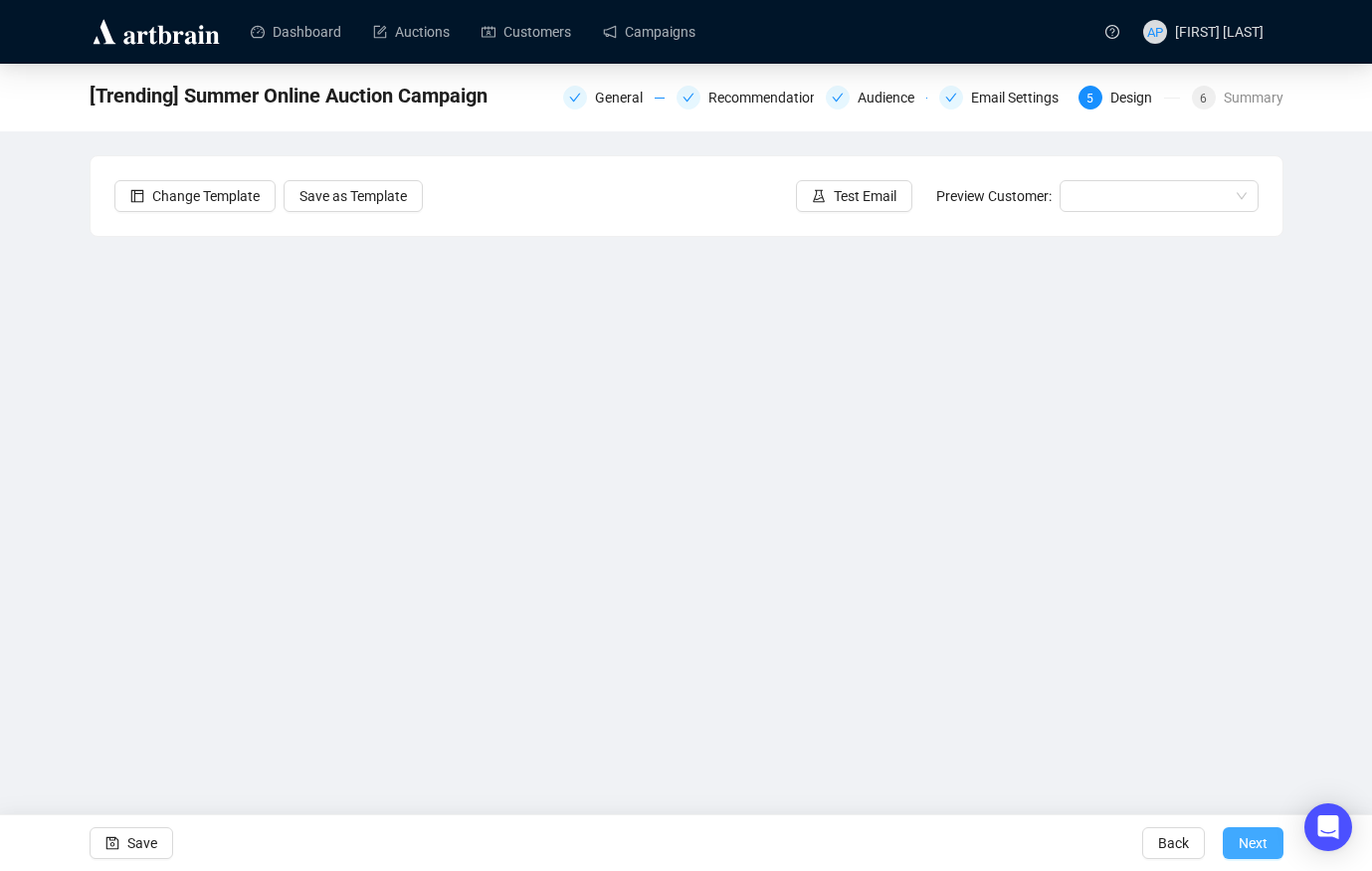 click on "Next" at bounding box center (1253, 843) 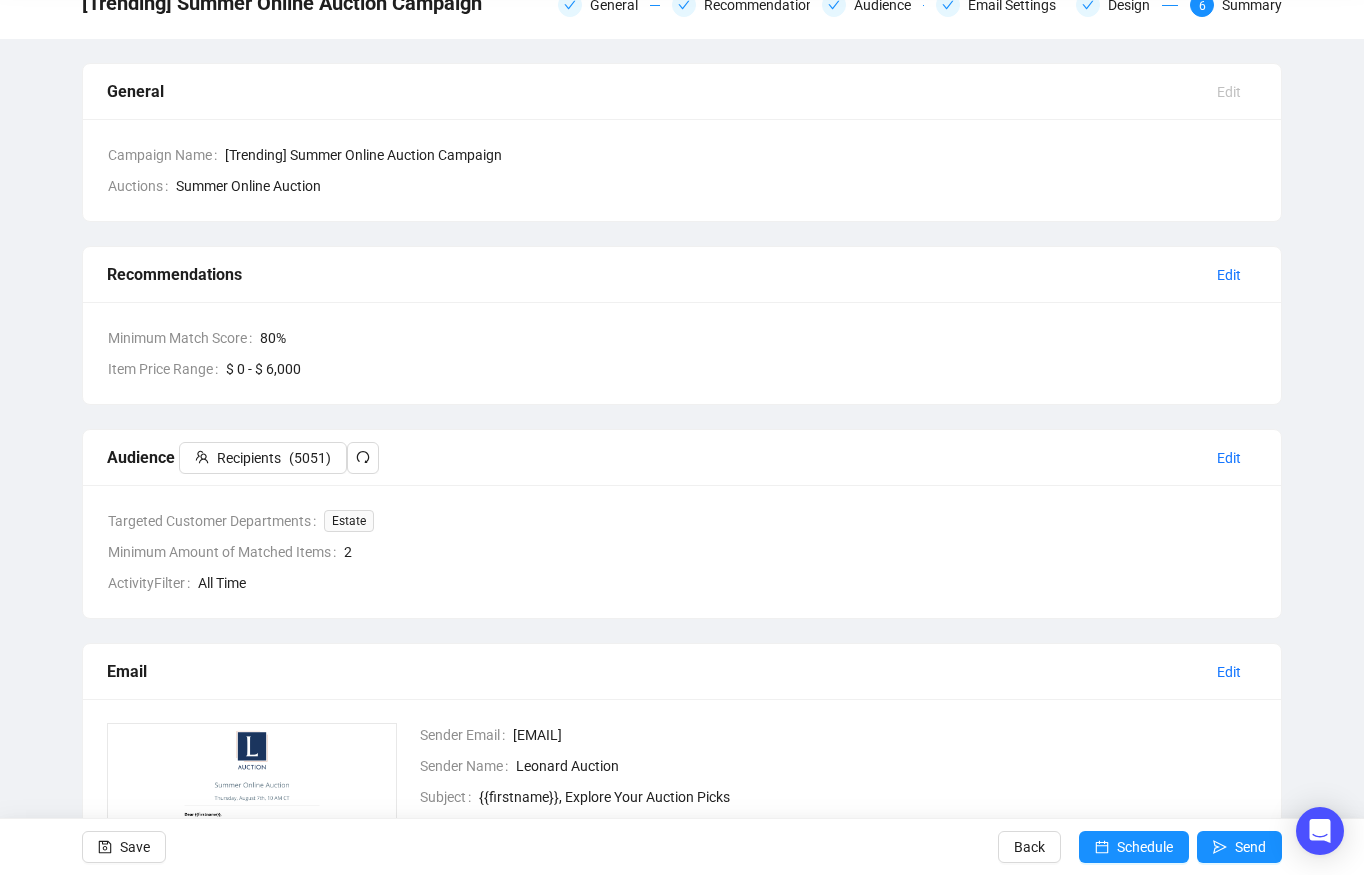 scroll, scrollTop: 0, scrollLeft: 0, axis: both 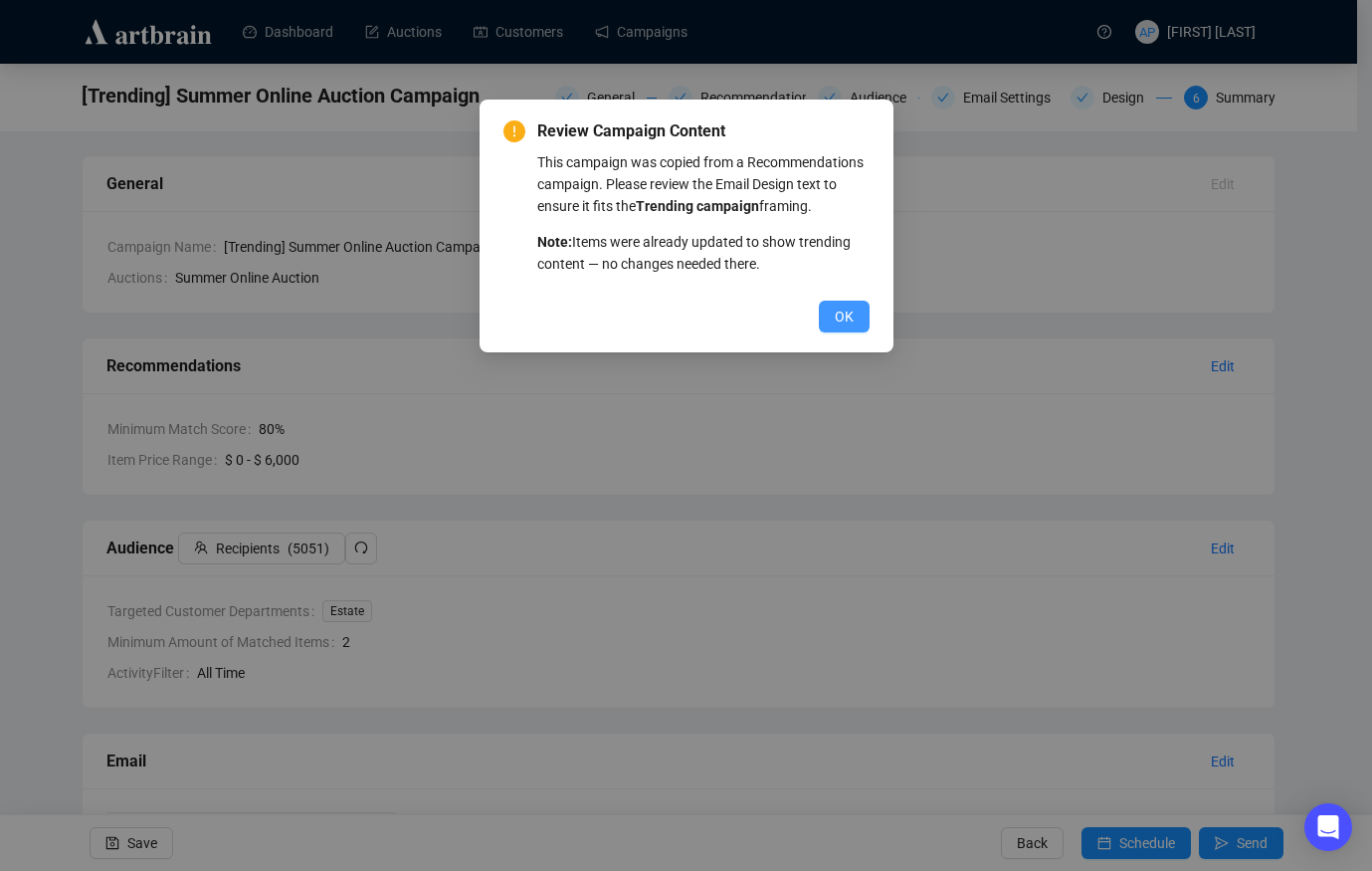 click on "OK" at bounding box center [844, 317] 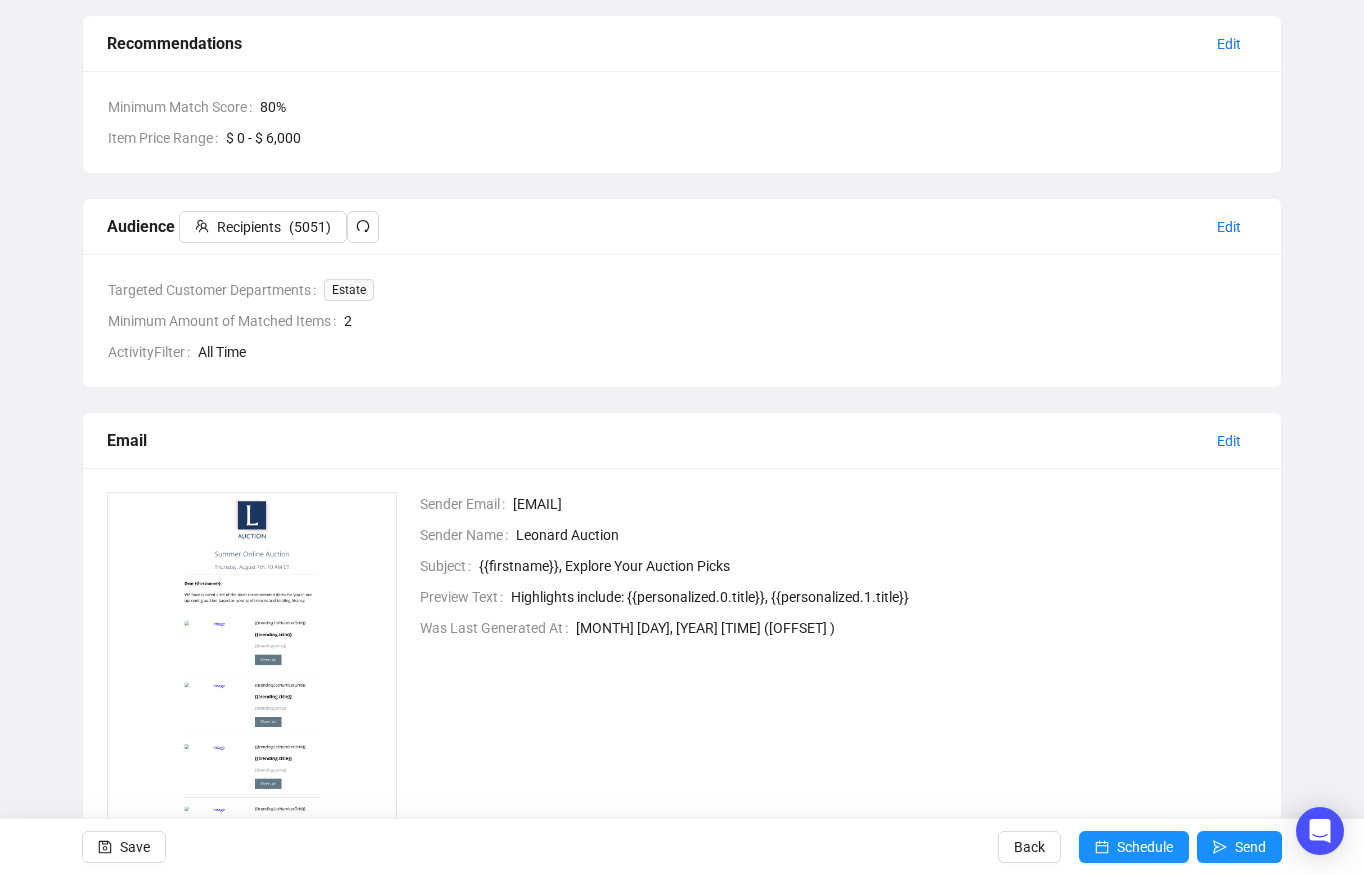 scroll, scrollTop: 468, scrollLeft: 0, axis: vertical 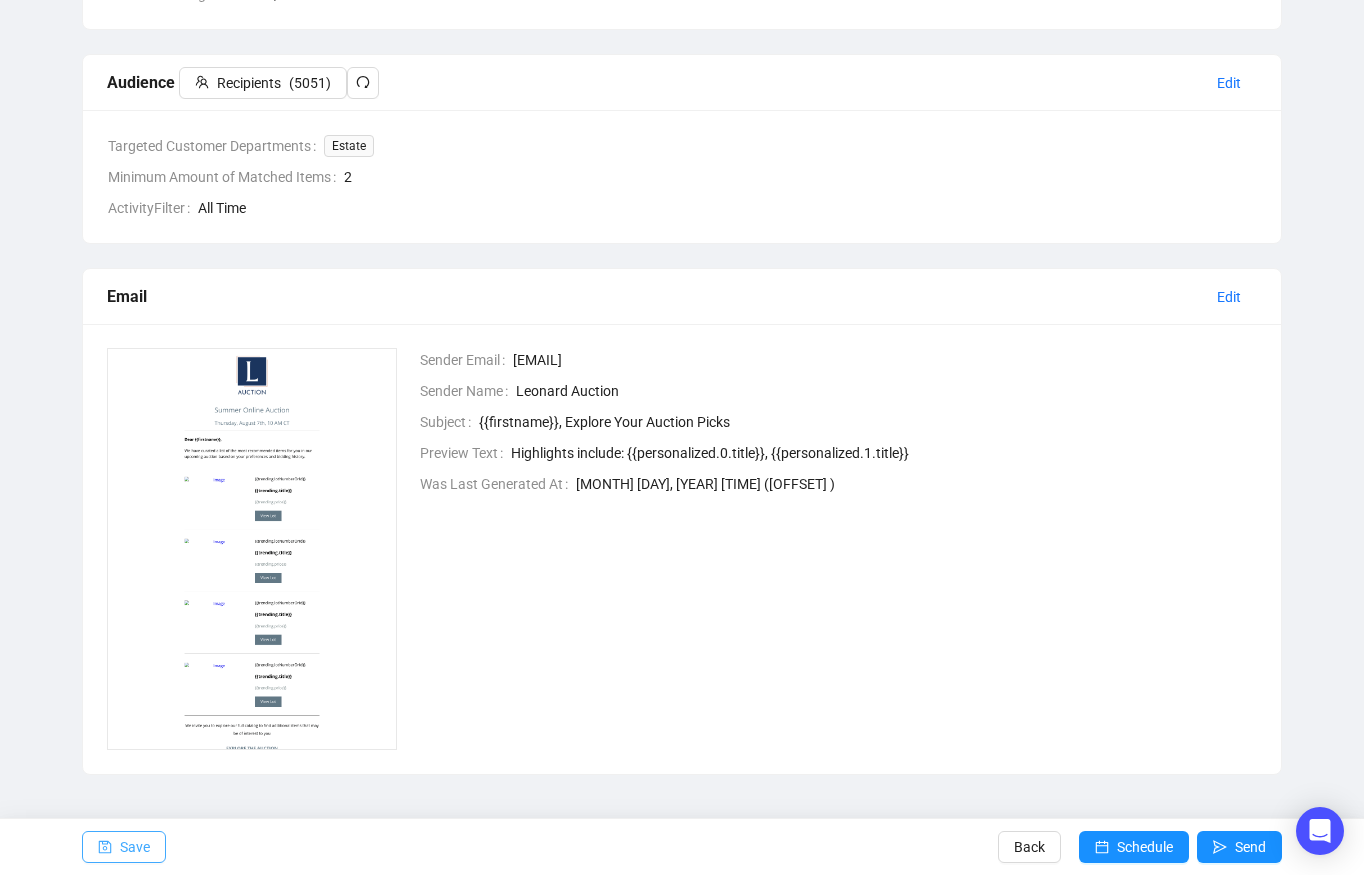 click on "Save" at bounding box center [135, 847] 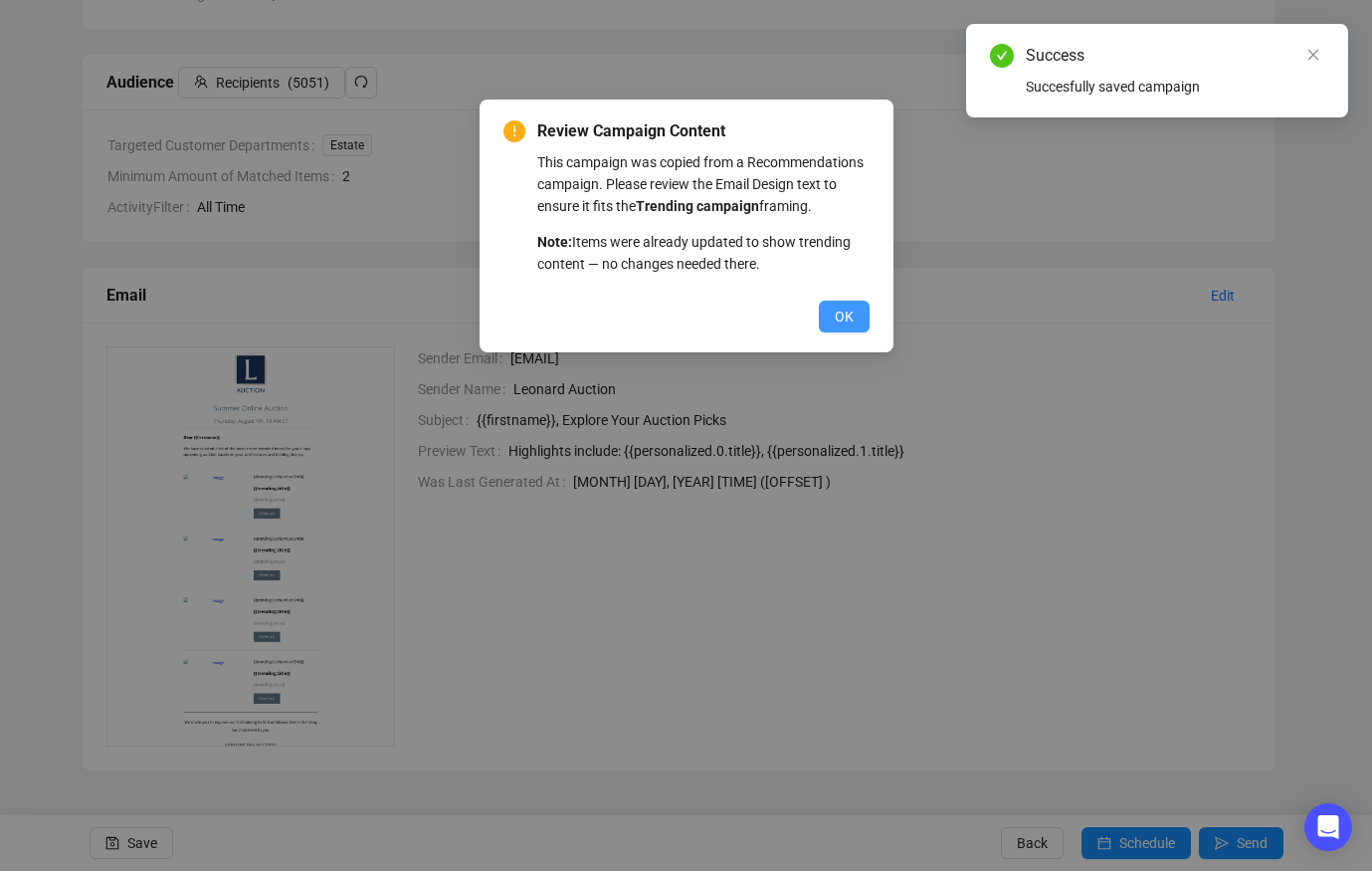 click on "OK" at bounding box center (844, 317) 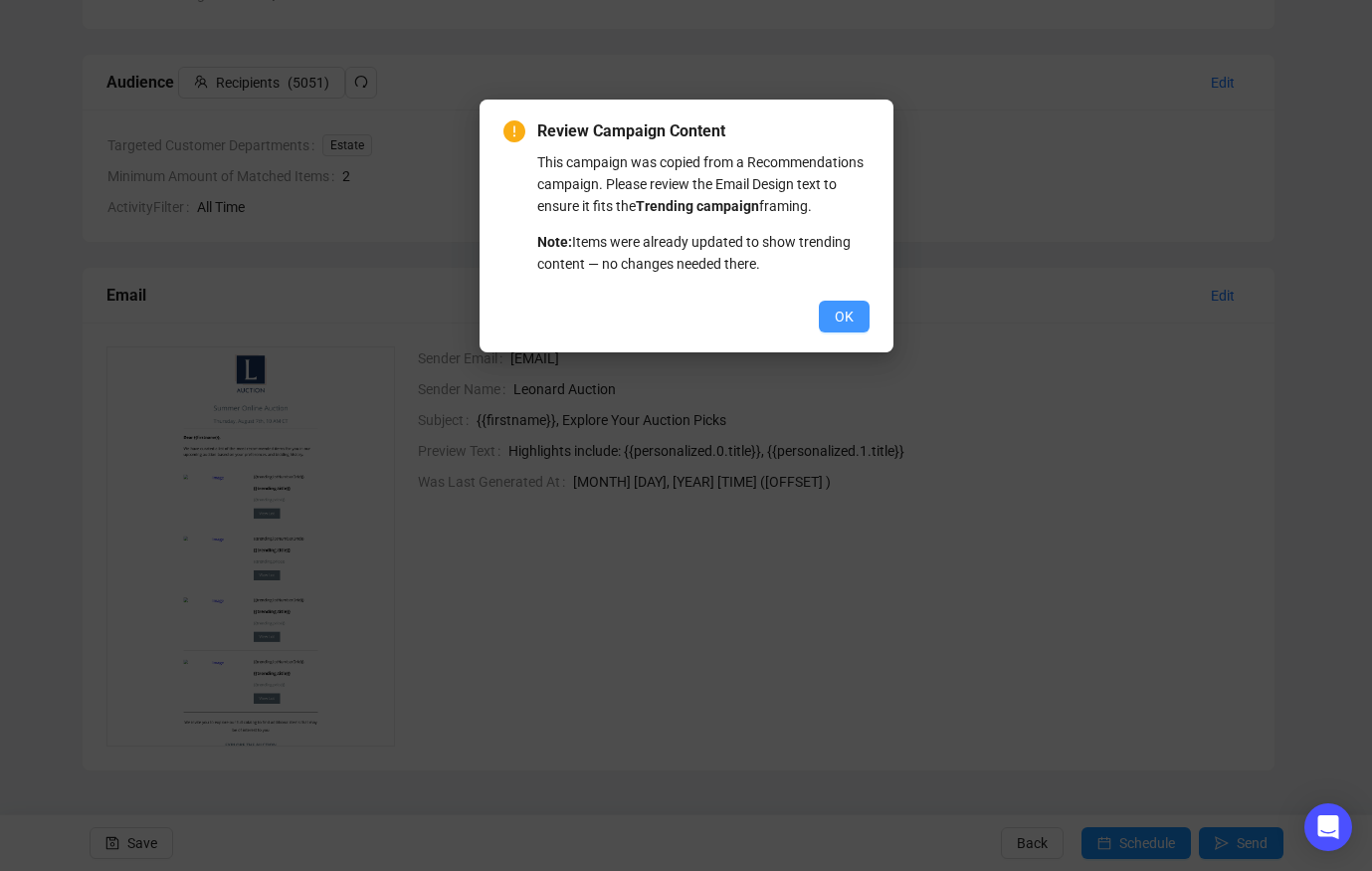 click on "OK" at bounding box center (844, 317) 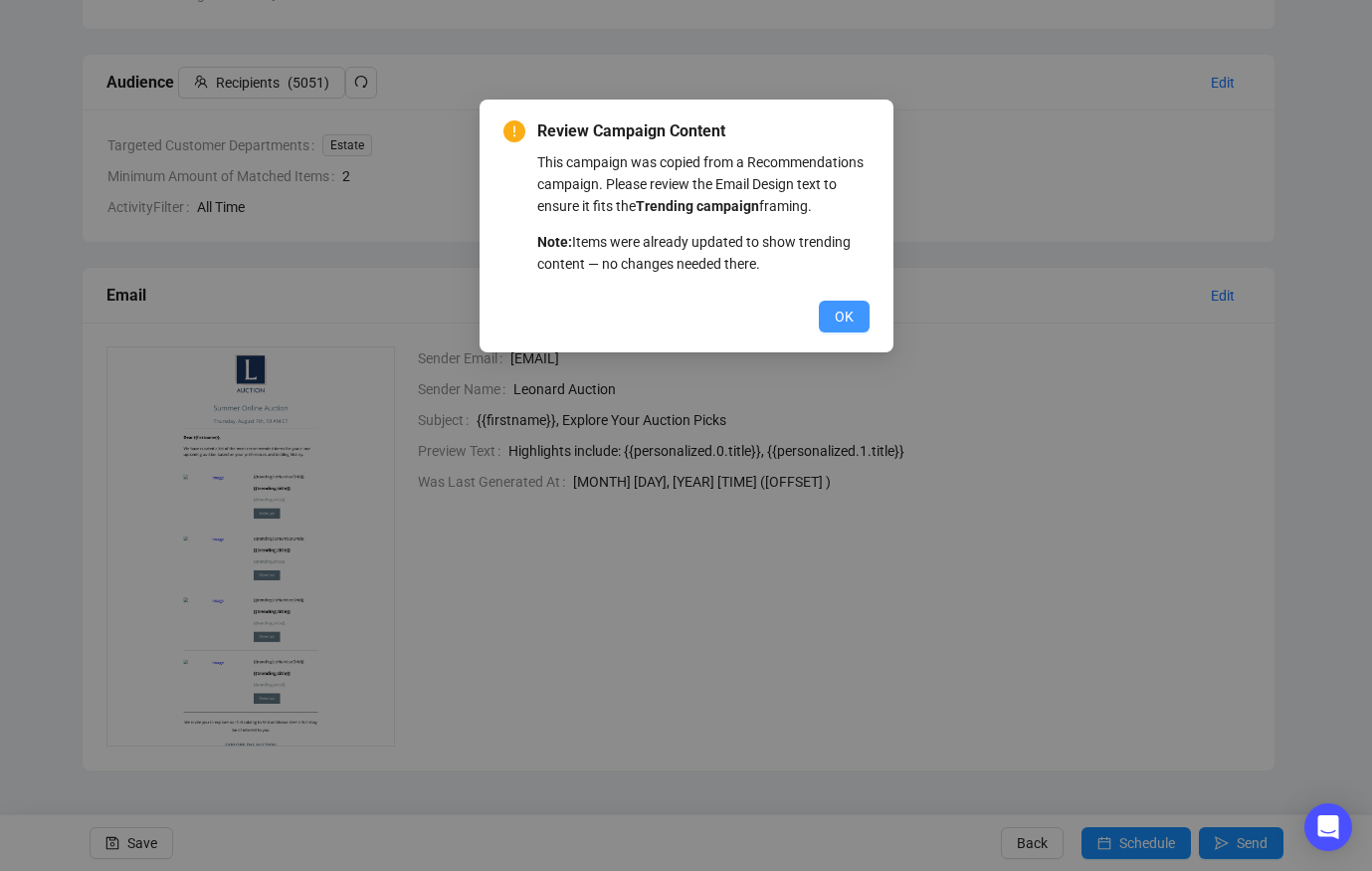 click on "OK" at bounding box center [844, 317] 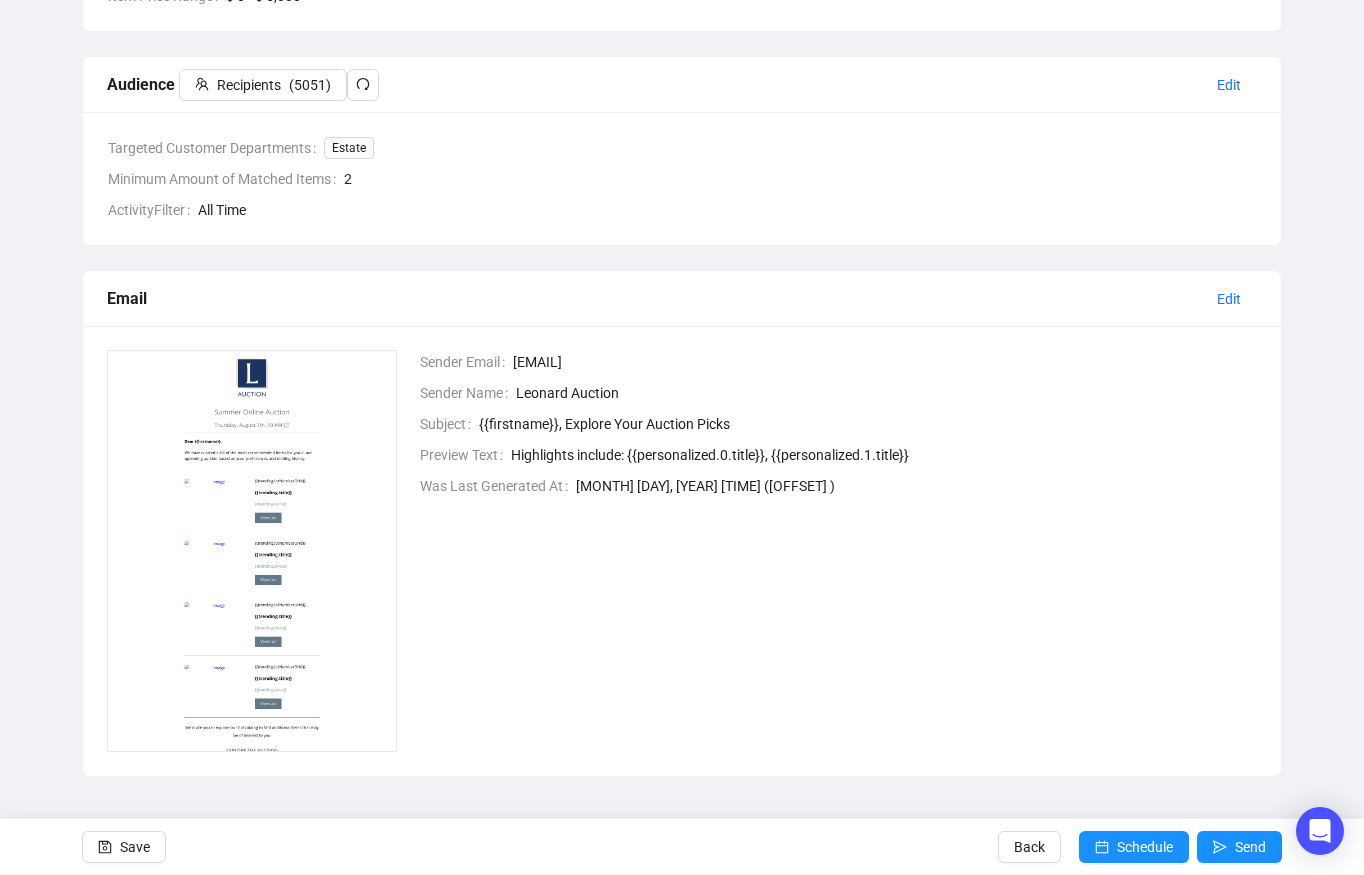 scroll, scrollTop: 468, scrollLeft: 0, axis: vertical 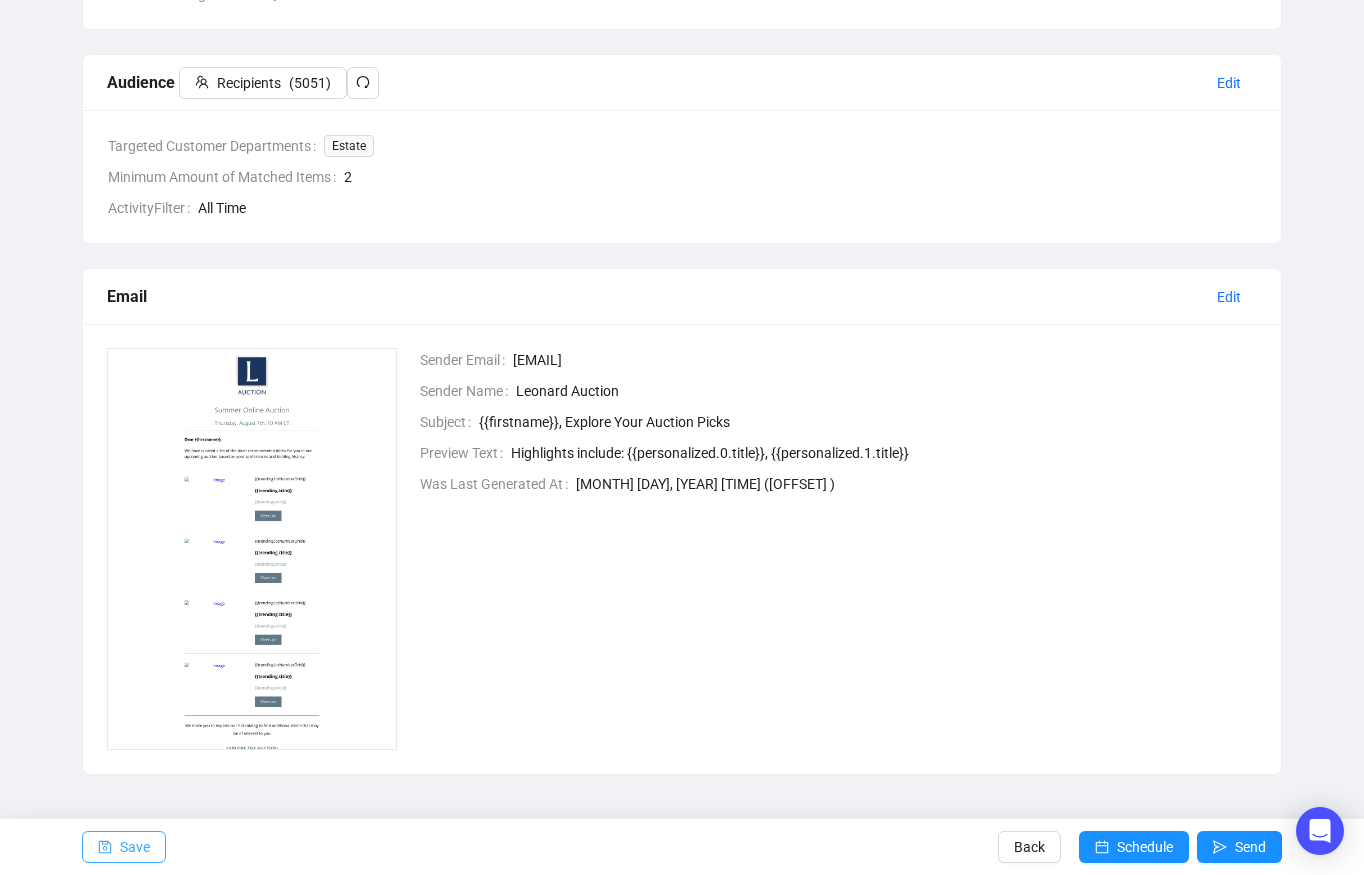 click on "Save" at bounding box center (124, 847) 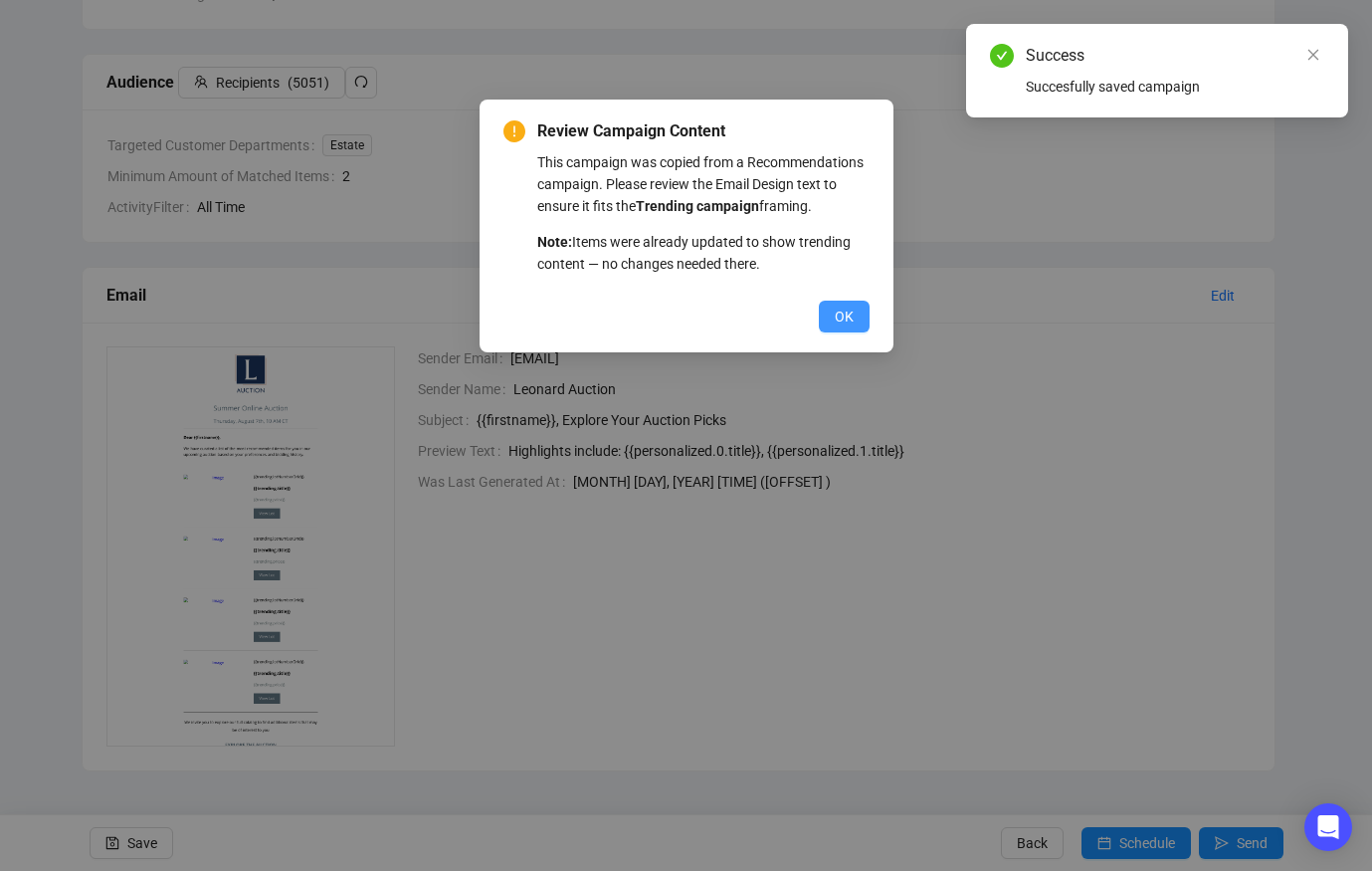 click on "OK" at bounding box center [844, 317] 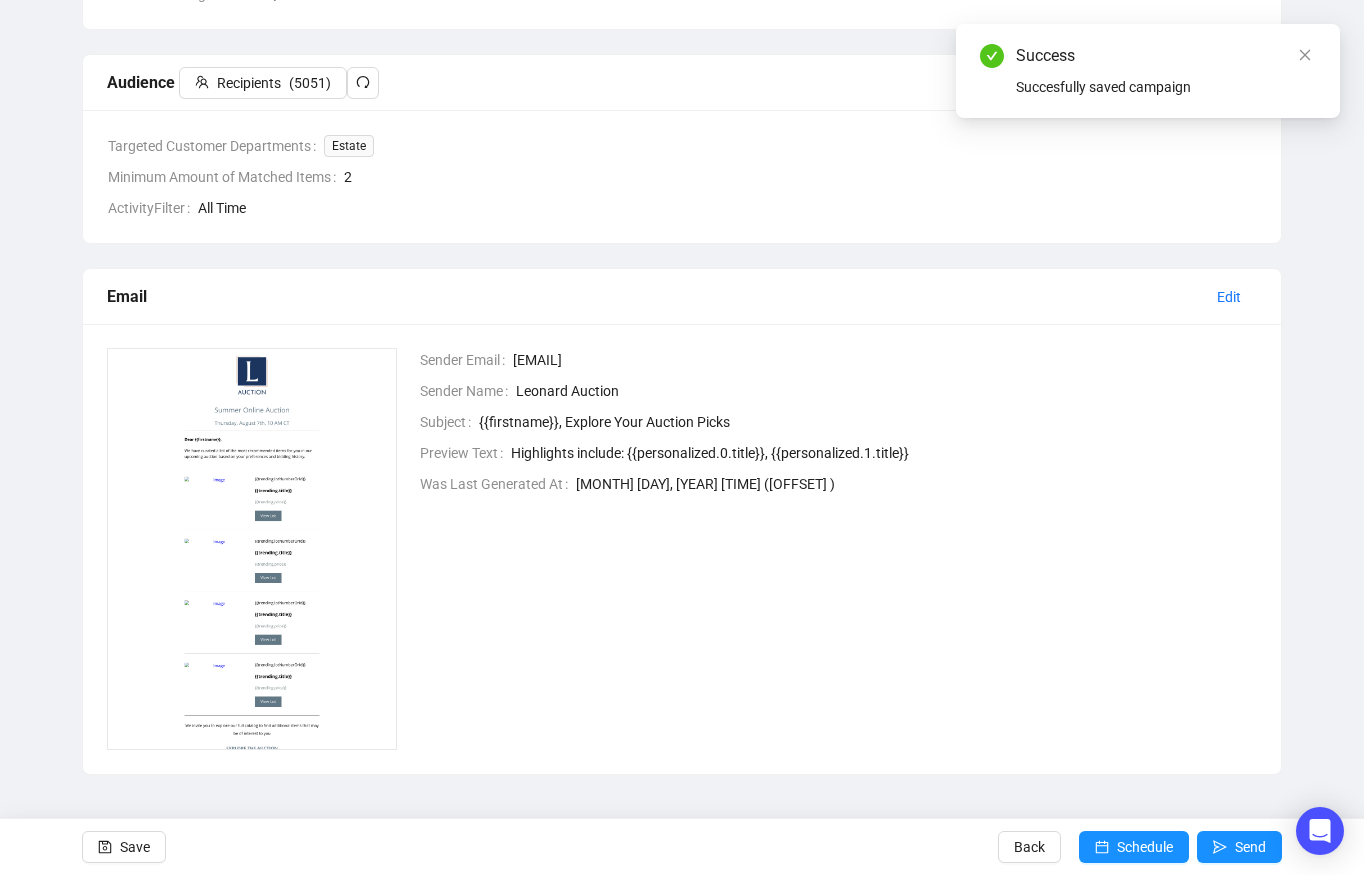 scroll, scrollTop: 0, scrollLeft: 0, axis: both 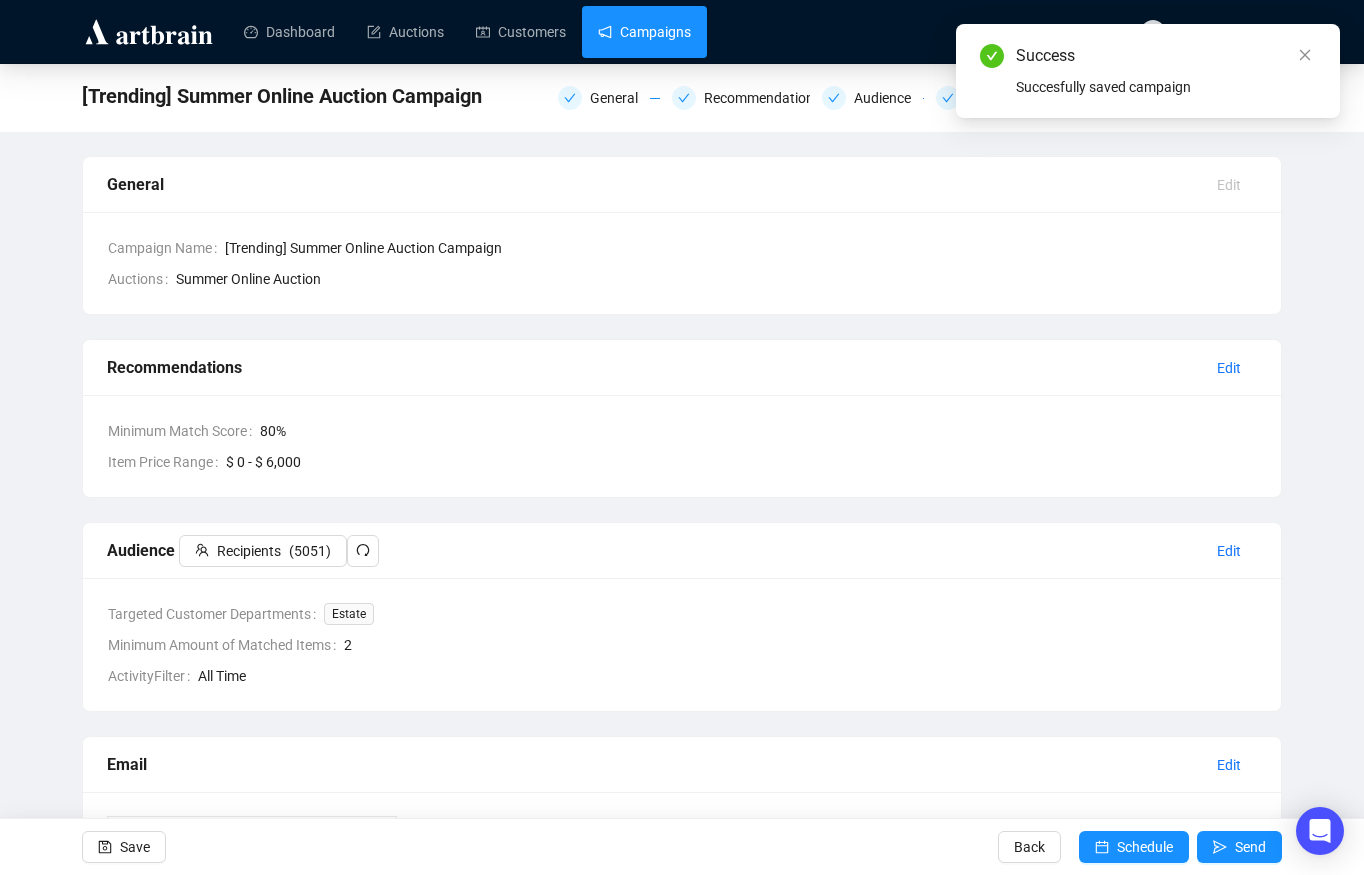 click on "Campaigns" at bounding box center [644, 32] 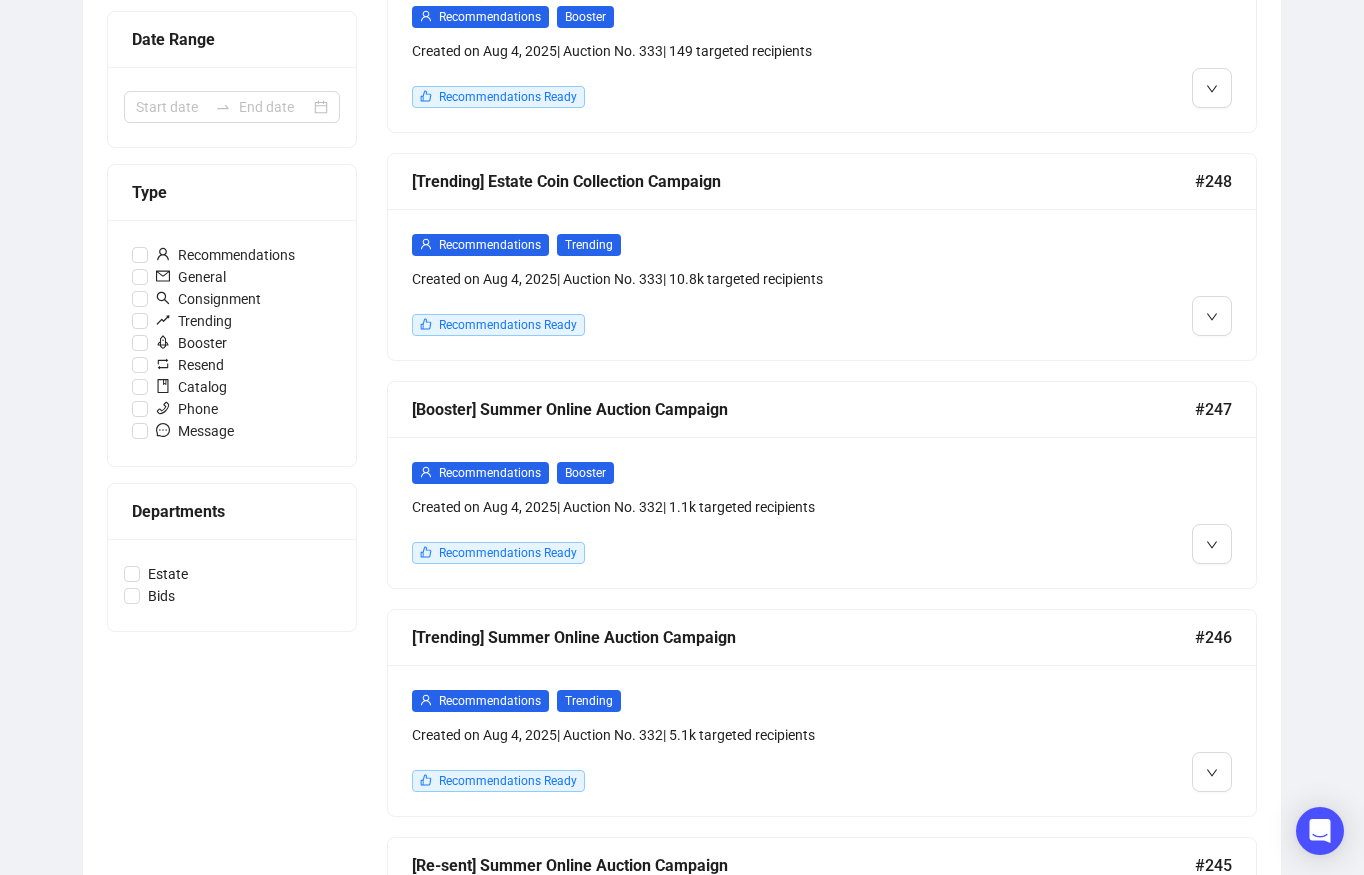scroll, scrollTop: 440, scrollLeft: 0, axis: vertical 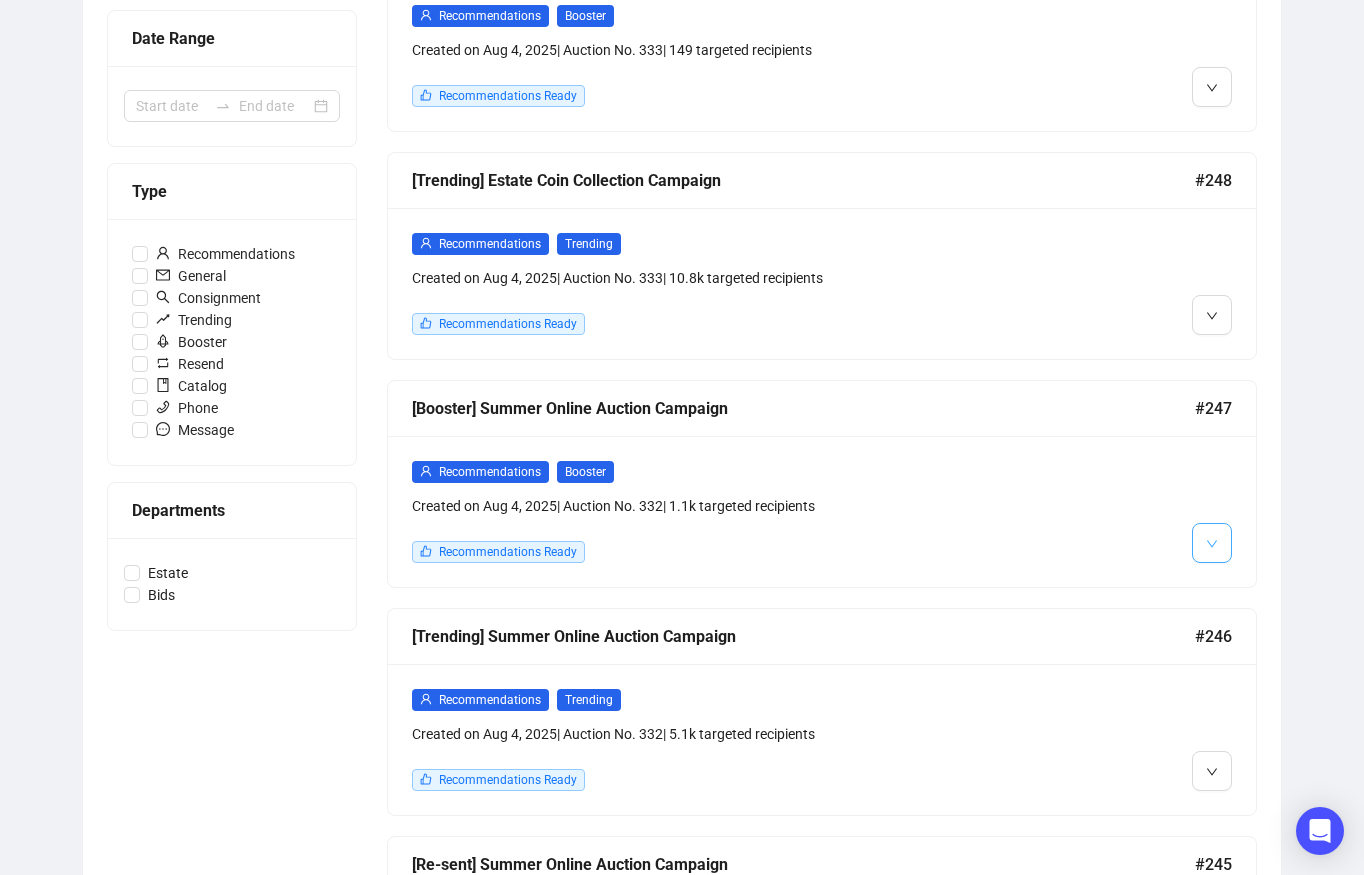 click 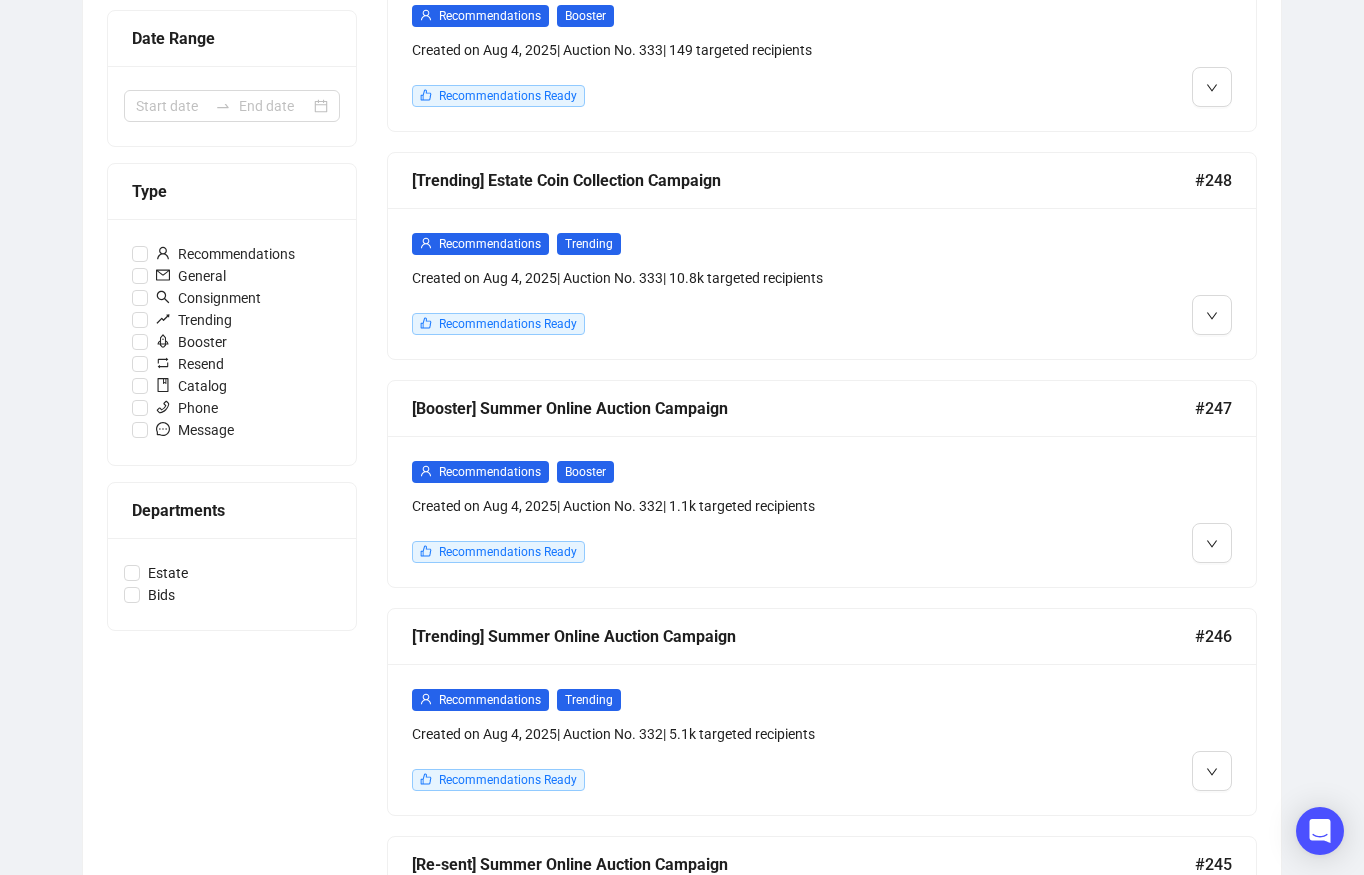 click on "Created on [DATE]  | Auction No. [NUMBER]  | [NUMBER] targeted recipients" at bounding box center [718, 506] 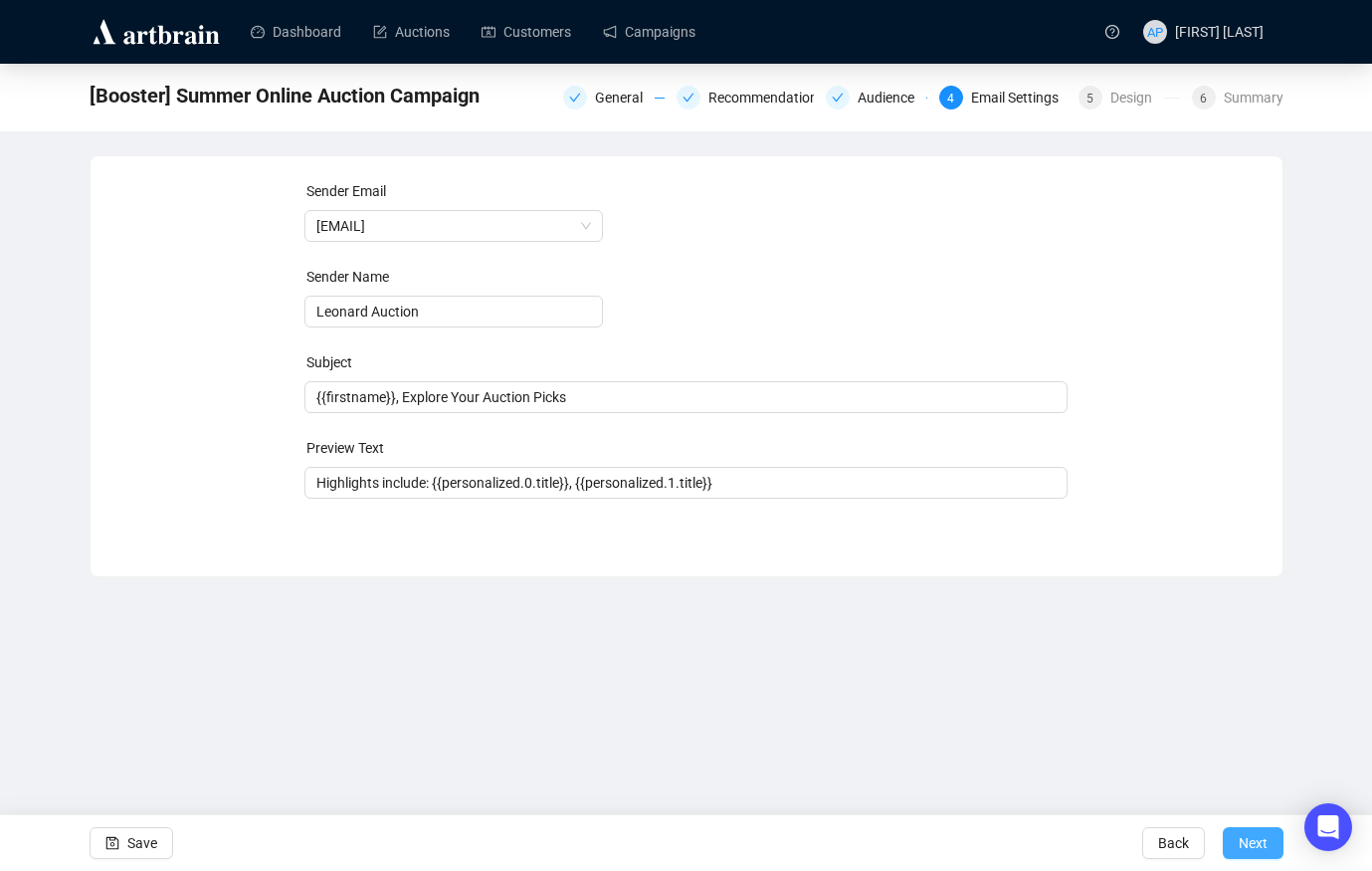 click on "Next" at bounding box center [1253, 843] 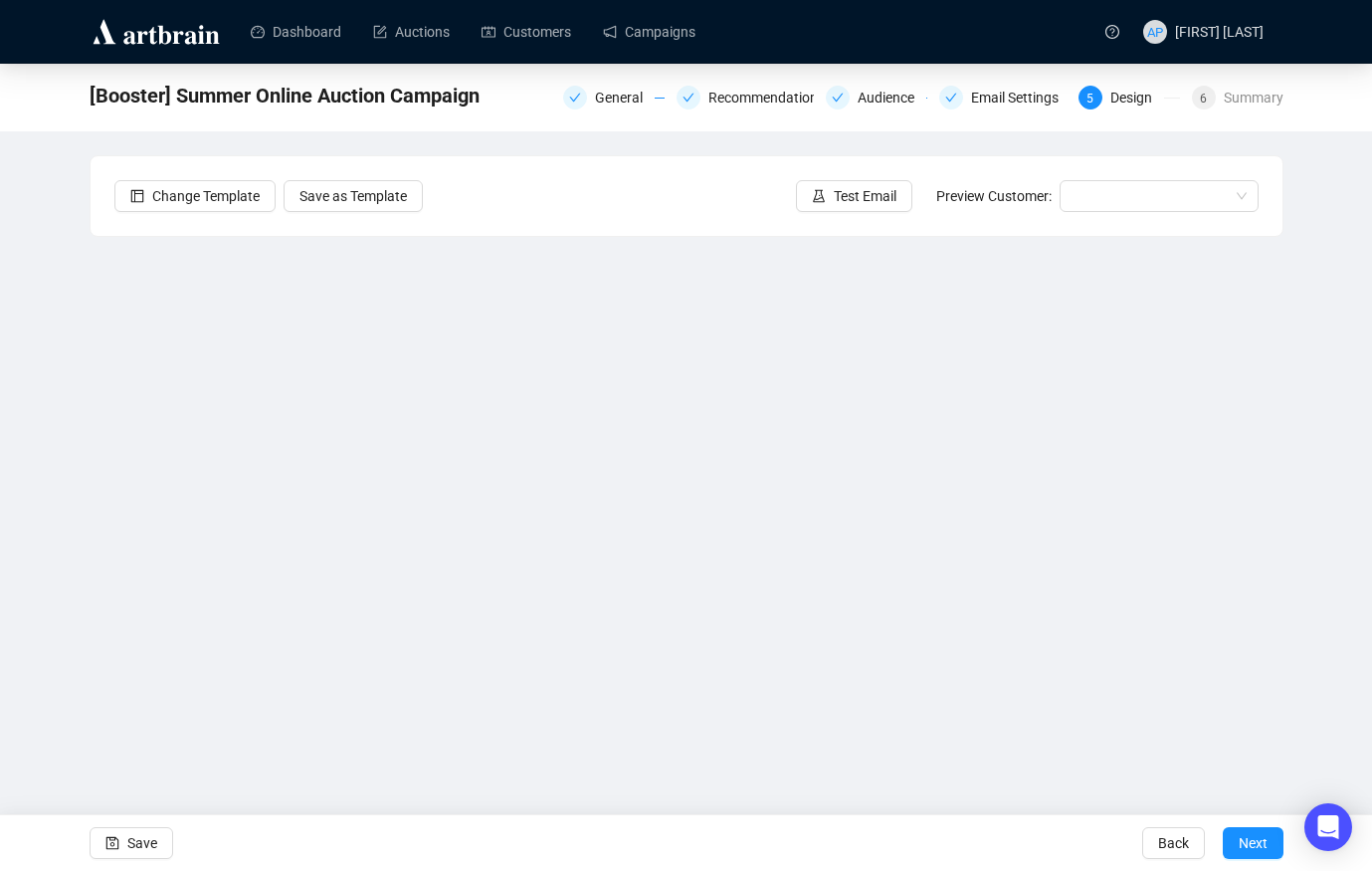 drag, startPoint x: 145, startPoint y: 834, endPoint x: 189, endPoint y: 831, distance: 44.102154 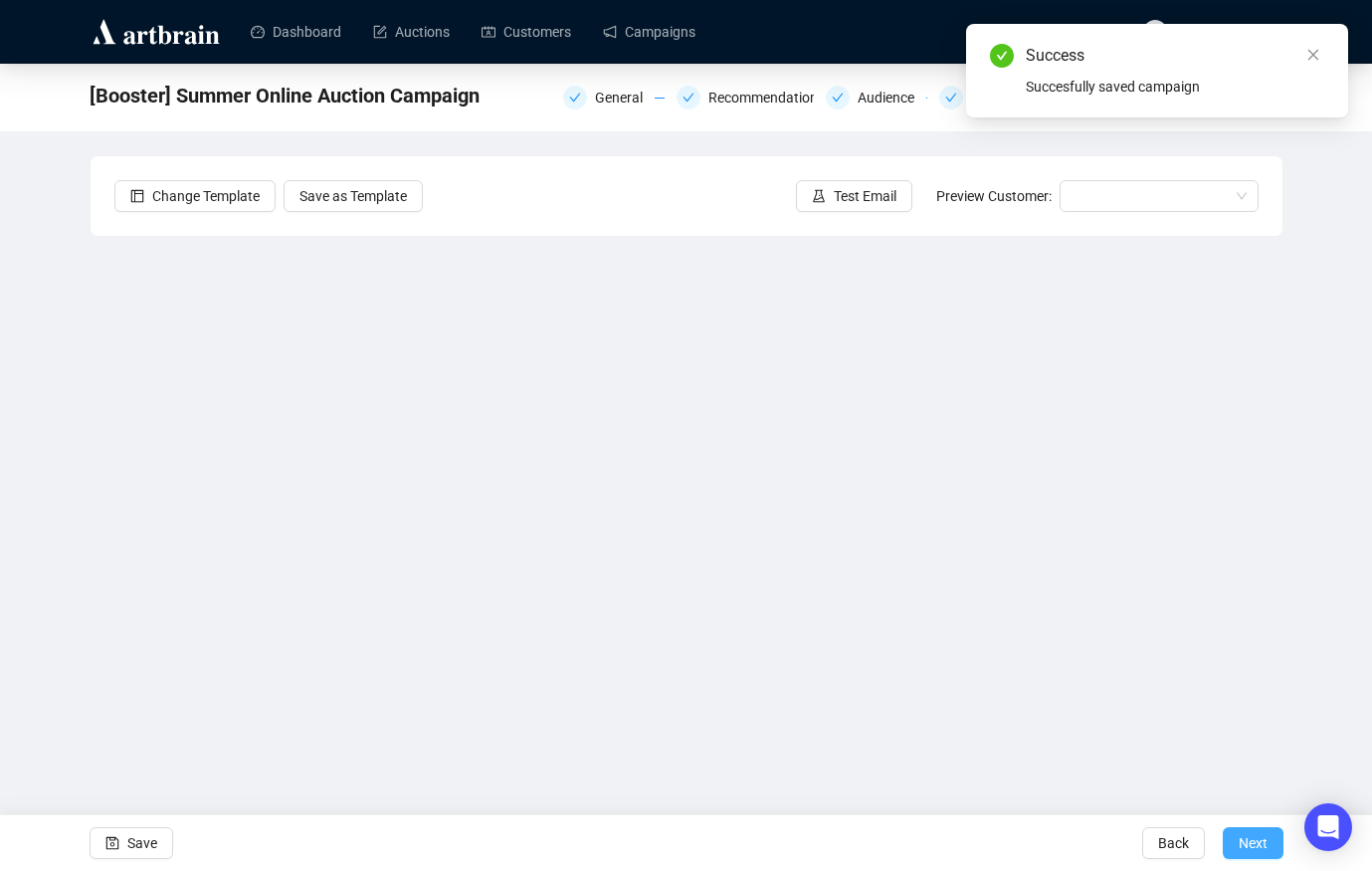 click on "Next" at bounding box center [1253, 843] 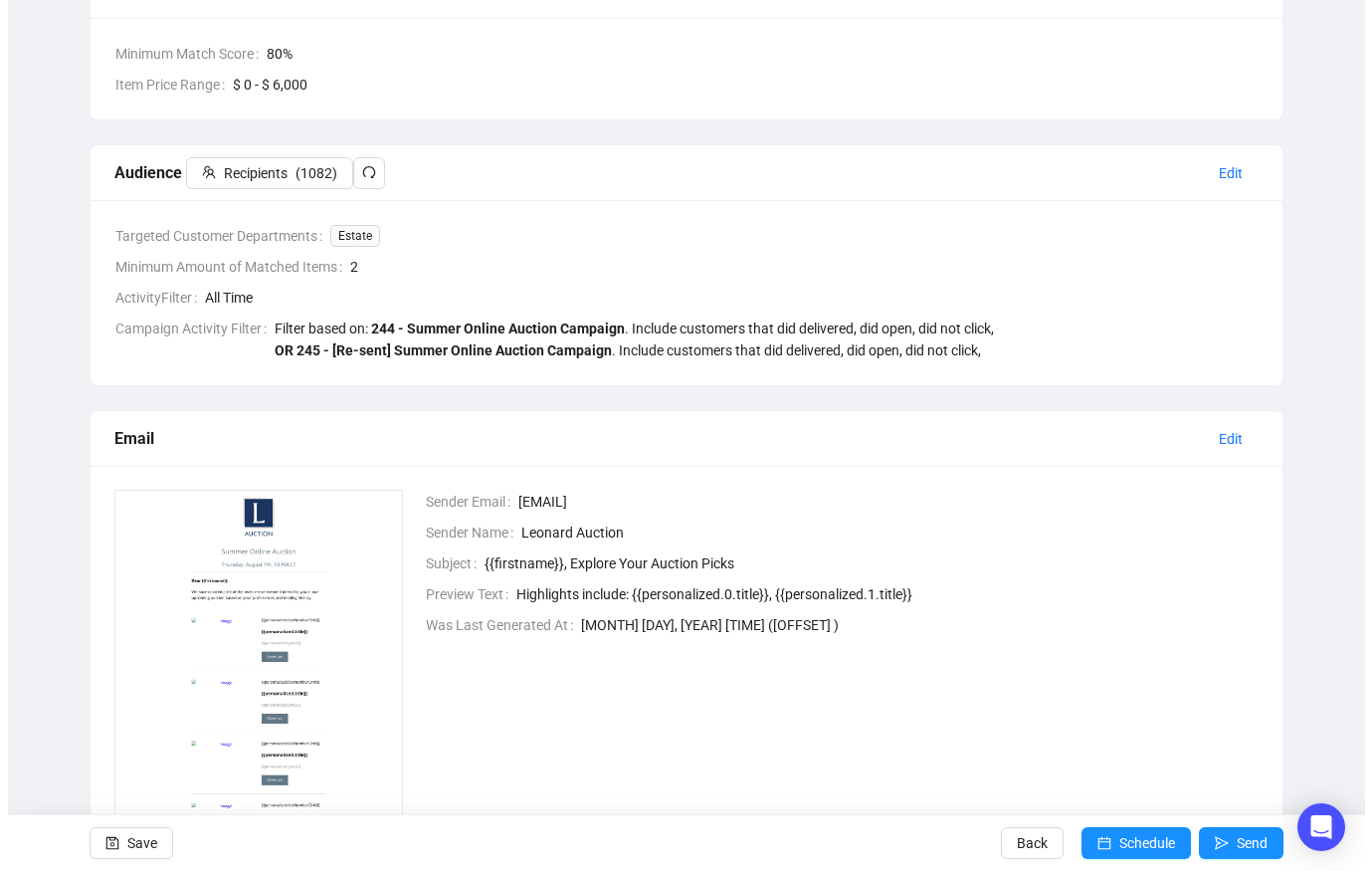 scroll, scrollTop: 519, scrollLeft: 0, axis: vertical 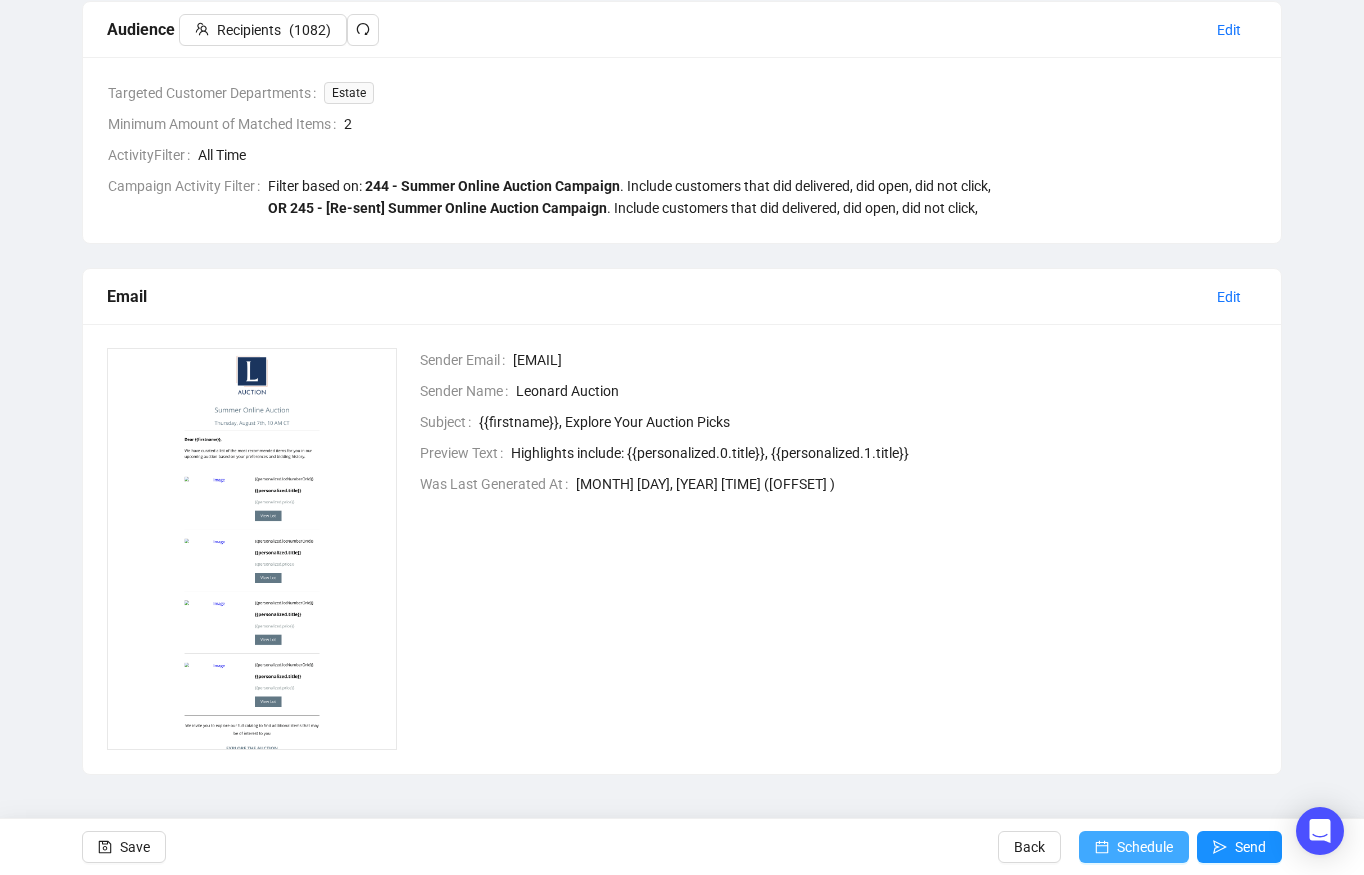 click on "Schedule" at bounding box center [1134, 847] 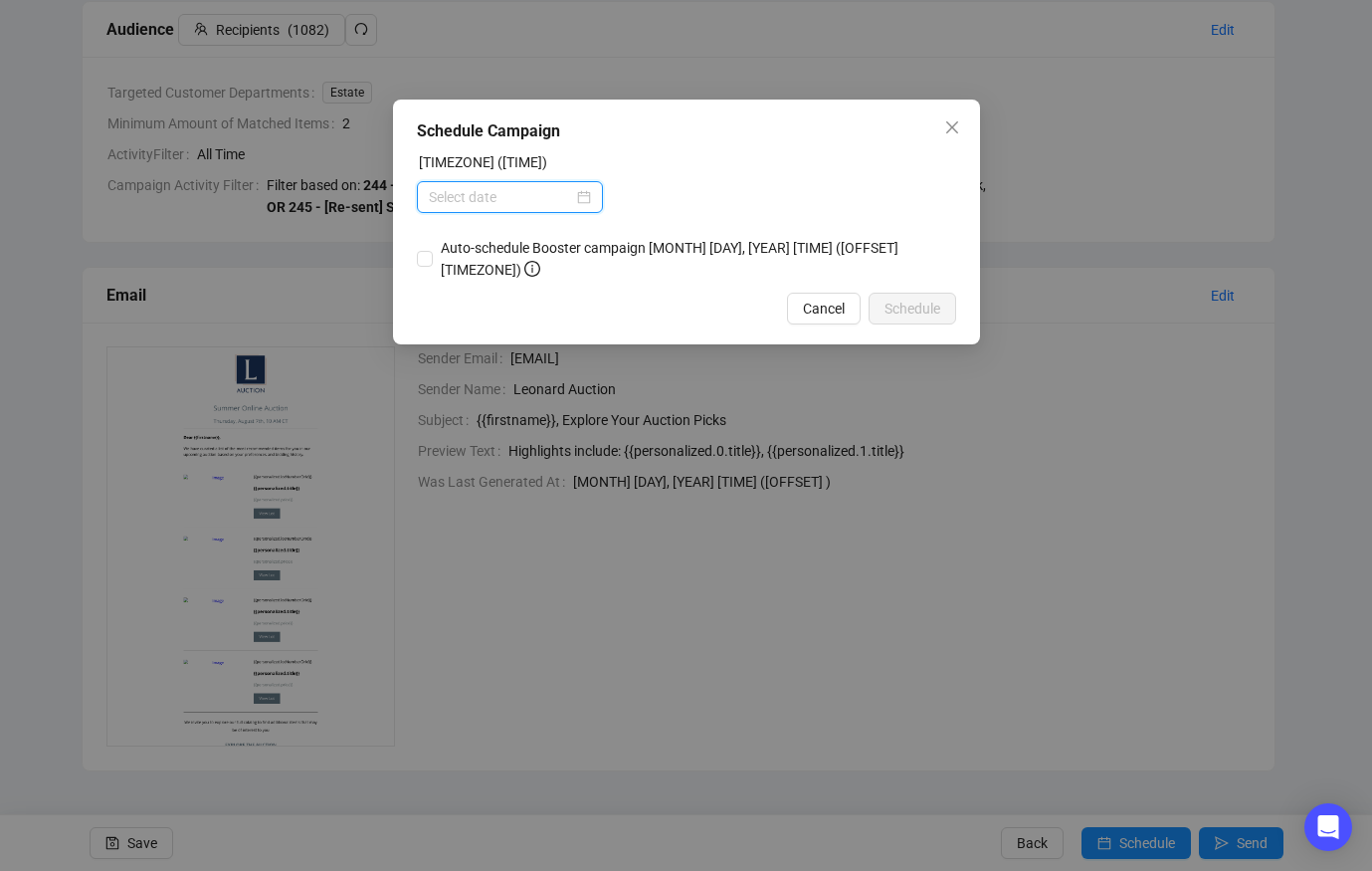 click at bounding box center [500, 197] 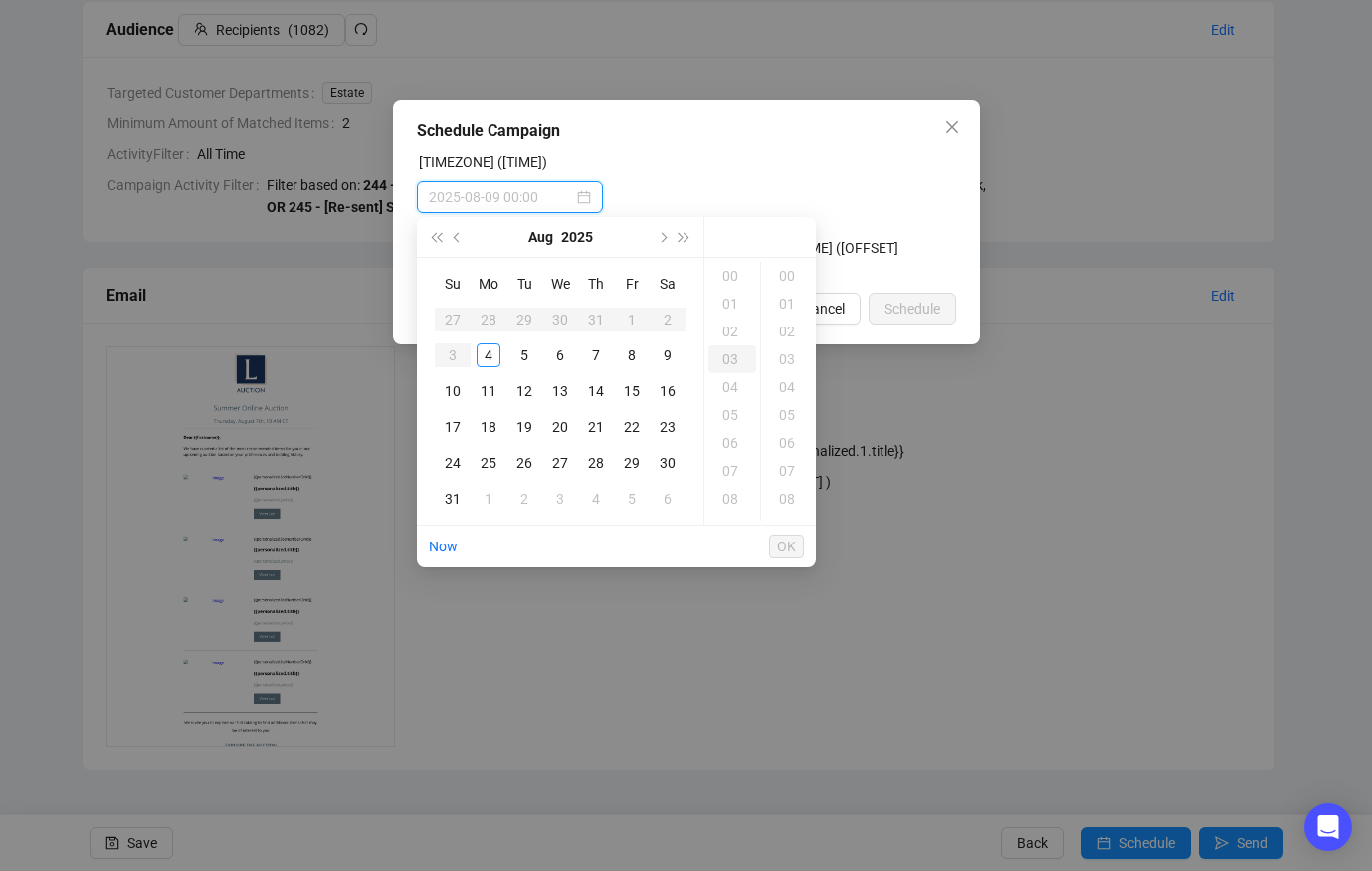 type on "[DATE] [TIME]" 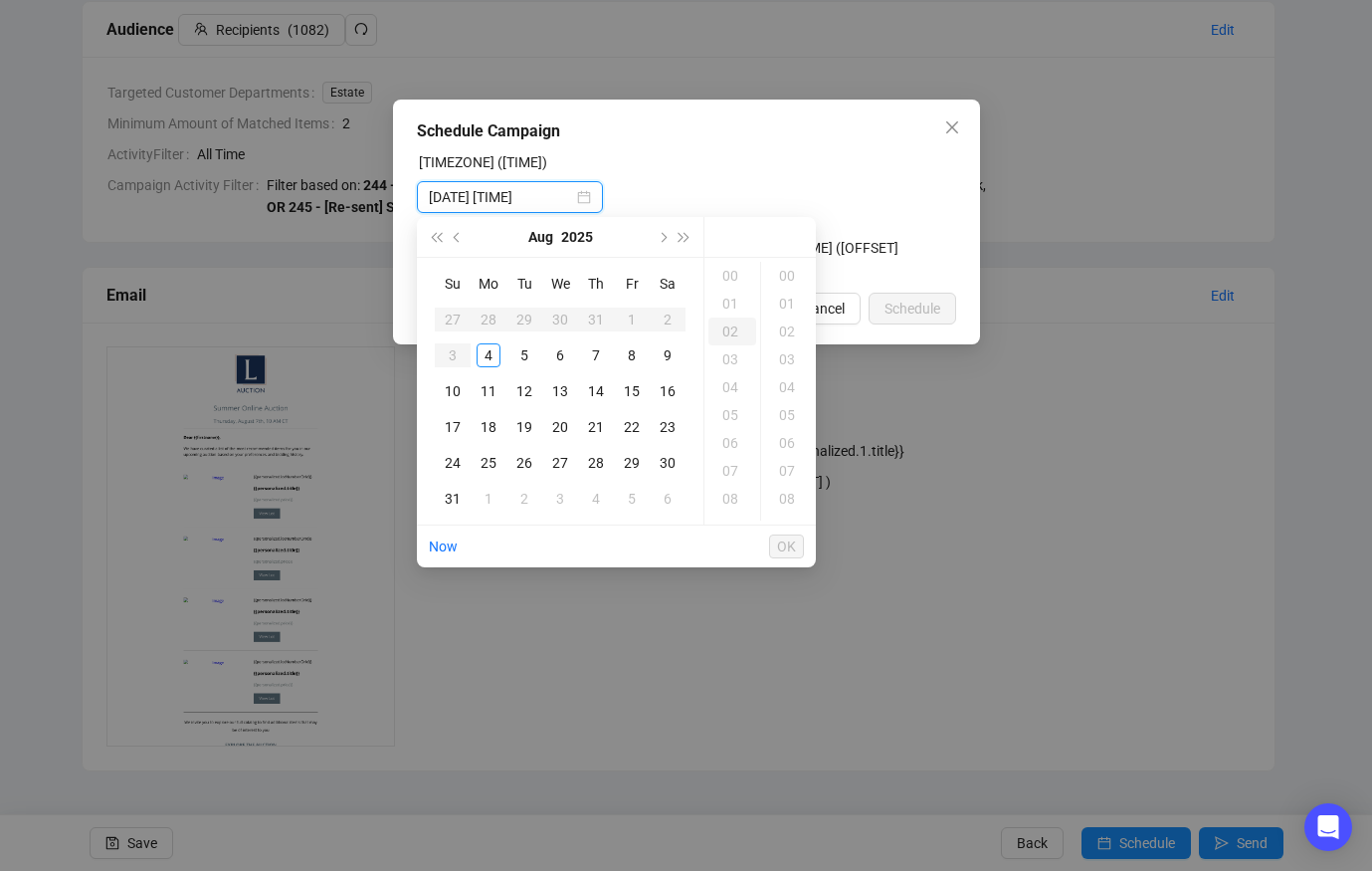 type on "[DATE] [TIME]" 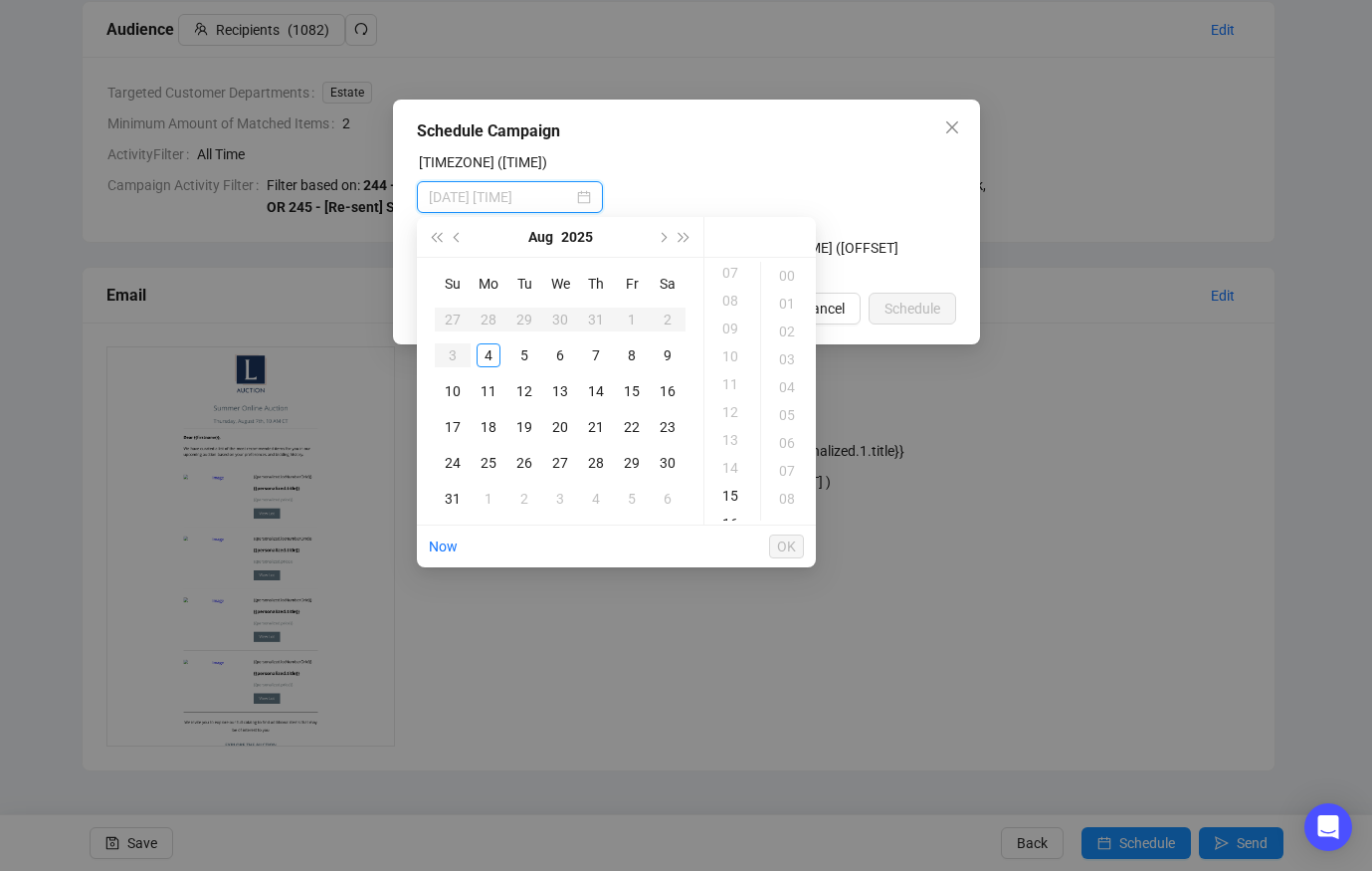 scroll, scrollTop: 360, scrollLeft: 0, axis: vertical 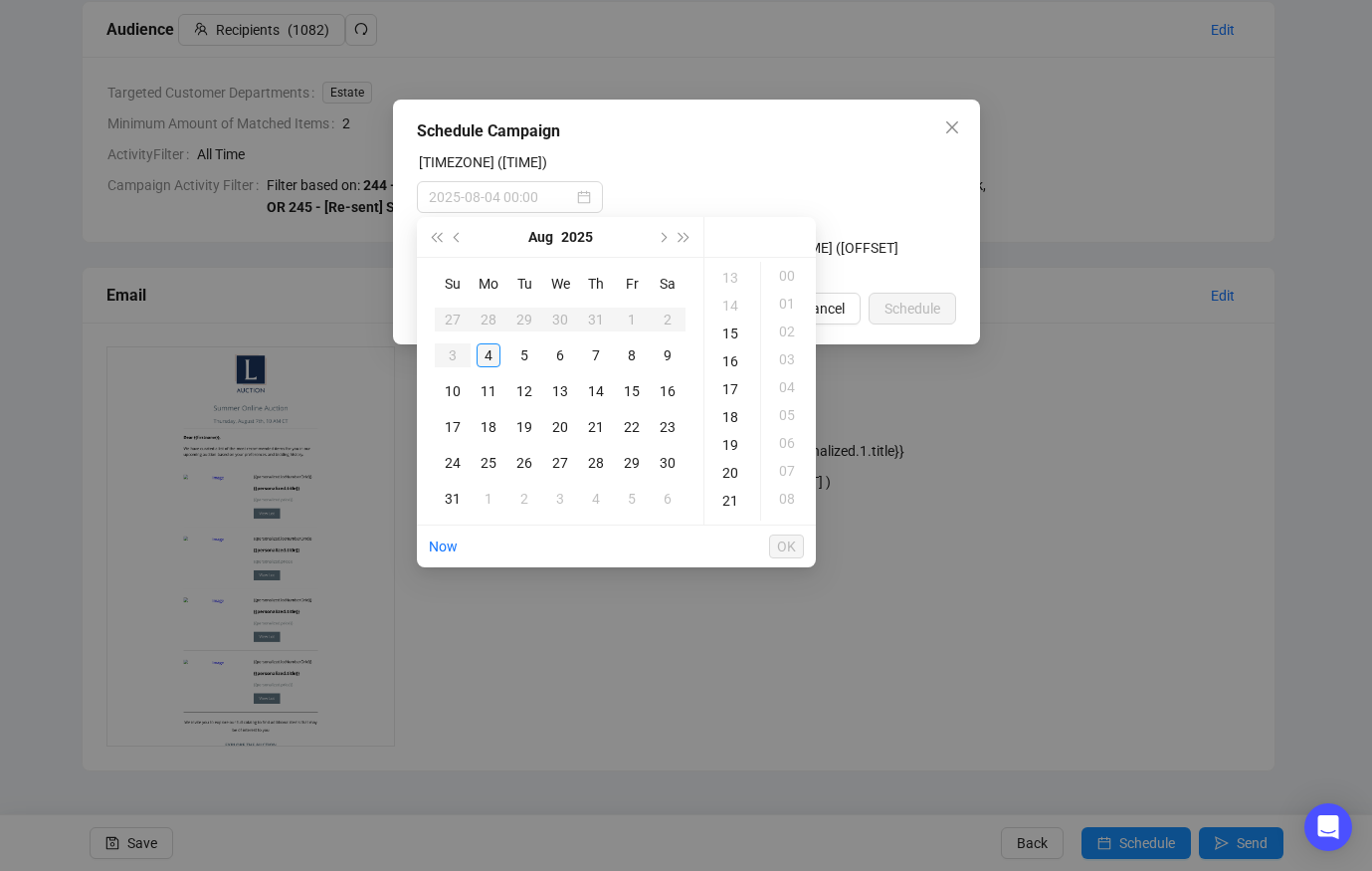 click on "4" at bounding box center (489, 355) 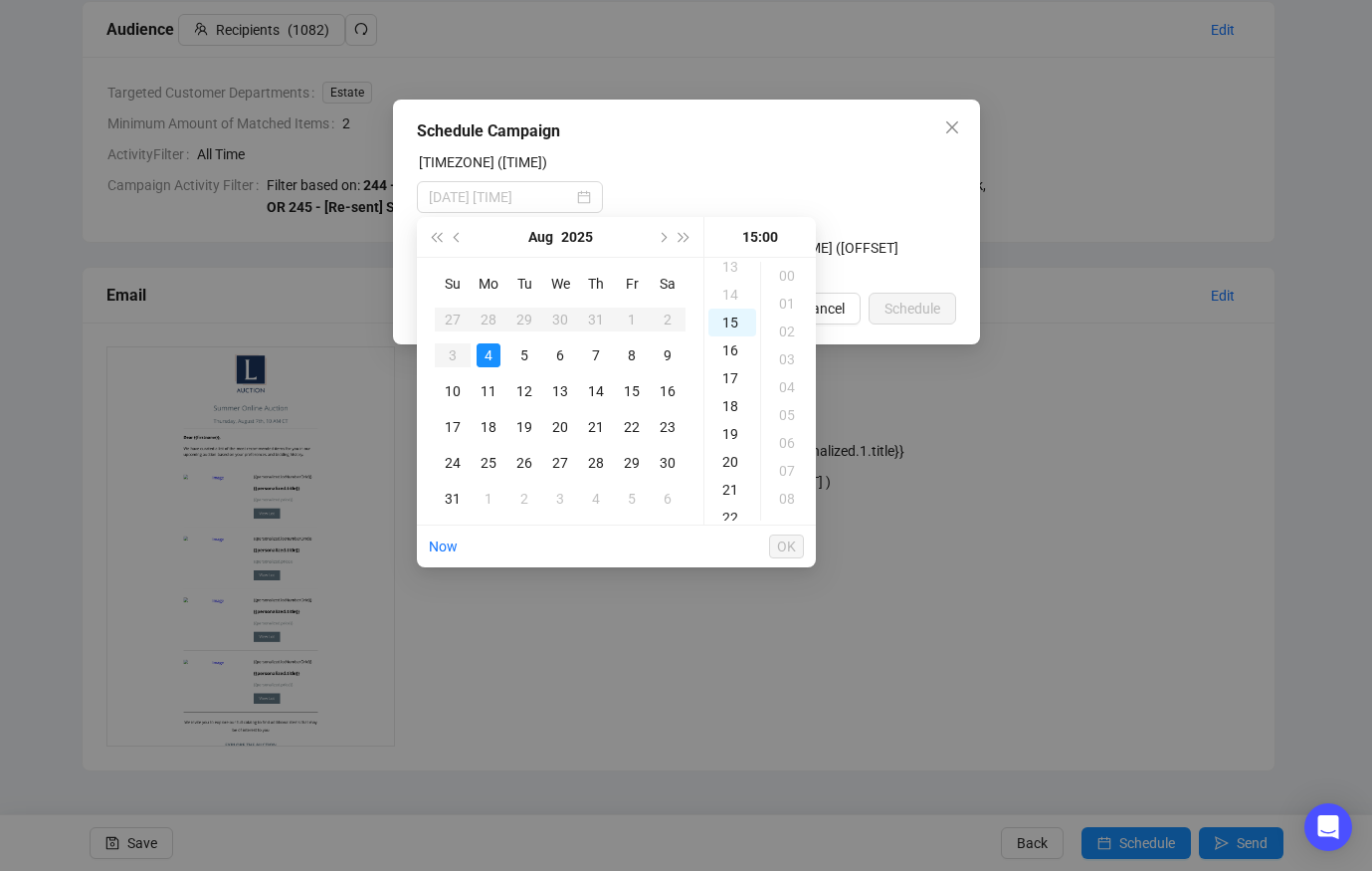 scroll, scrollTop: 299, scrollLeft: 0, axis: vertical 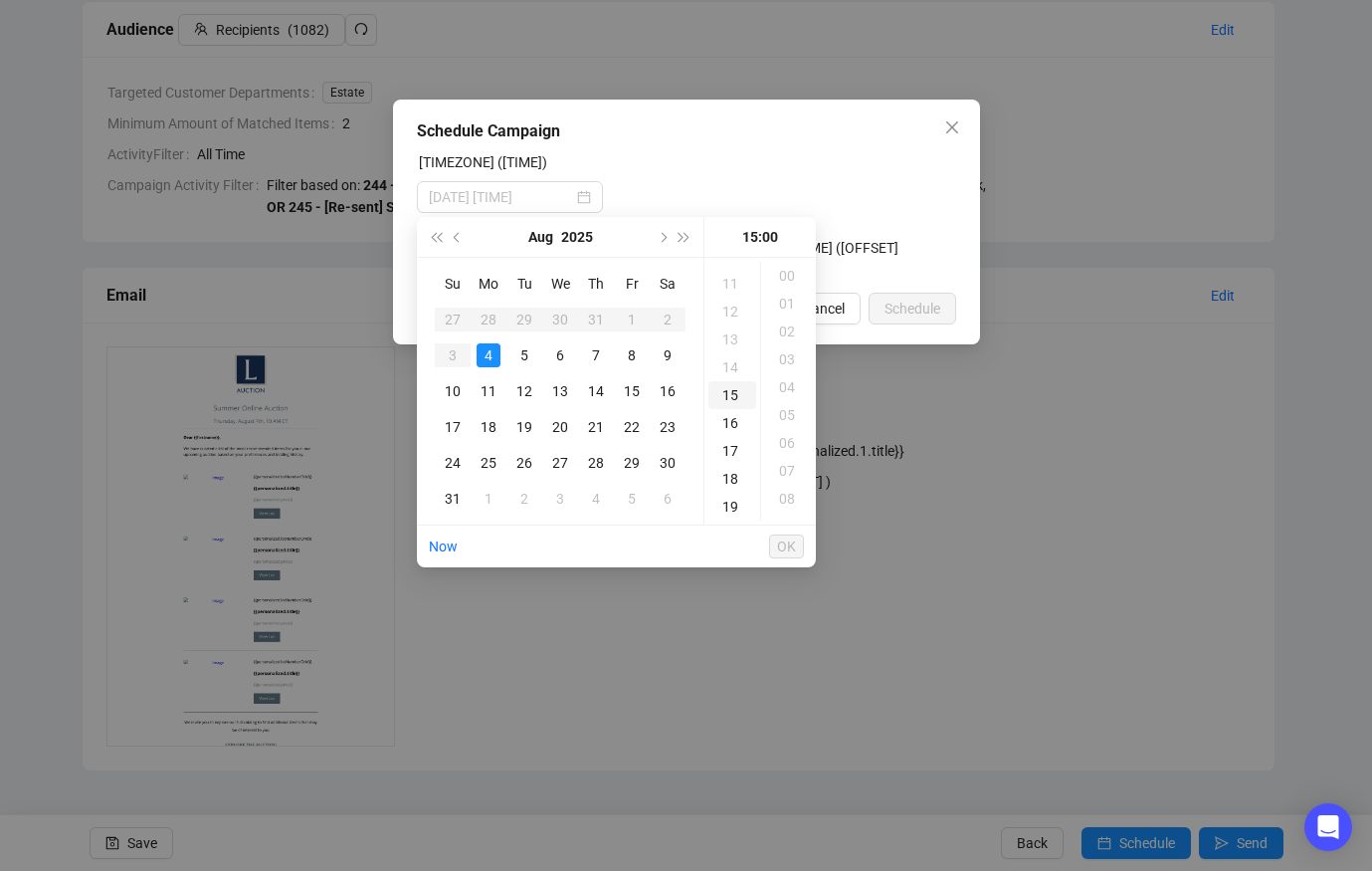 click on "15" at bounding box center (732, 395) 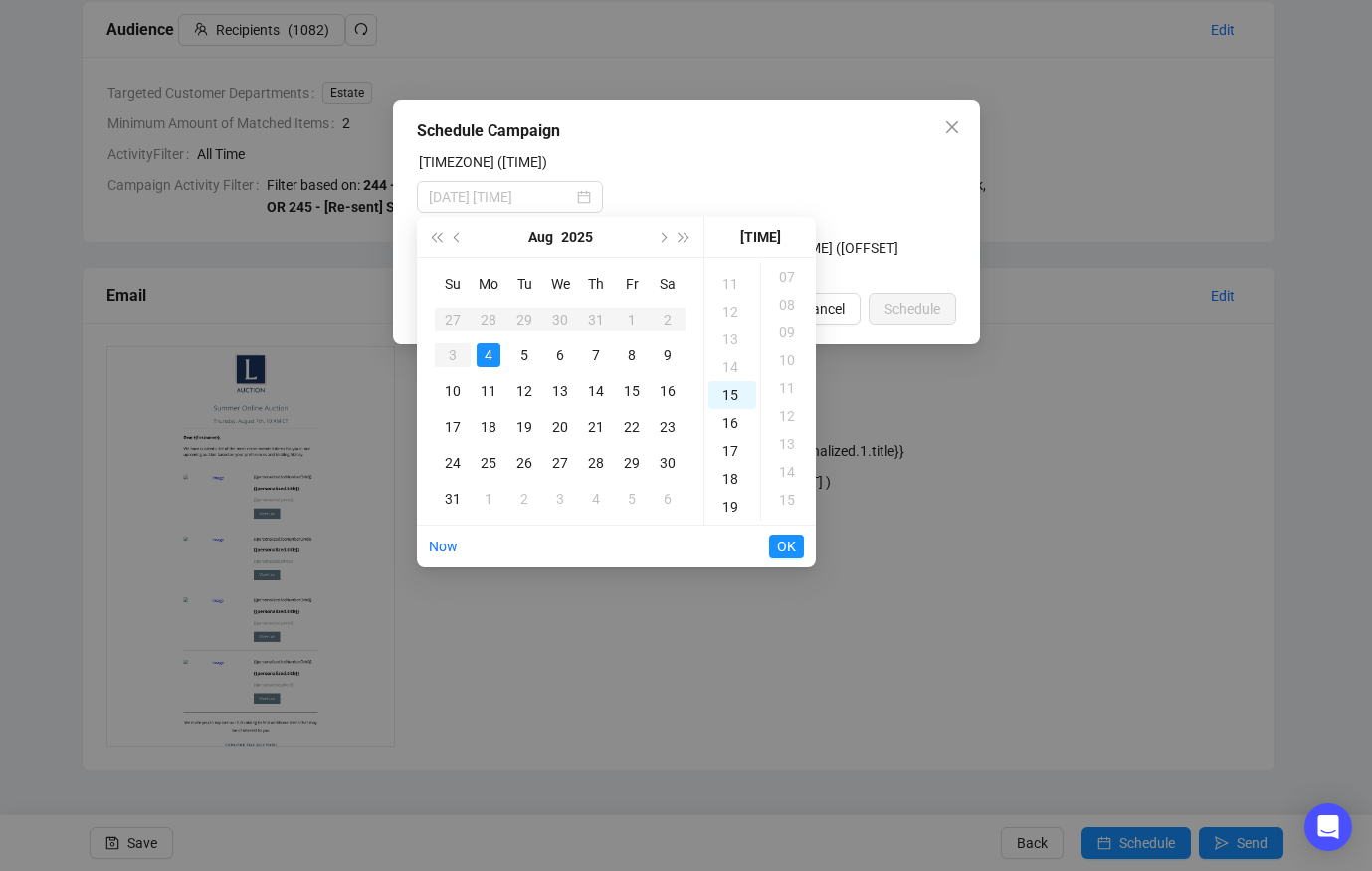 scroll, scrollTop: 0, scrollLeft: 0, axis: both 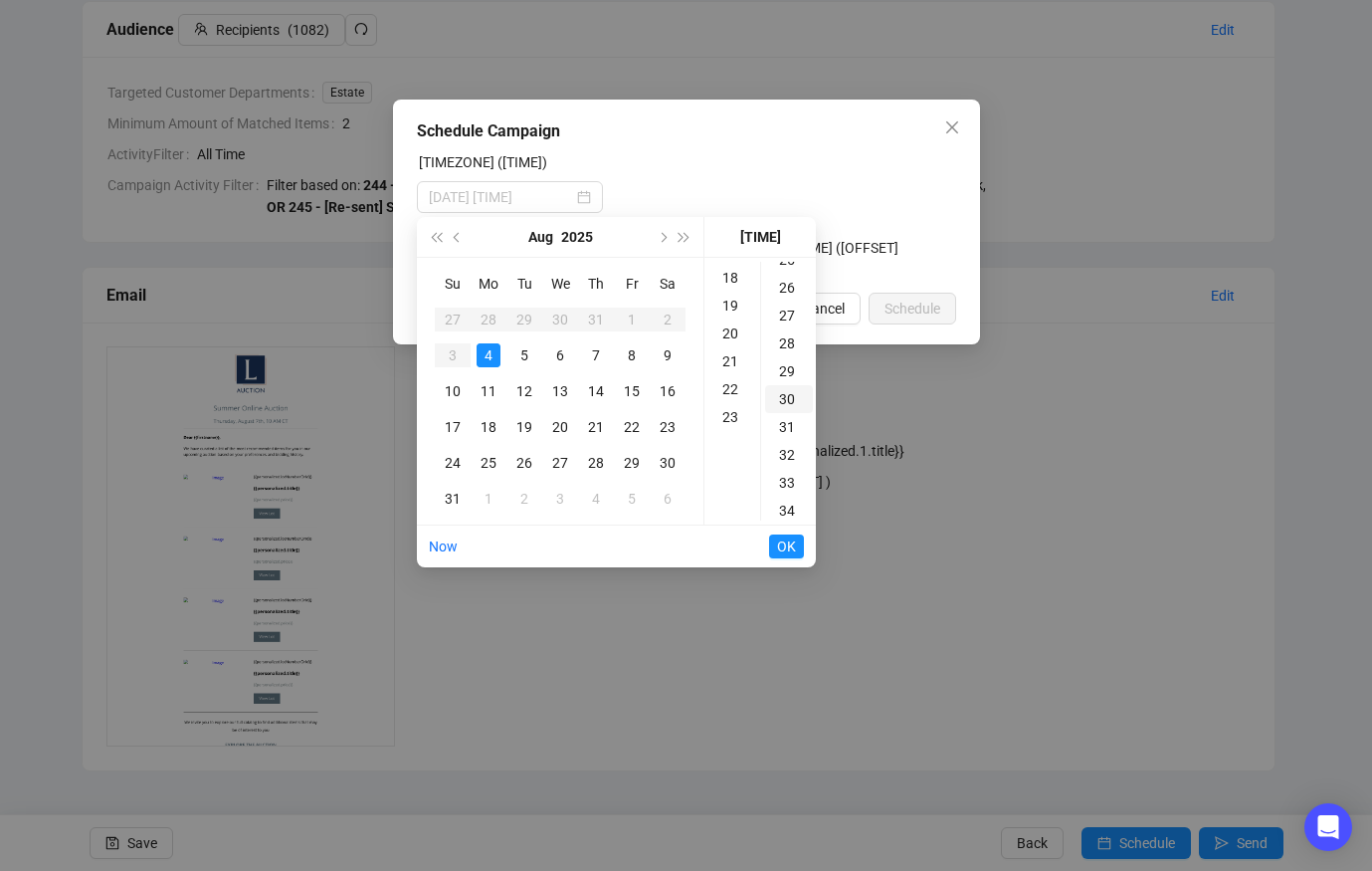 click on "30" at bounding box center [789, 399] 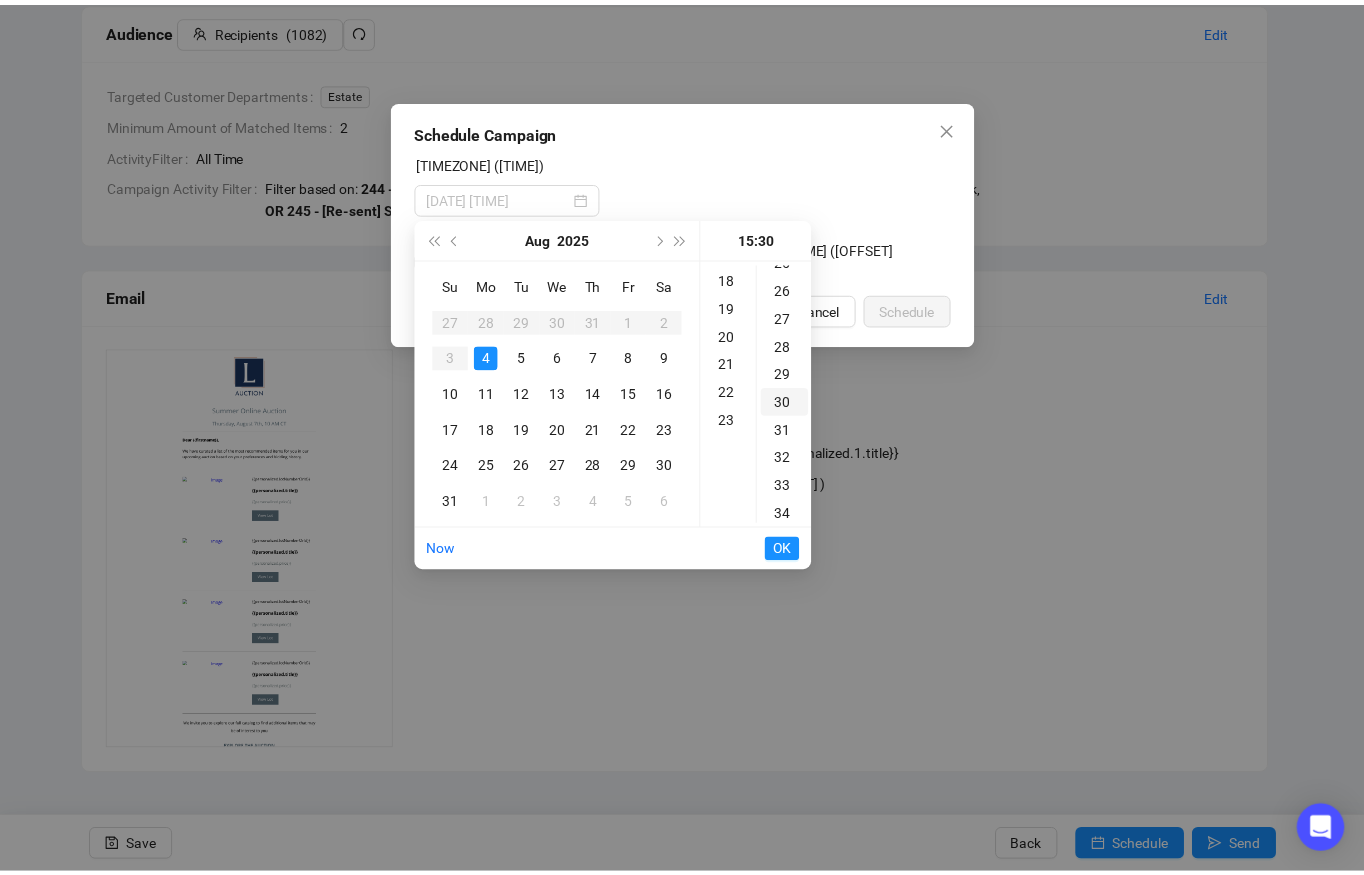scroll, scrollTop: 840, scrollLeft: 0, axis: vertical 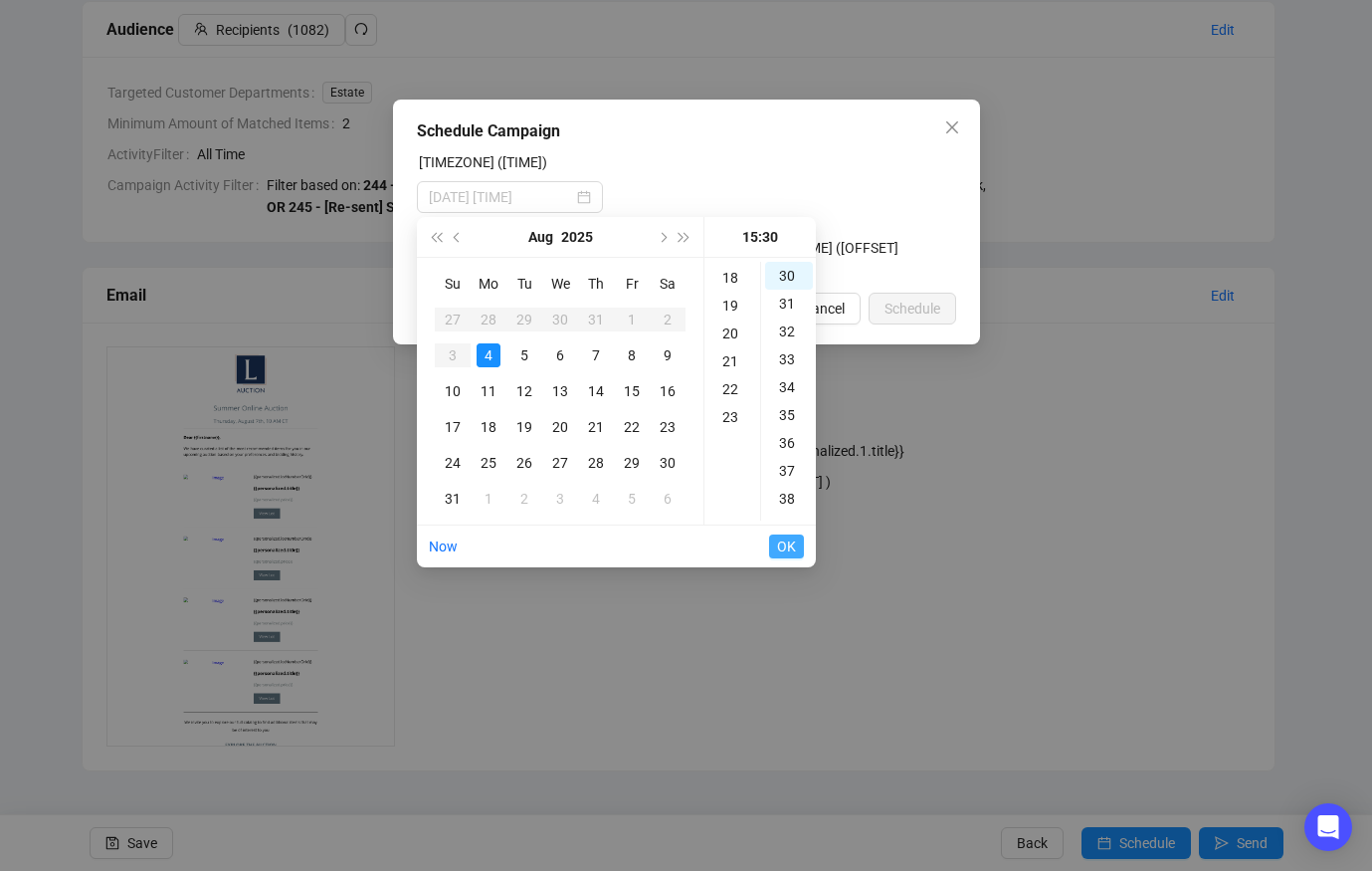 type on "[DATE] [TIME]" 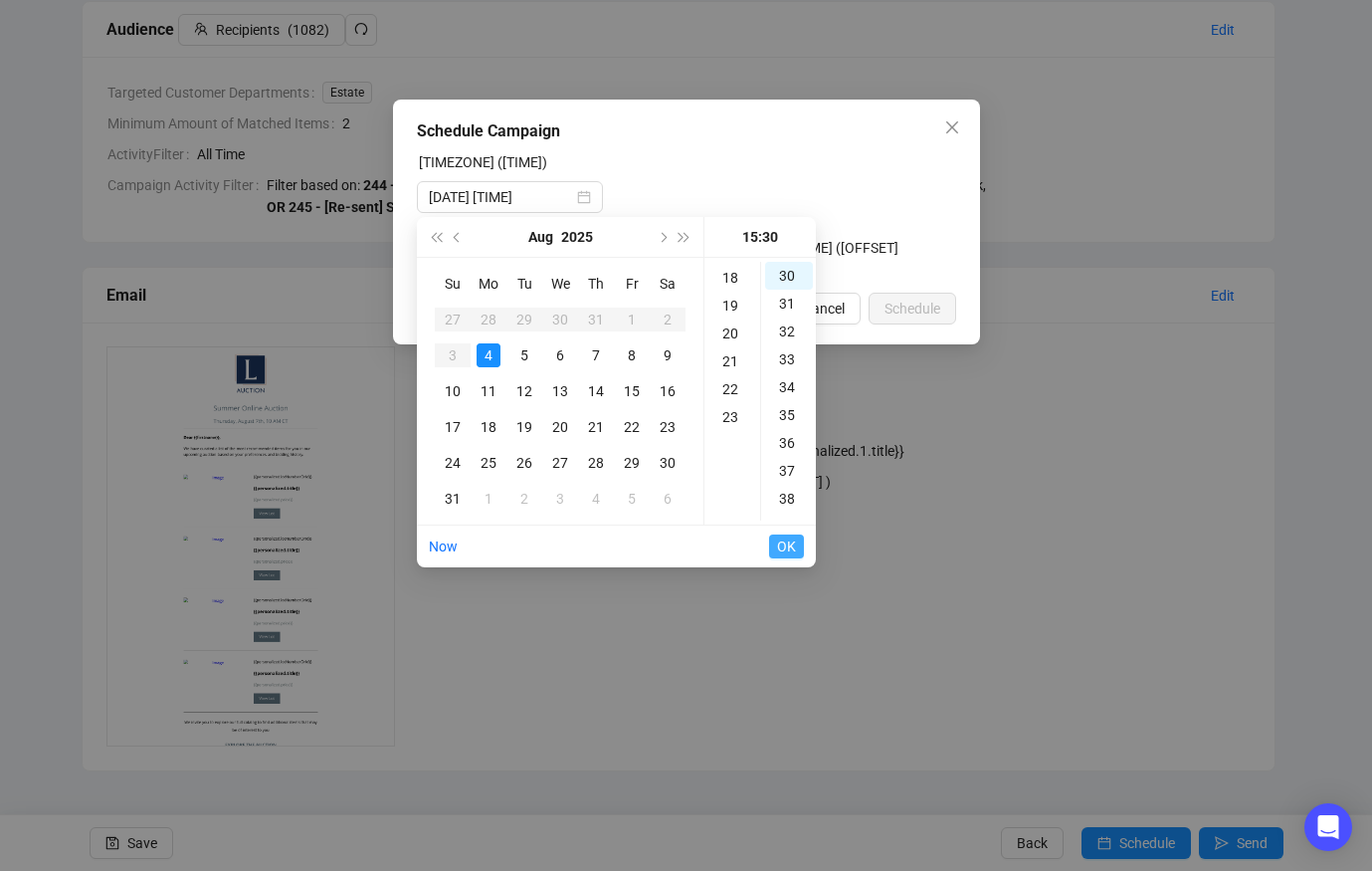 click on "OK" at bounding box center [786, 546] 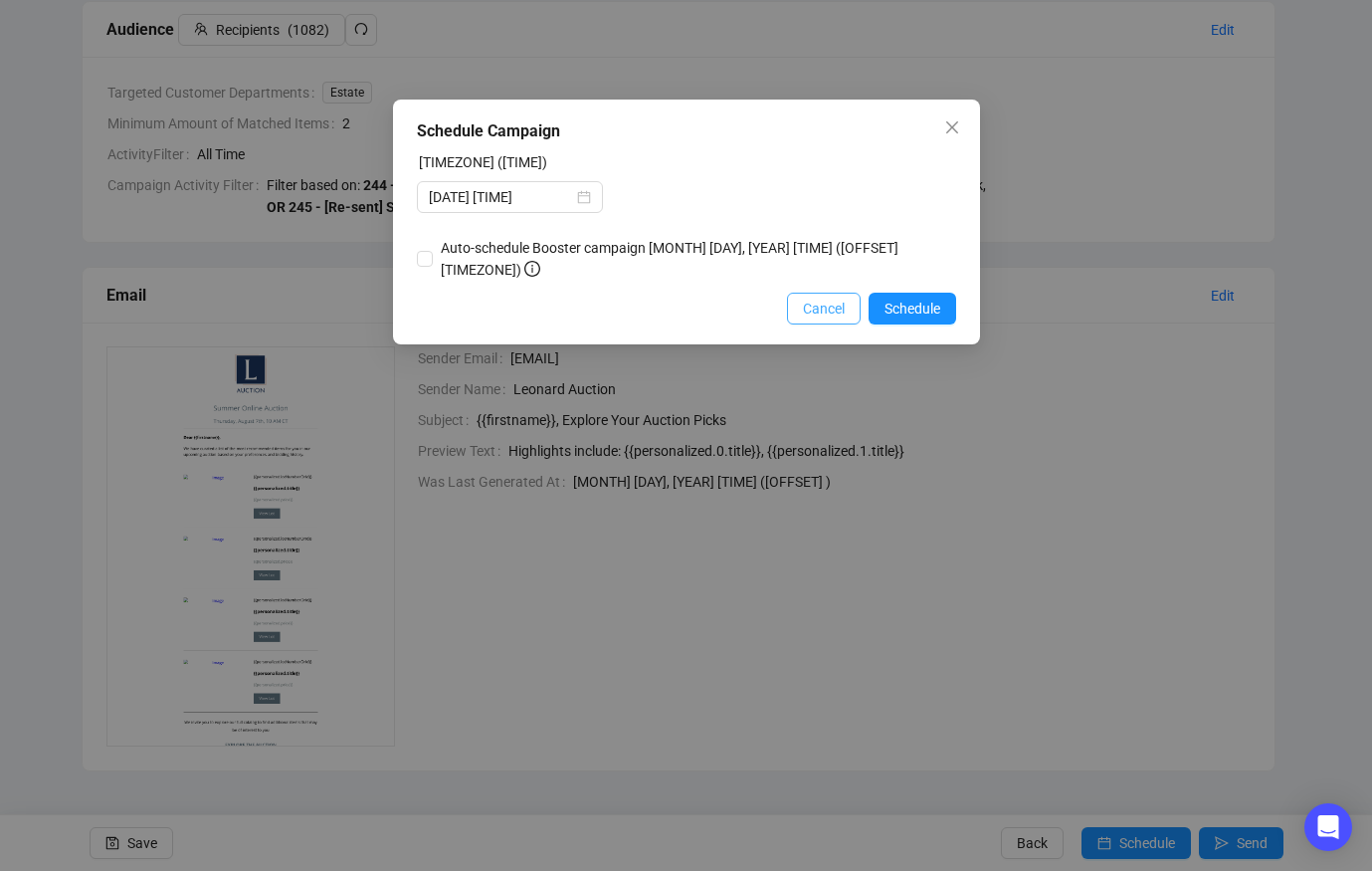 click on "Cancel" at bounding box center (824, 309) 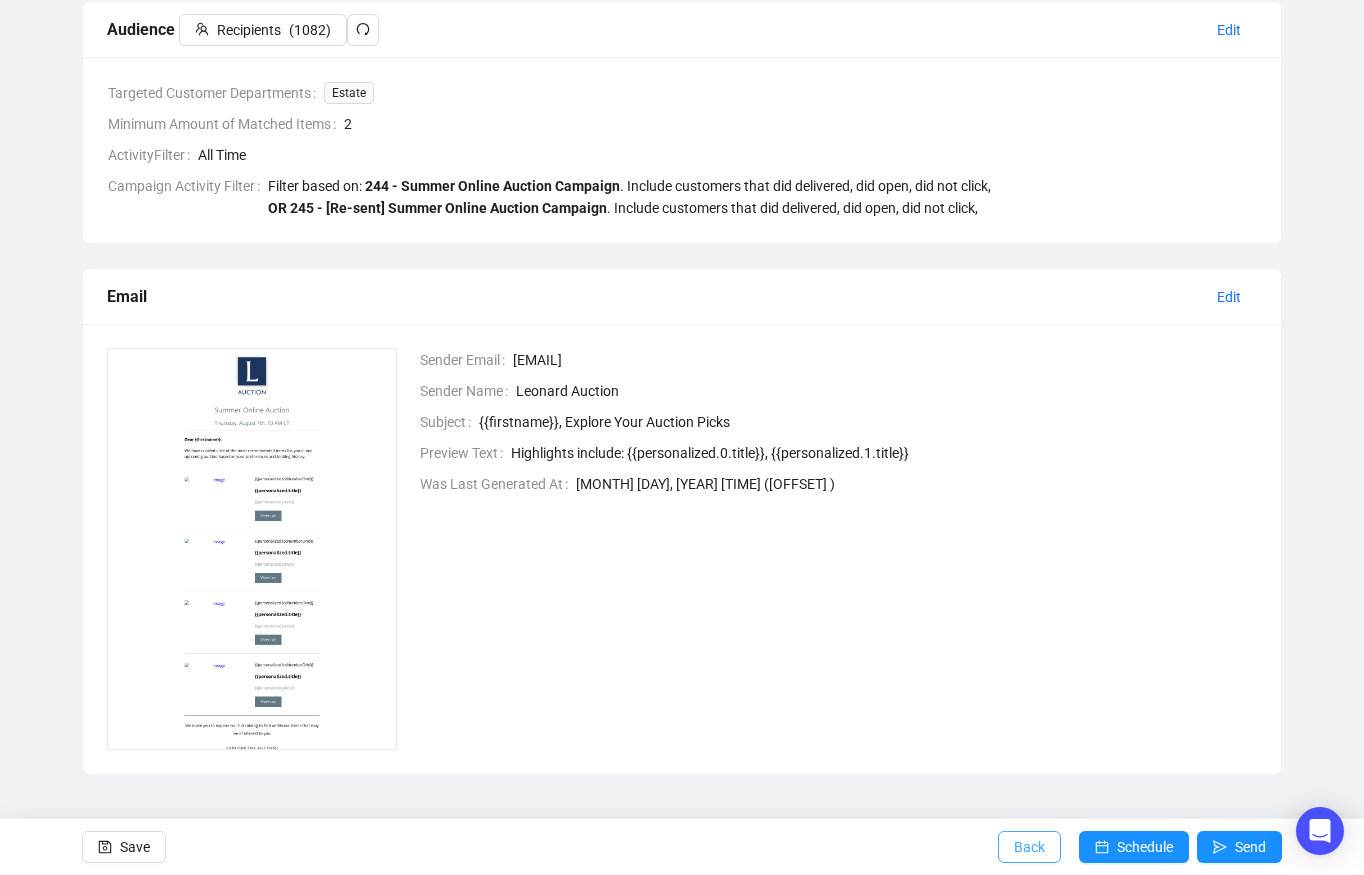 click on "Back" at bounding box center (1029, 847) 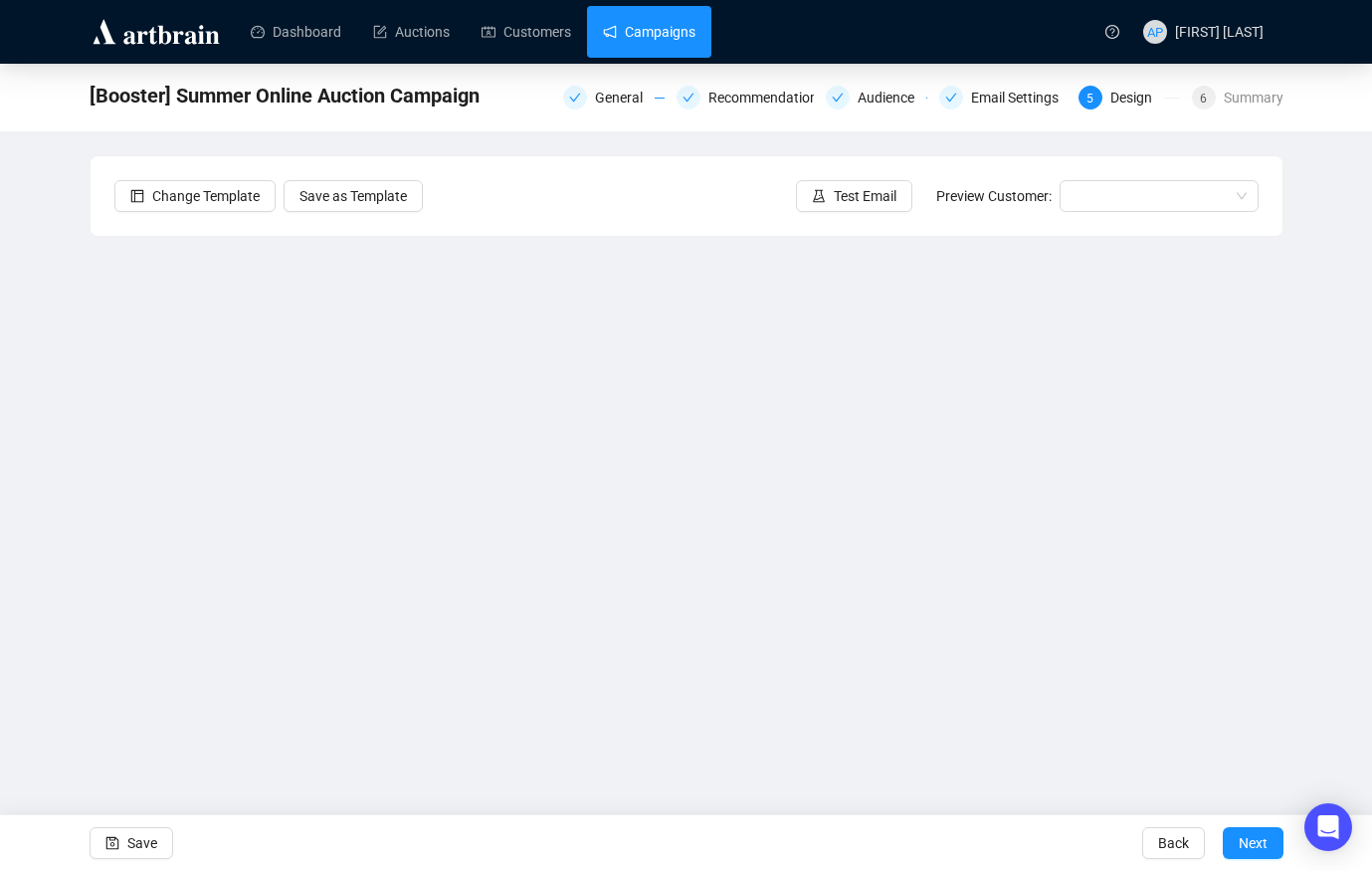 click on "Campaigns" at bounding box center (649, 32) 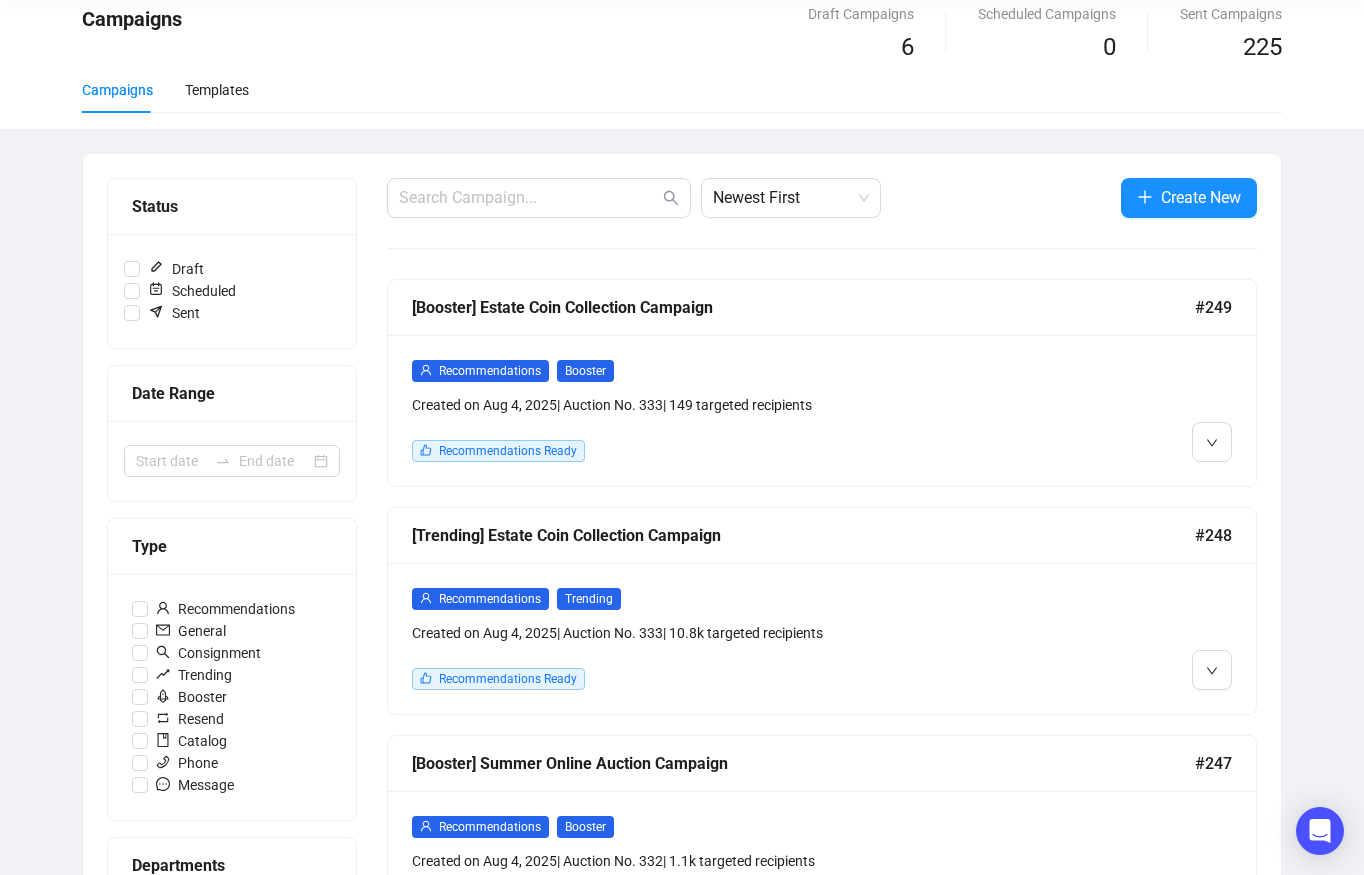 scroll, scrollTop: 86, scrollLeft: 0, axis: vertical 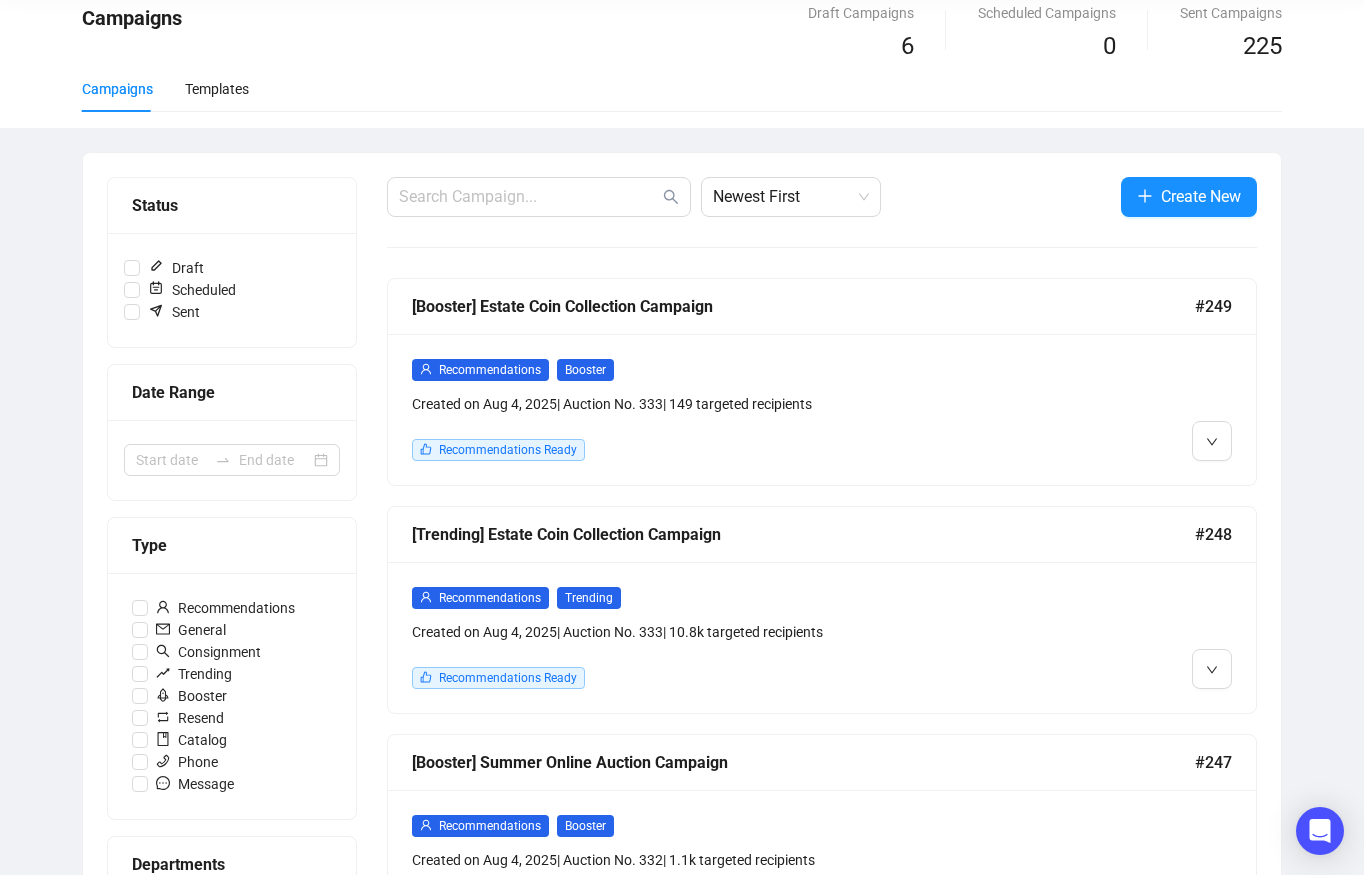 click on "Recommendations Ready" at bounding box center (718, 450) 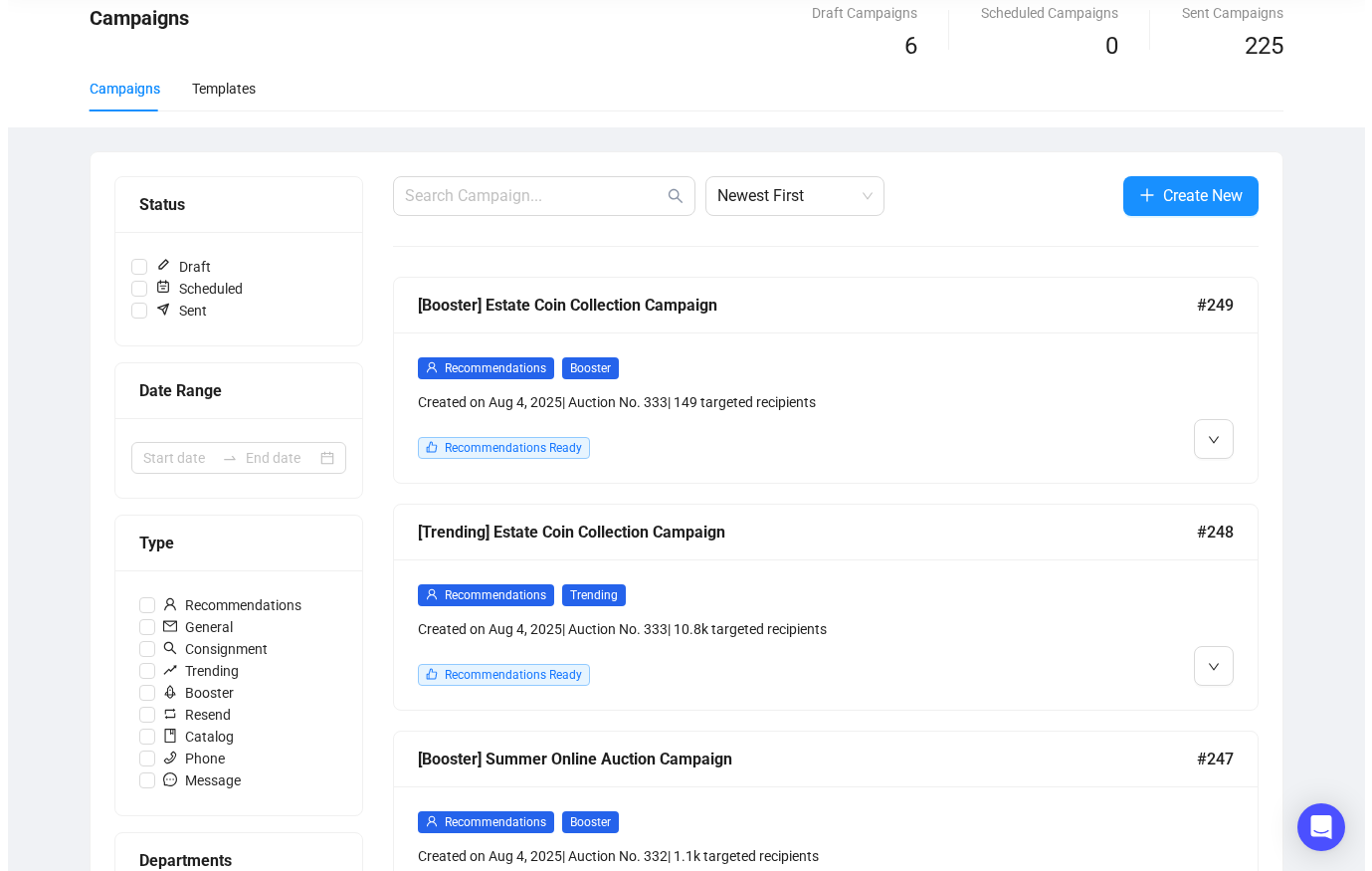 scroll, scrollTop: 0, scrollLeft: 0, axis: both 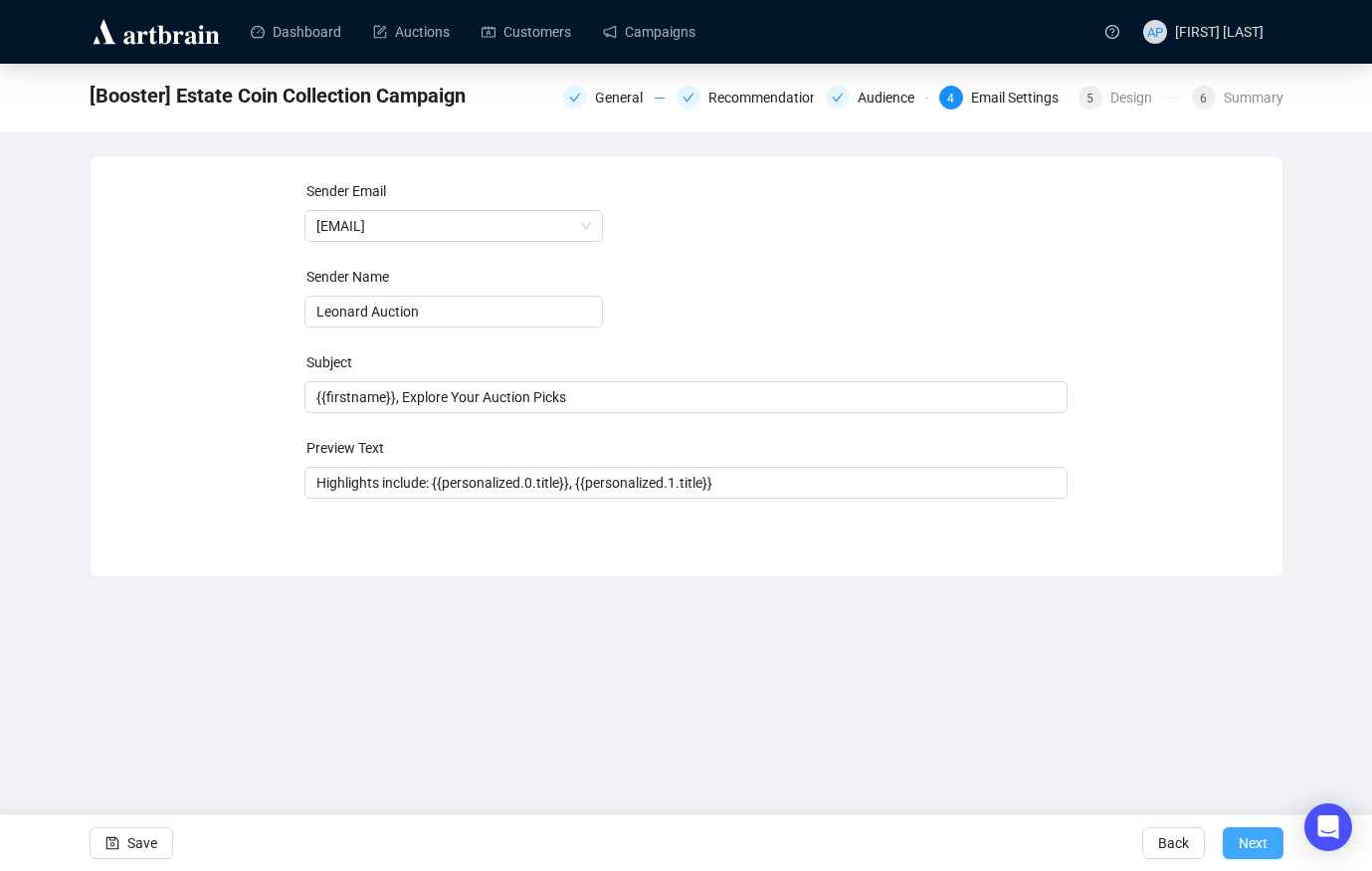 click on "Next" at bounding box center [1253, 843] 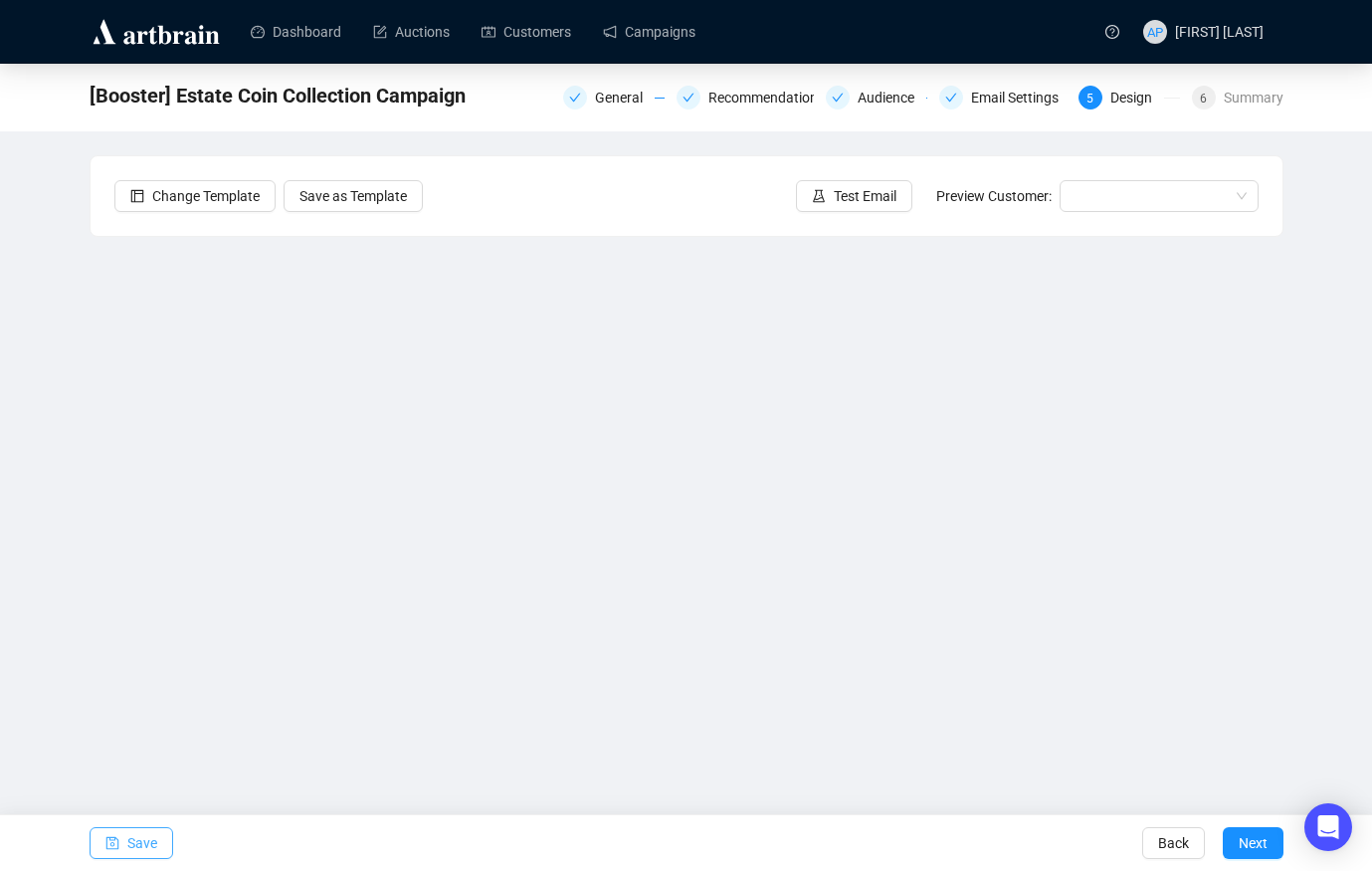 click on "Save" at bounding box center (142, 843) 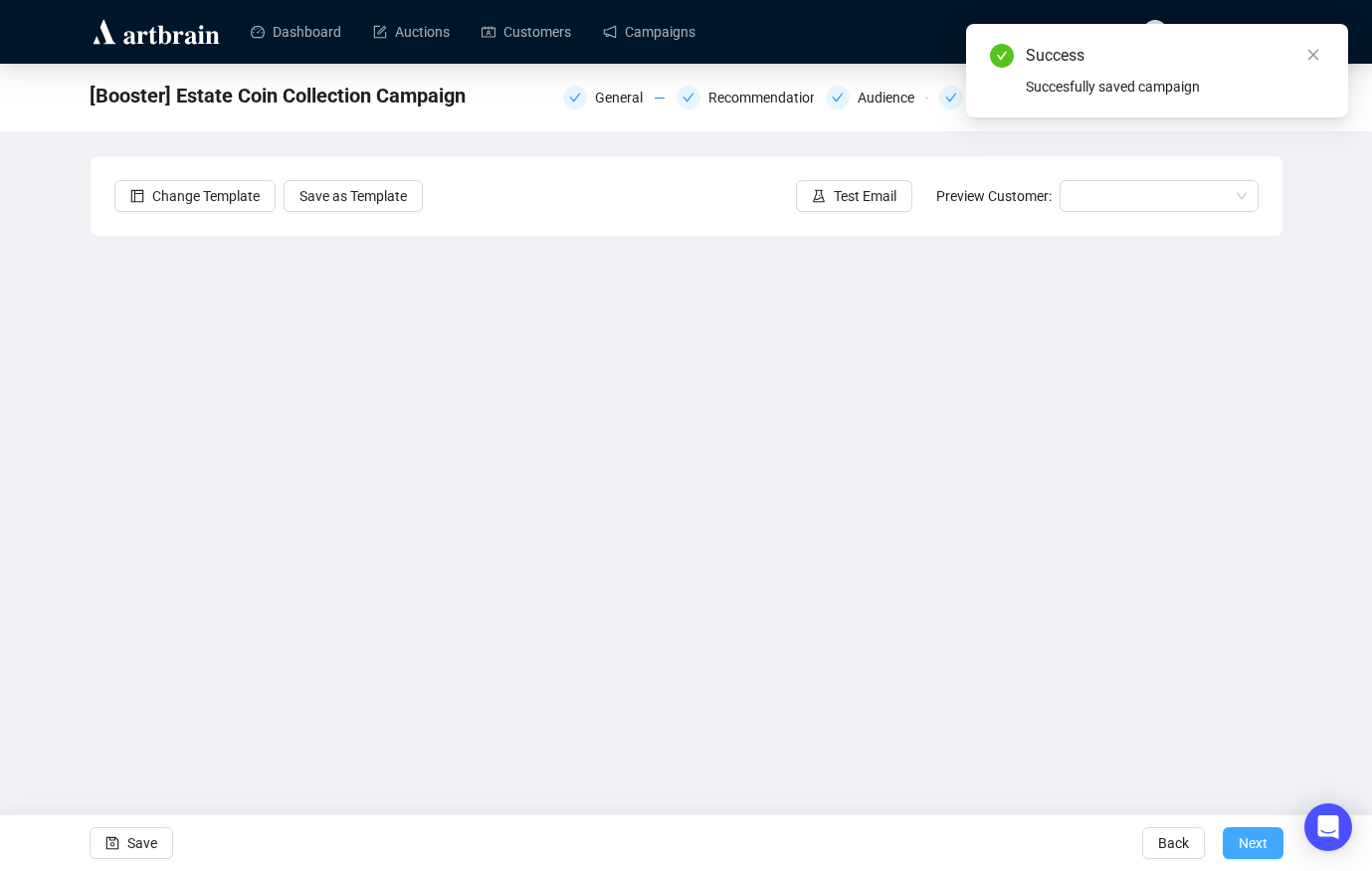click on "Next" at bounding box center (1253, 843) 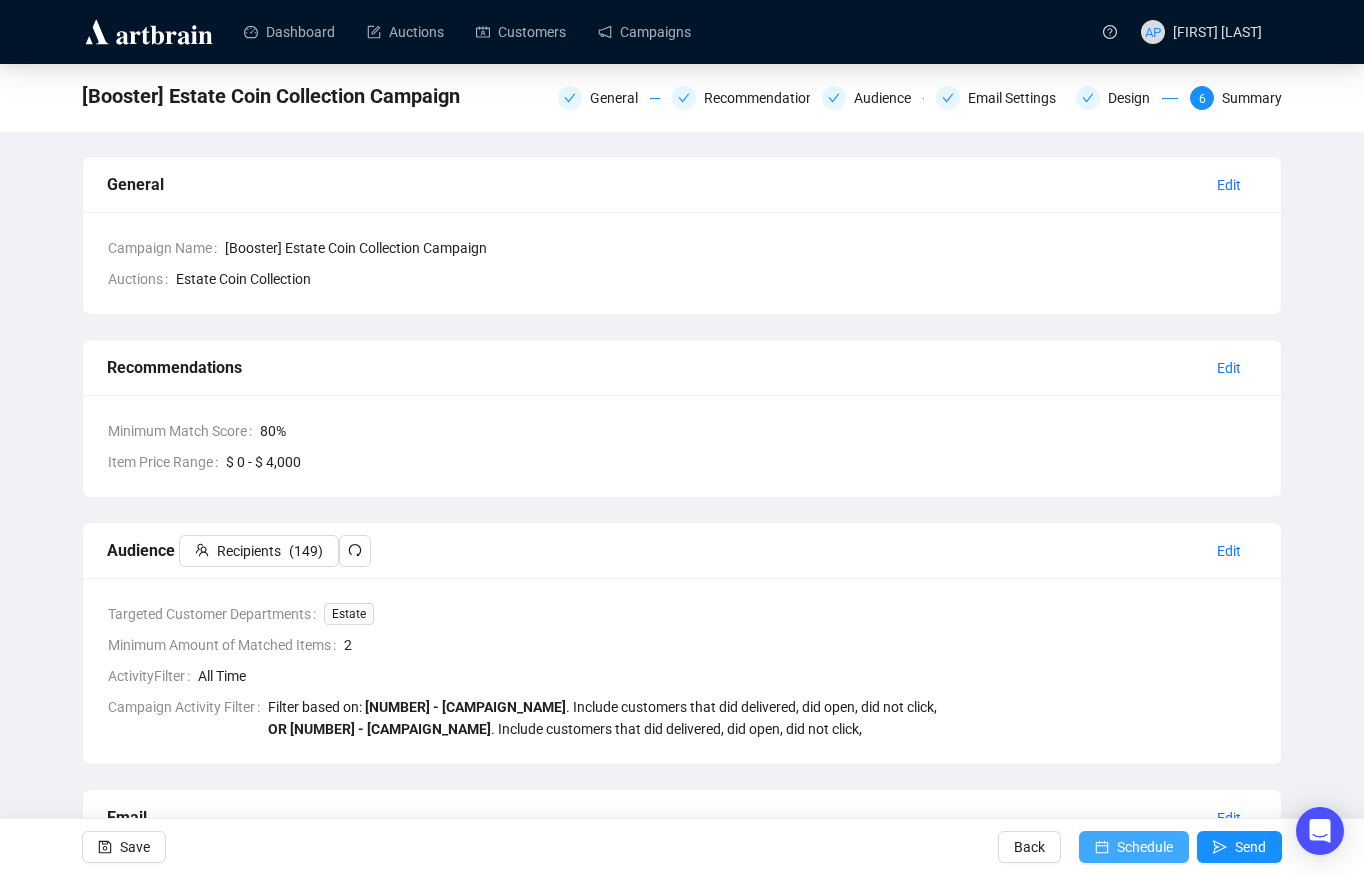 click on "Schedule" at bounding box center [1145, 847] 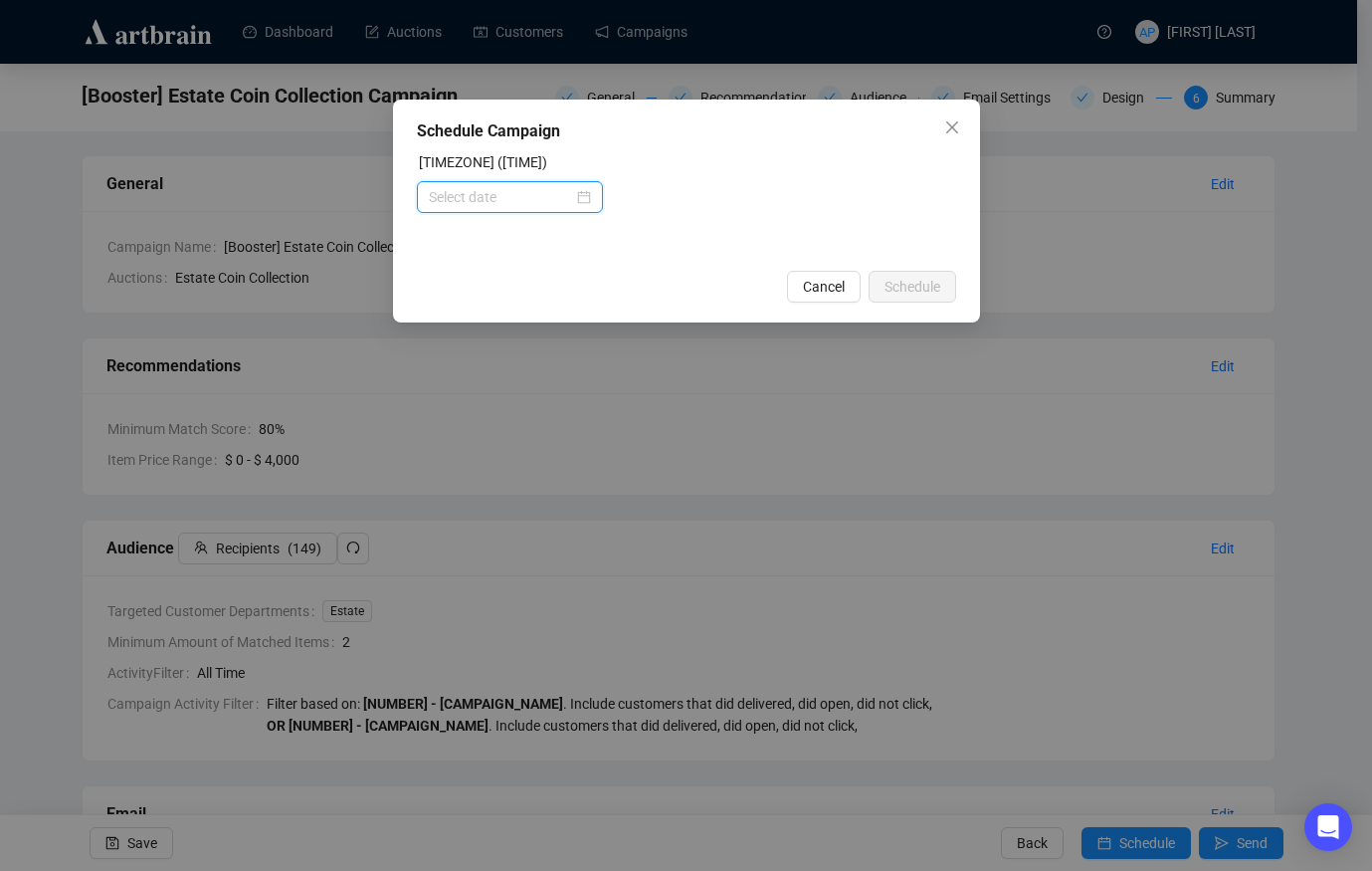 click at bounding box center [500, 197] 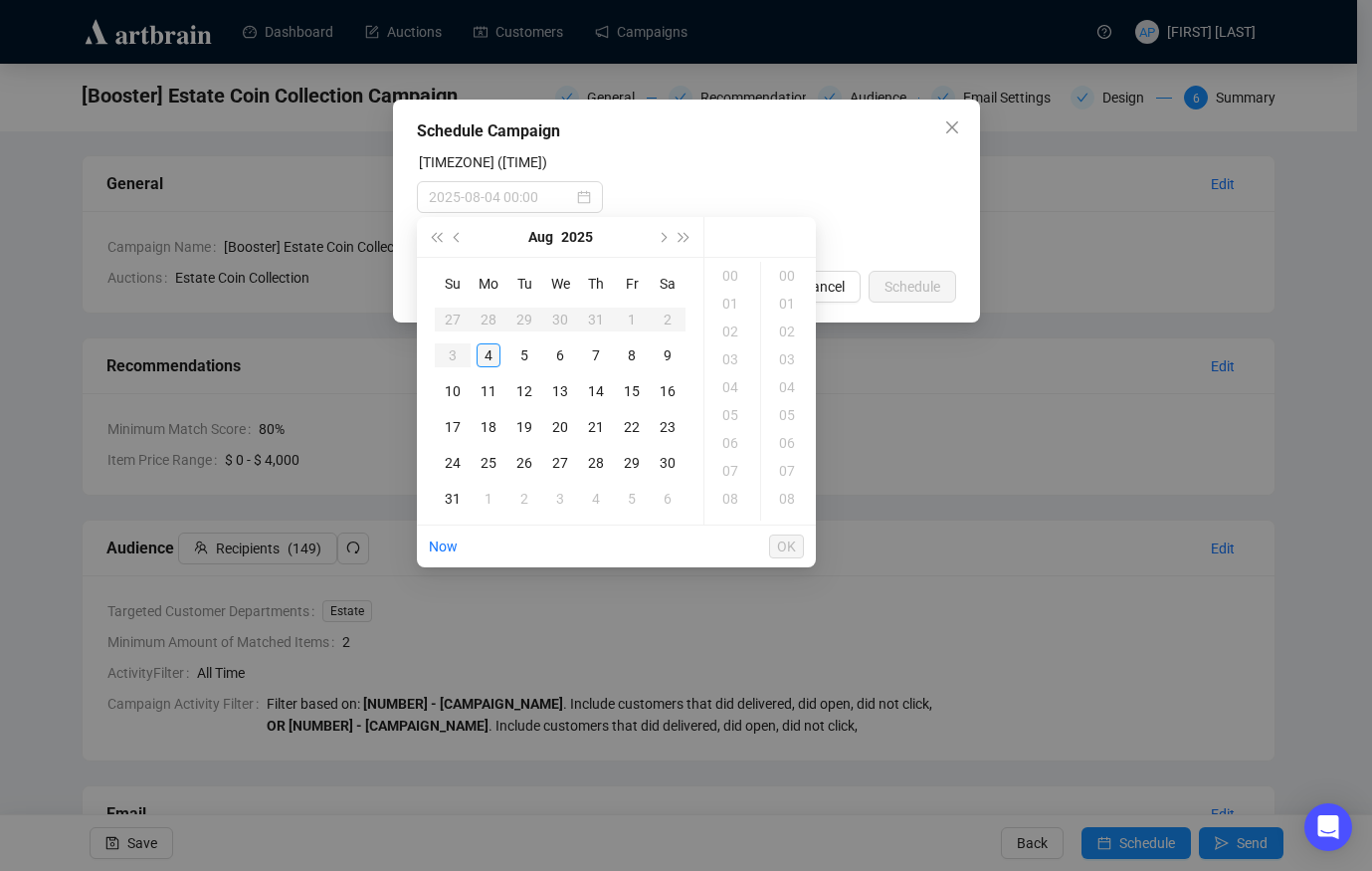 click on "4" at bounding box center [489, 355] 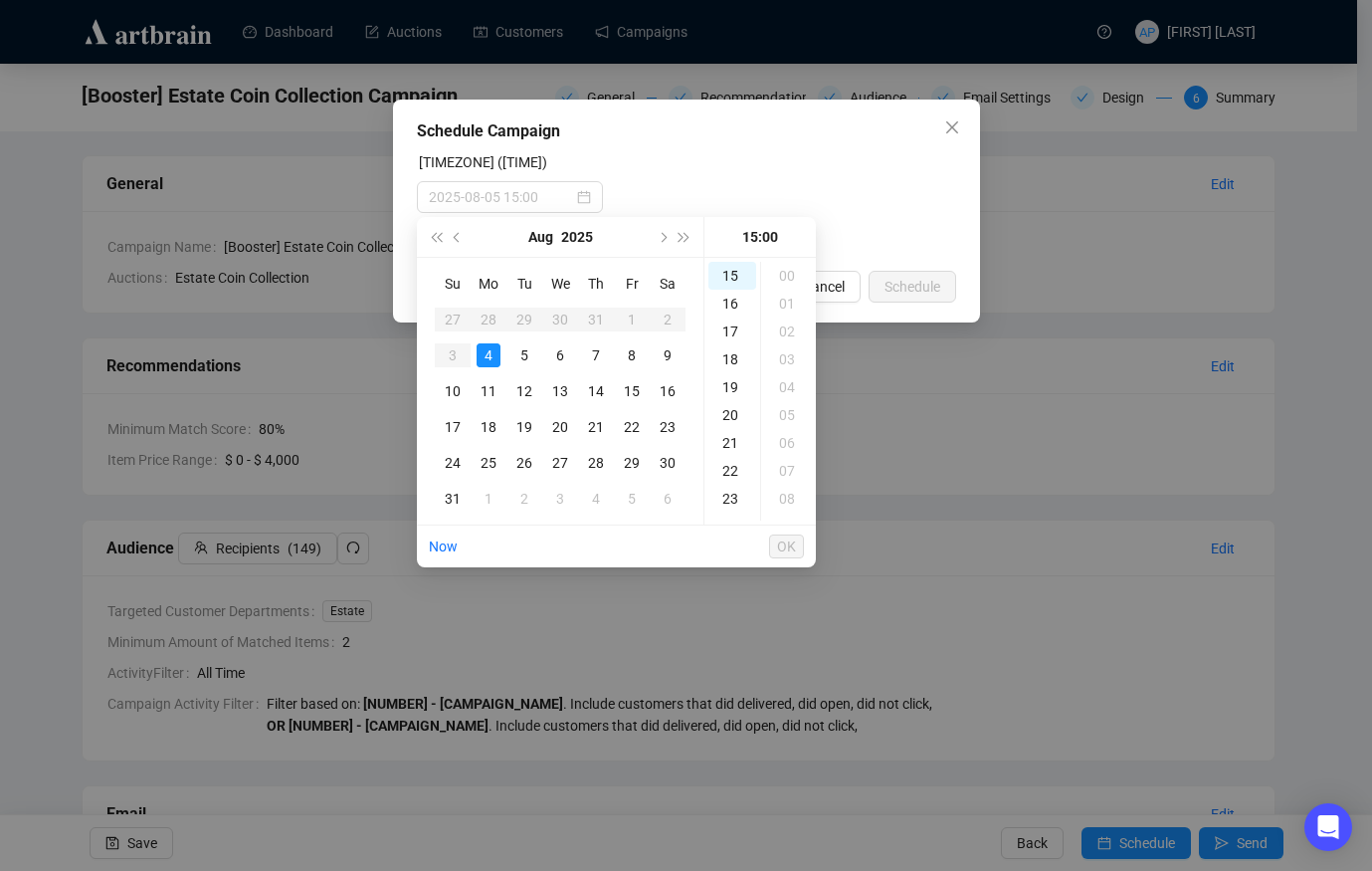 scroll, scrollTop: 418, scrollLeft: 0, axis: vertical 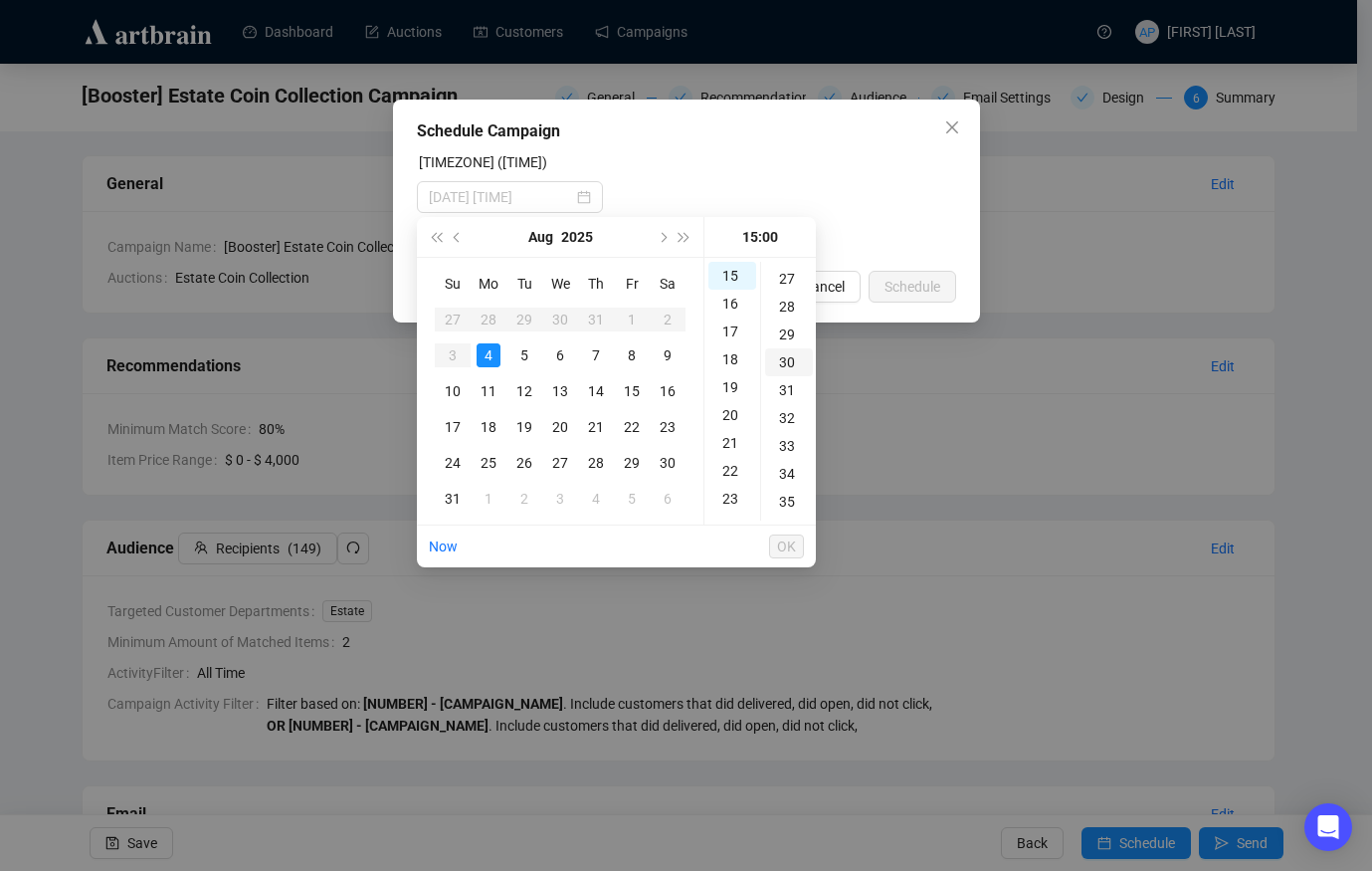 click on "30" at bounding box center (789, 362) 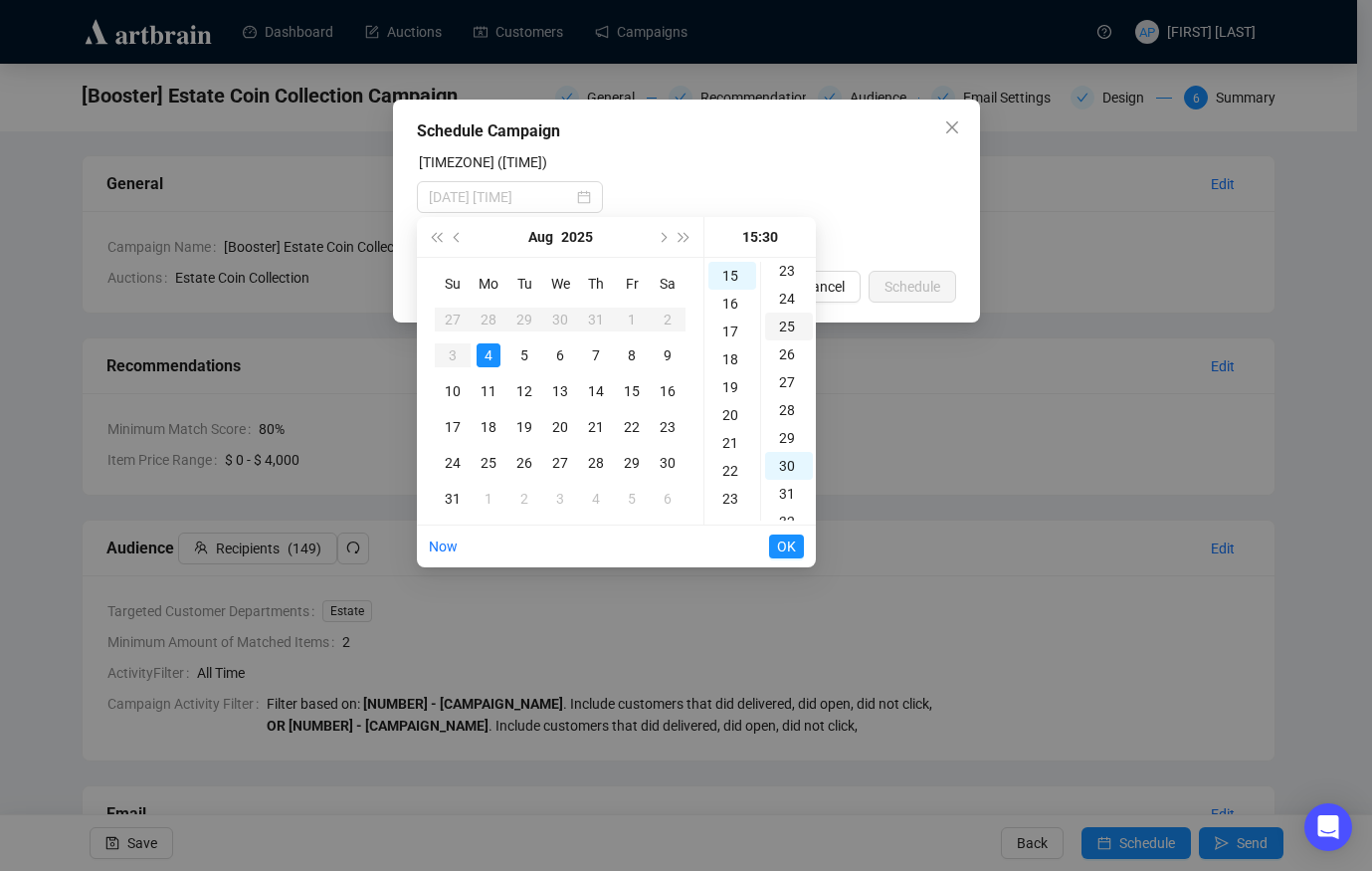 scroll, scrollTop: 650, scrollLeft: 0, axis: vertical 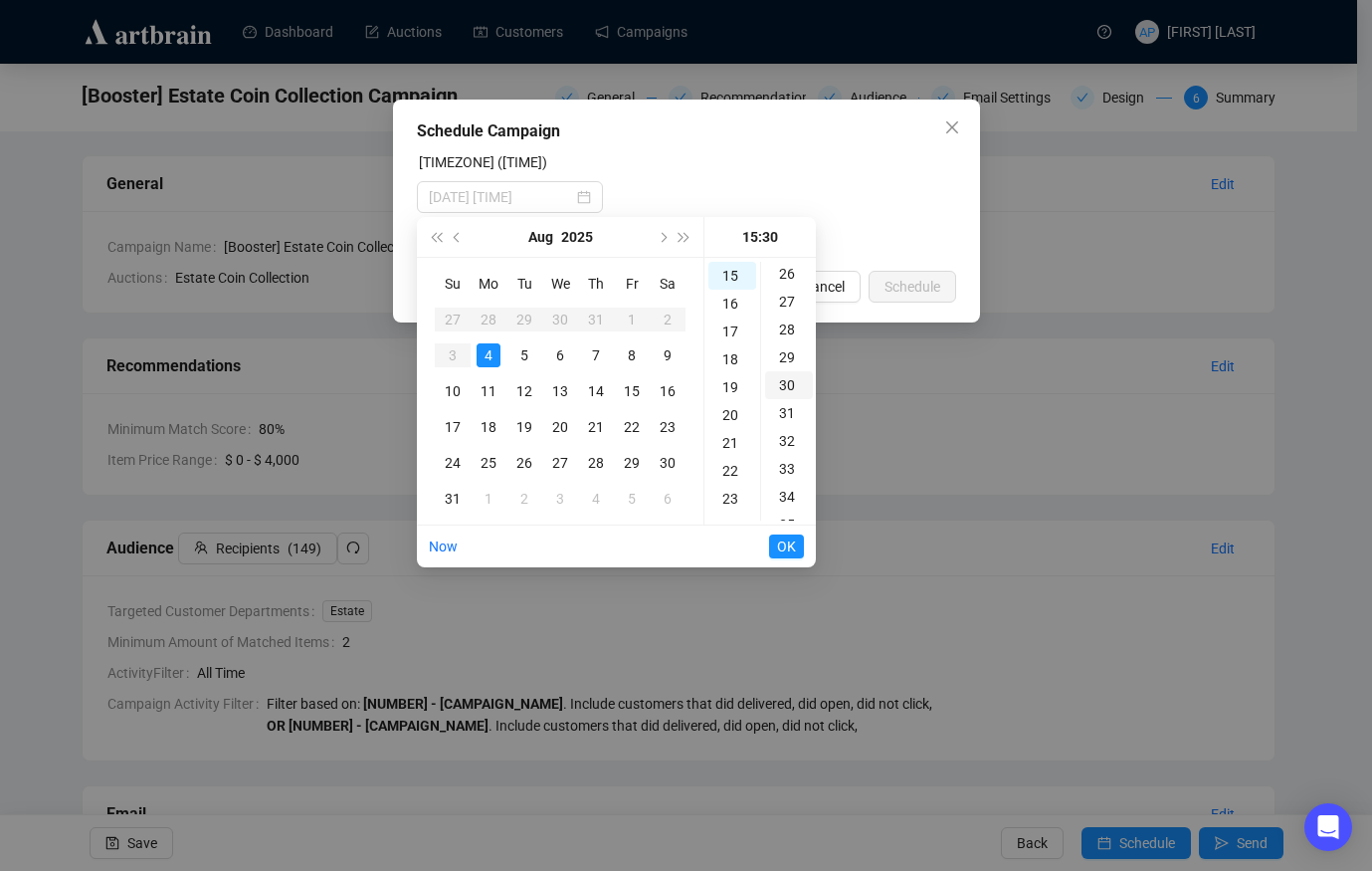 click on "30" at bounding box center (789, 385) 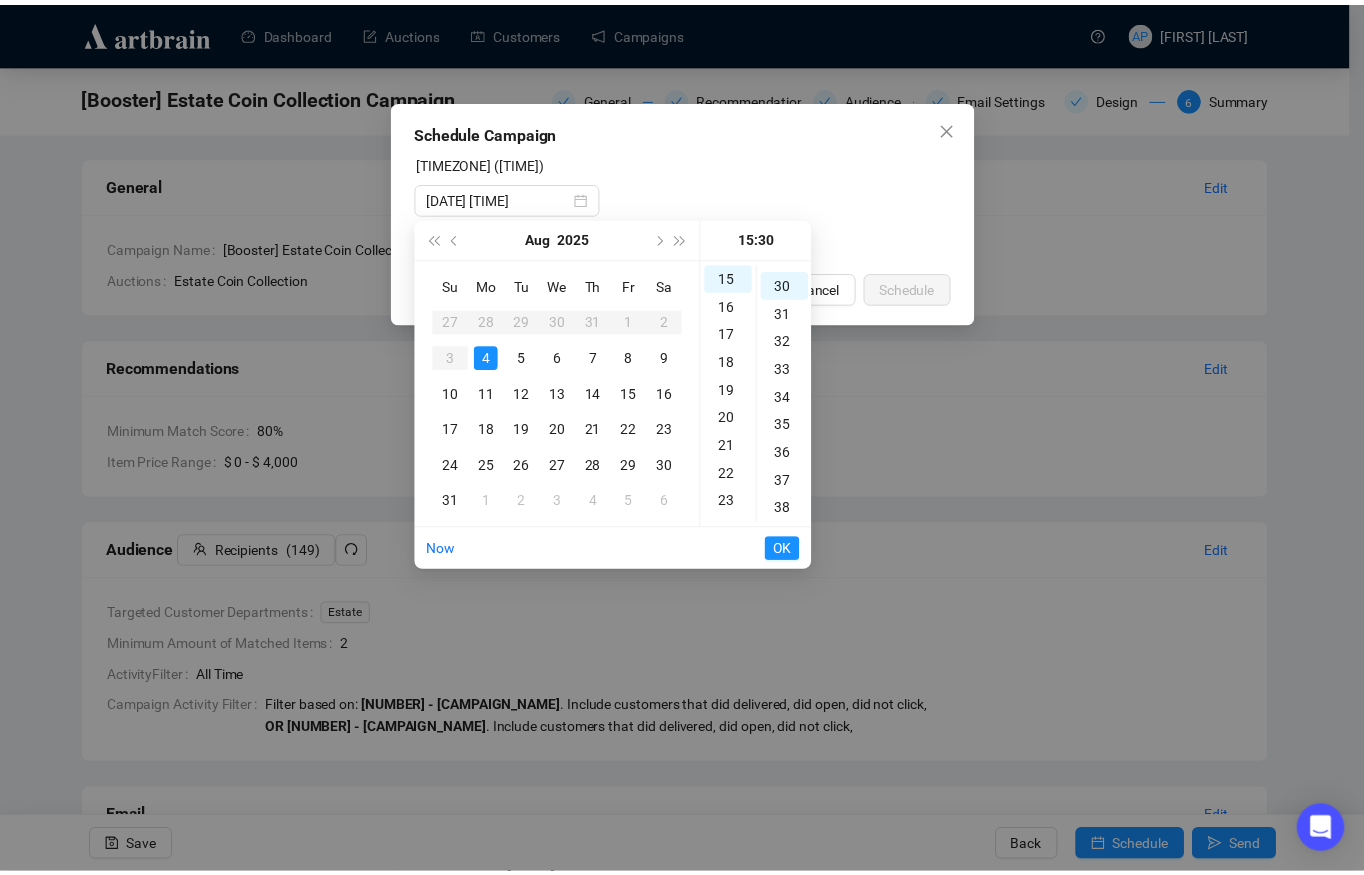 scroll, scrollTop: 840, scrollLeft: 0, axis: vertical 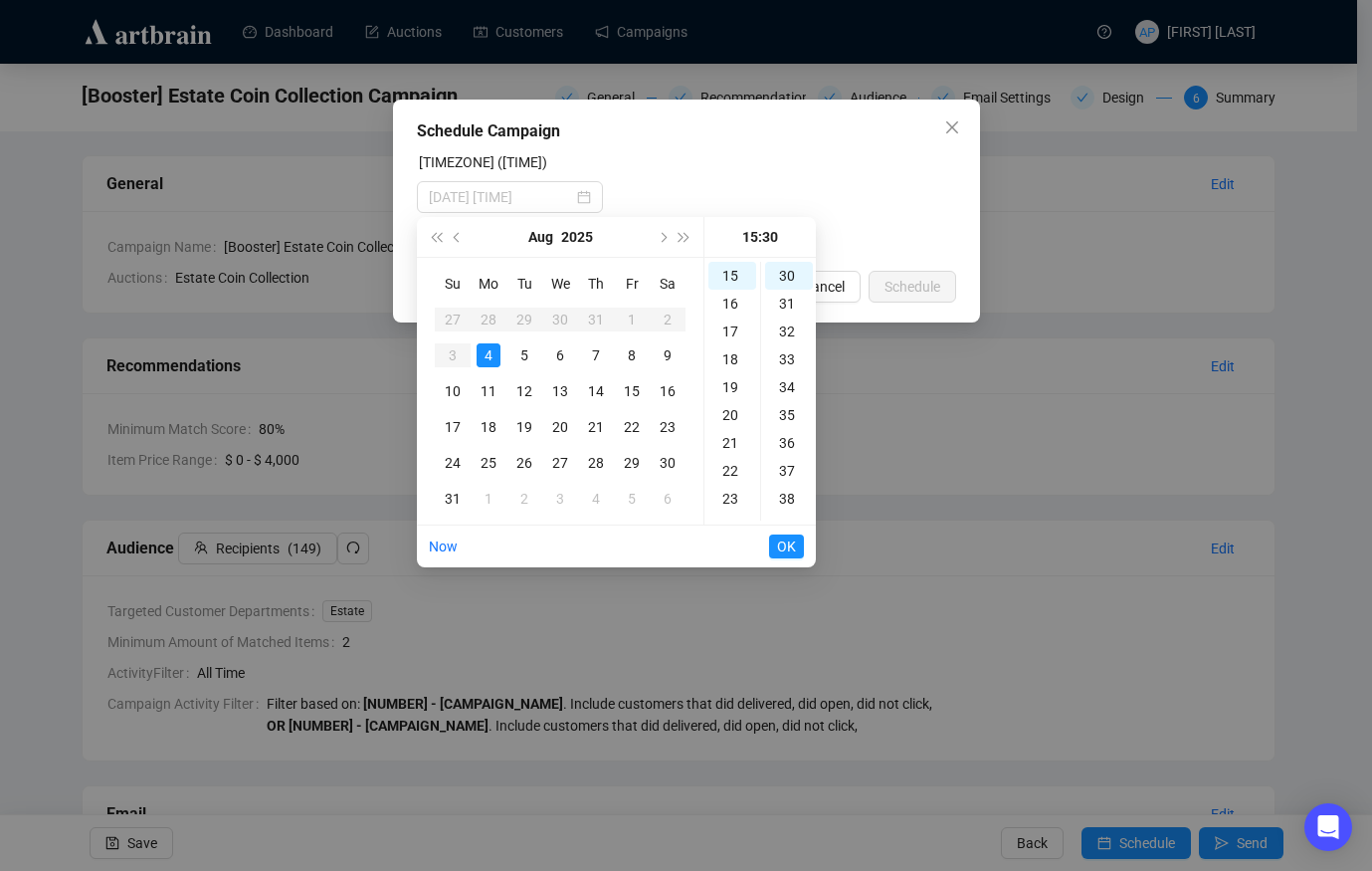 type on "[DATE] [TIME]" 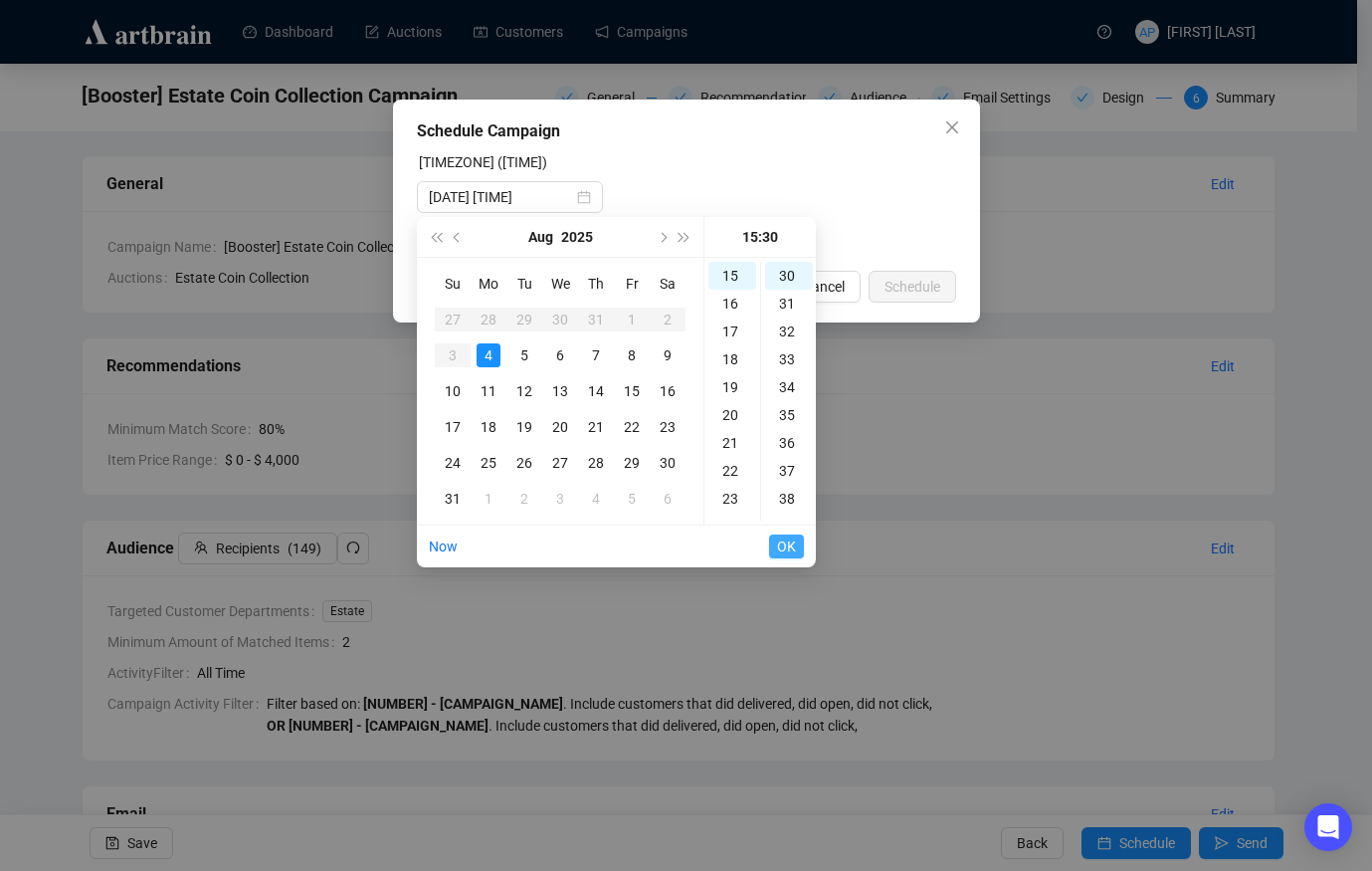 click on "OK" at bounding box center (786, 546) 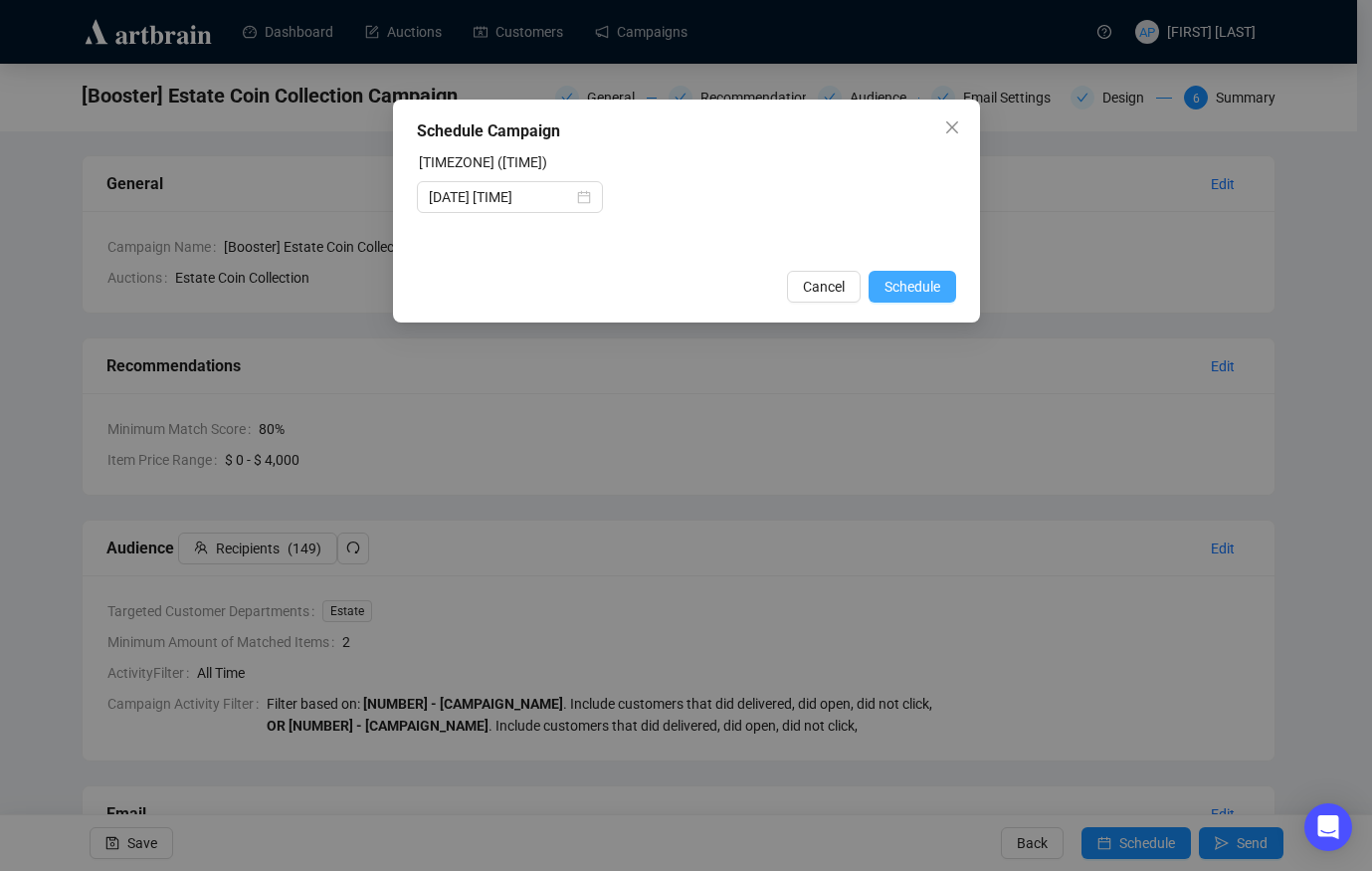 click on "Schedule" at bounding box center [912, 287] 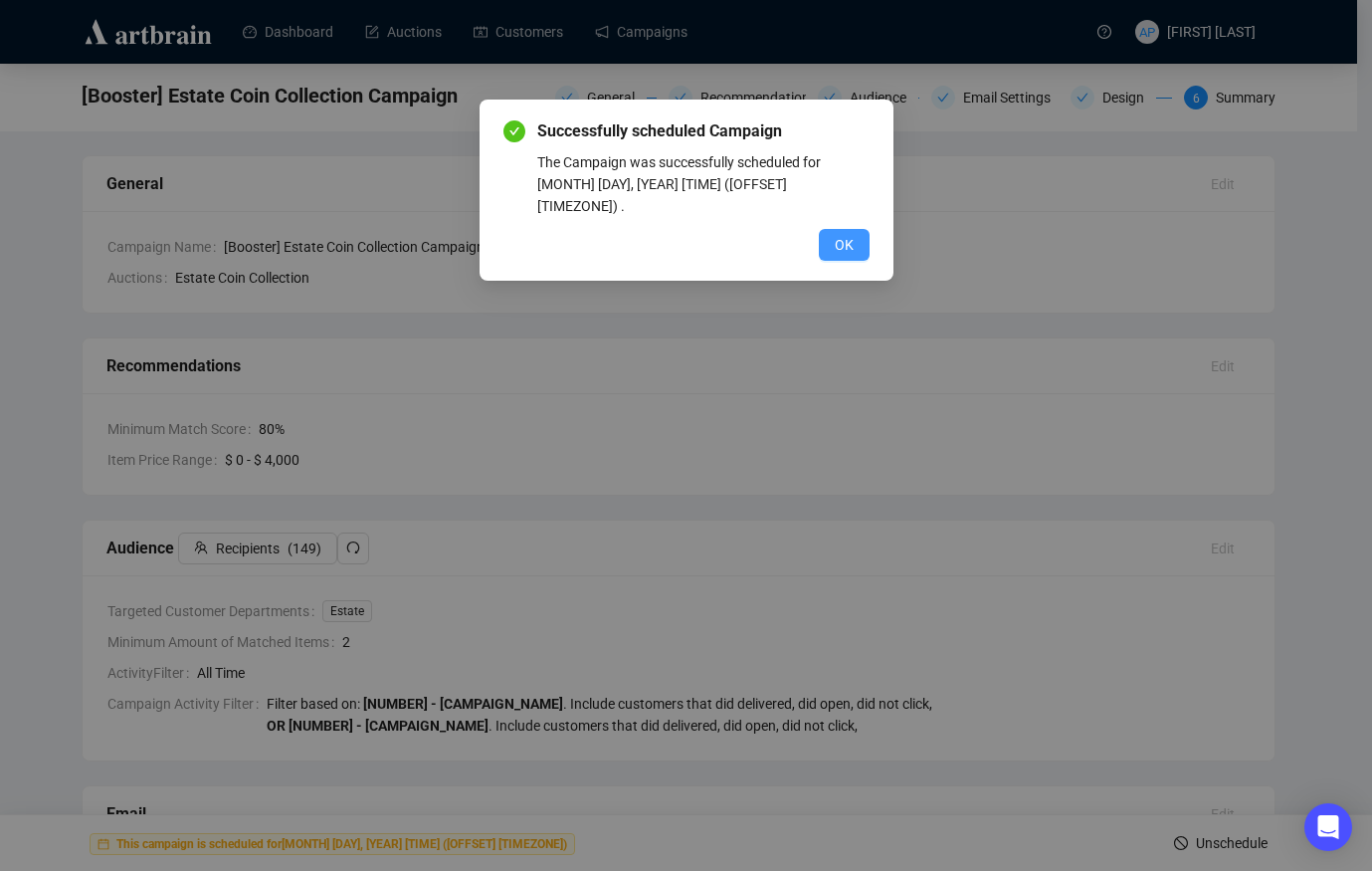 click on "OK" at bounding box center [844, 245] 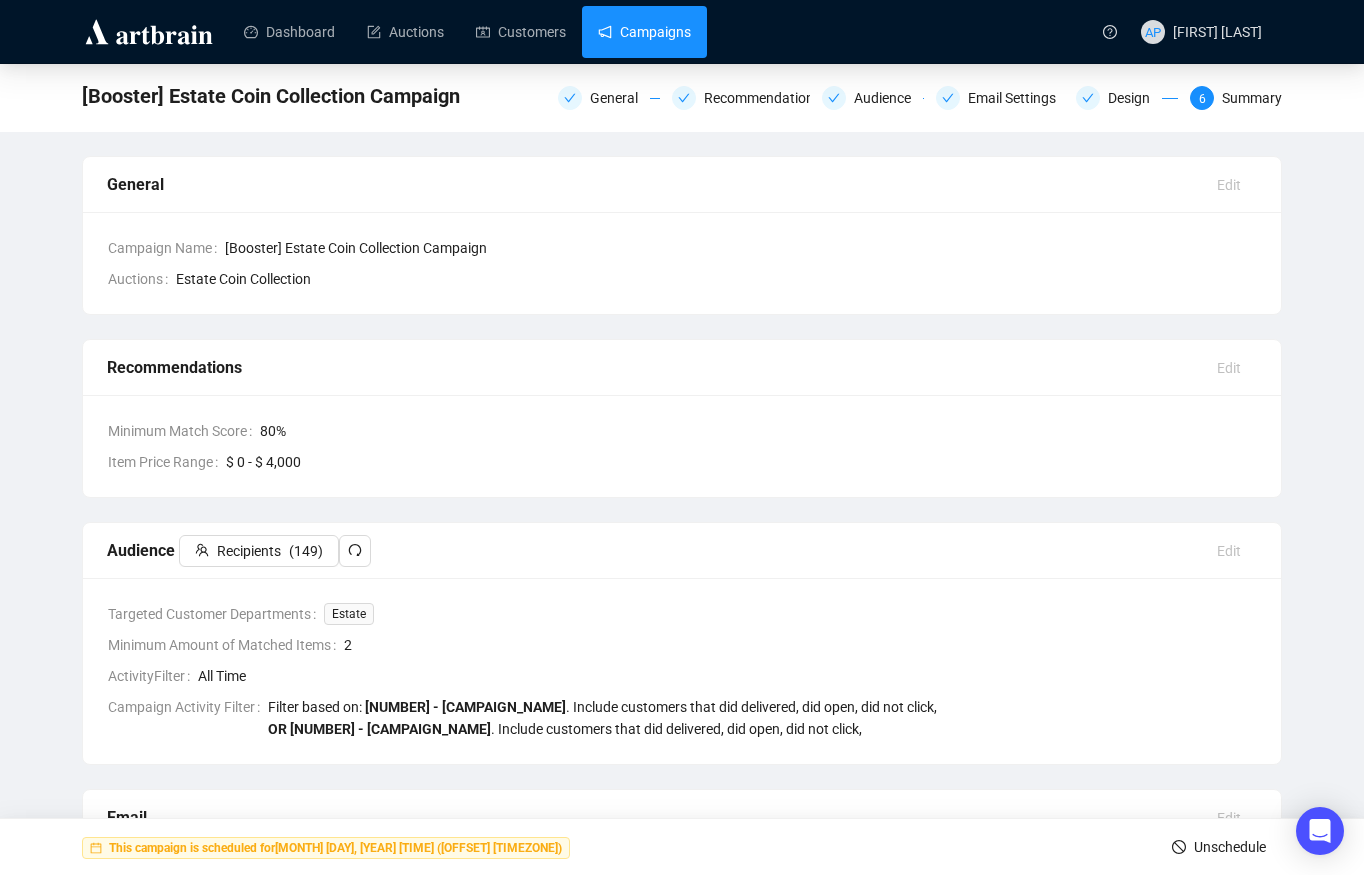 click on "Campaigns" at bounding box center [644, 32] 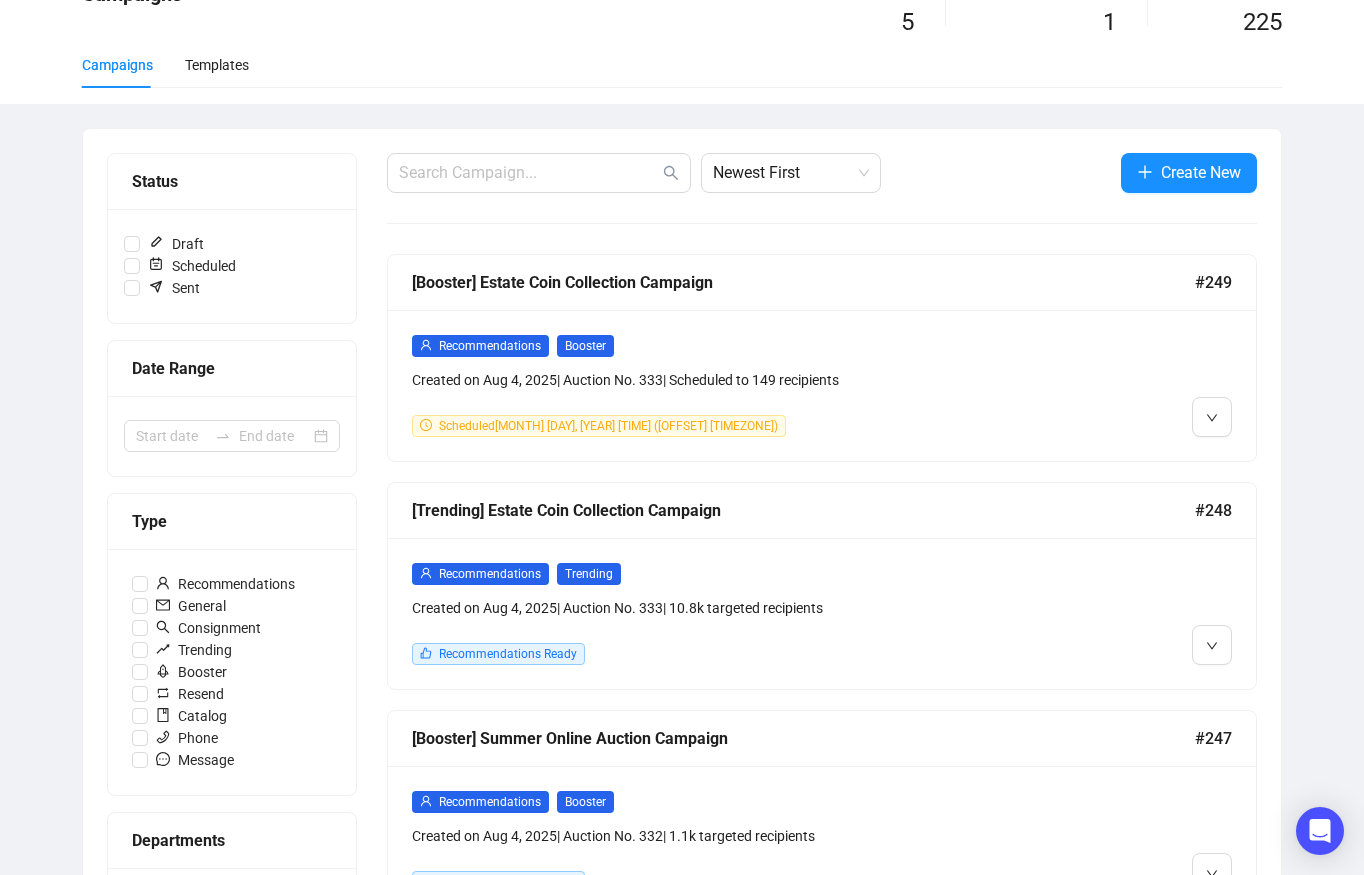 scroll, scrollTop: 151, scrollLeft: 0, axis: vertical 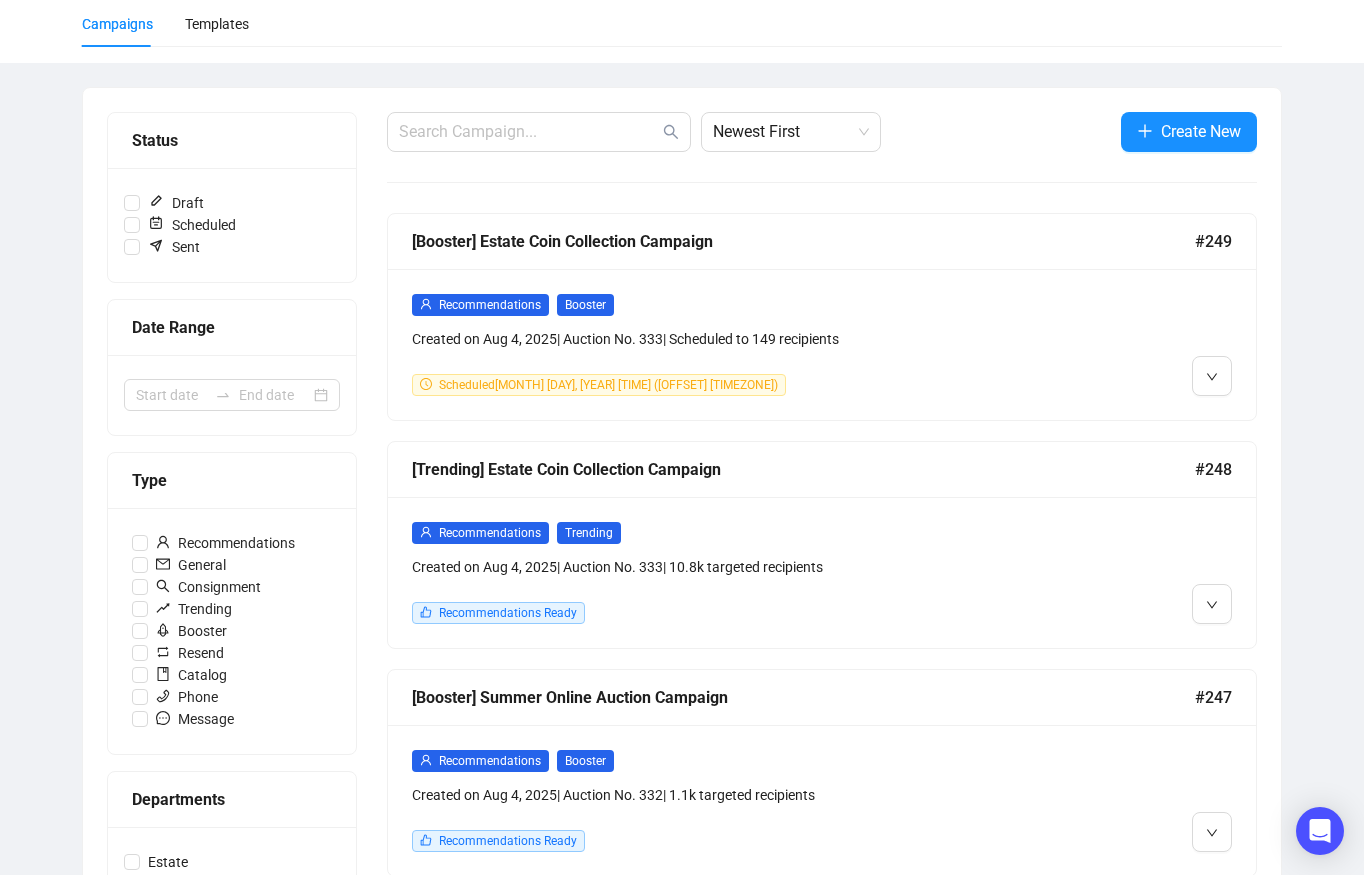 click on "Recommendations Trending" at bounding box center [718, 532] 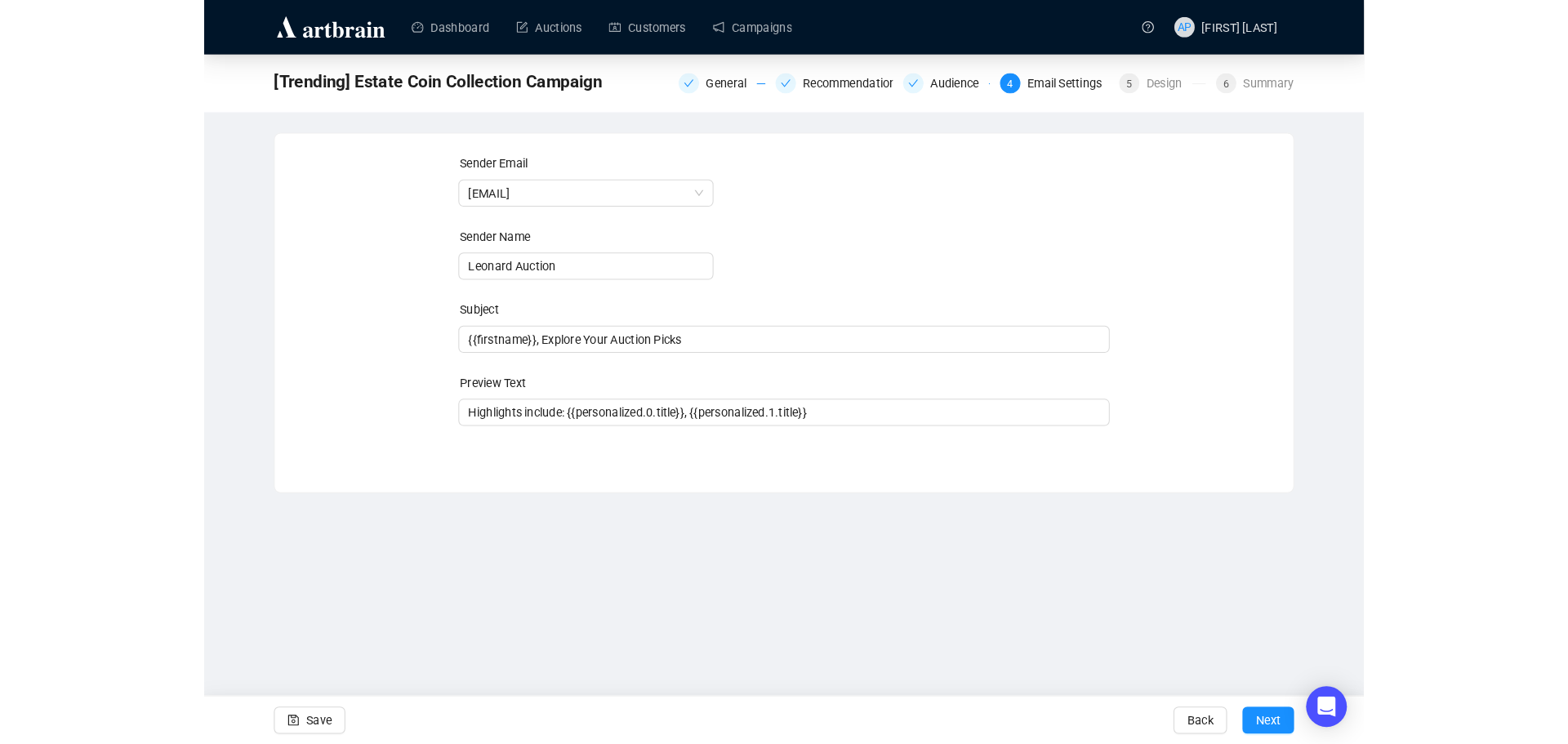 scroll, scrollTop: 0, scrollLeft: 0, axis: both 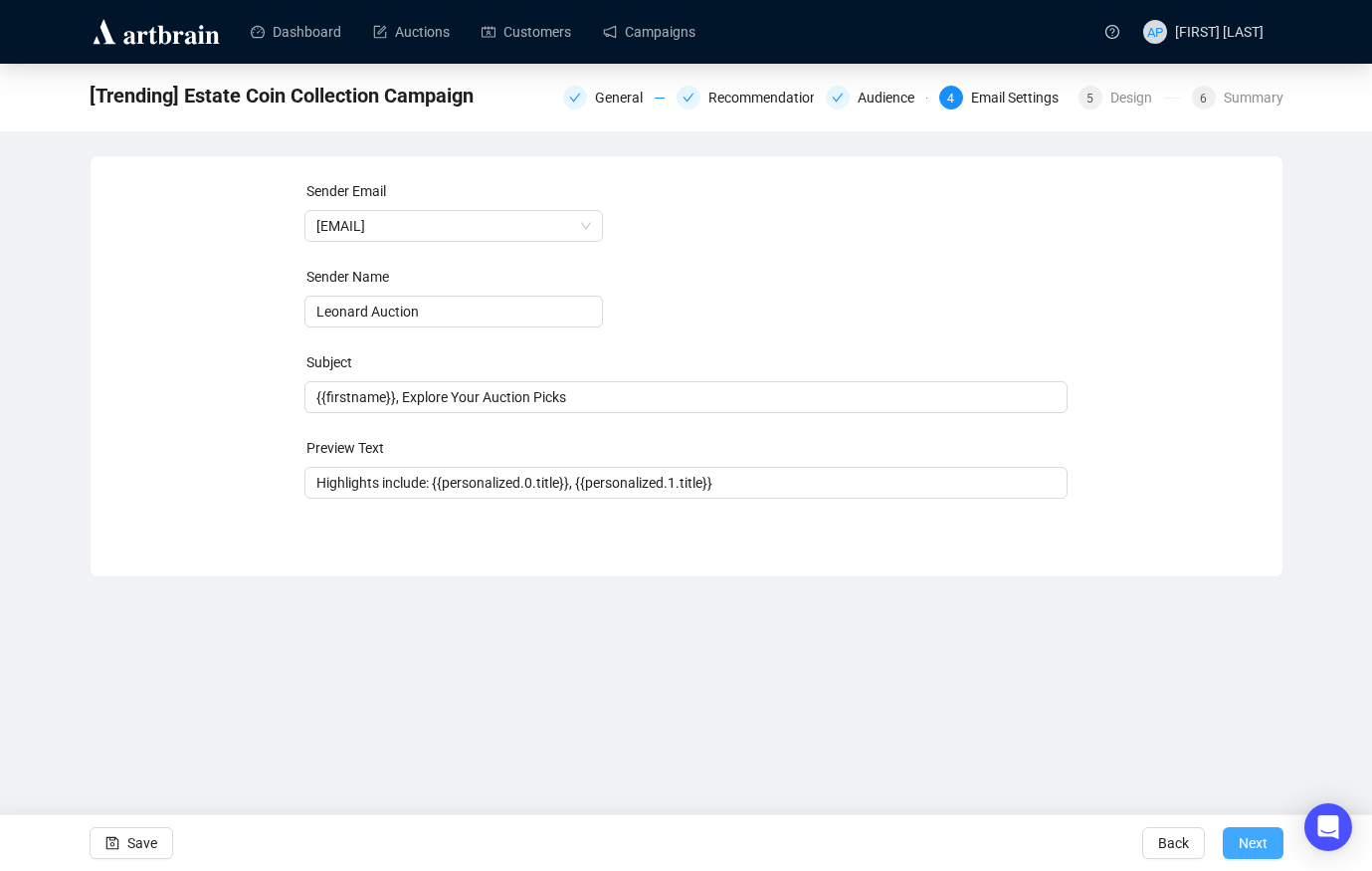 click on "Next" at bounding box center [1253, 843] 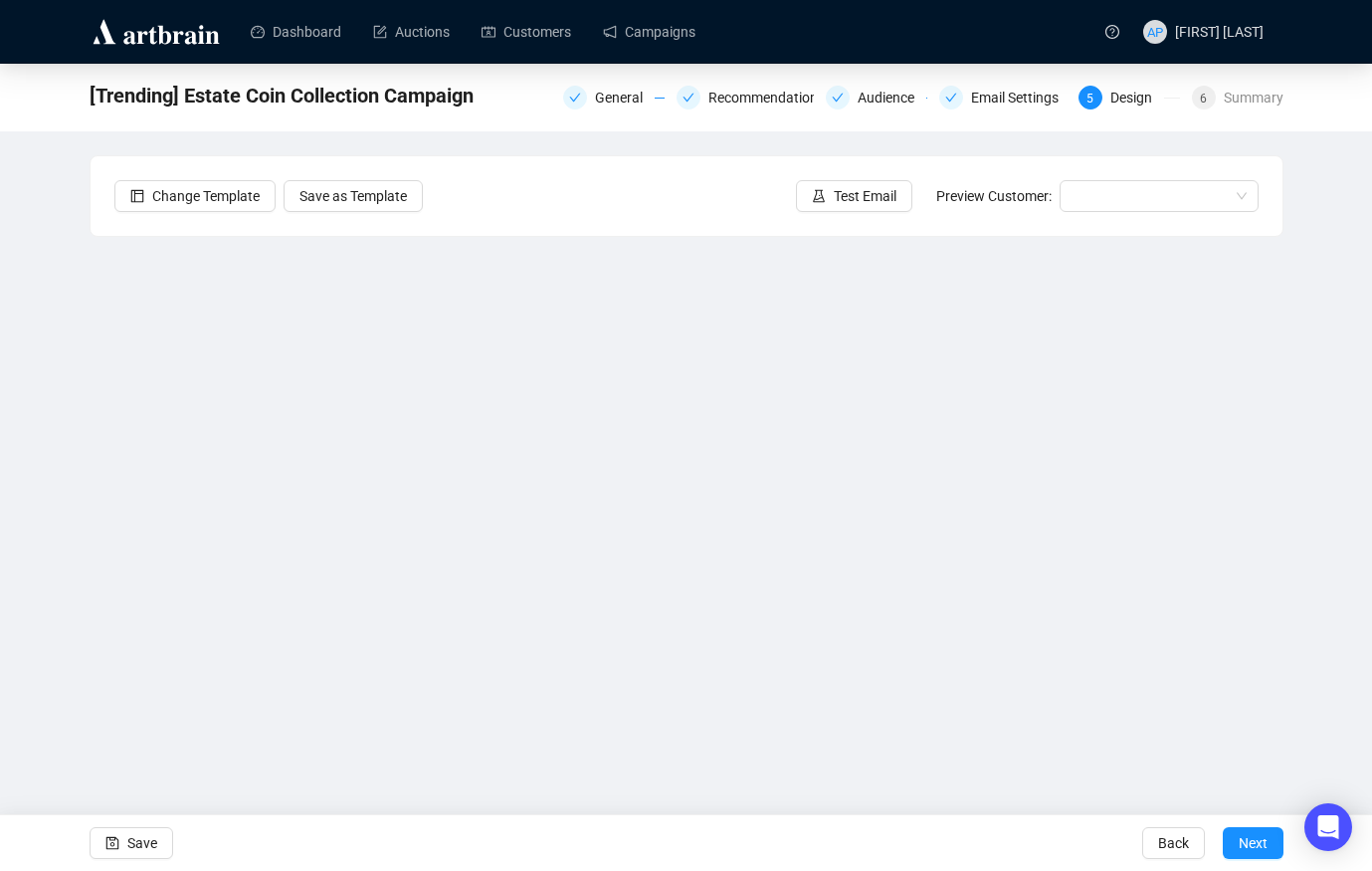 click on "Change Template Save as Template Test Email Preview Customer:" at bounding box center (686, 196) 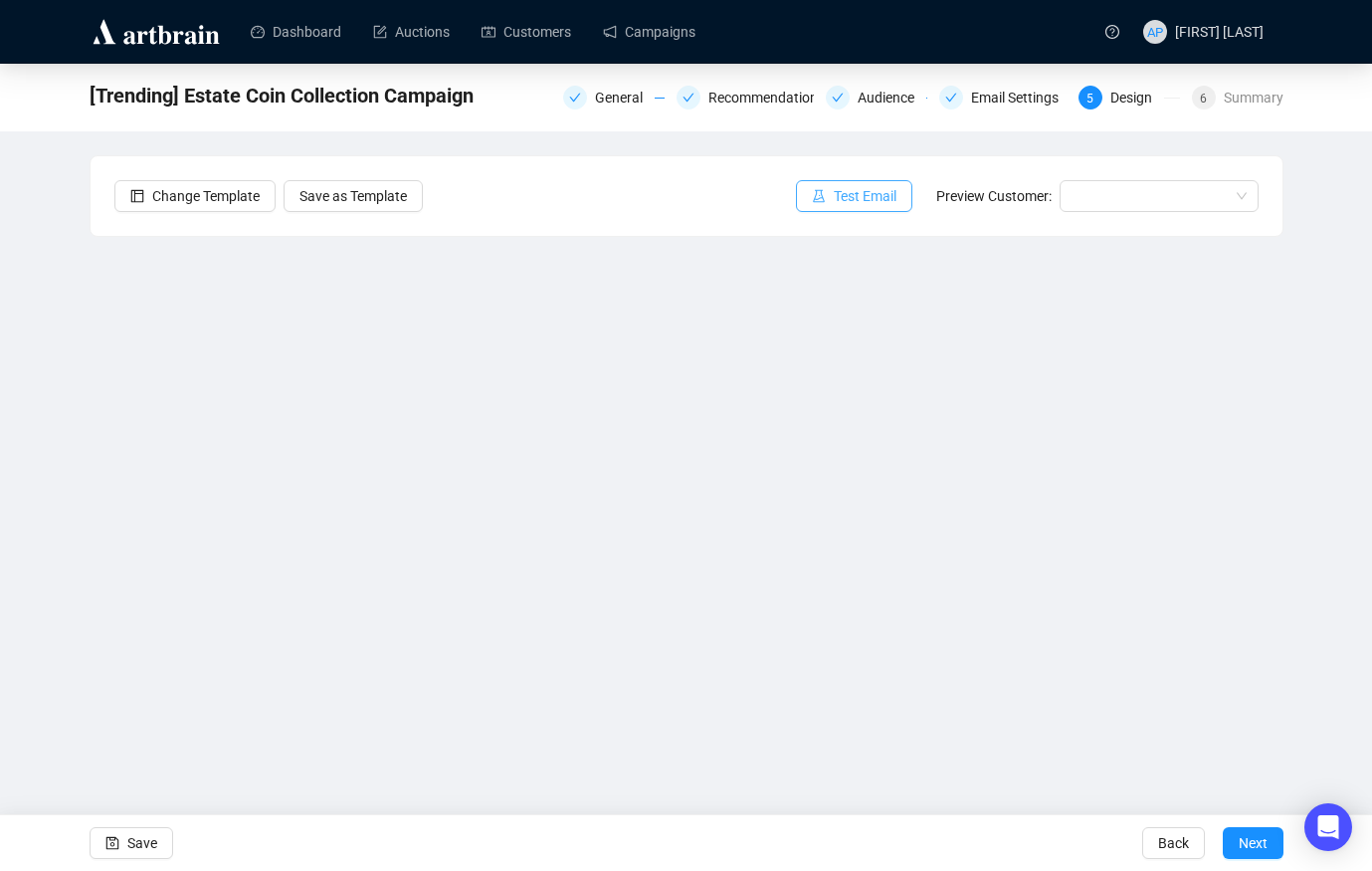 click on "Test Email" at bounding box center [865, 196] 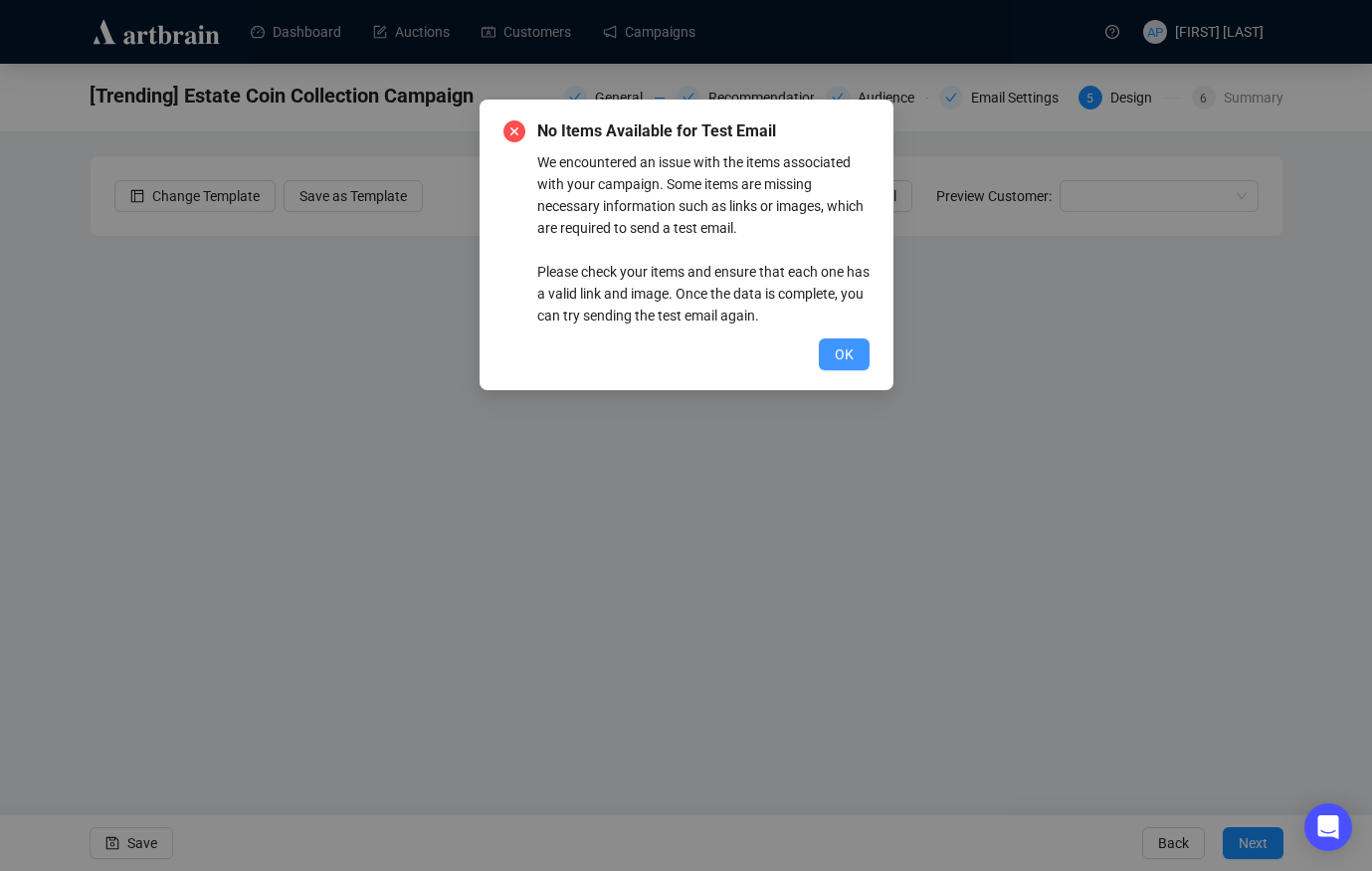 click on "OK" at bounding box center [844, 354] 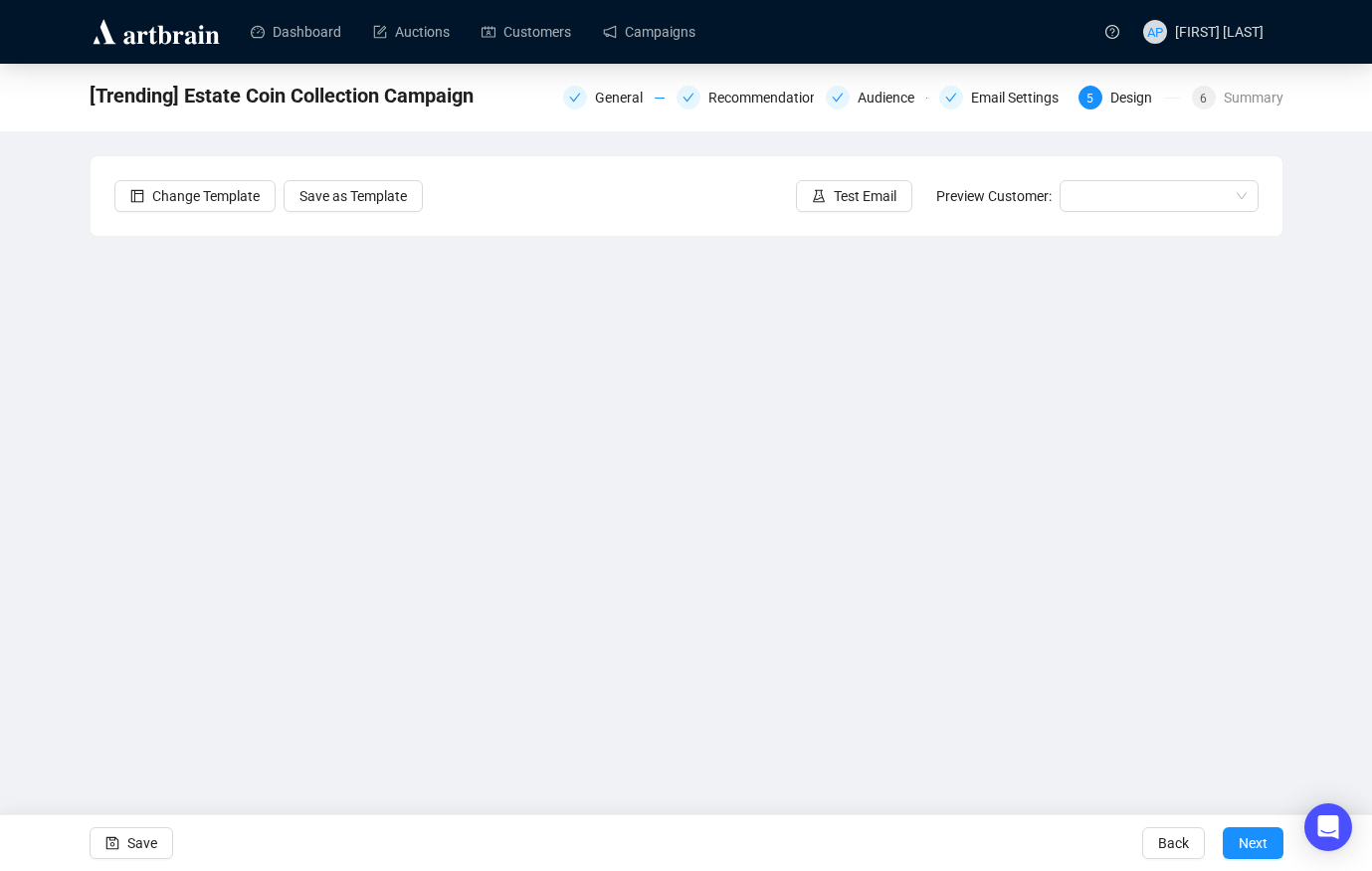 click on "Change Template Save as Template Test Email Preview Customer:" at bounding box center [686, 196] 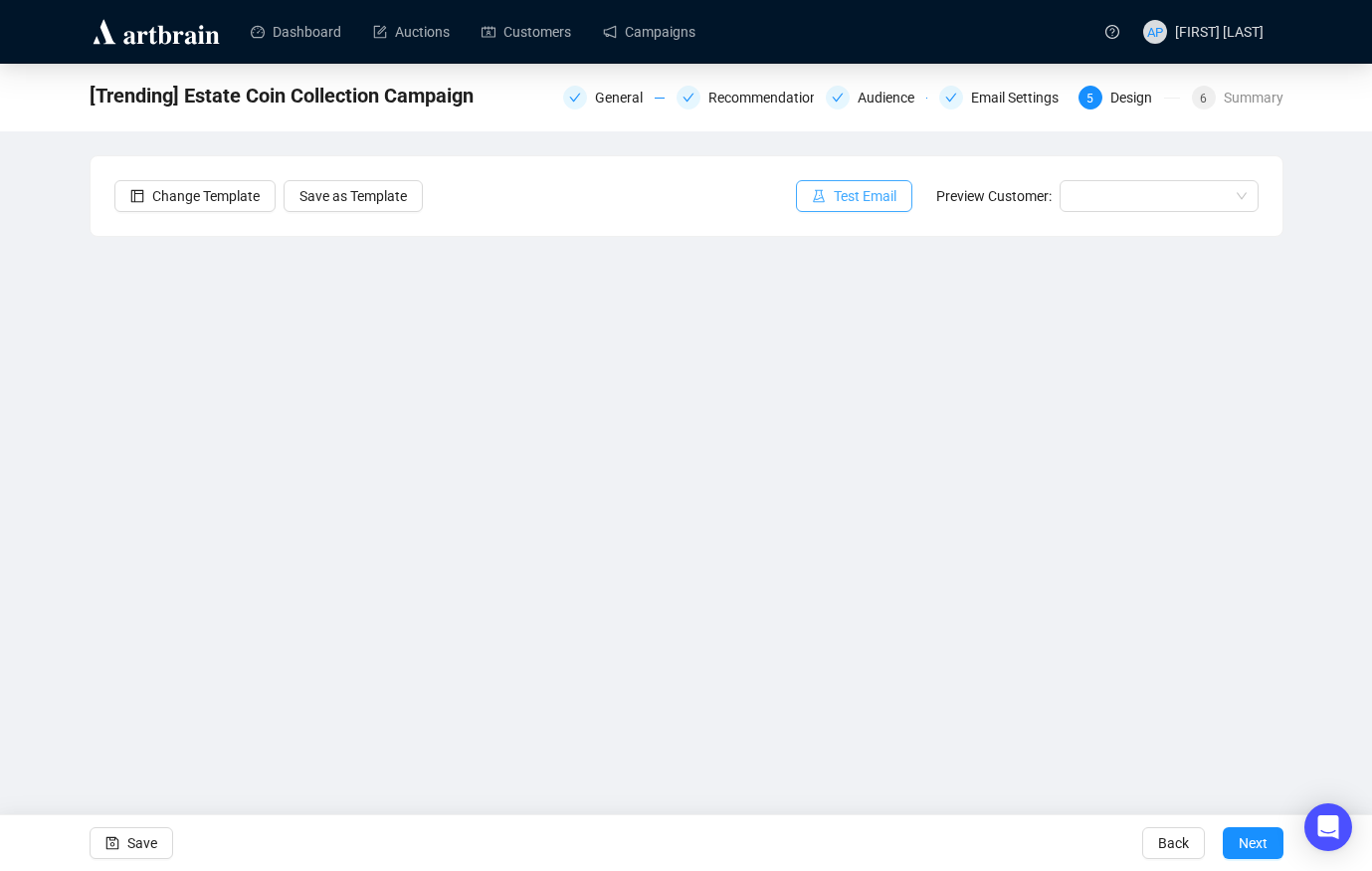 click on "Test Email" at bounding box center (854, 196) 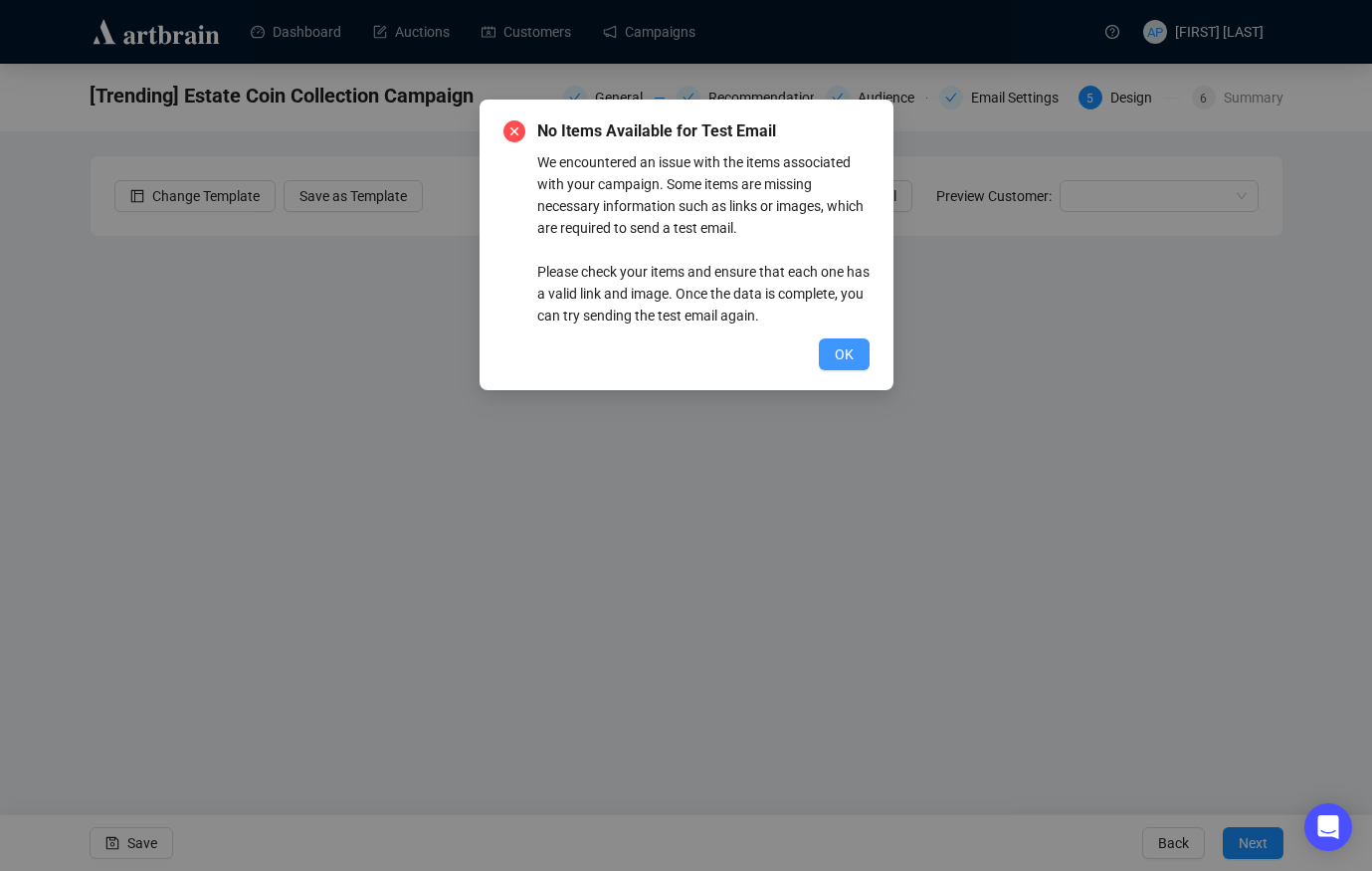click on "OK" at bounding box center (844, 354) 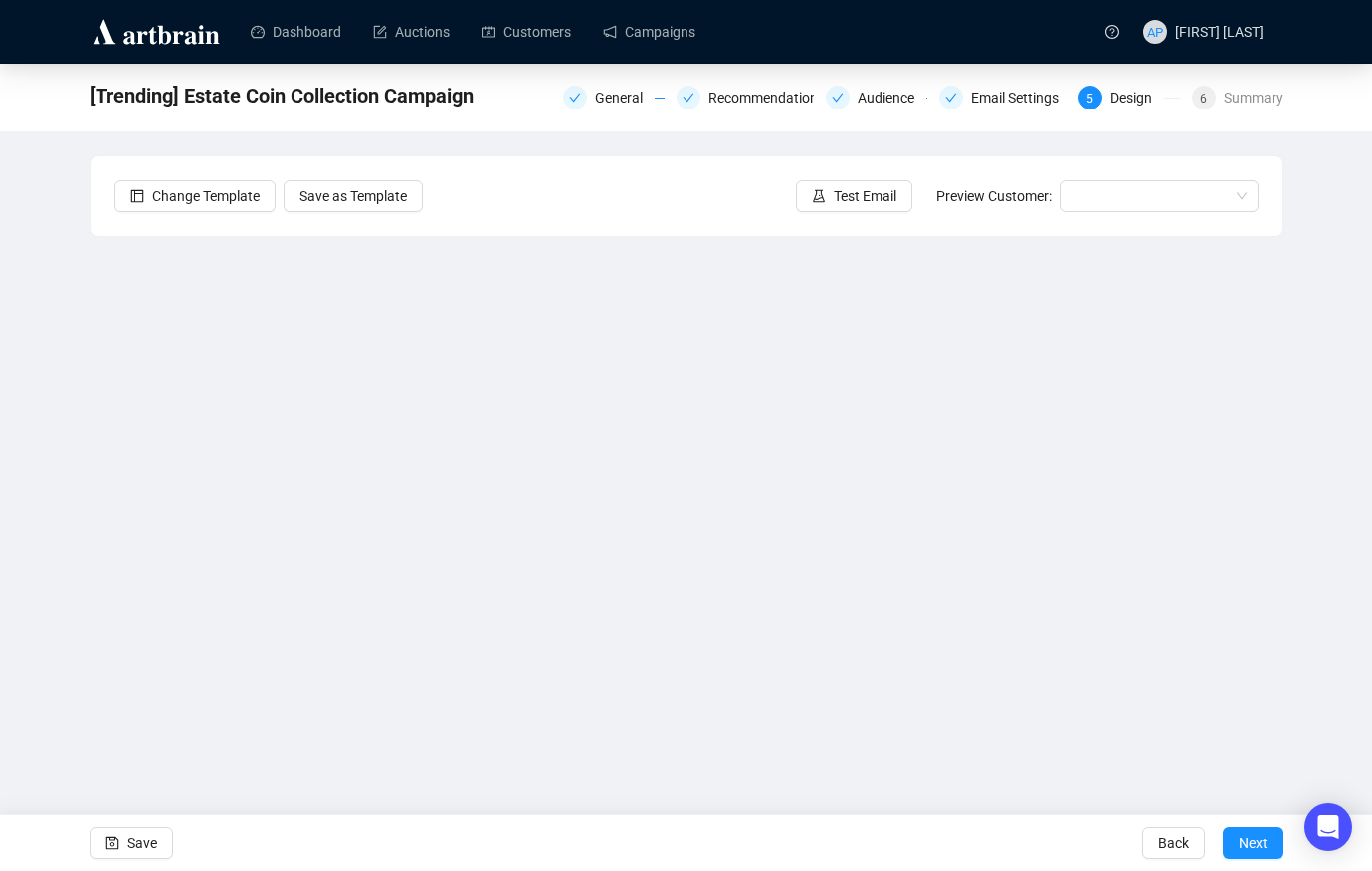 drag, startPoint x: 854, startPoint y: 322, endPoint x: 856, endPoint y: 289, distance: 33.06055 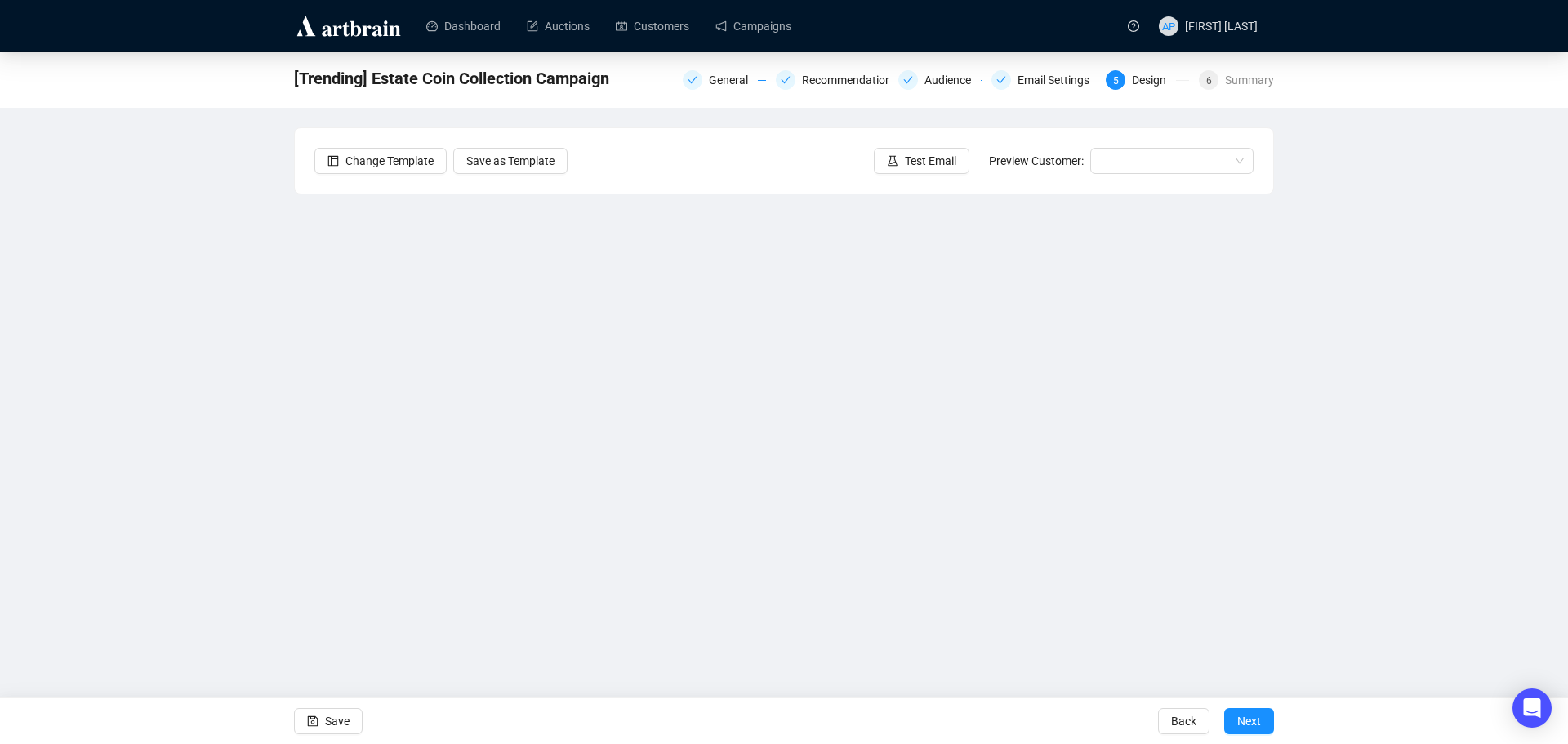 drag, startPoint x: 919, startPoint y: 283, endPoint x: 861, endPoint y: 320, distance: 68.7968 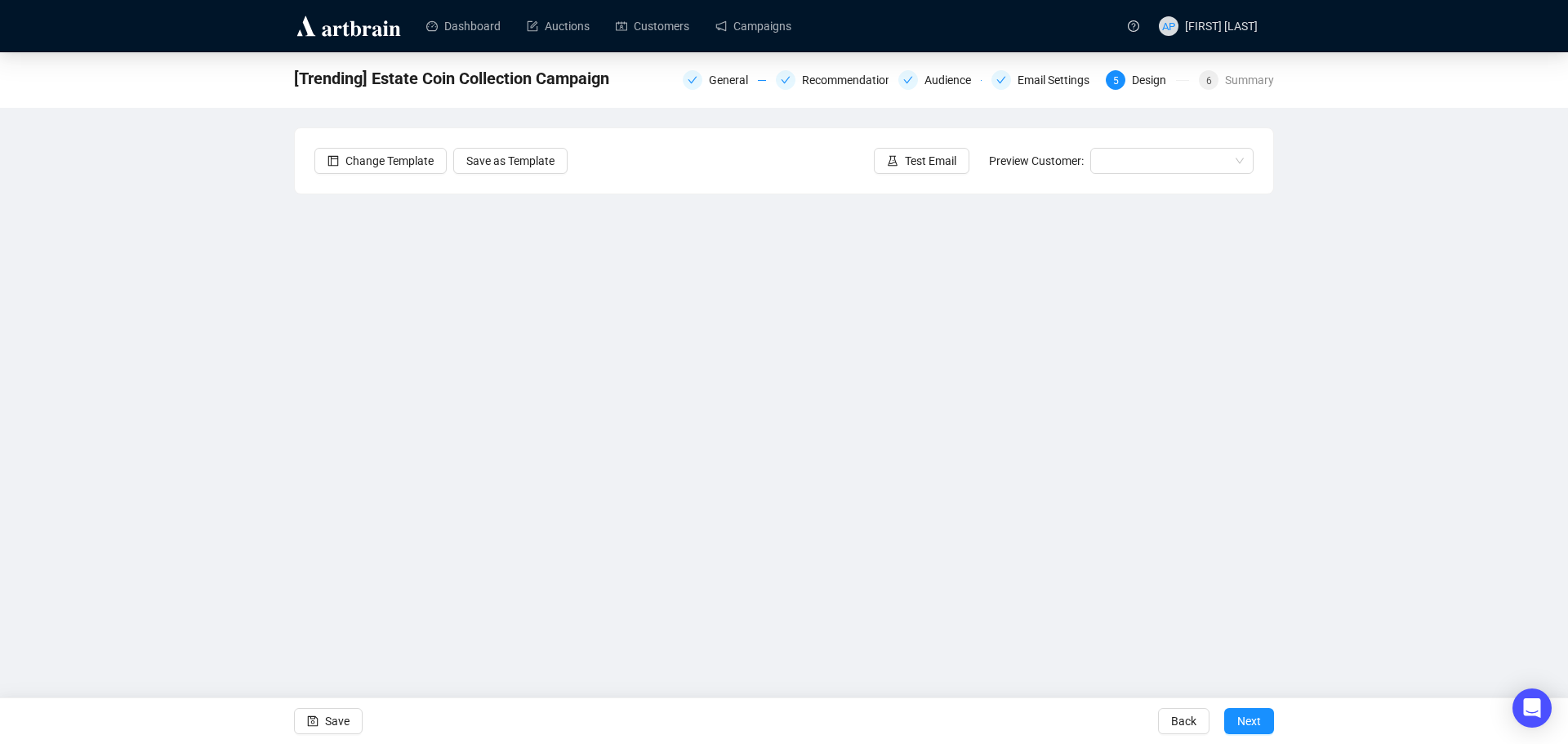 click on "Send Test Emails   Enter up to 20 Test Email Addresses Send Test Emails" at bounding box center (784, 372) 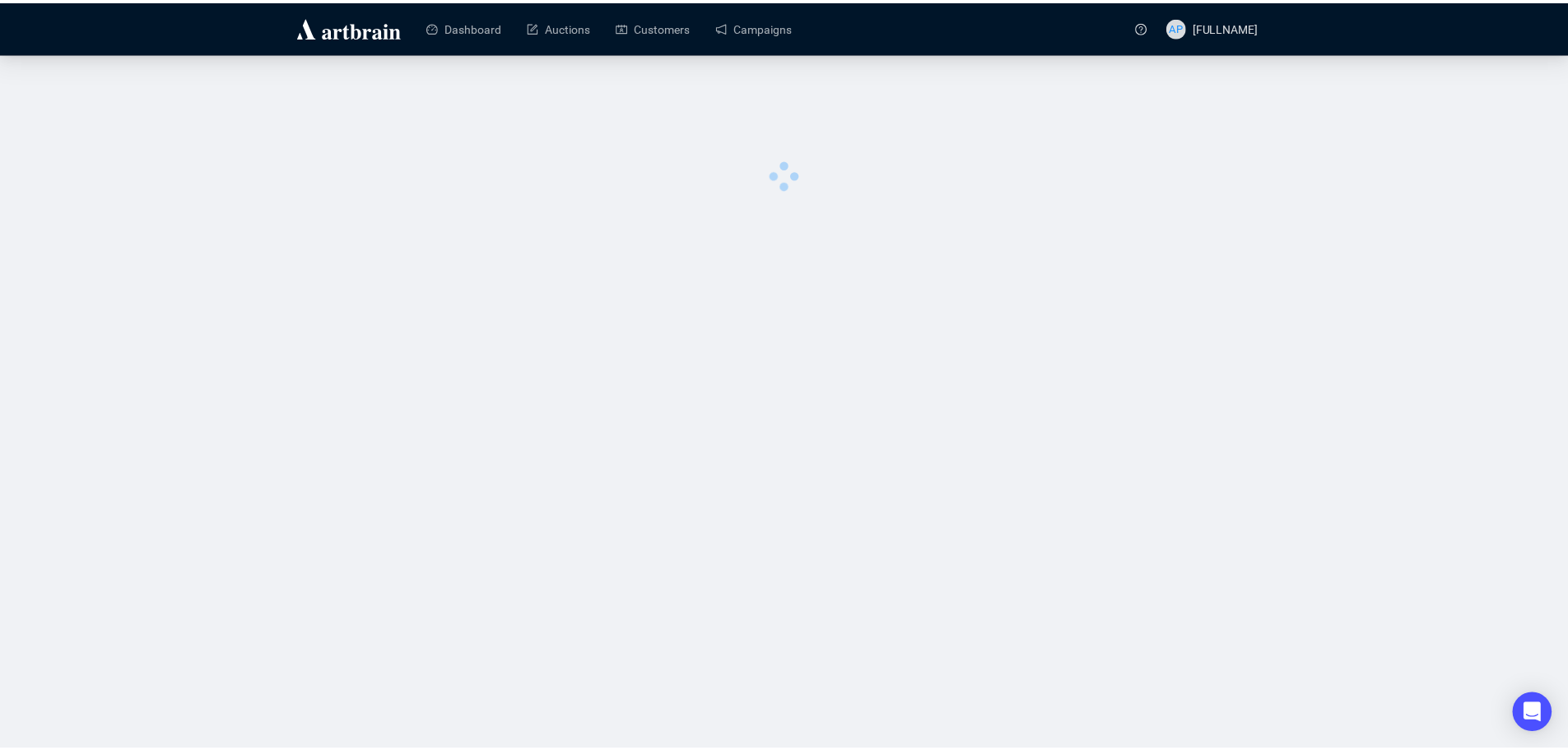 scroll, scrollTop: 0, scrollLeft: 0, axis: both 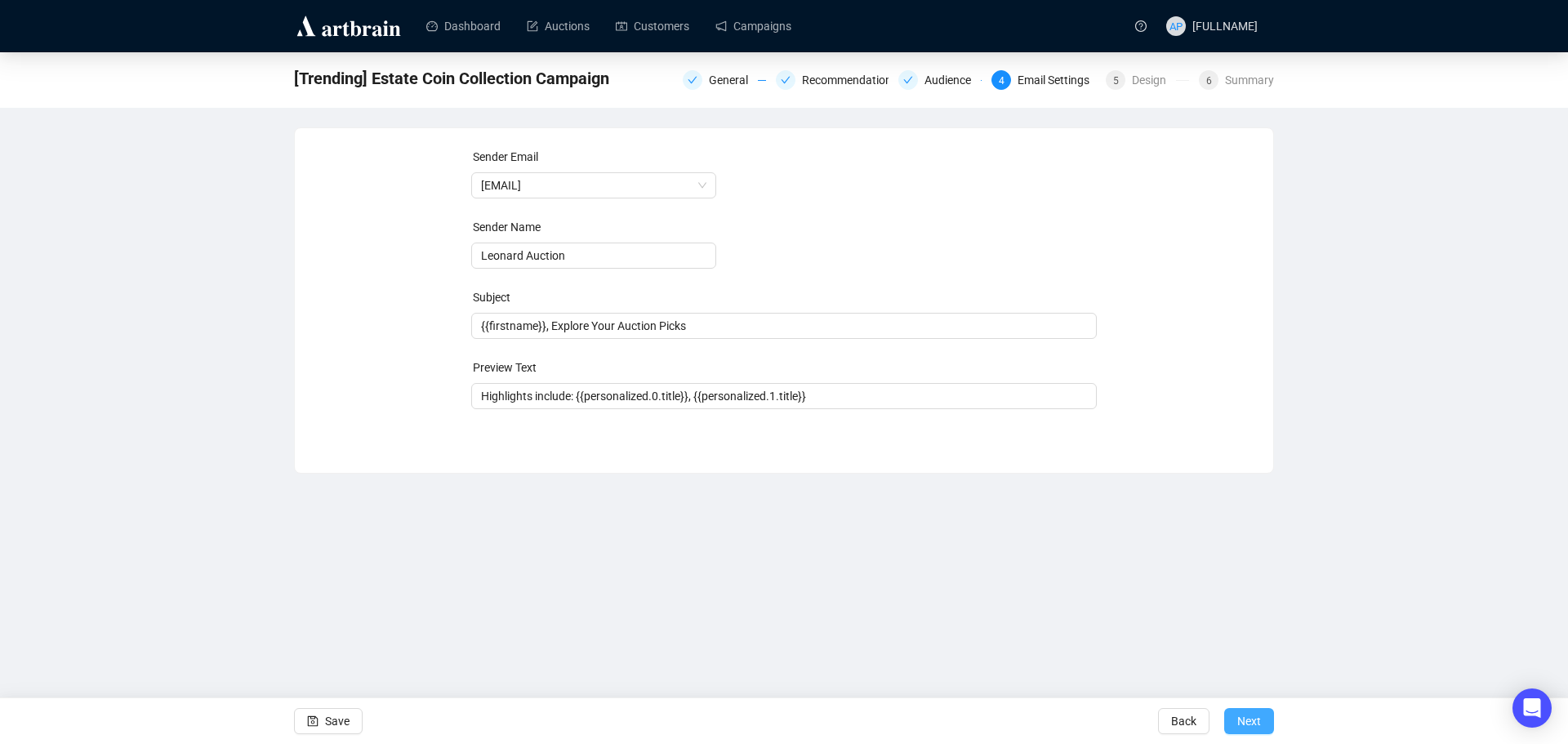click on "Next" at bounding box center [1249, 721] 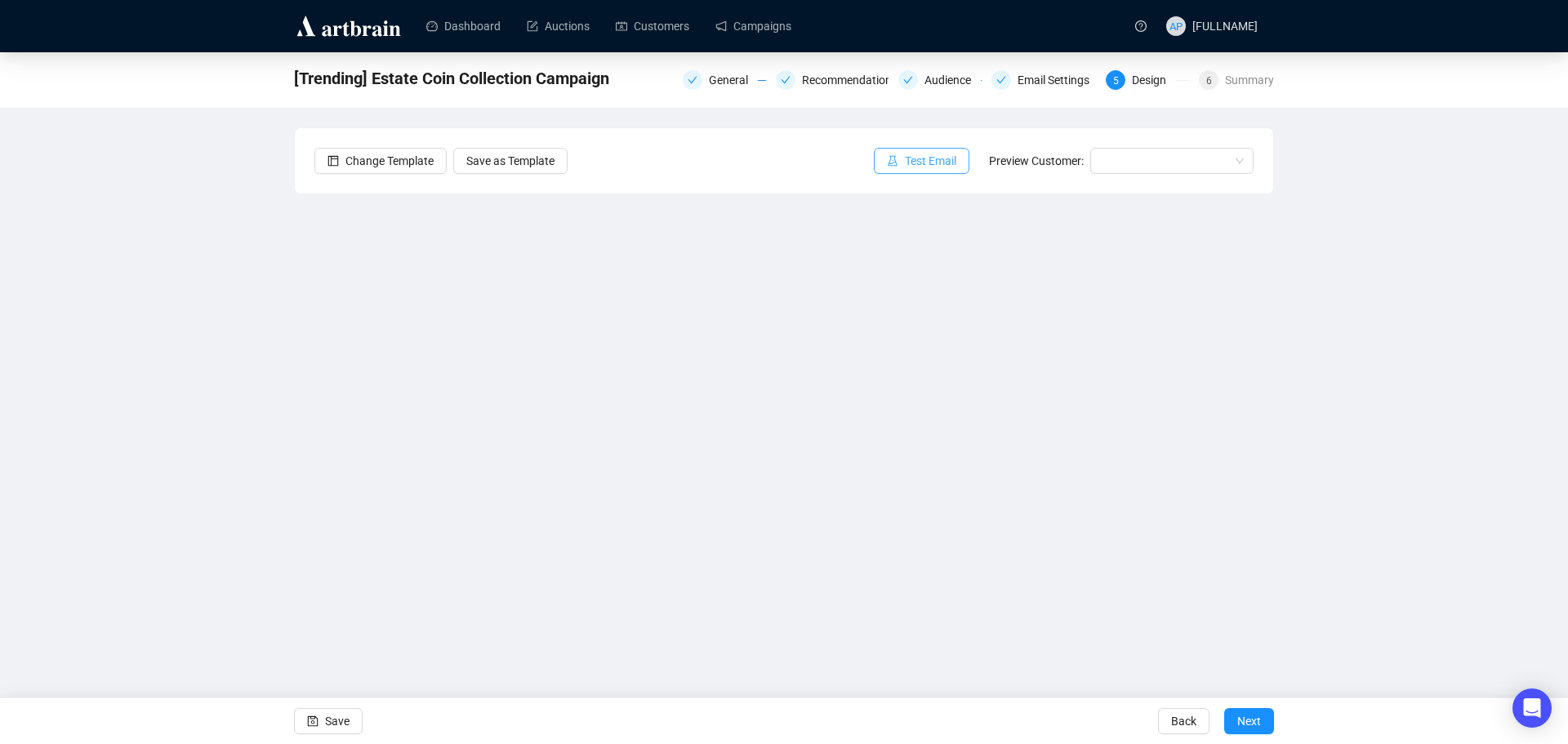 click on "Test Email" at bounding box center [921, 161] 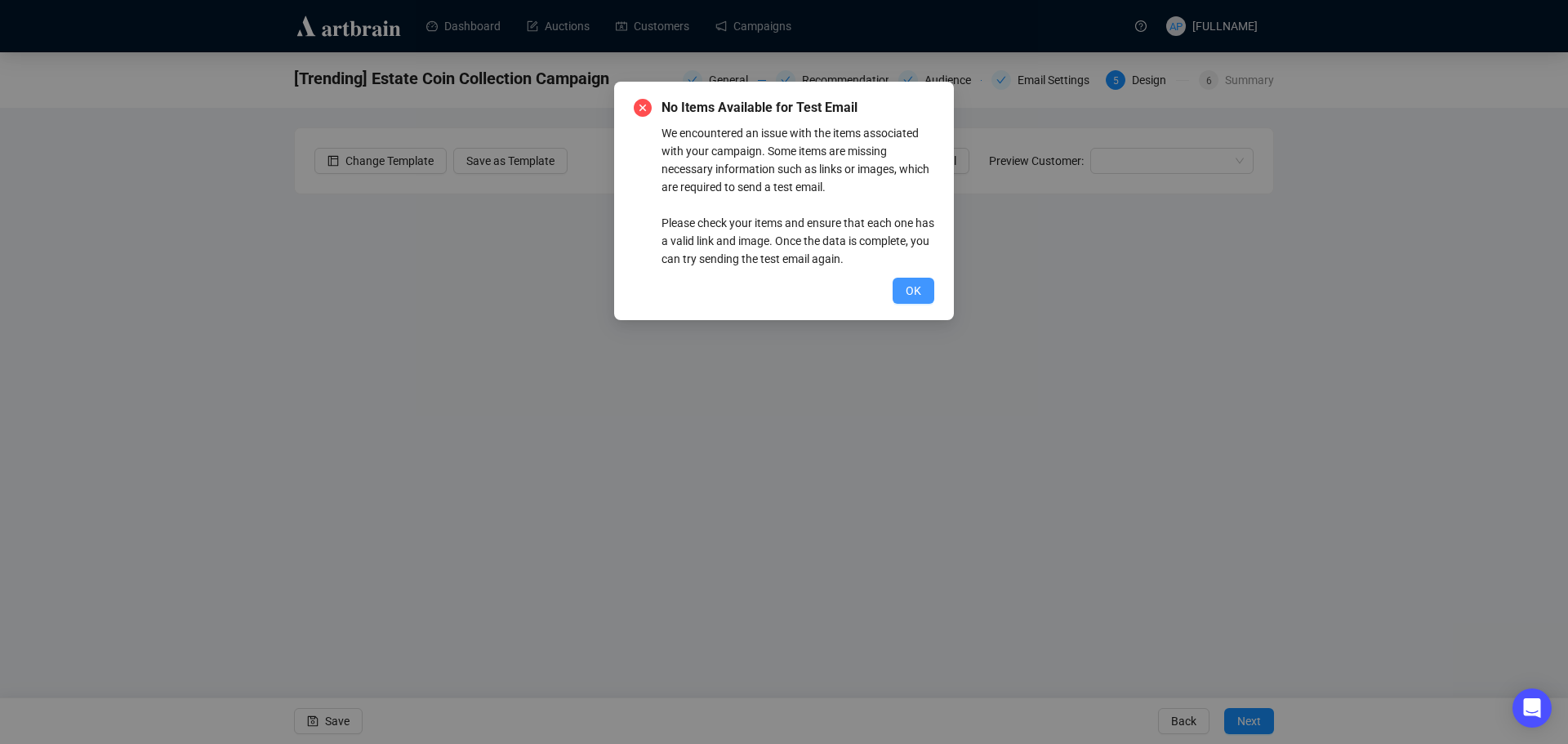 click on "OK" at bounding box center (913, 291) 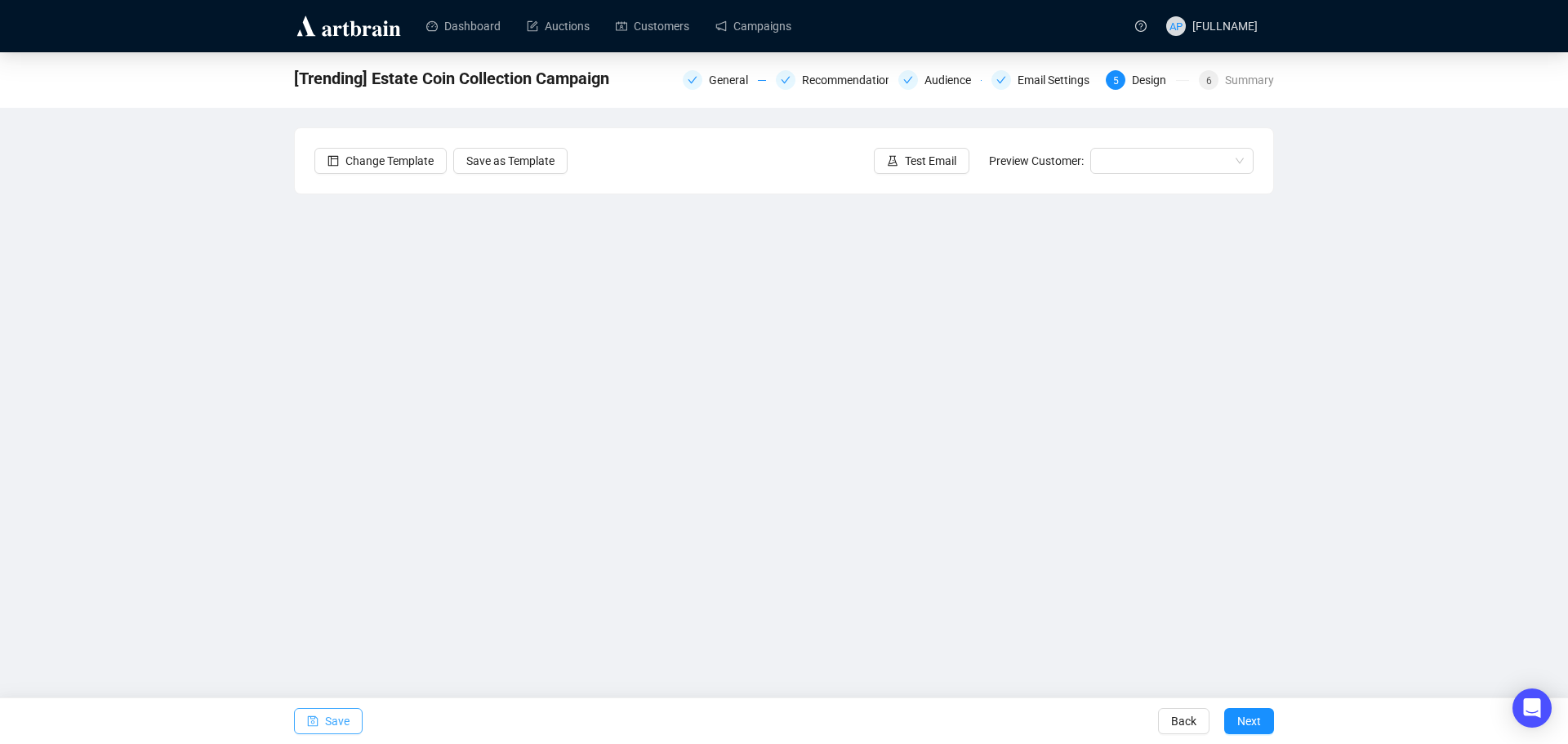 click 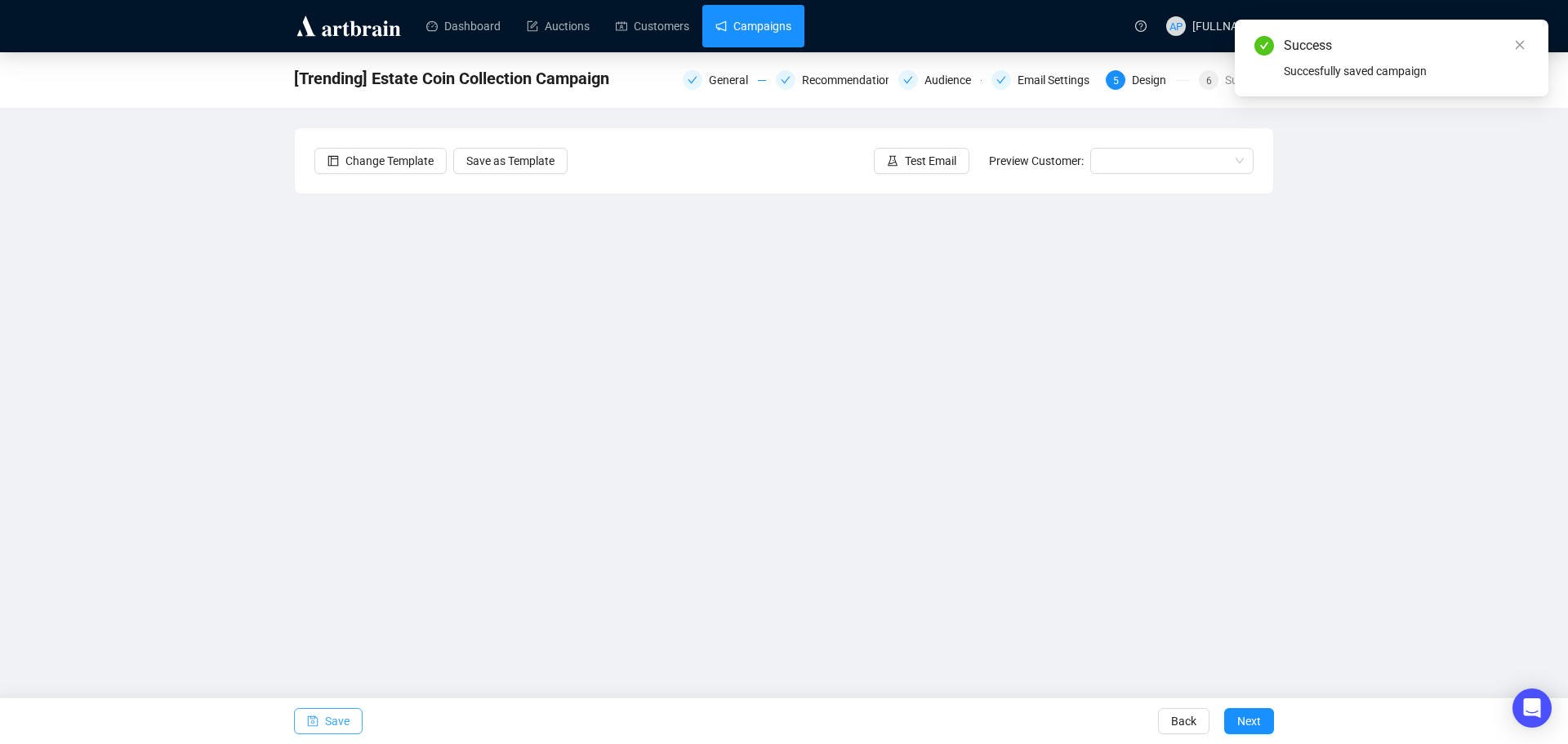 click on "Campaigns" at bounding box center (753, 26) 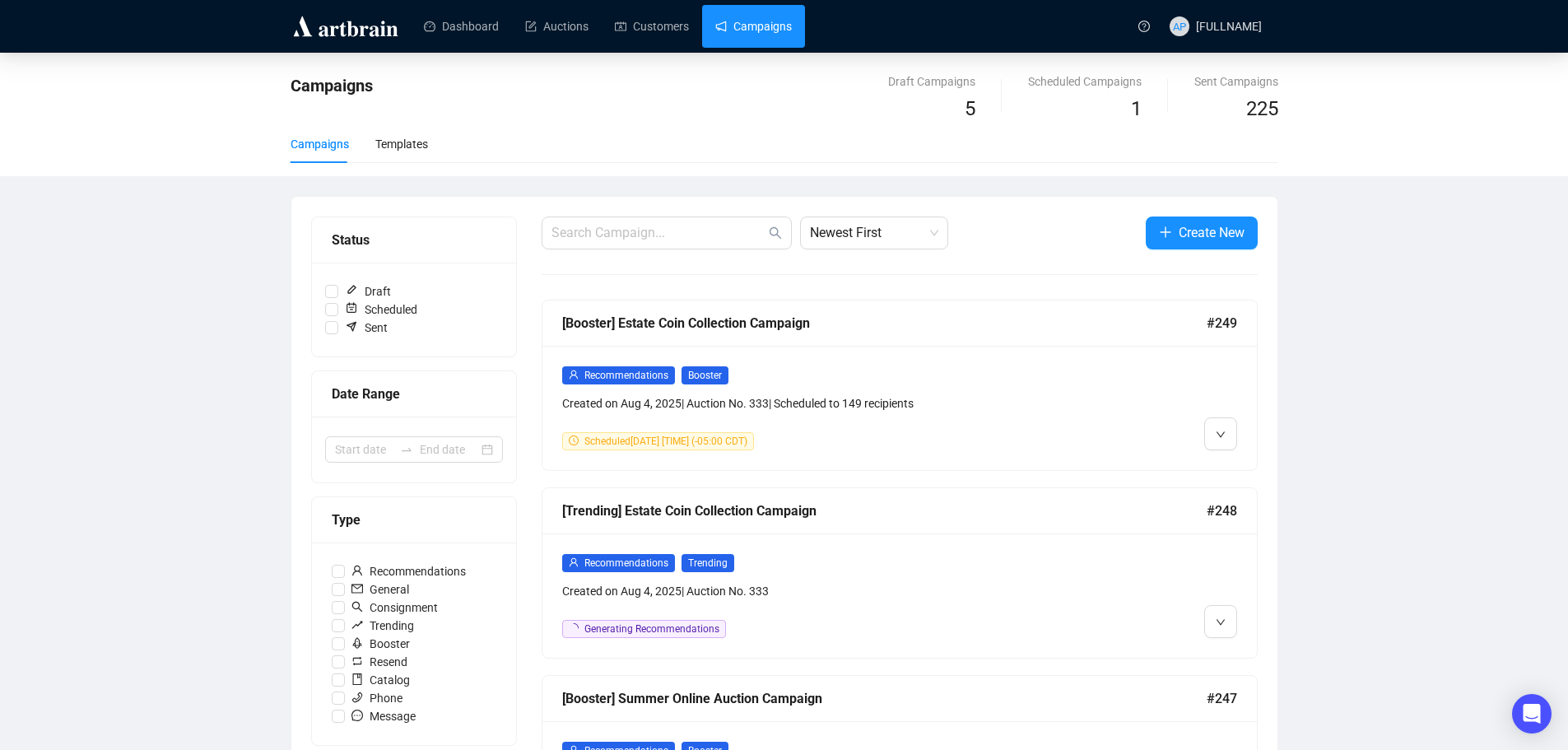 click at bounding box center (1152, 408) 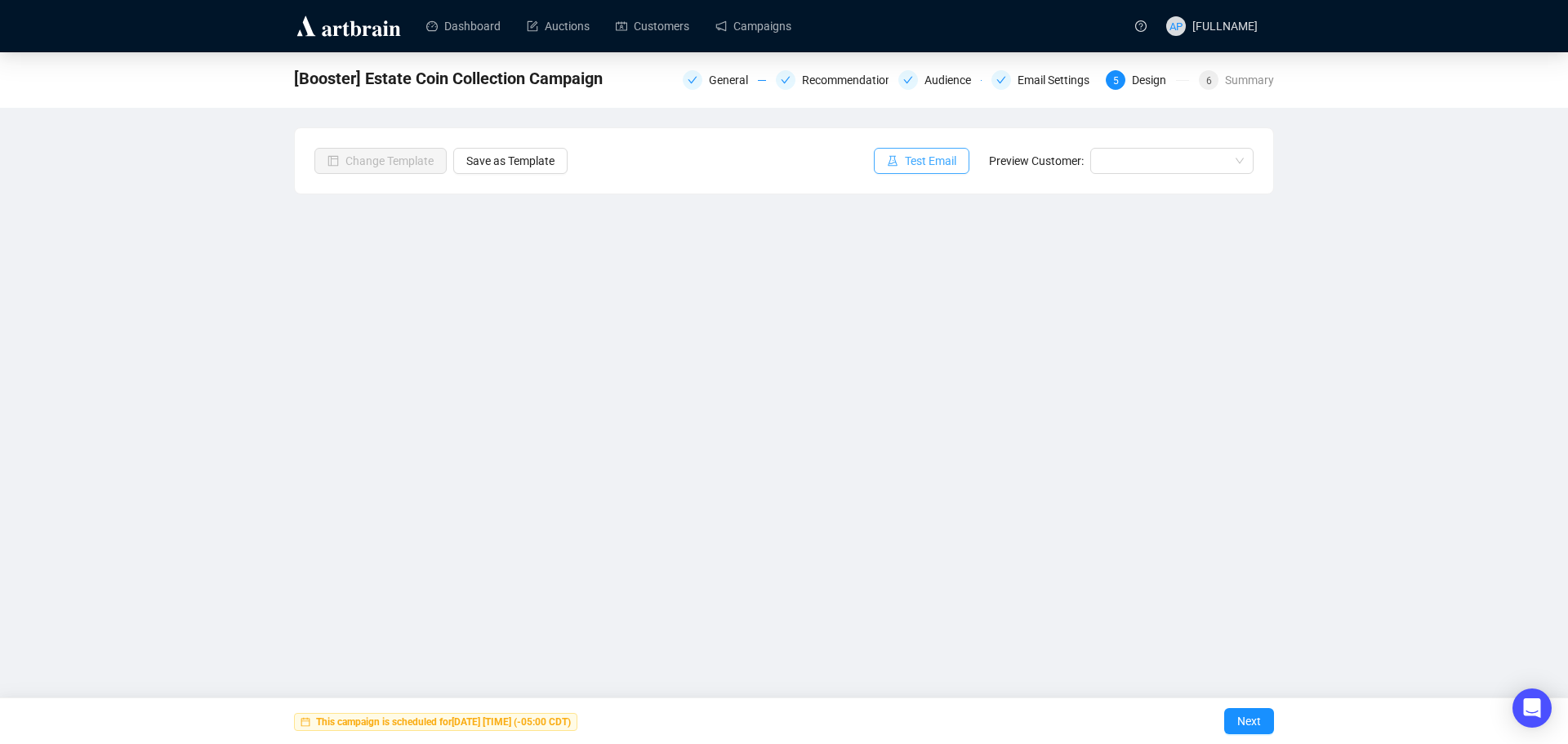 click on "Test Email" at bounding box center [921, 161] 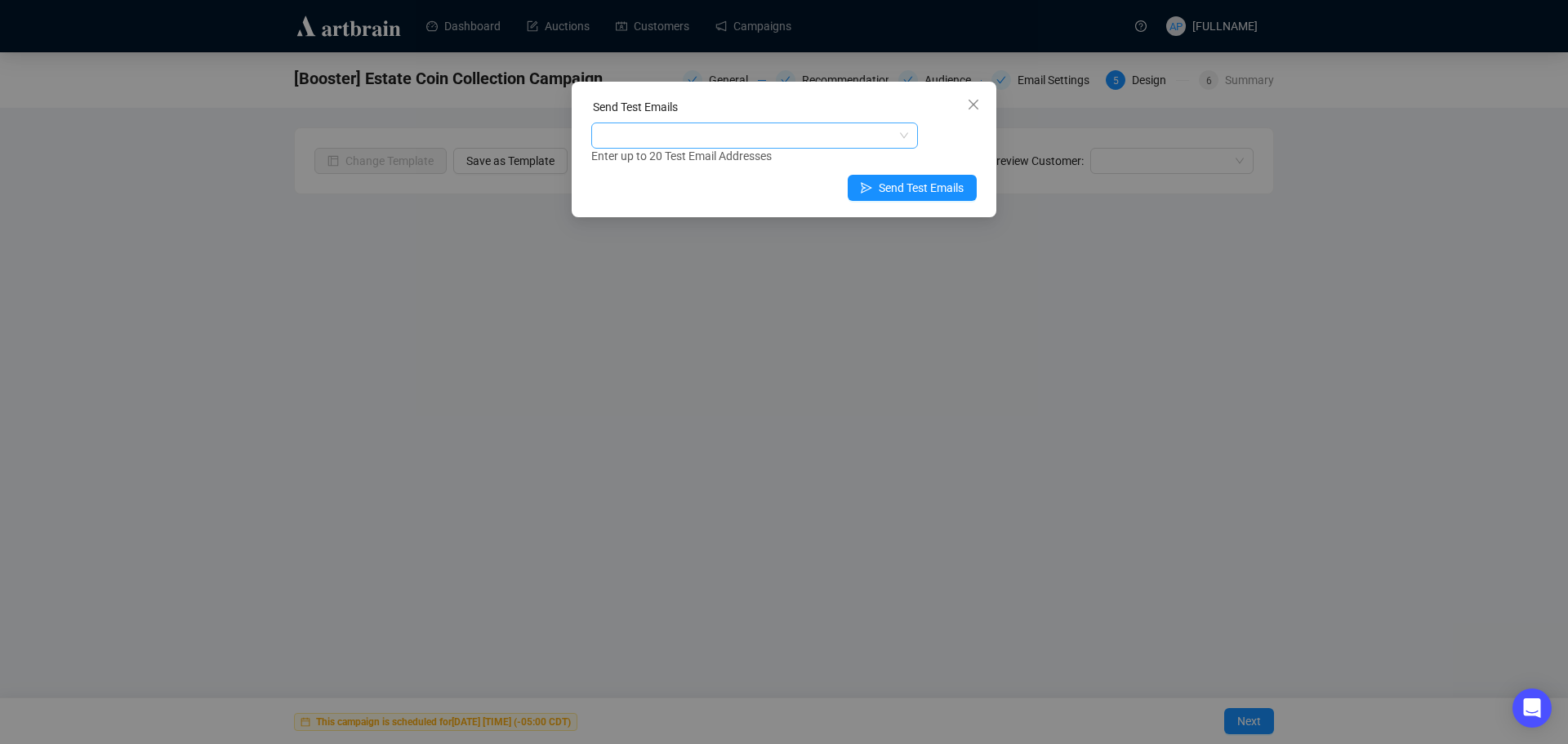 click at bounding box center (746, 136) 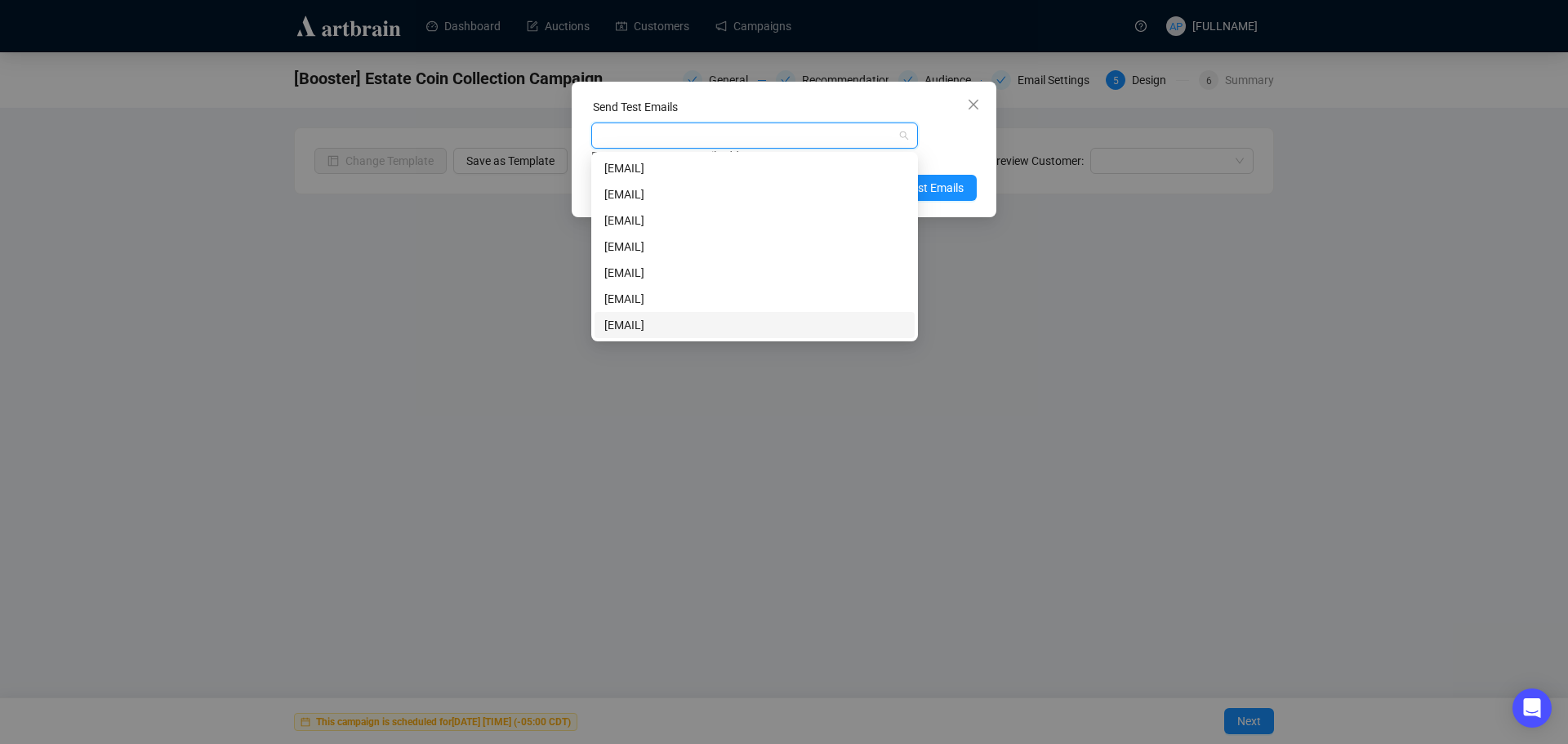 click on "carrie@theleonardcompany.com" at bounding box center (755, 325) 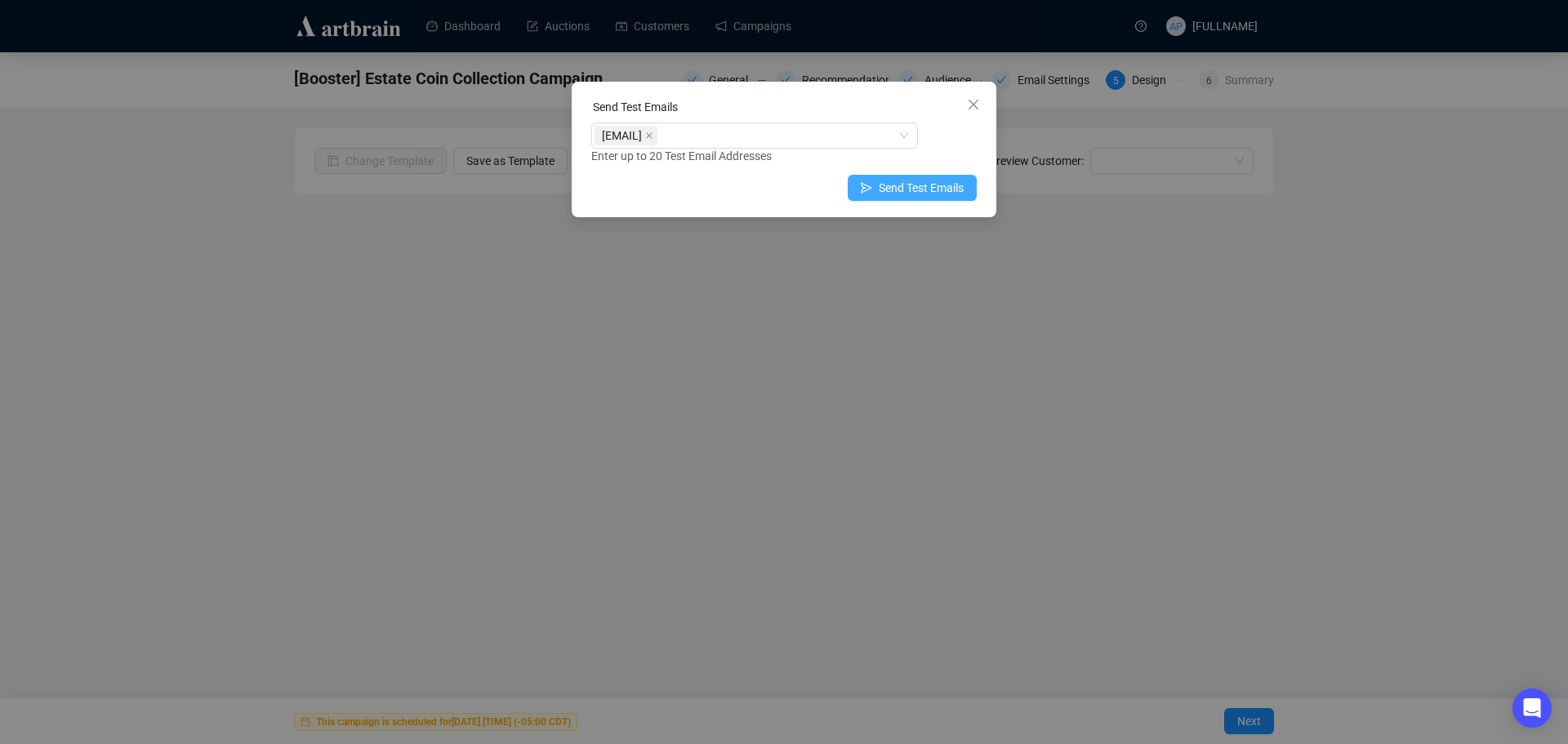 click on "Send Test Emails" at bounding box center (921, 188) 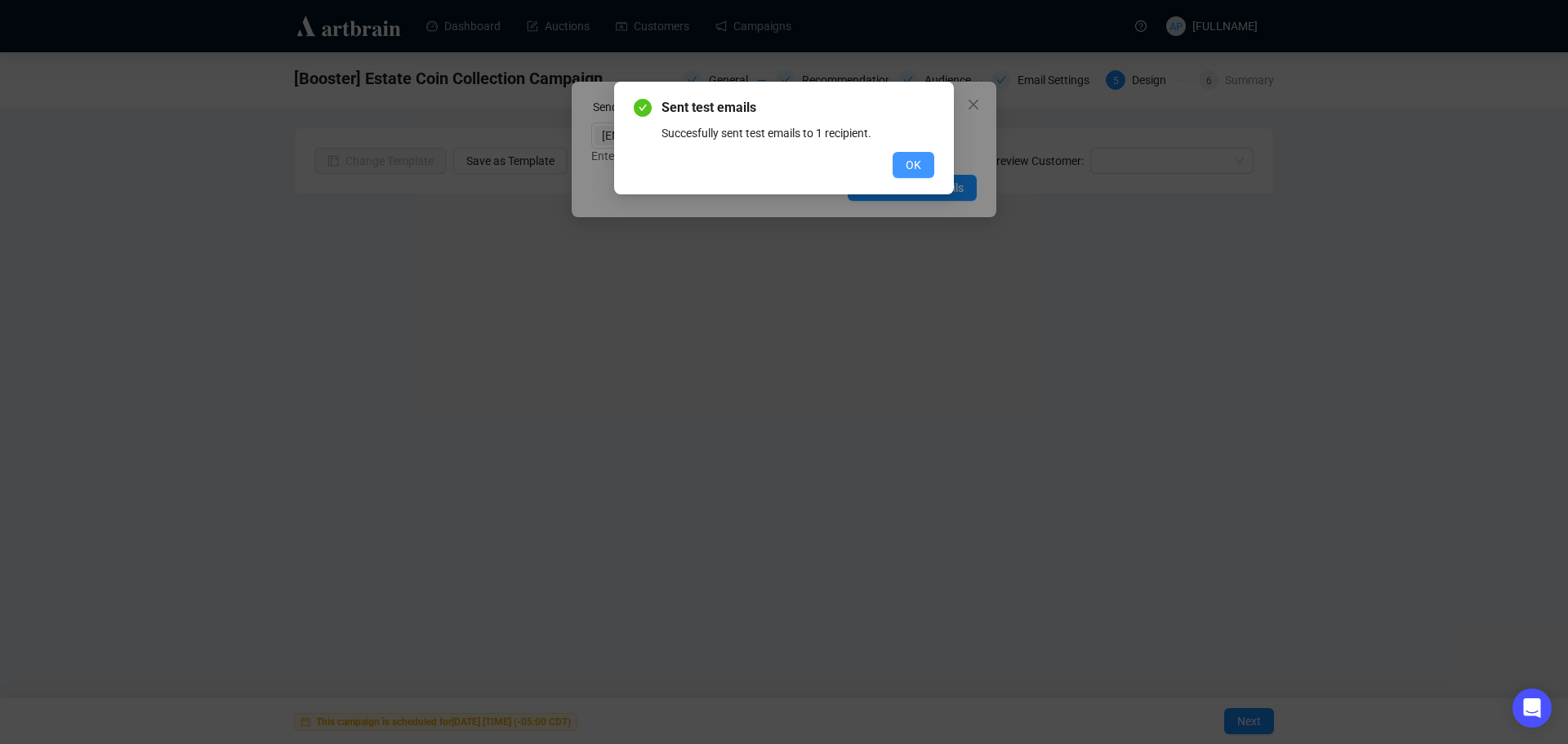 click on "OK" at bounding box center [913, 165] 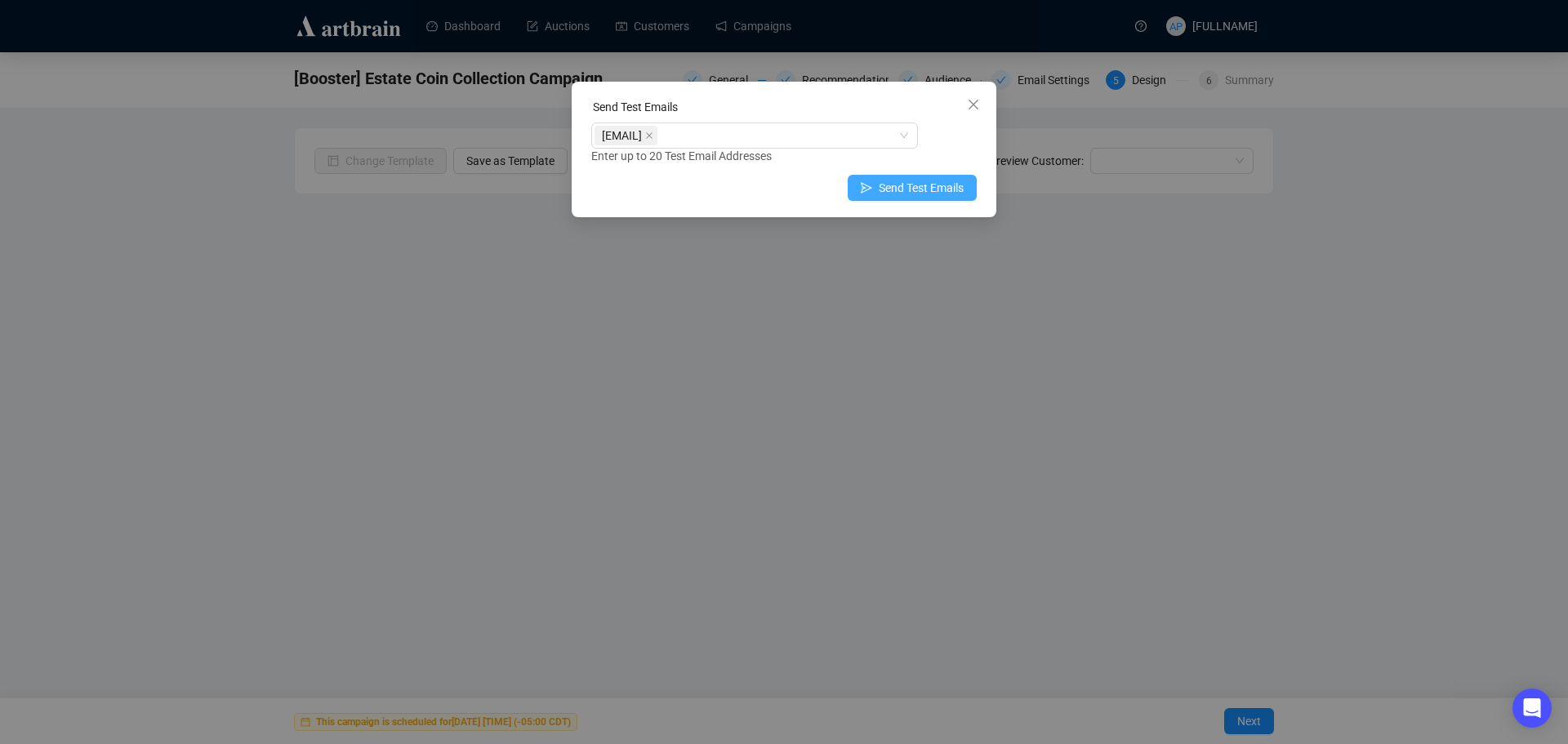 click on "Send Test Emails" at bounding box center [912, 188] 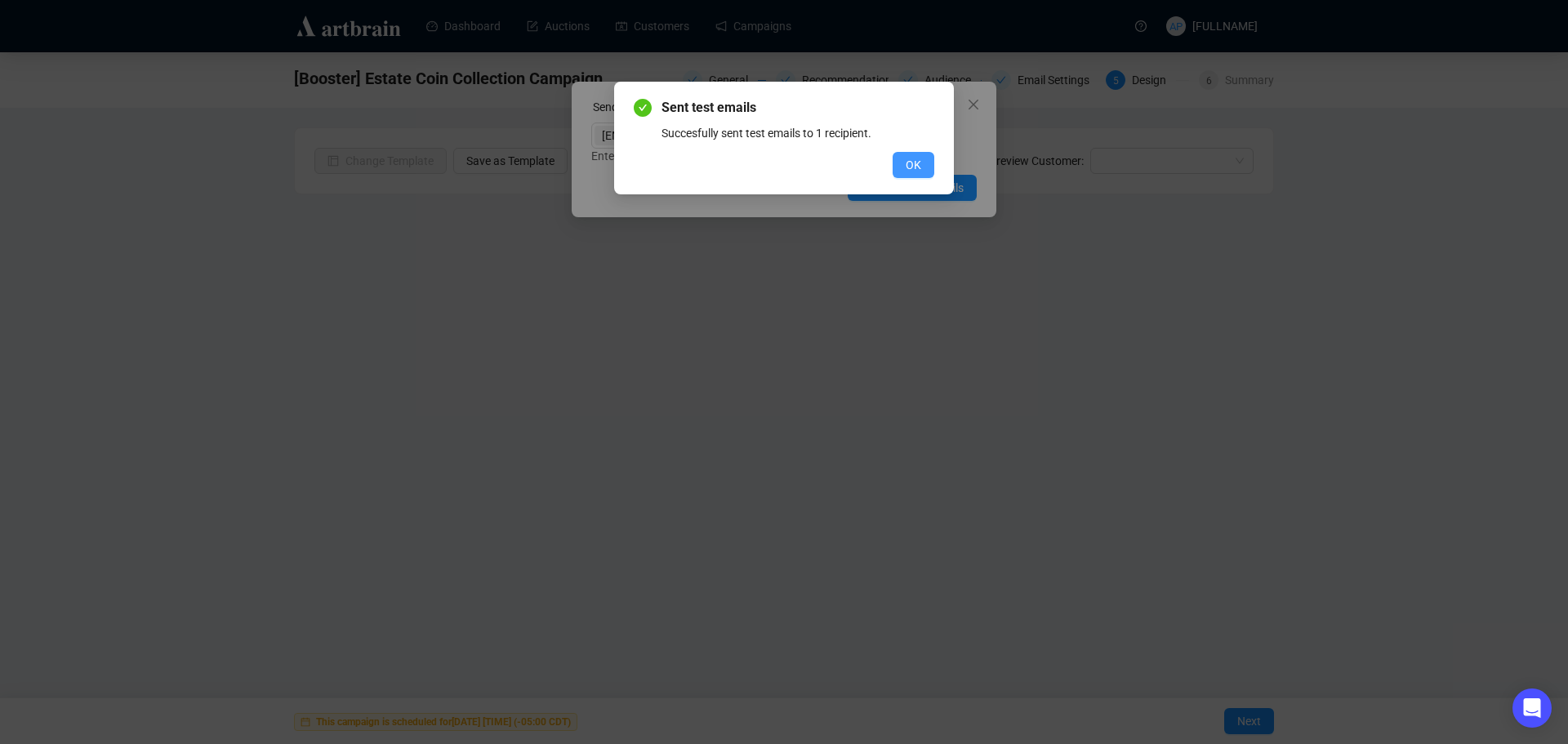click on "OK" at bounding box center (913, 165) 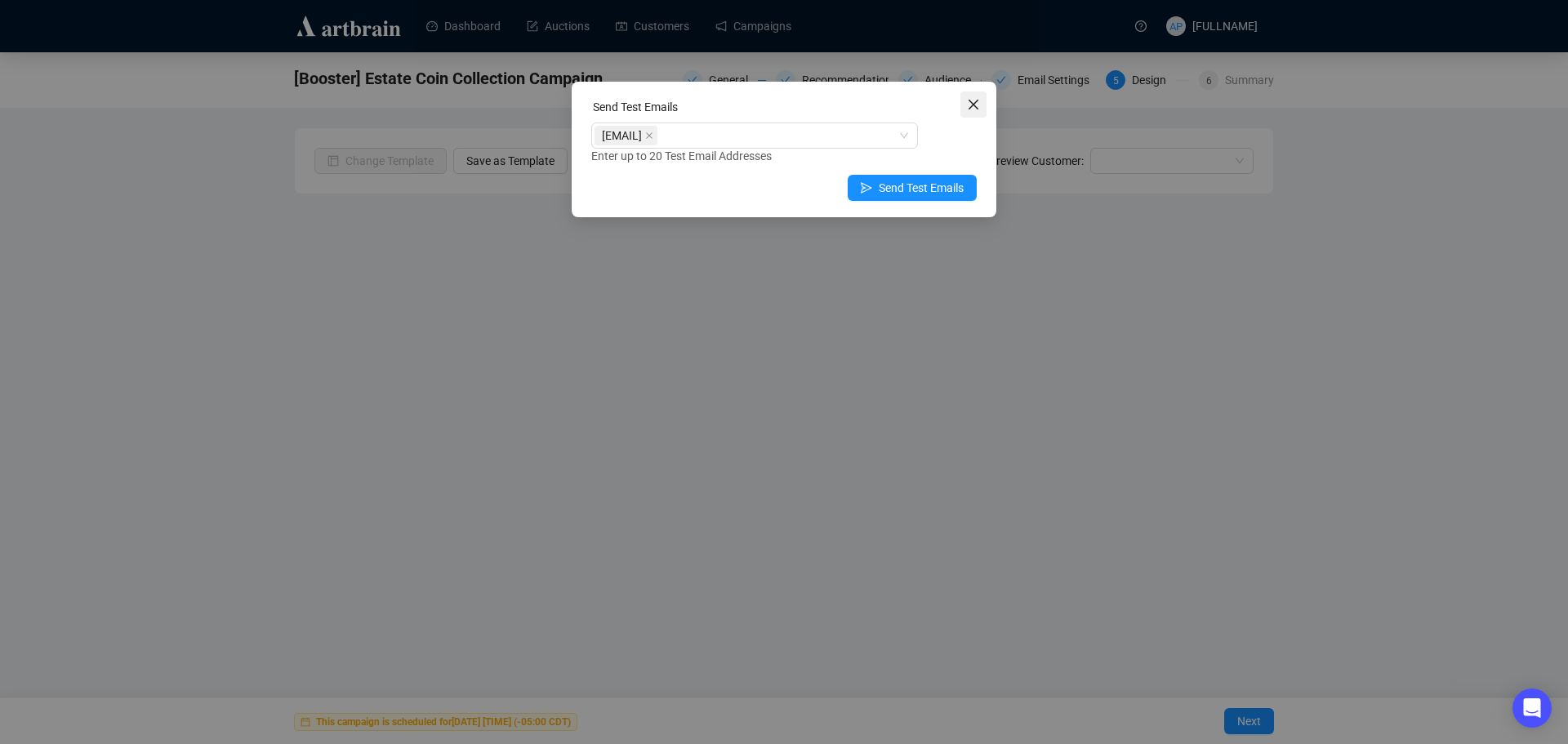 click at bounding box center [973, 105] 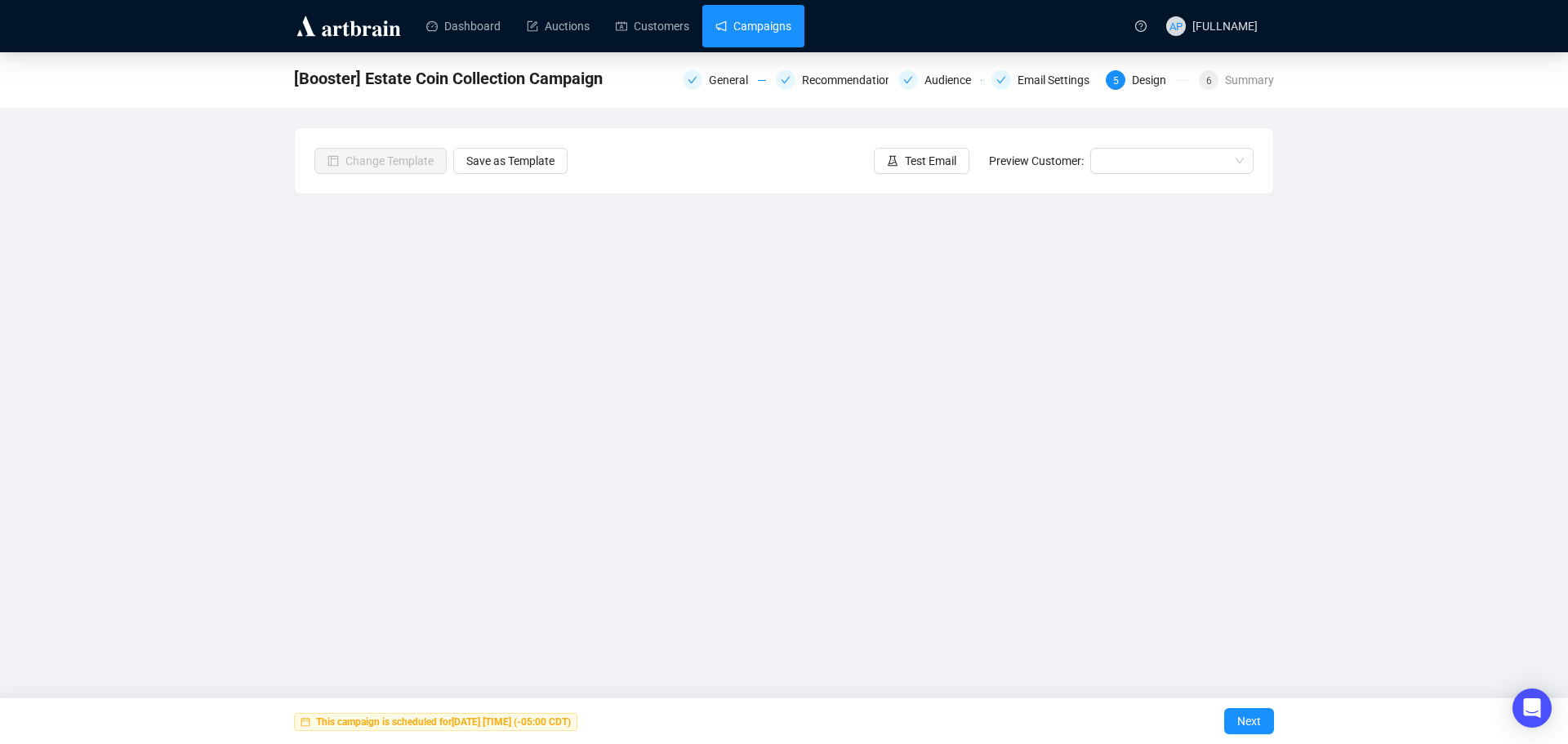 click on "Campaigns" at bounding box center [753, 26] 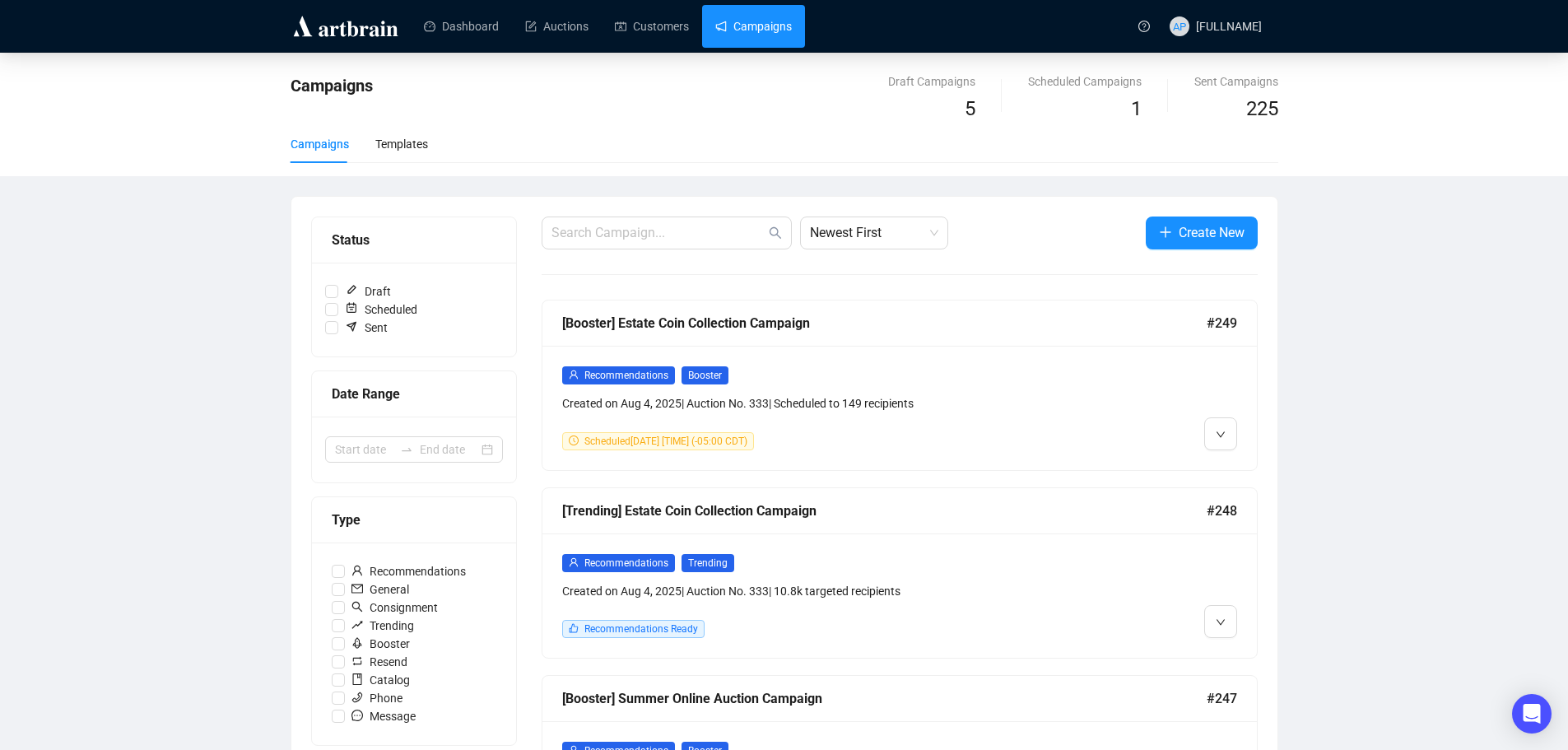 click on "Scheduled  August 4, 2025 3:30 PM (-05:00 CDT)" at bounding box center (666, 441) 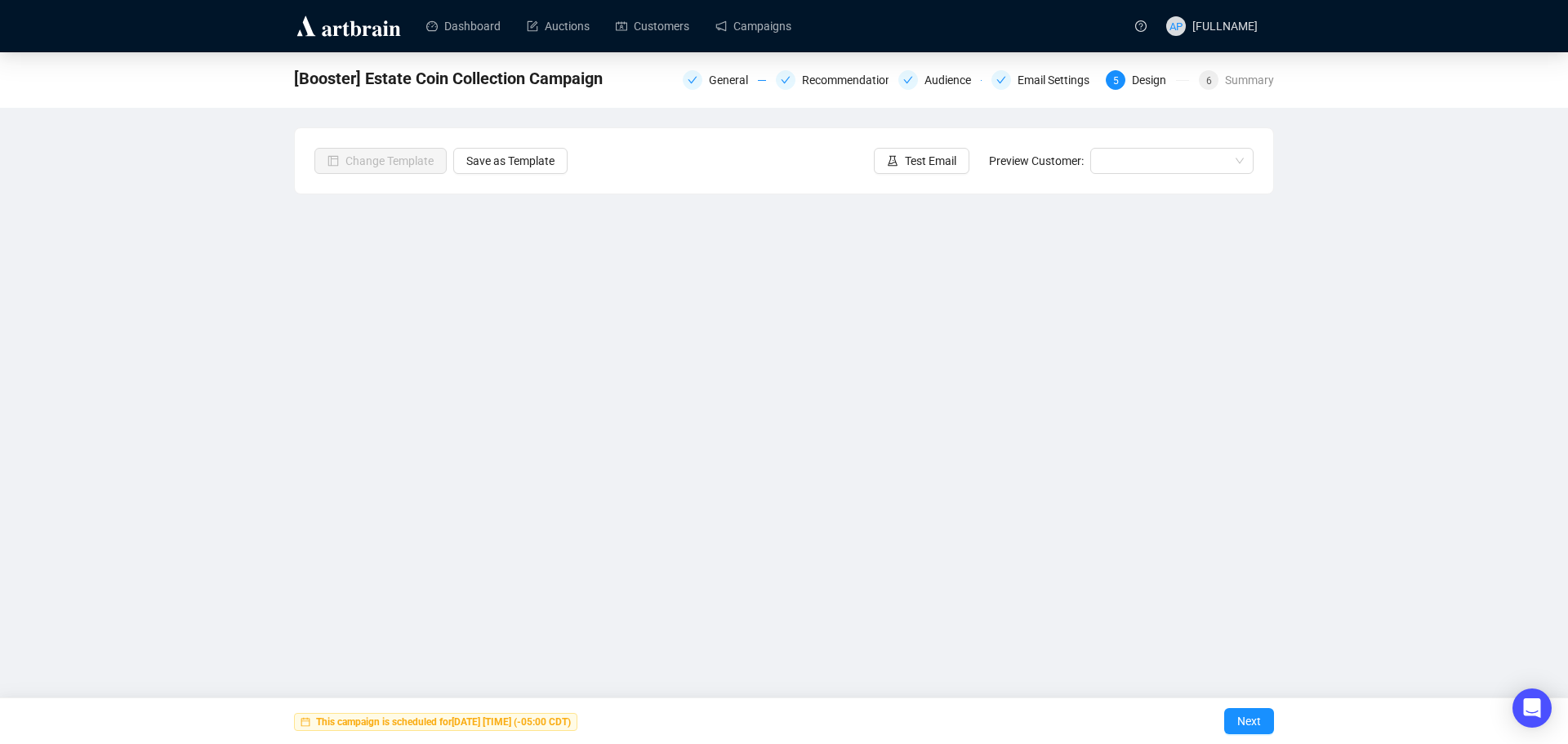 click on "This campaign is scheduled for  August 4, 2025 3:30 PM (-05:00 CDT)" at bounding box center [443, 722] 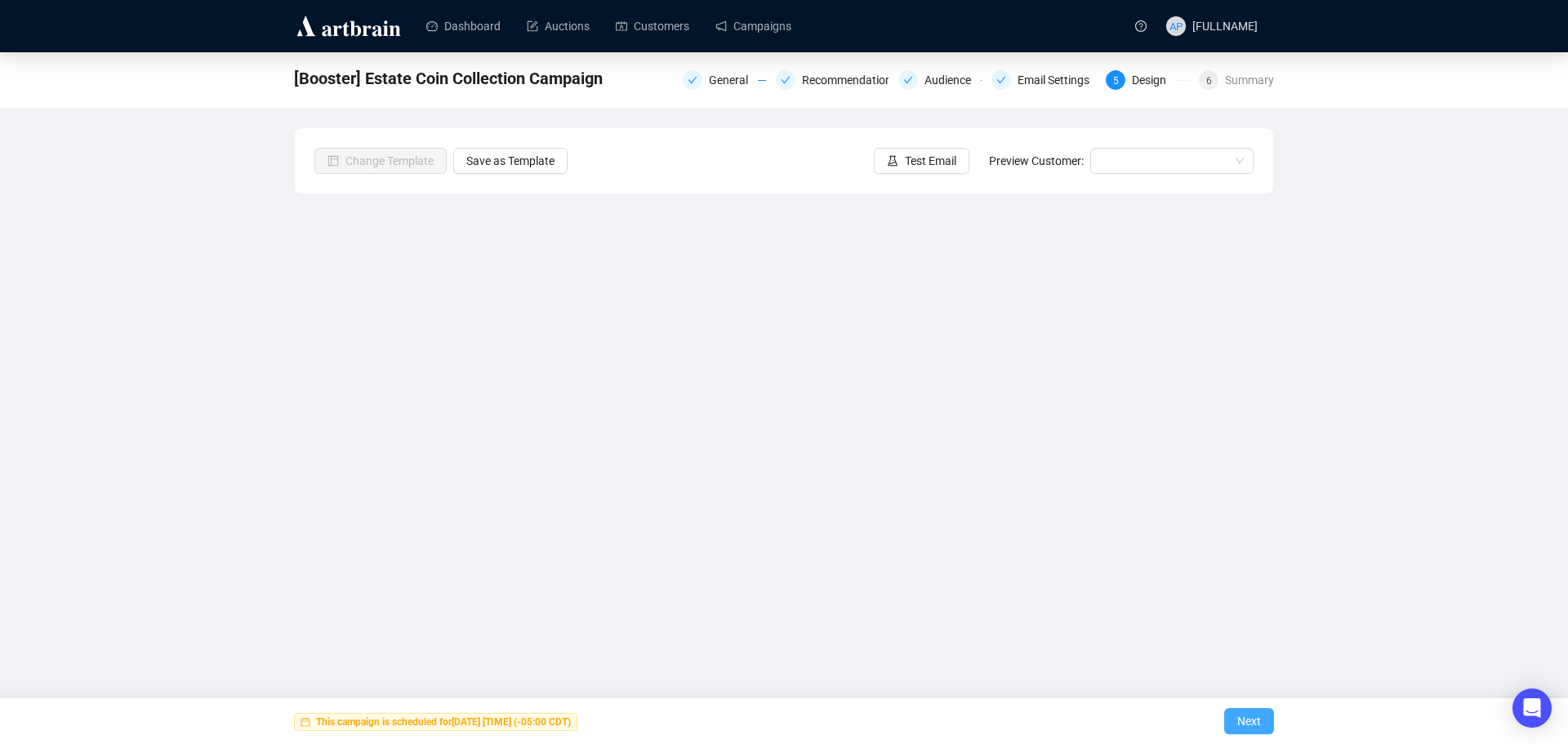 click on "Next" at bounding box center (1249, 721) 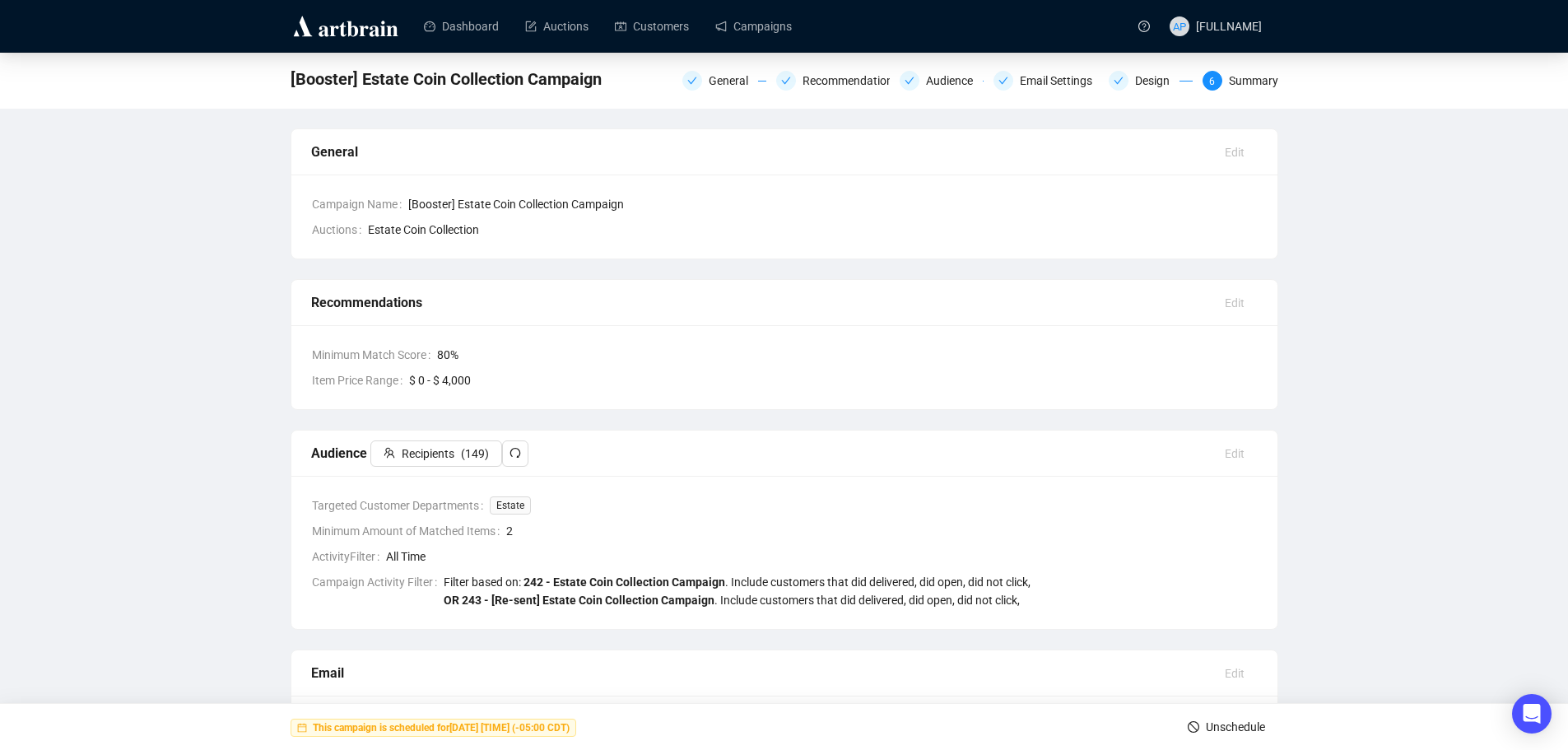 scroll, scrollTop: 399, scrollLeft: 0, axis: vertical 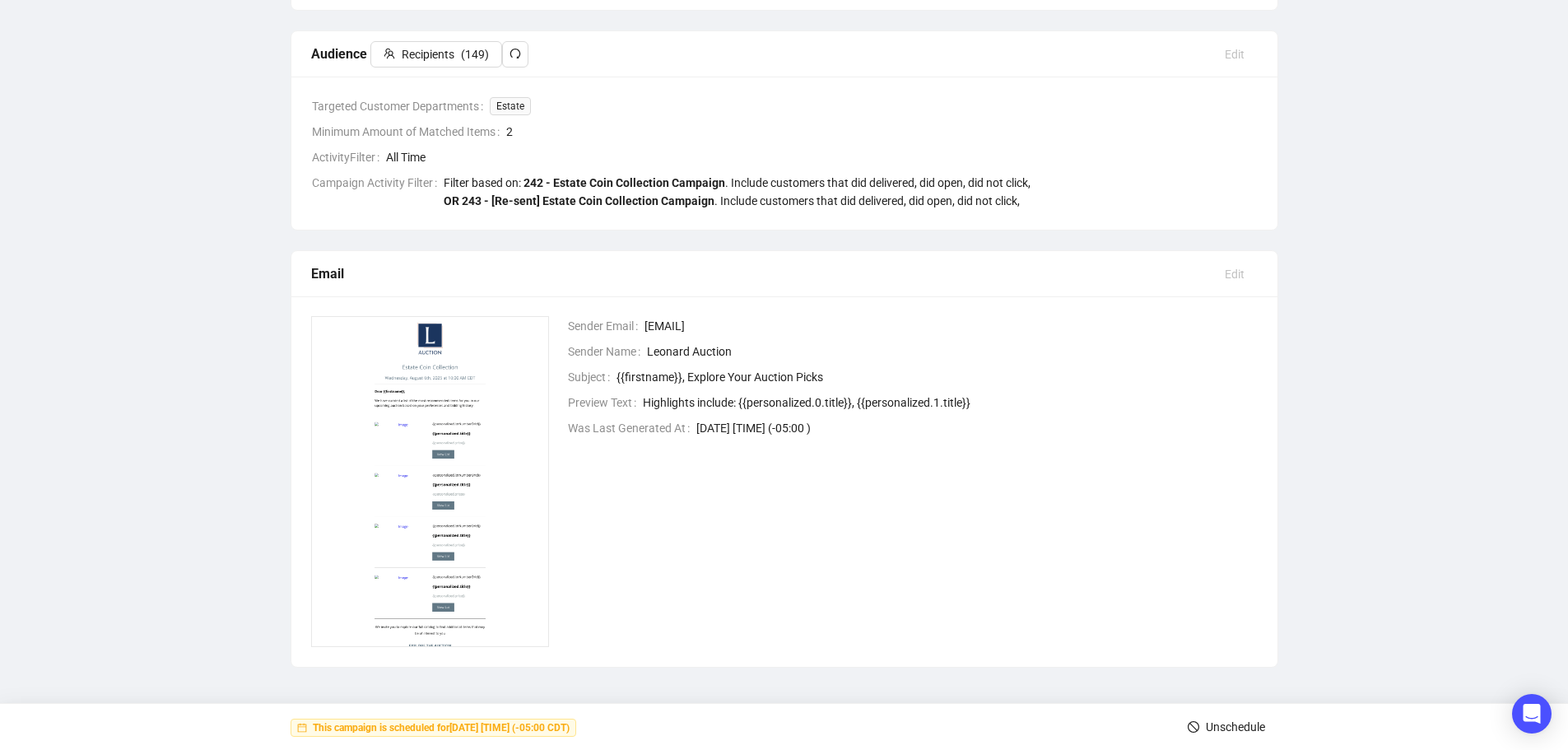 click on "Unschedule" at bounding box center (1235, 727) 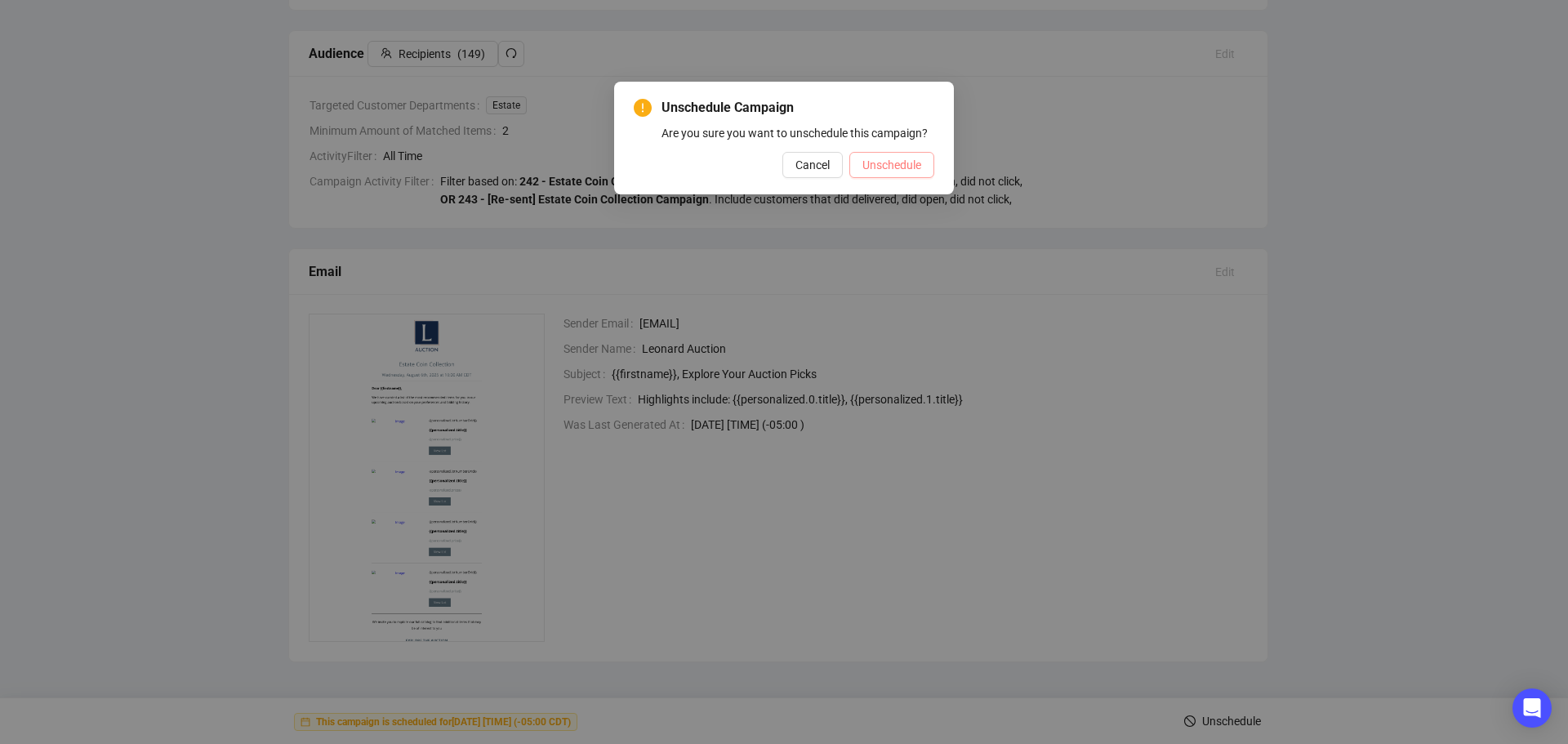 click on "Unschedule" at bounding box center (892, 165) 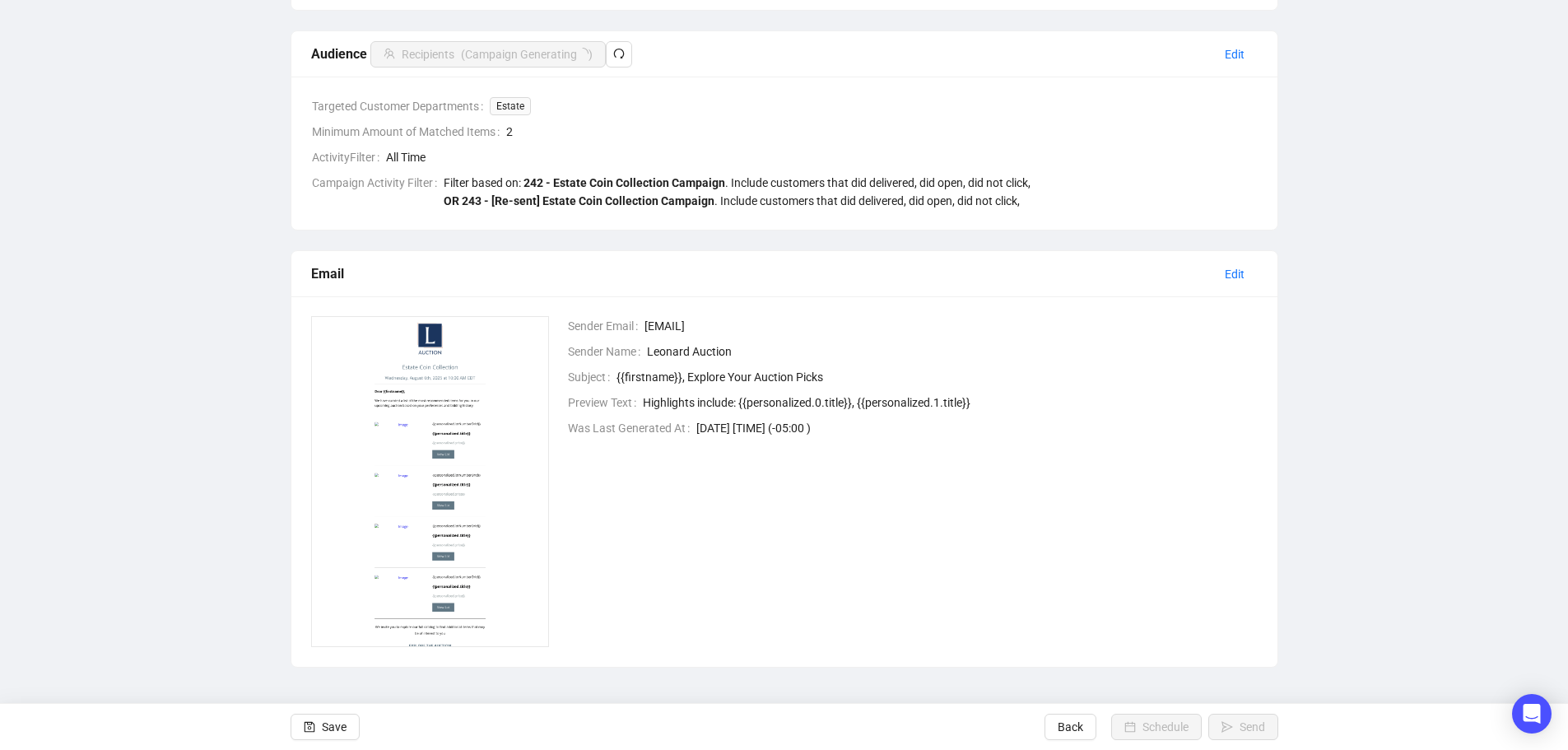 click on "[Booster] Estate Coin Collection Campaign General Recommendations Audience Email Settings Design 6 Summary General Edit Campaign Name [Booster] Estate Coin Collection Campaign Auctions Estate Coin Collection Recommendations Edit Minimum Match Score 80  % Item Price Range $ 0 - $ 4,000 Audience    Recipients   ( Campaign Generating  ) Edit Targeted Customer Departments Estate Minimum Amount of Matched Items 2 ActivityFilter All Time Campaign Activity Filter Filter based on:   242 - Estate Coin Collection Campaign . Include customers that   did   delivered ,   did   open ,   did not   click , OR   243 - [Re-sent] Estate Coin Collection Campaign . Include customers that   did   delivered ,   did   open ,   did not   click , Email Edit Sender Email info@leonardauction.com Sender Name Leonard Auction Subject {{firstname}}, Explore Your Auction Picks Preview Text Highlights include: {{personalized.0.title}}, {{personalized.1.title}} Was Last Generated At August 4, 2025 2:38 PM (-05:00 ) Save Back Schedule Send" at bounding box center [784, 161] 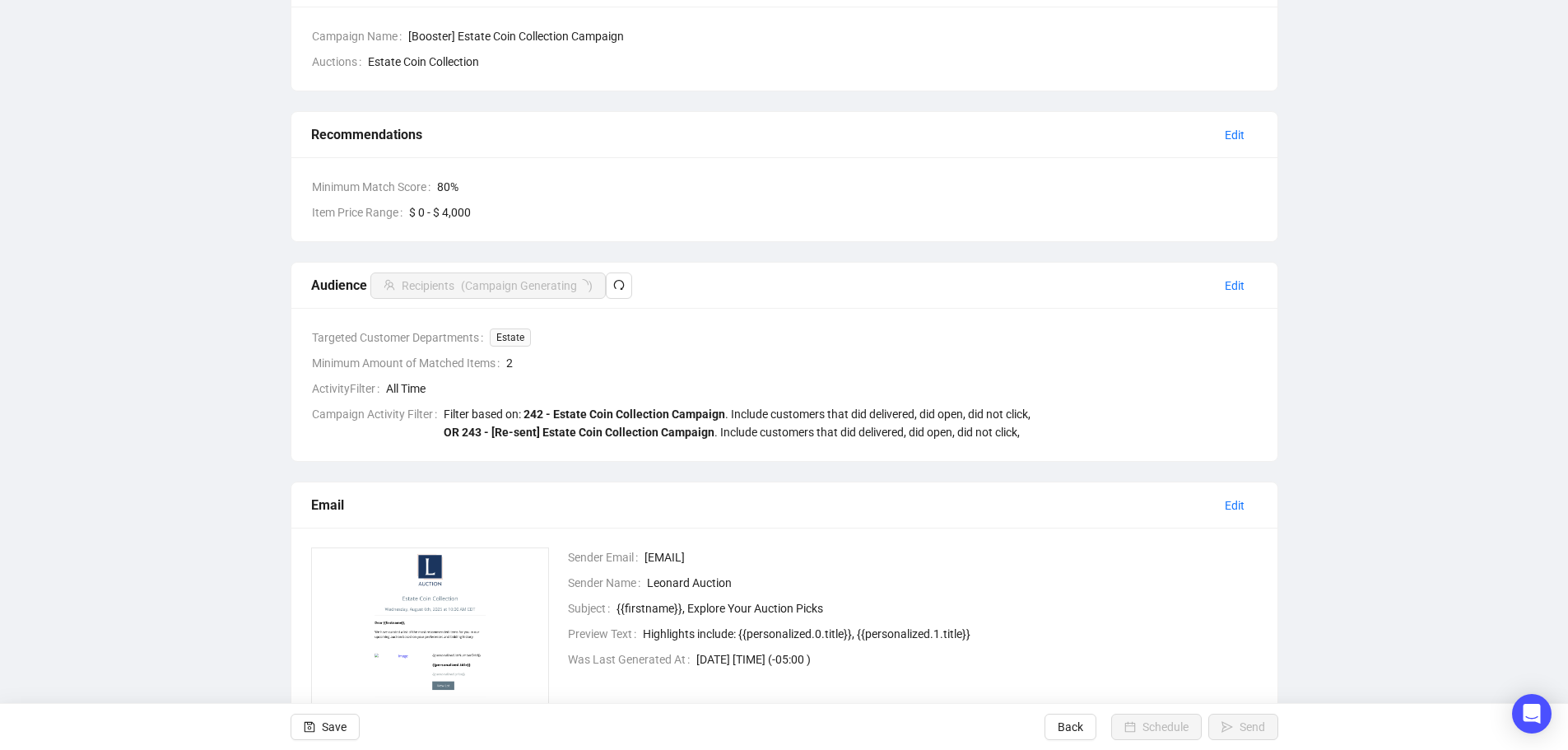 scroll, scrollTop: 141, scrollLeft: 0, axis: vertical 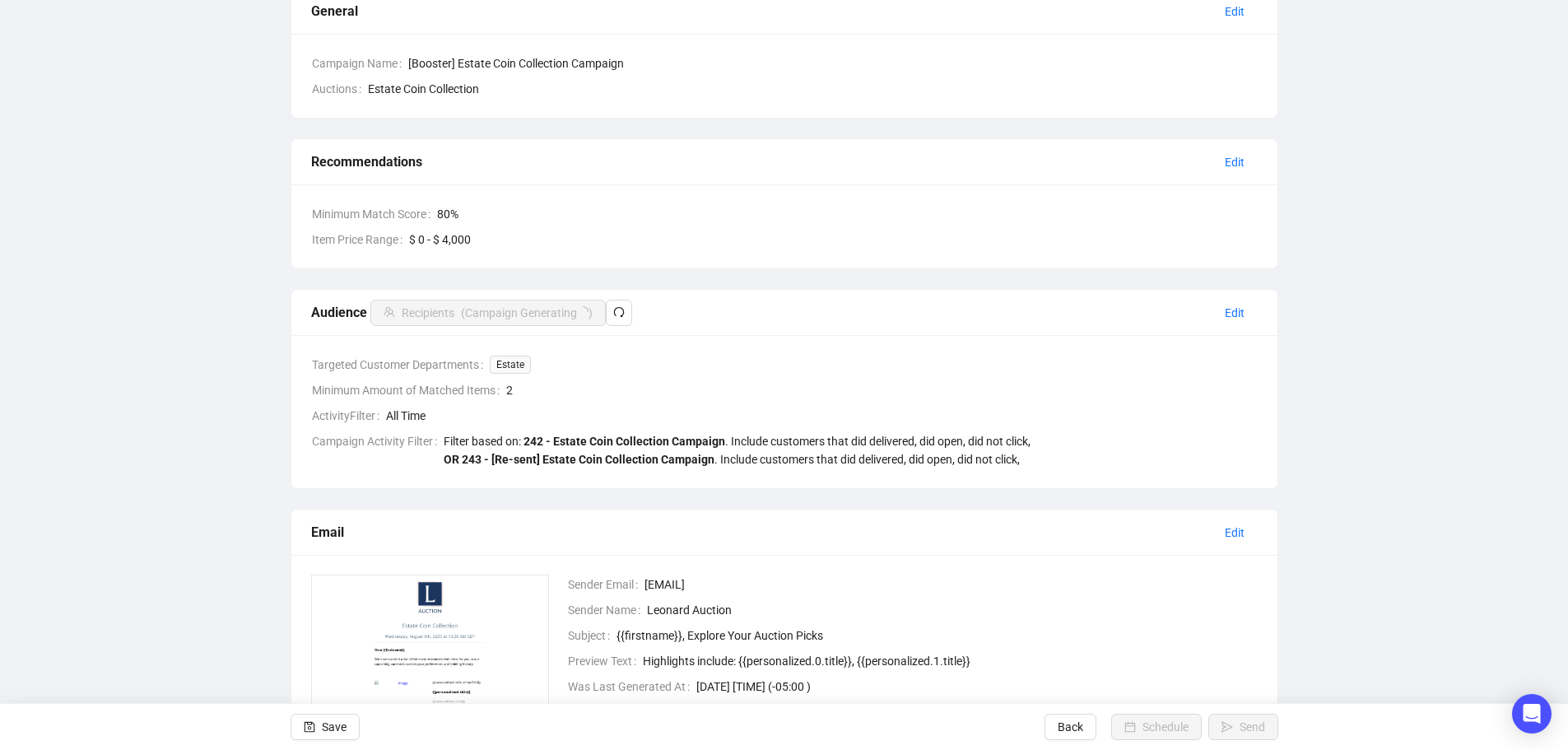 drag, startPoint x: 326, startPoint y: 725, endPoint x: 518, endPoint y: 724, distance: 192.0026 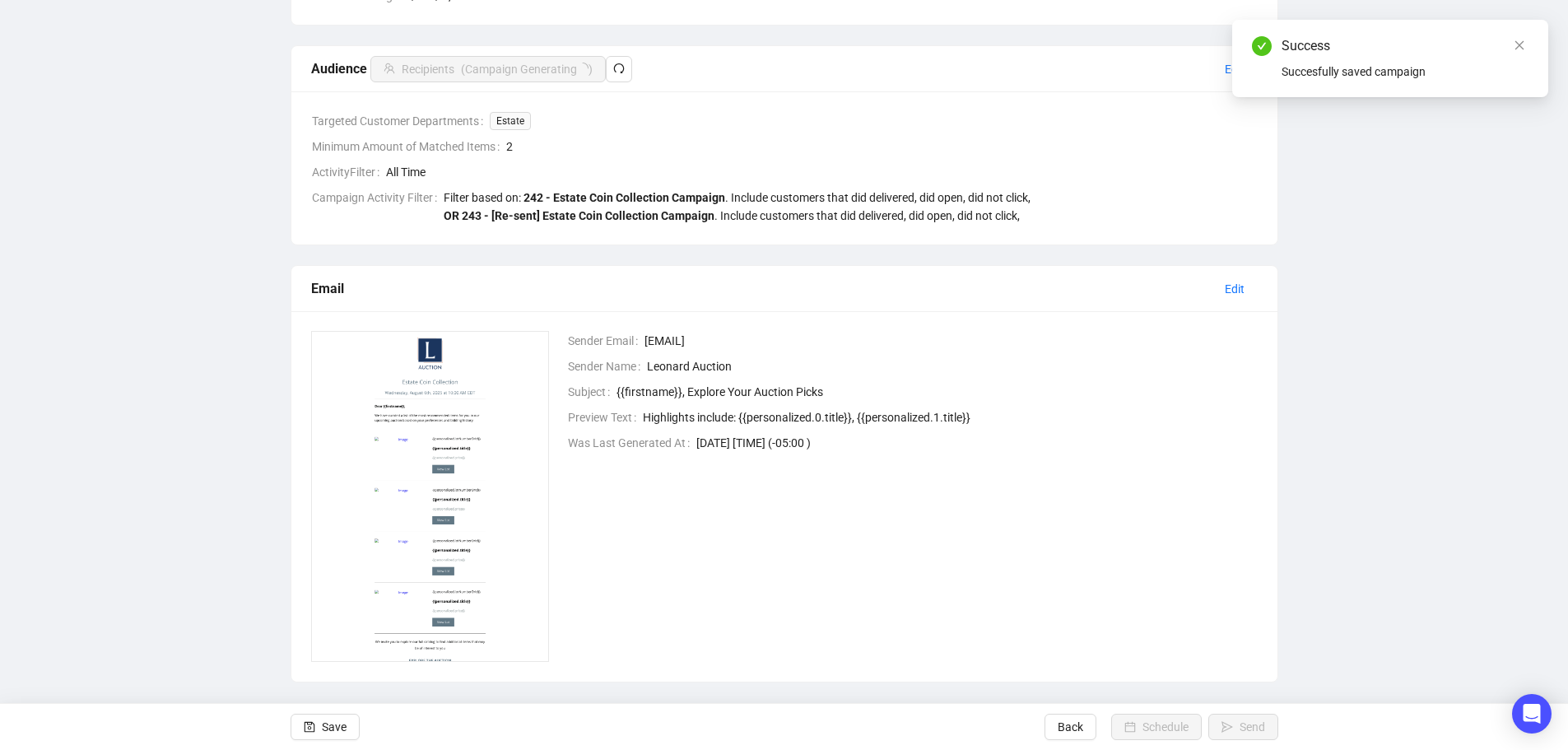 scroll, scrollTop: 0, scrollLeft: 0, axis: both 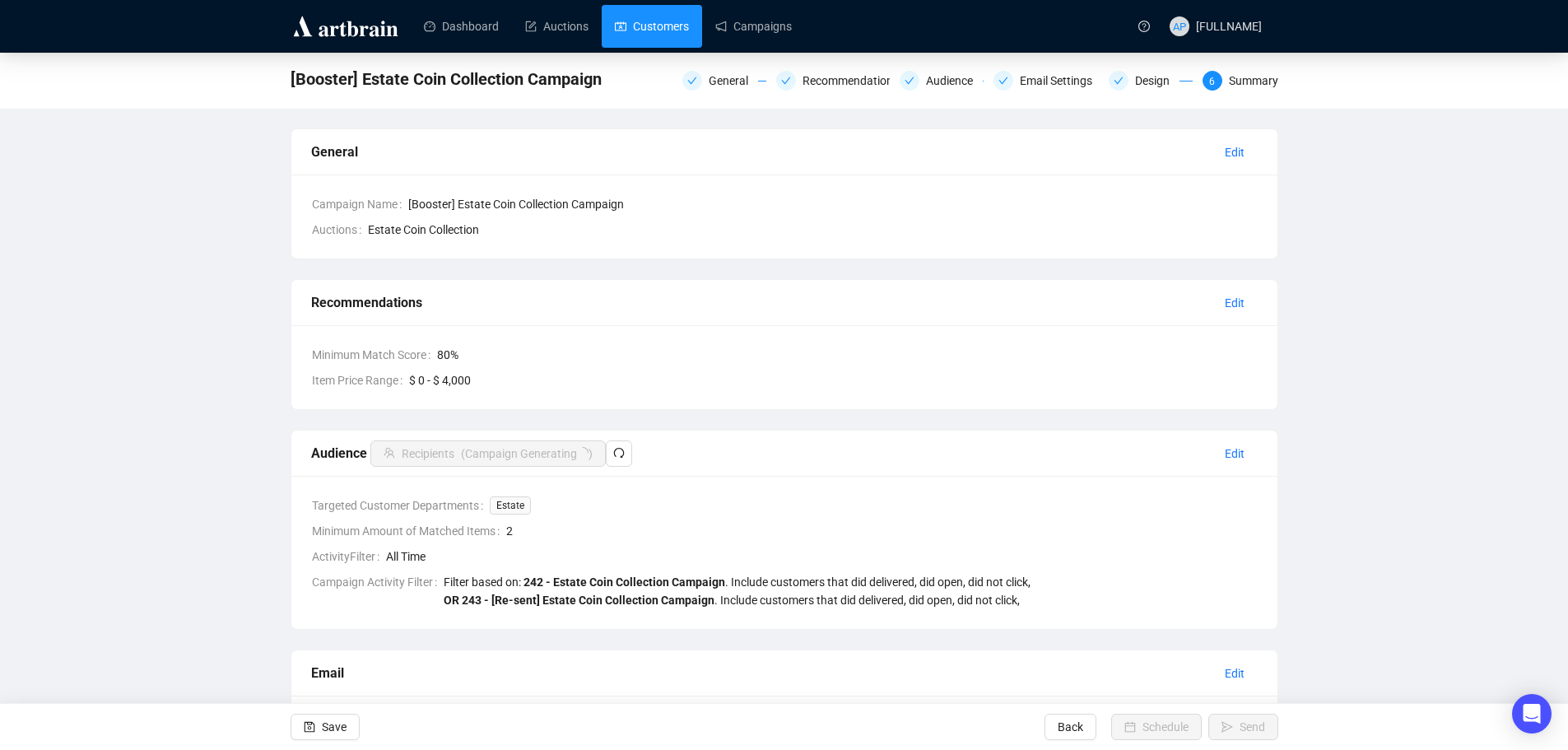 click on "Customers" at bounding box center (652, 26) 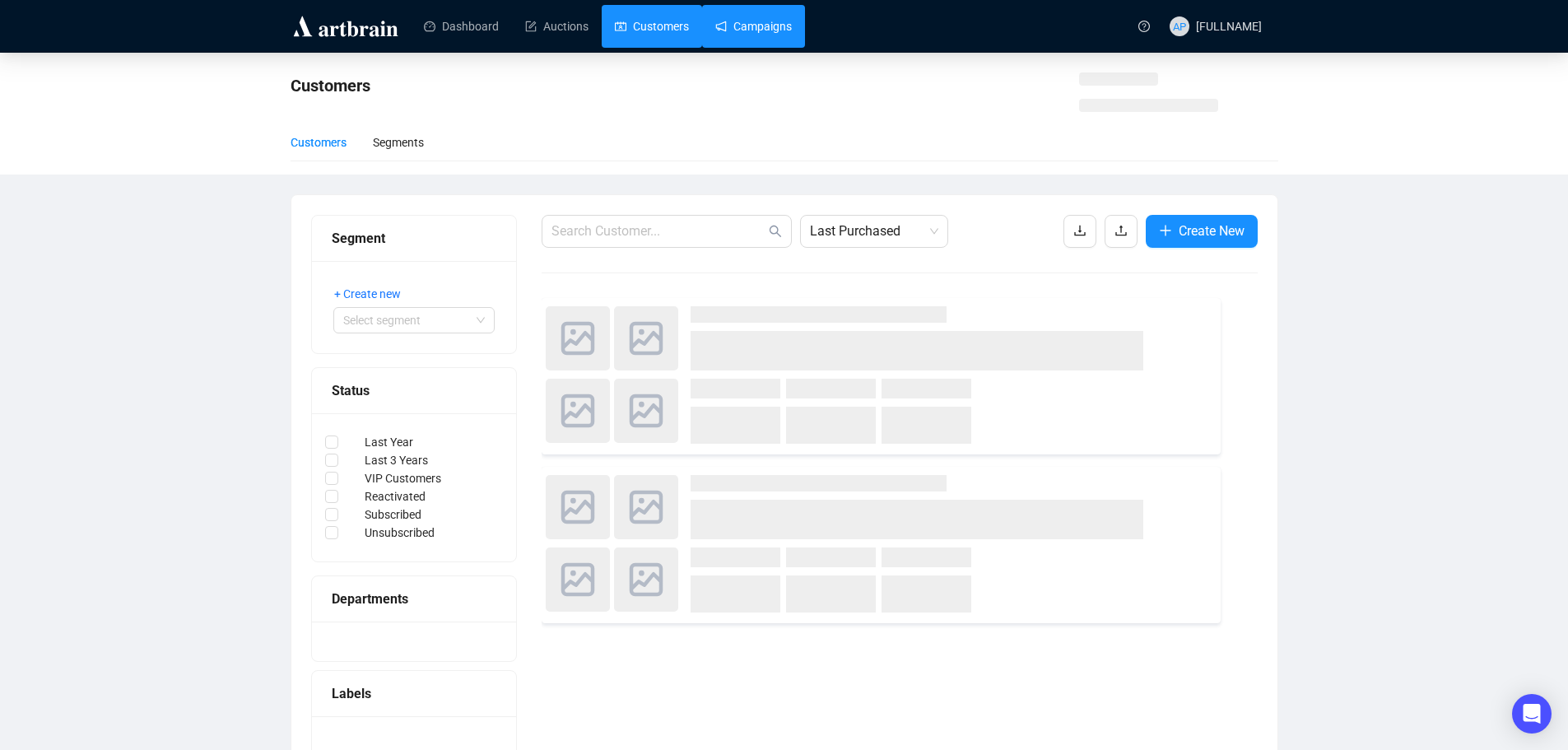 click on "Campaigns" at bounding box center [753, 26] 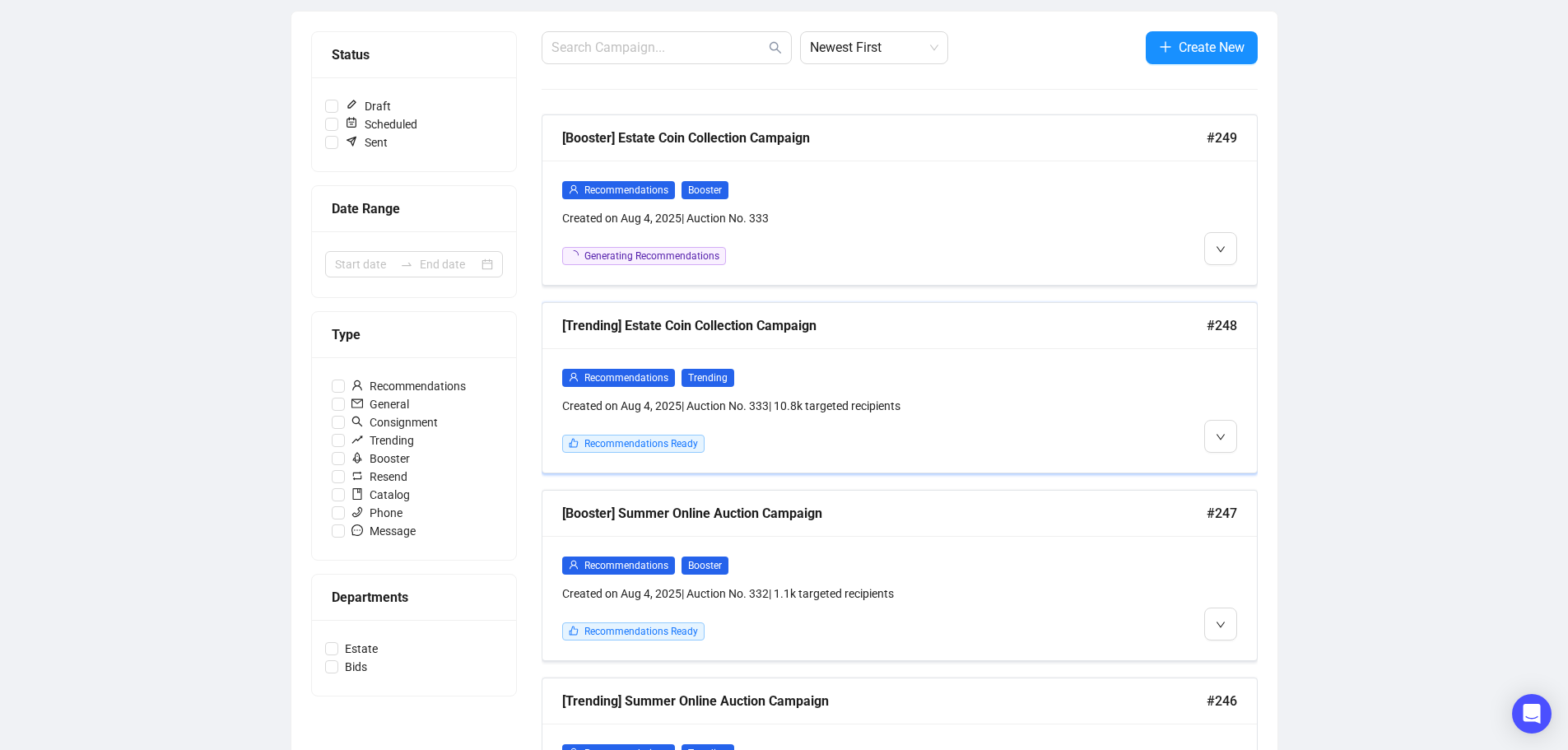 scroll, scrollTop: 193, scrollLeft: 0, axis: vertical 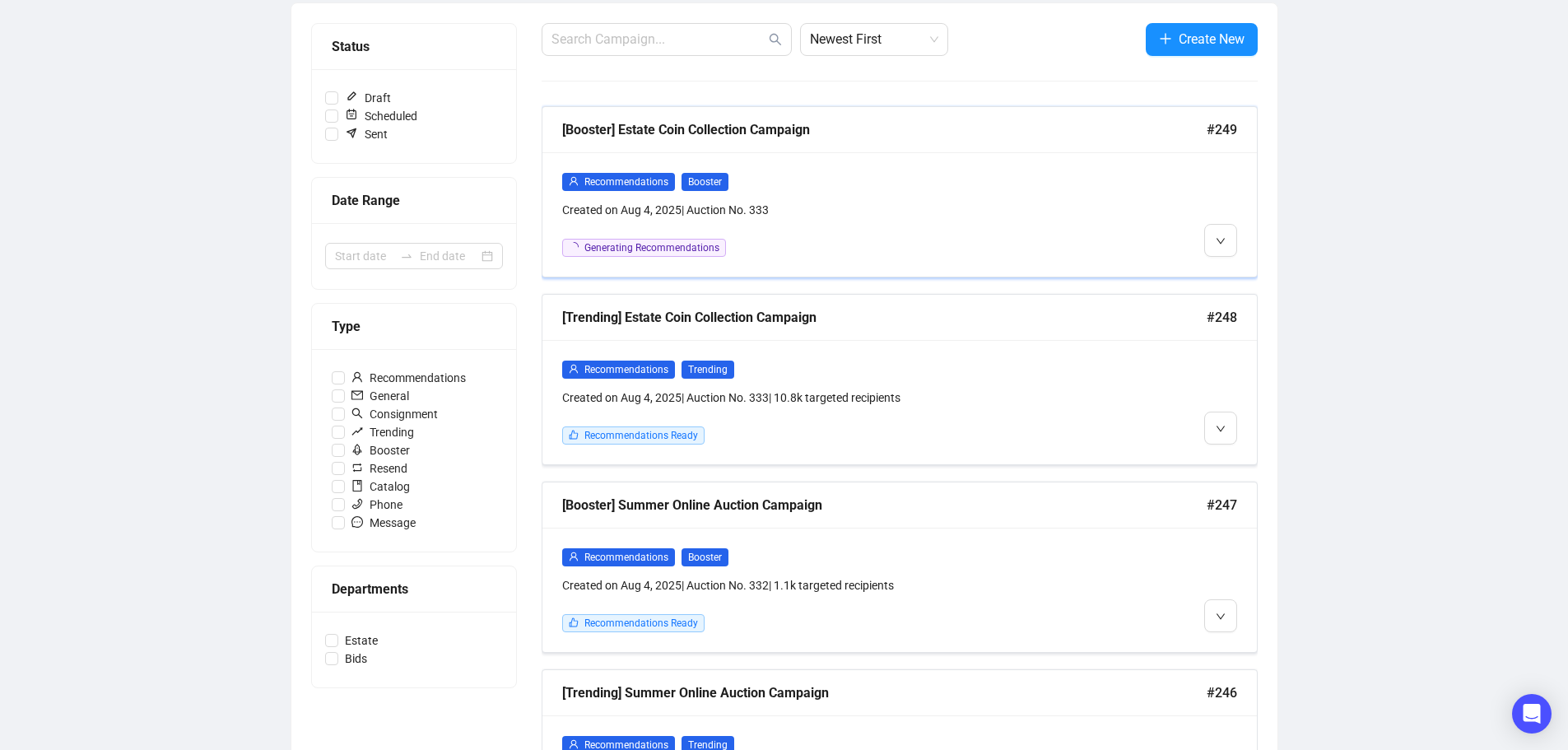click on "Generating Recommendations" at bounding box center [814, 248] 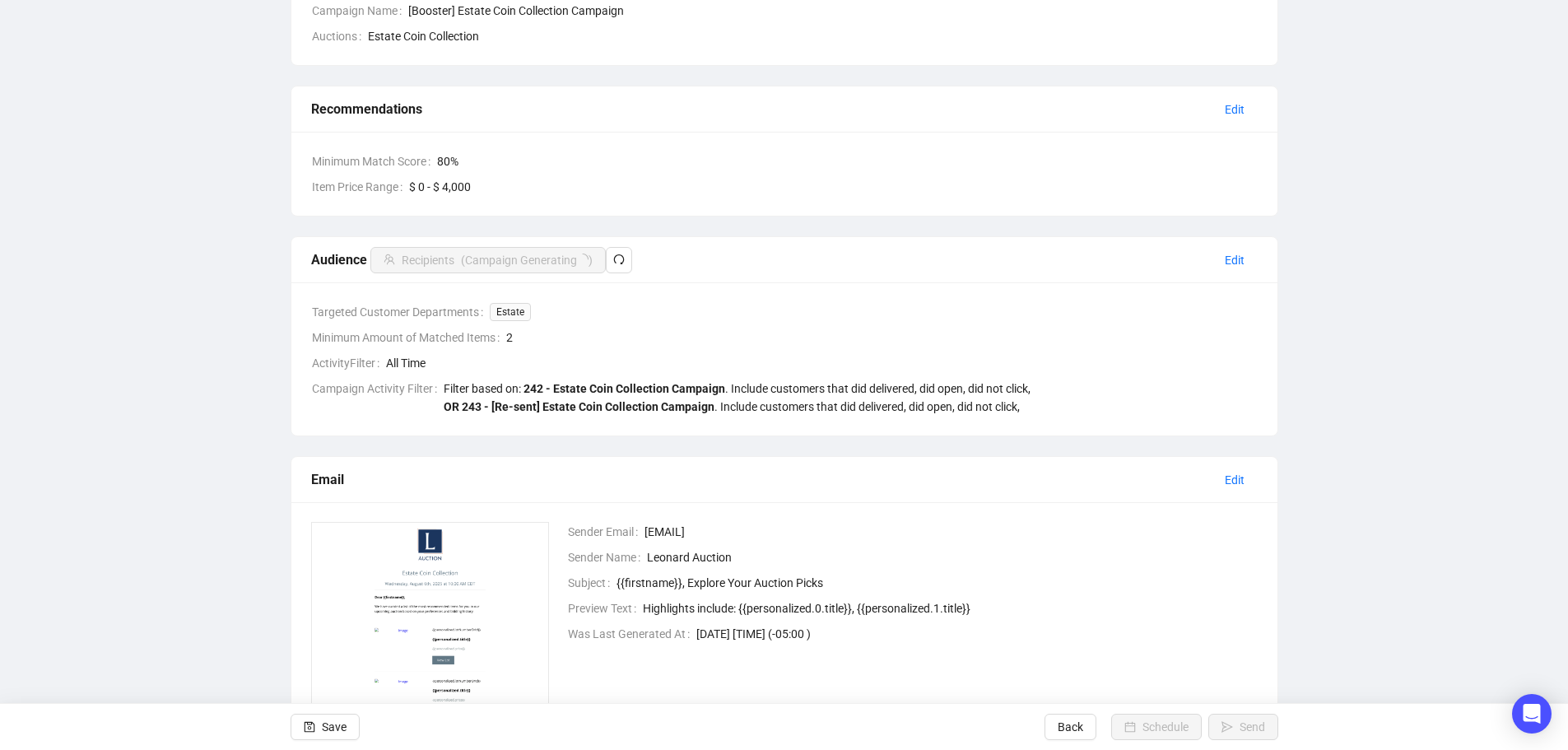 scroll, scrollTop: 399, scrollLeft: 0, axis: vertical 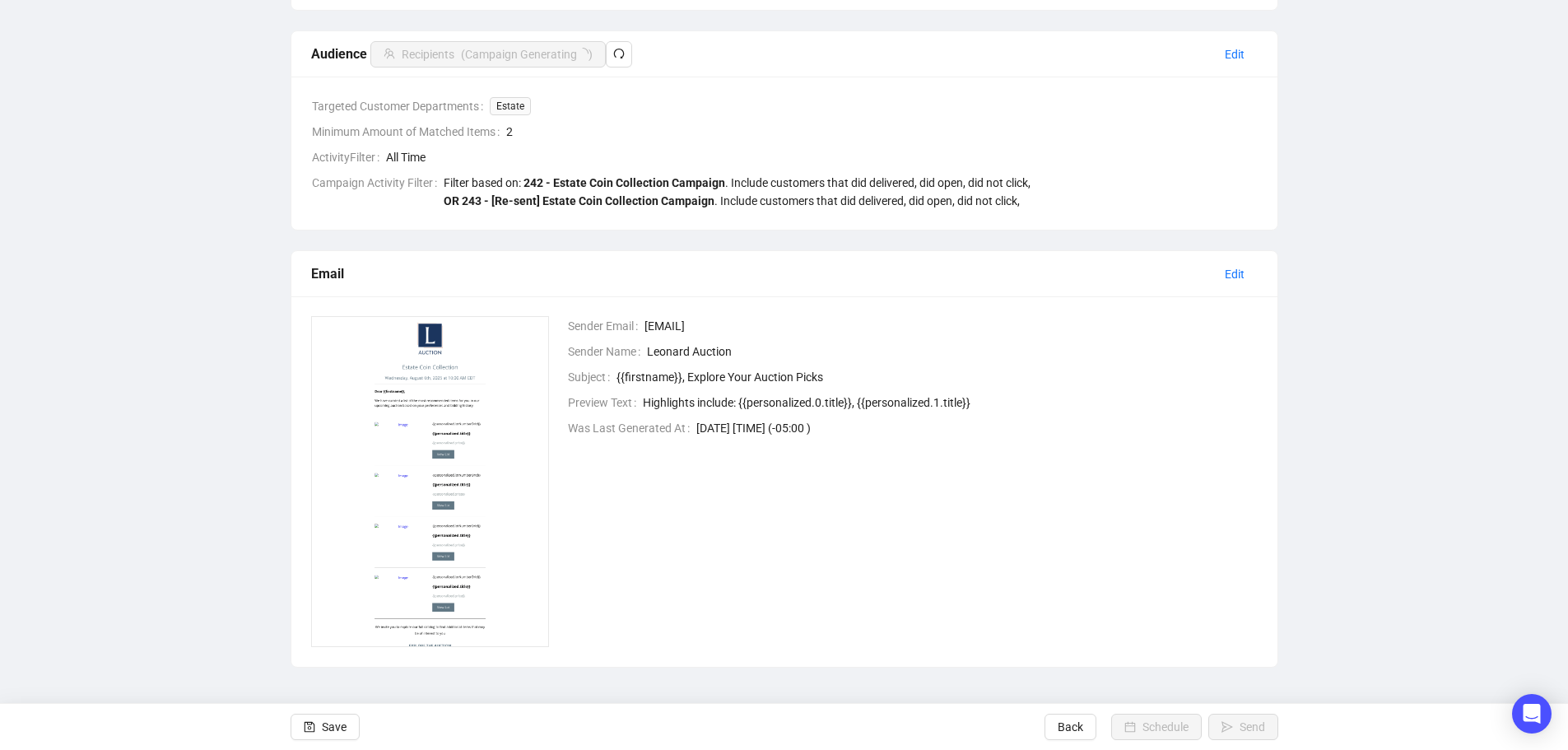 click on "[MONTH] [DAY], [YEAR] [TIME] ([OFFSET] )" at bounding box center (977, 428) 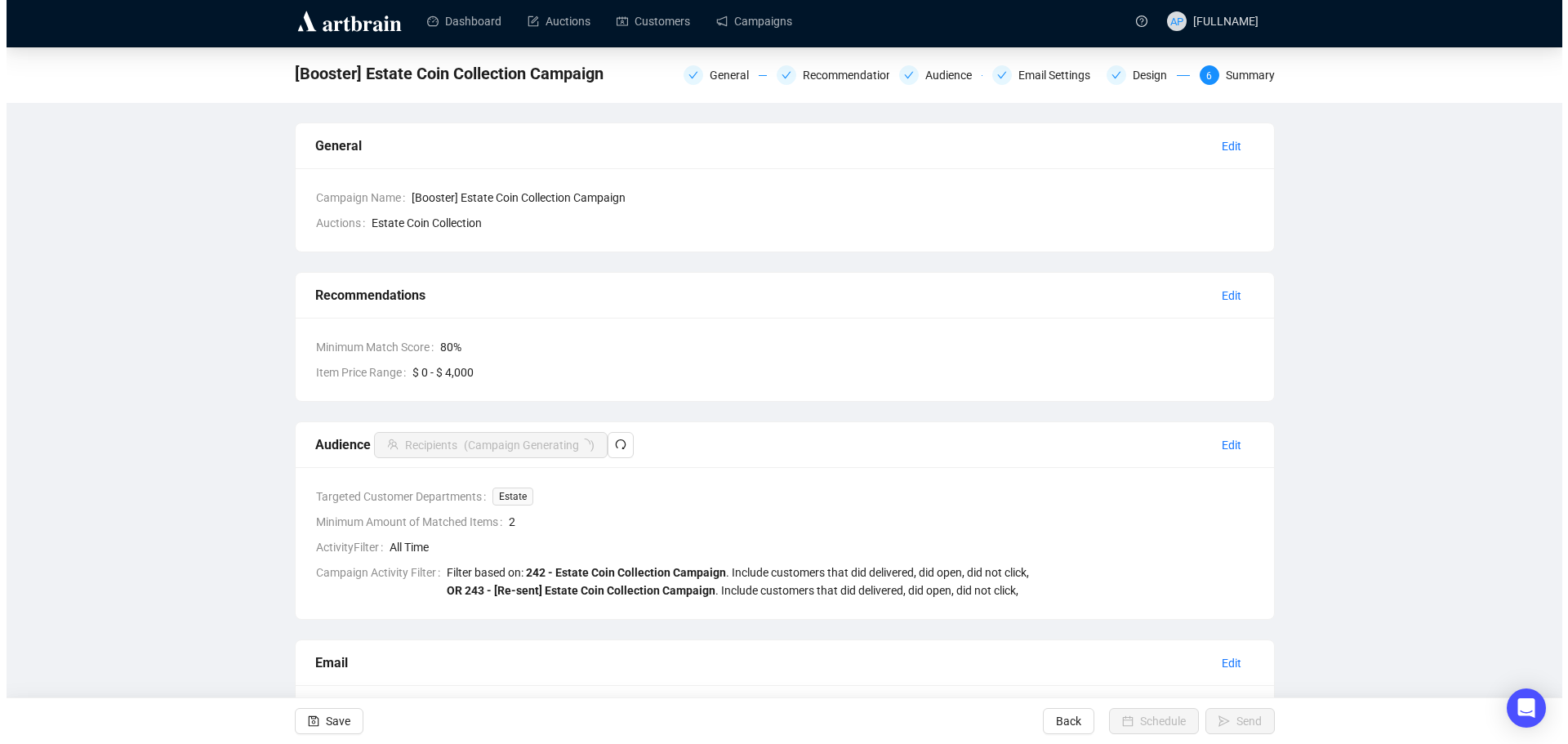 scroll, scrollTop: 0, scrollLeft: 0, axis: both 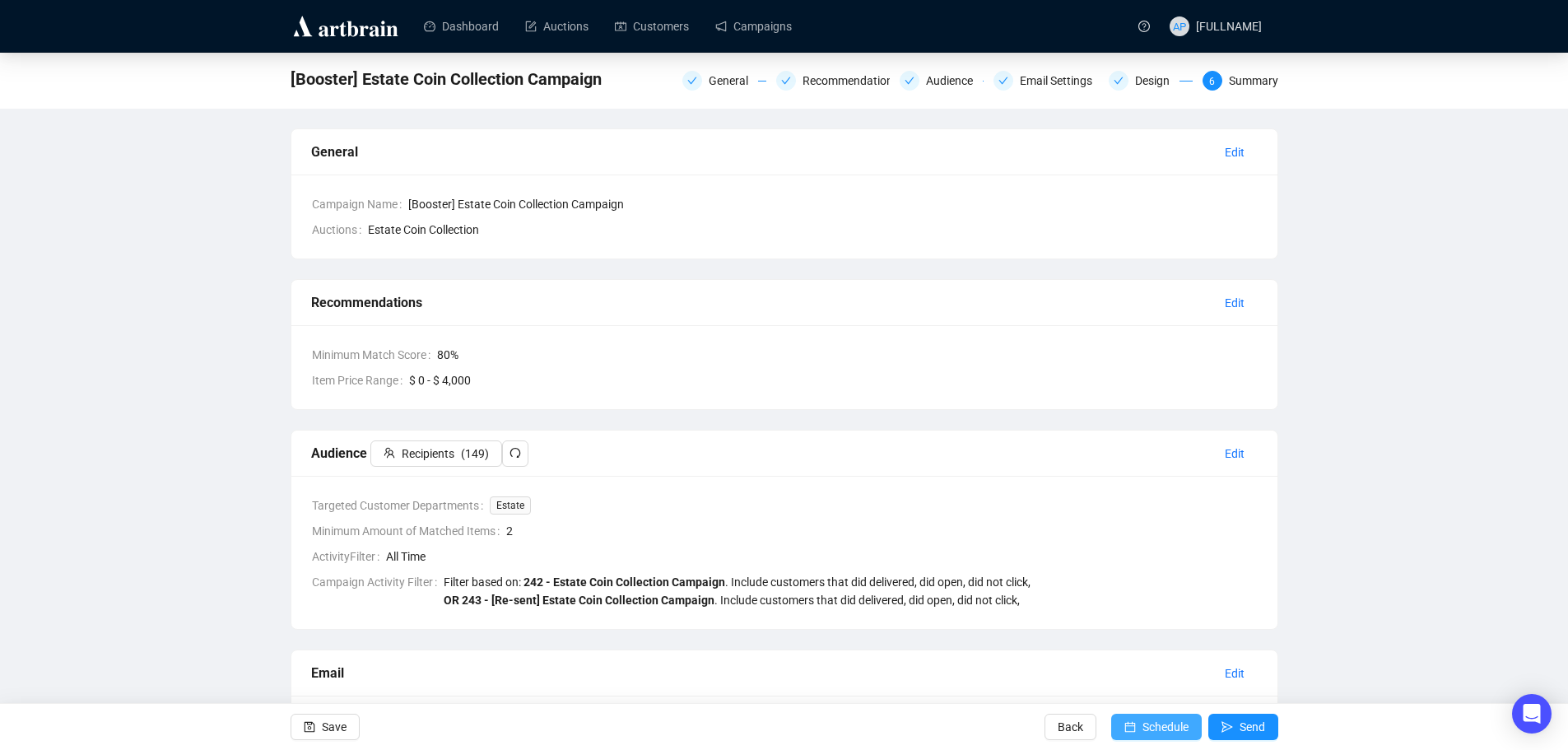 click on "Schedule" at bounding box center [1166, 727] 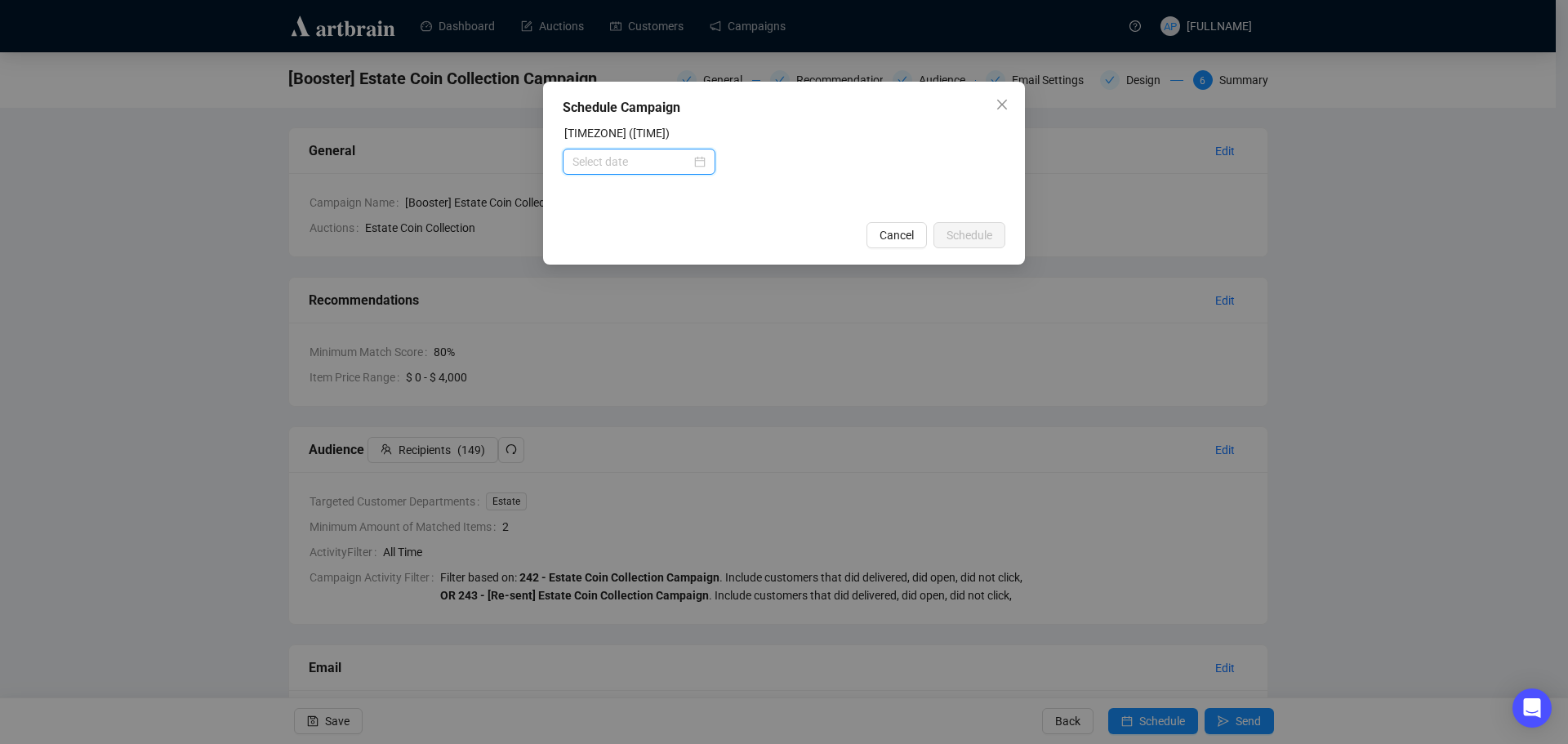 click at bounding box center (631, 162) 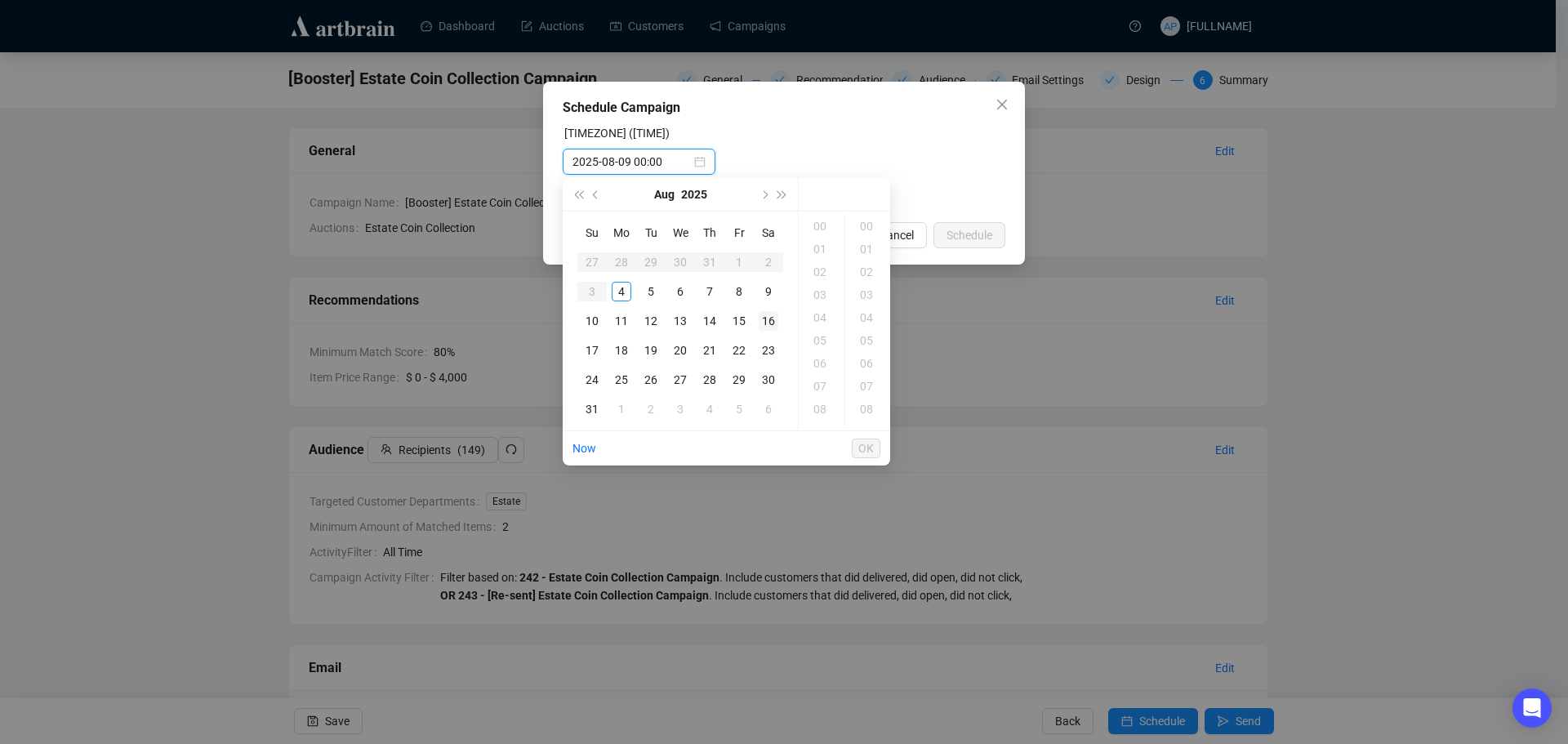 type on "2025-08-16 00:00" 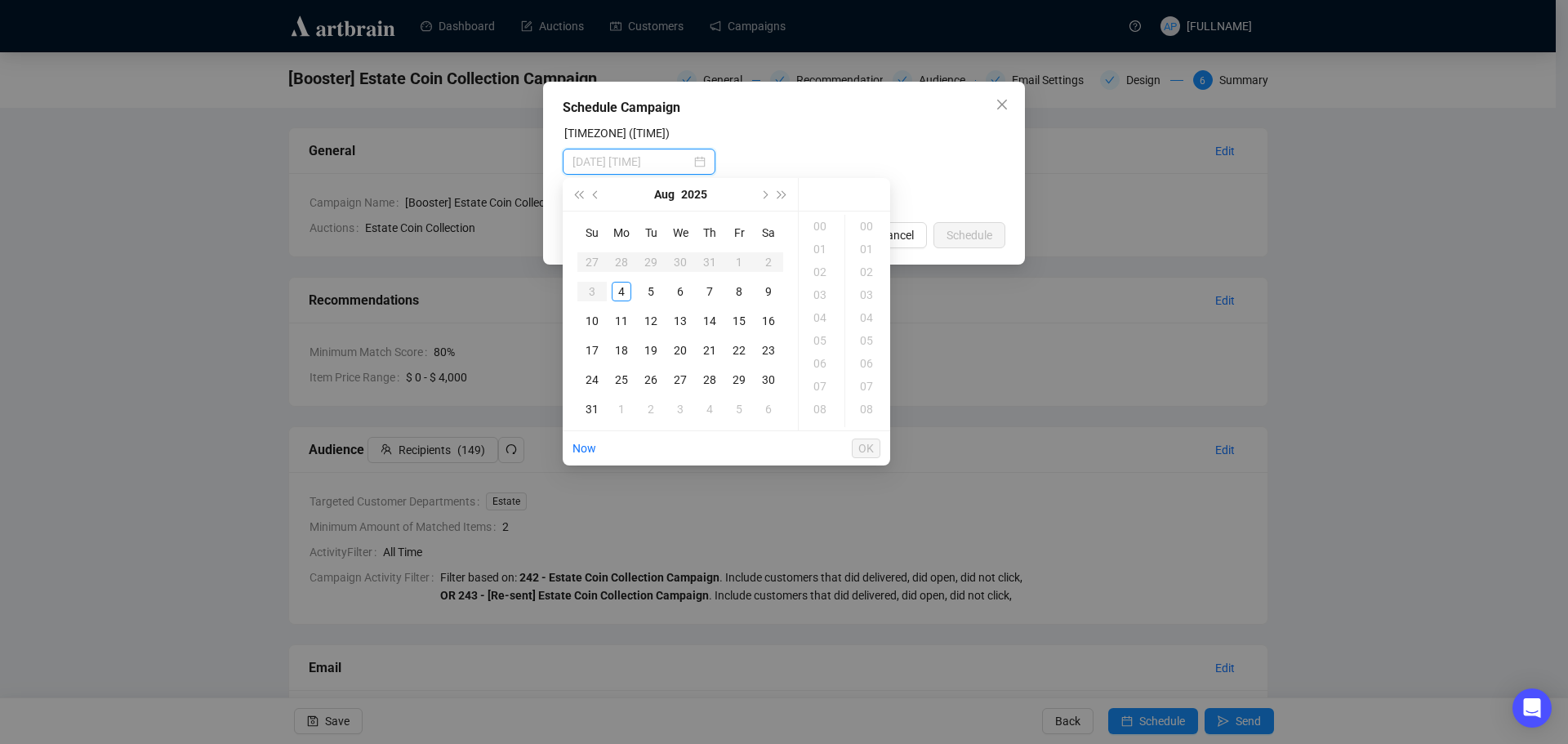 type on "[DATE] [TIME]" 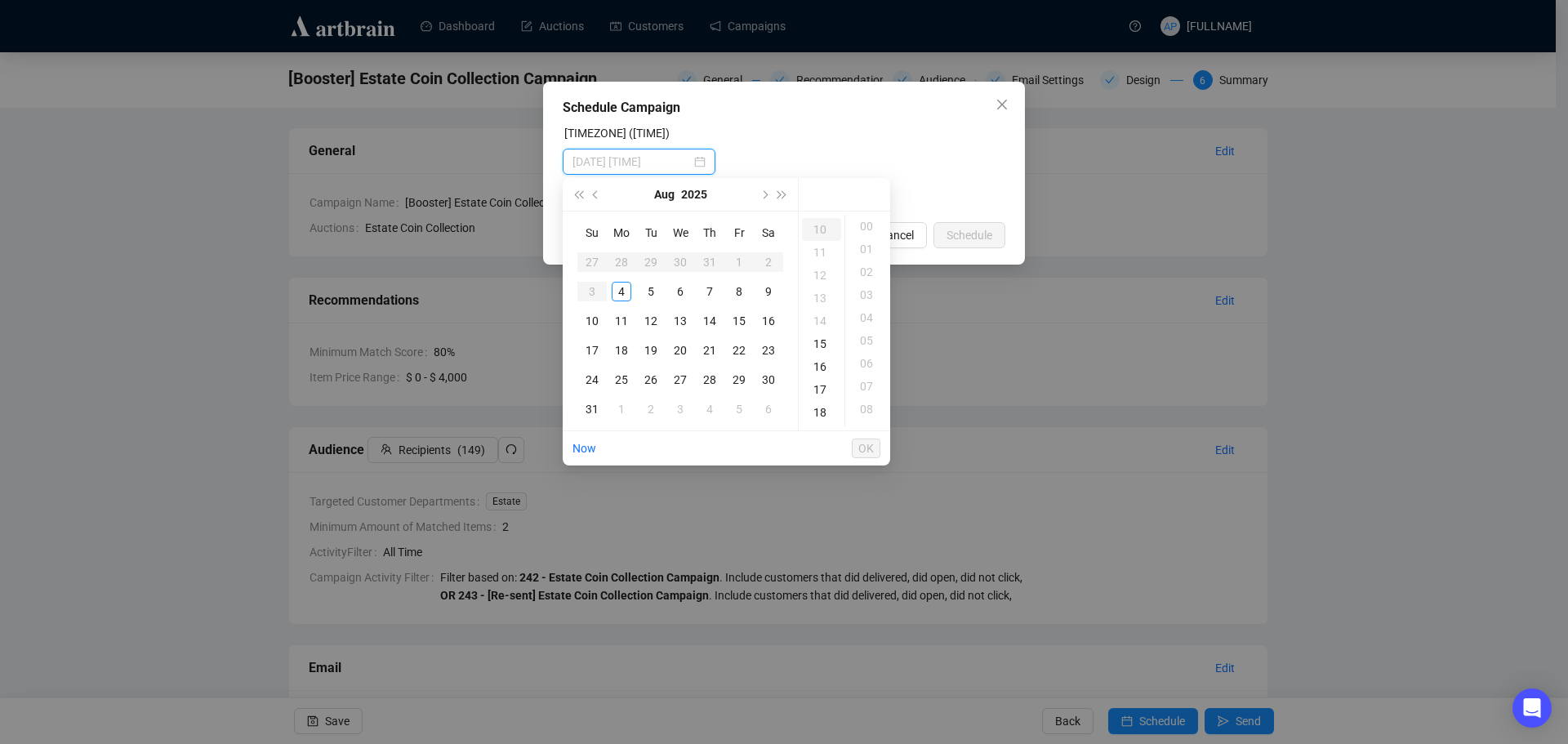 scroll, scrollTop: 232, scrollLeft: 0, axis: vertical 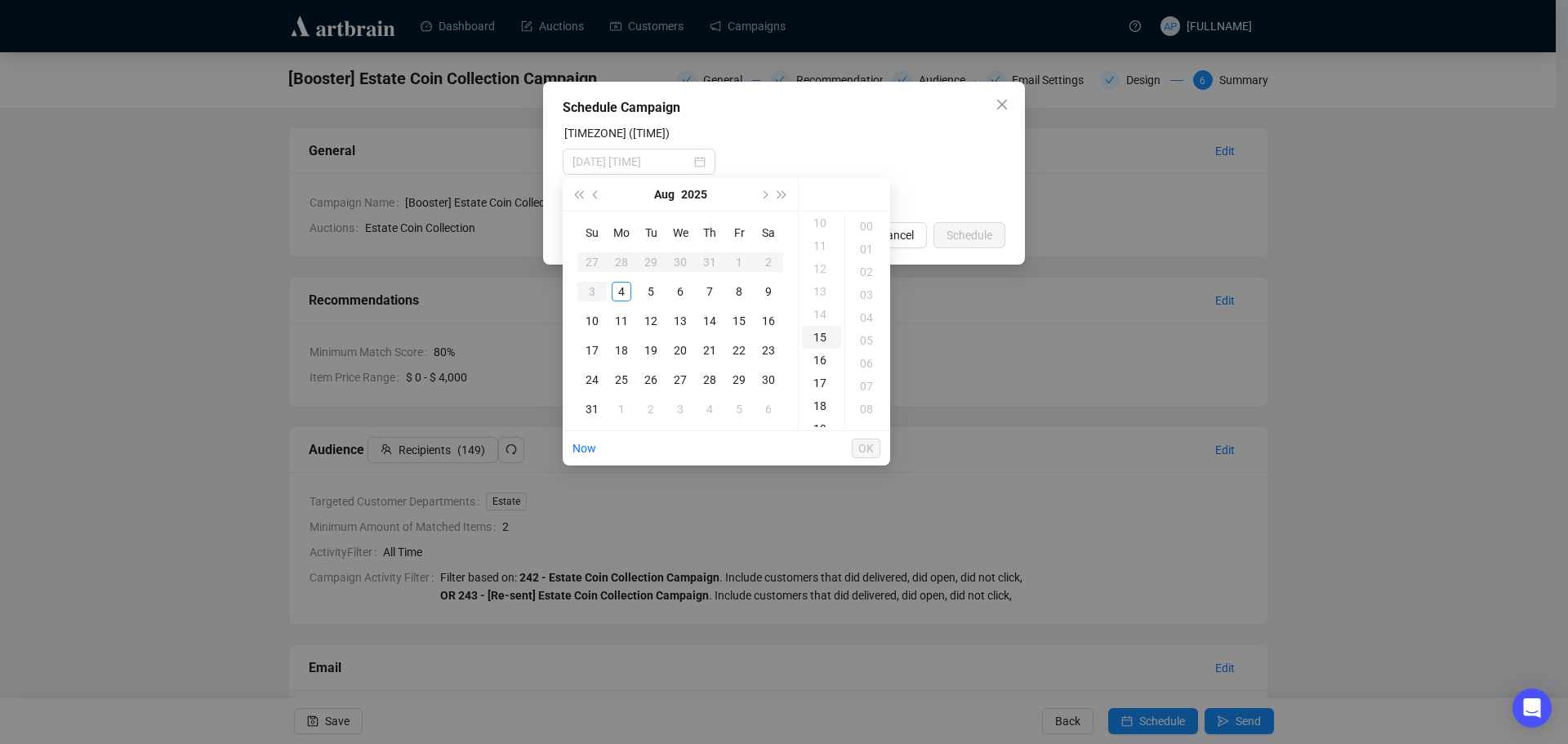 click on "15" at bounding box center (822, 337) 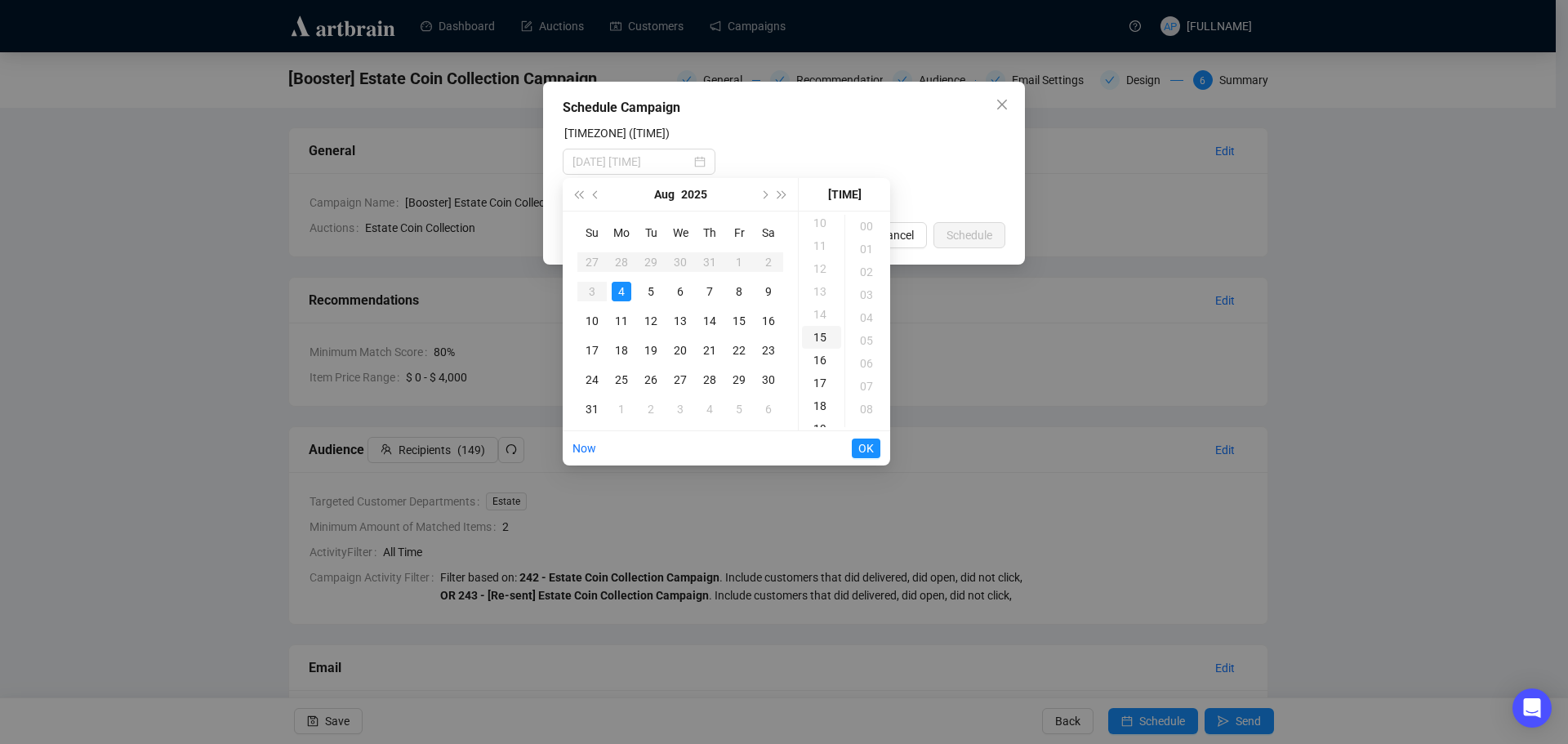 scroll, scrollTop: 343, scrollLeft: 0, axis: vertical 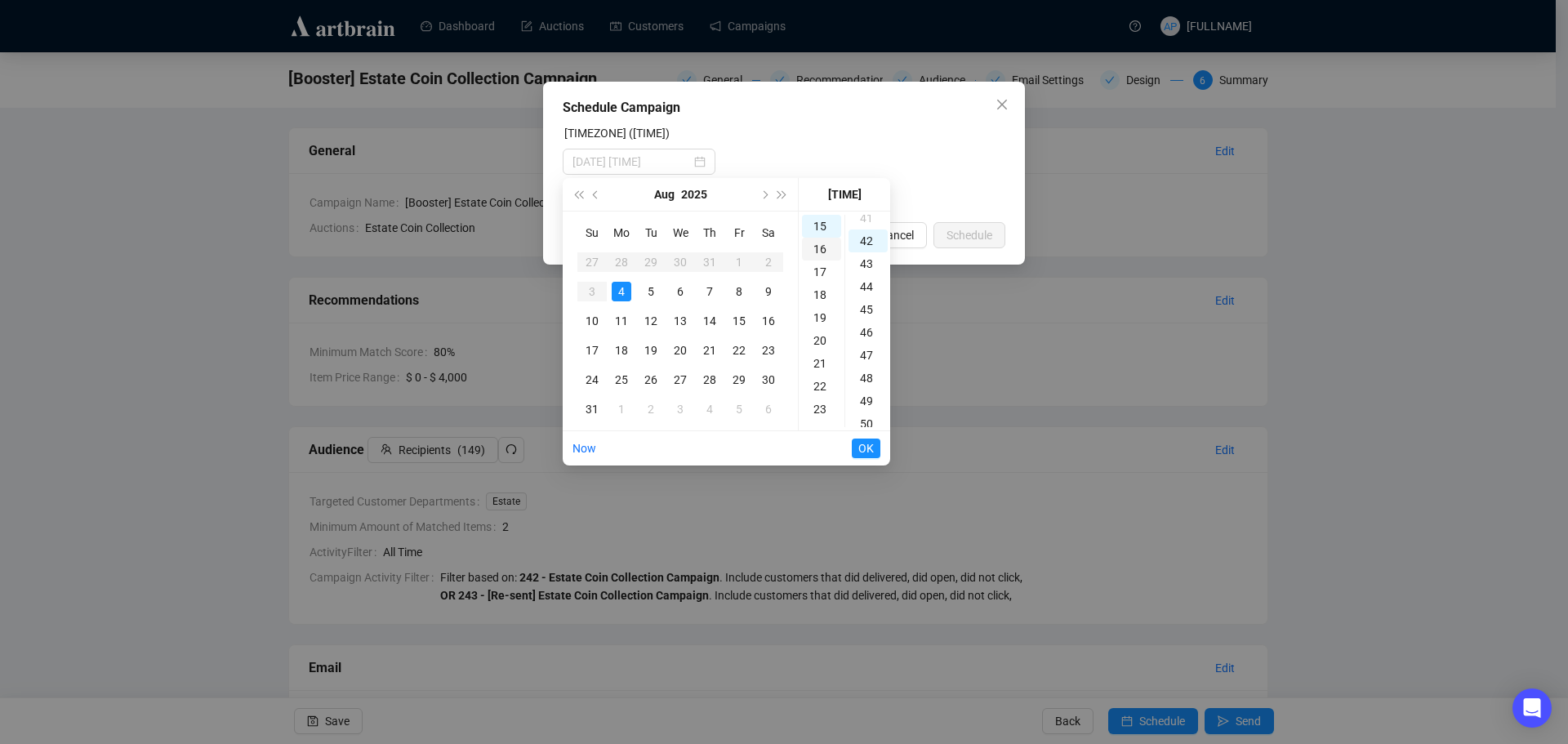 click on "16" at bounding box center [822, 249] 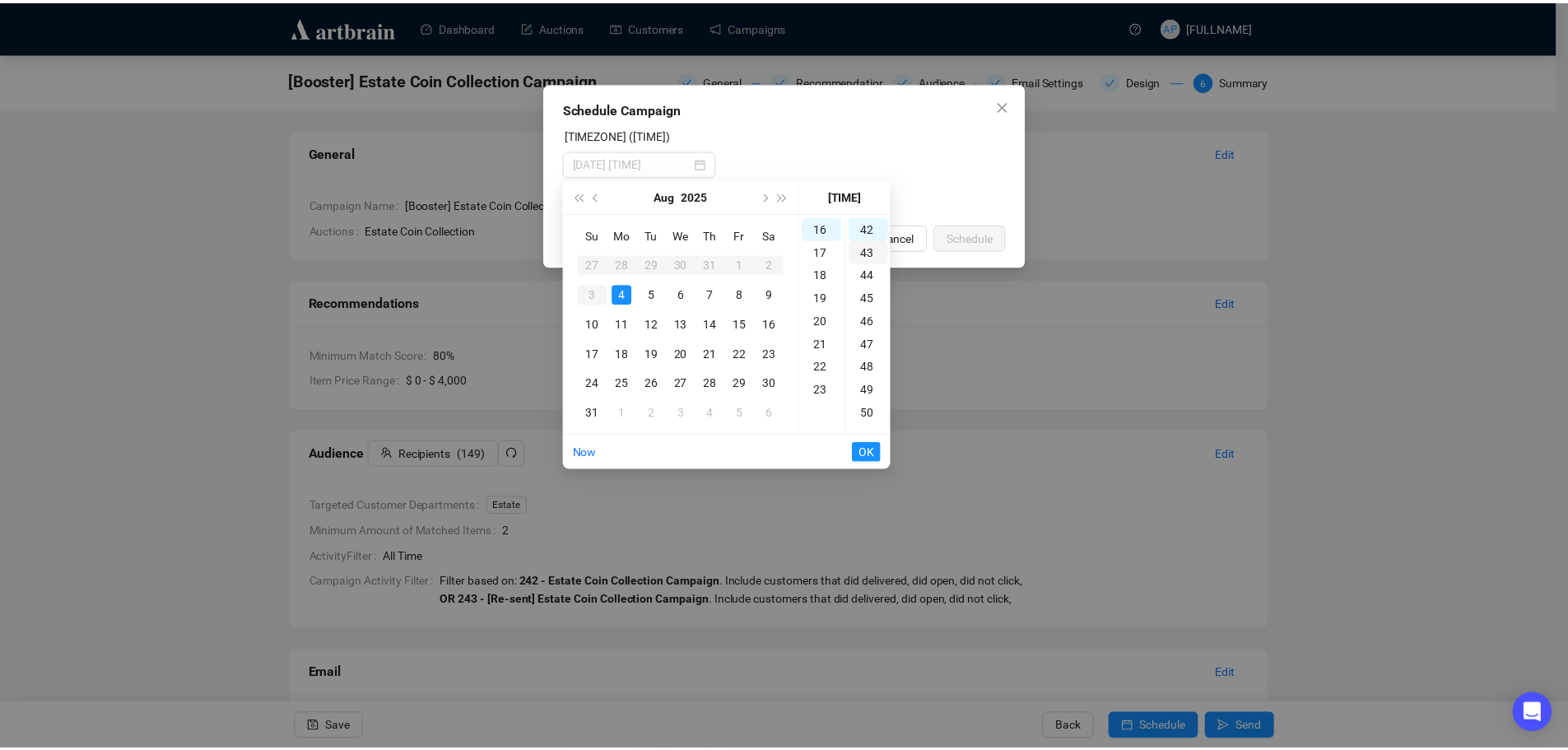 scroll, scrollTop: 0, scrollLeft: 0, axis: both 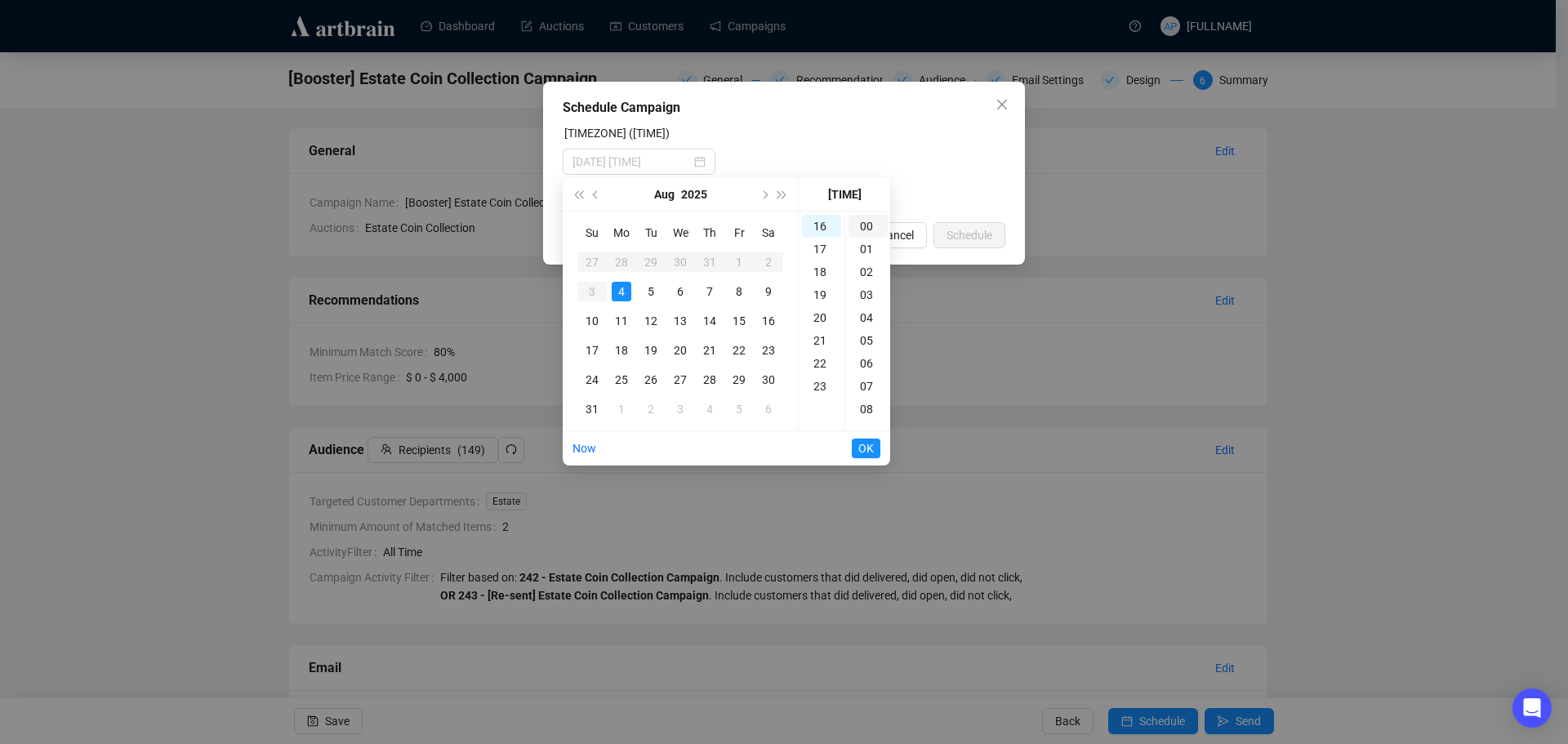 type on "[DATE] [TIME]" 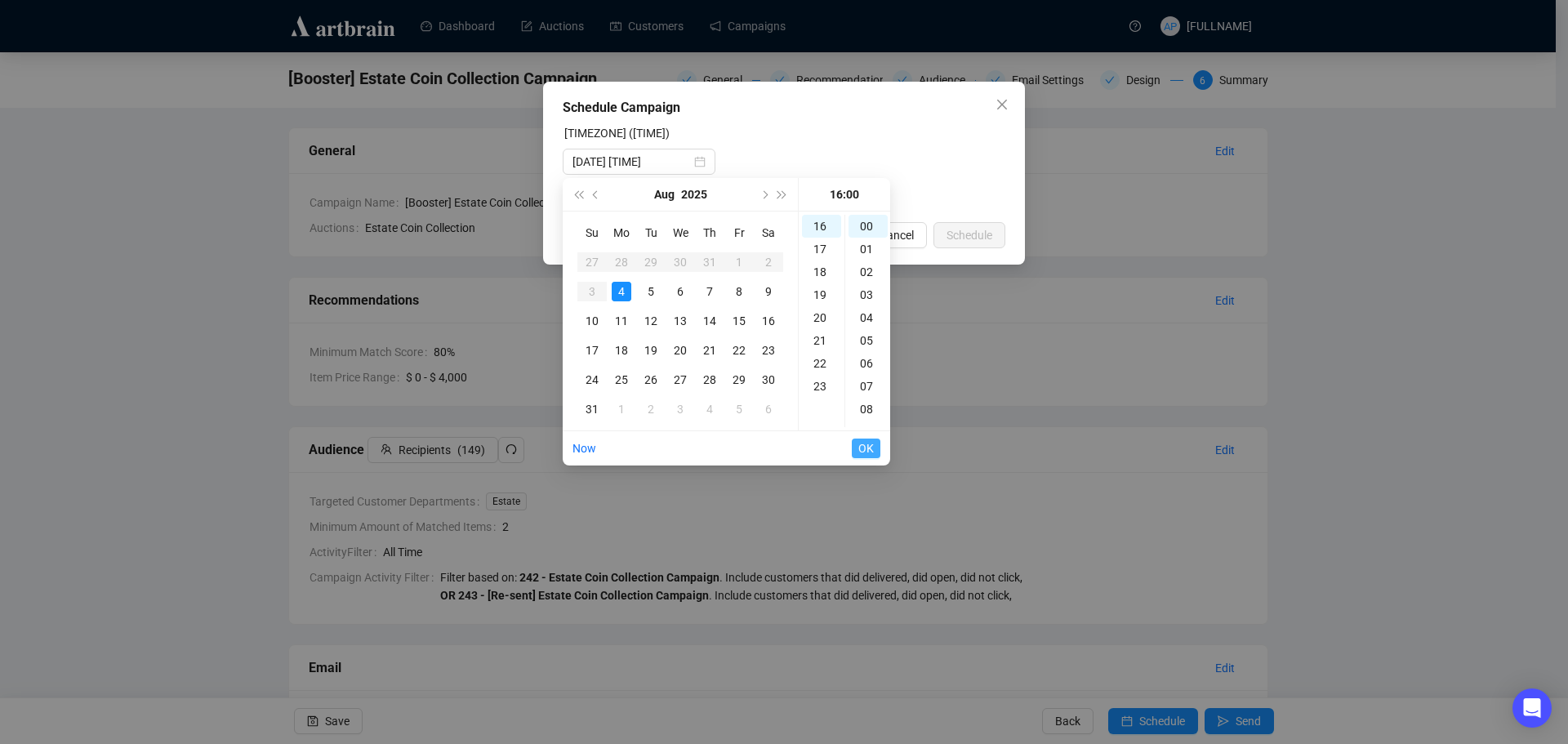 click on "OK" at bounding box center (866, 448) 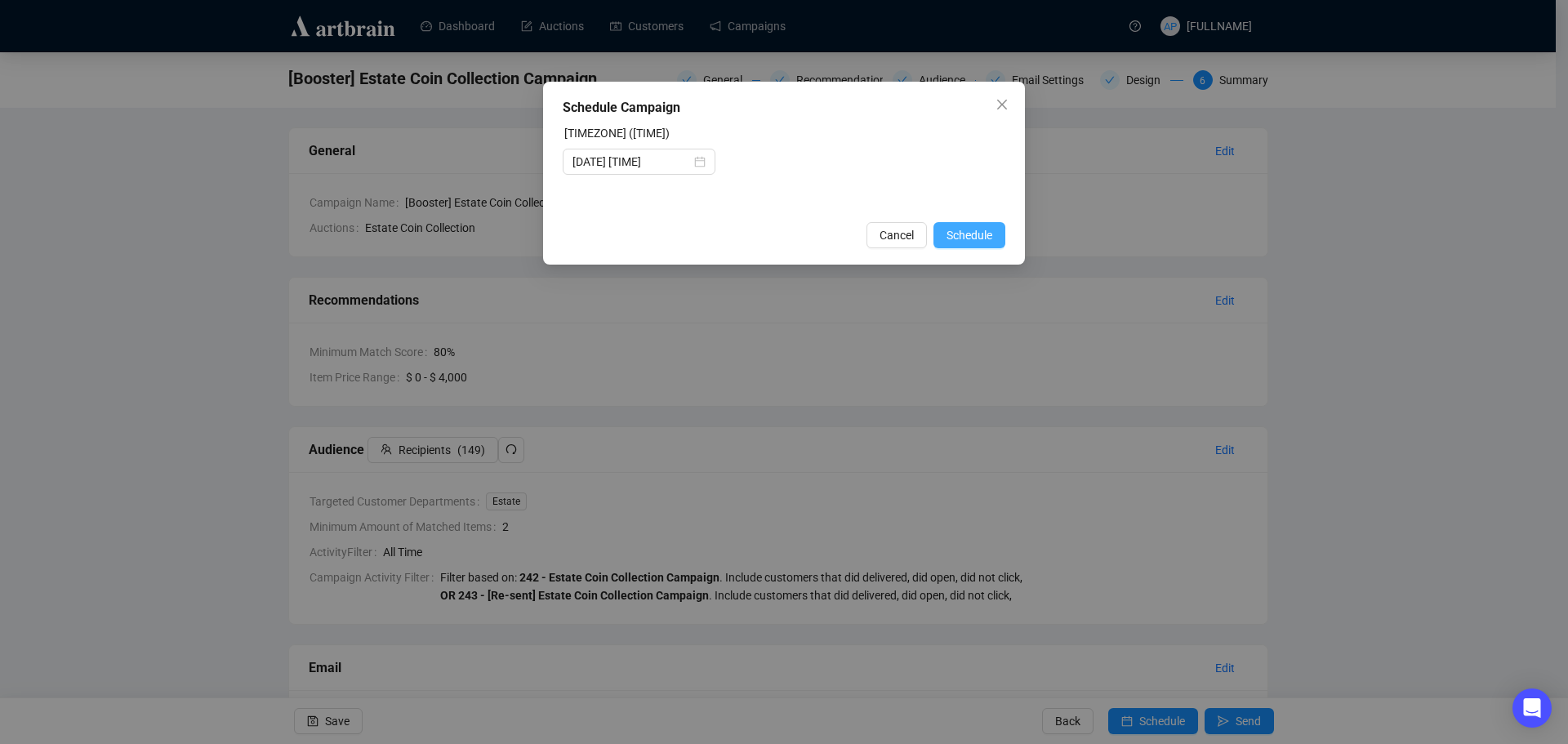 click on "Schedule" at bounding box center (969, 235) 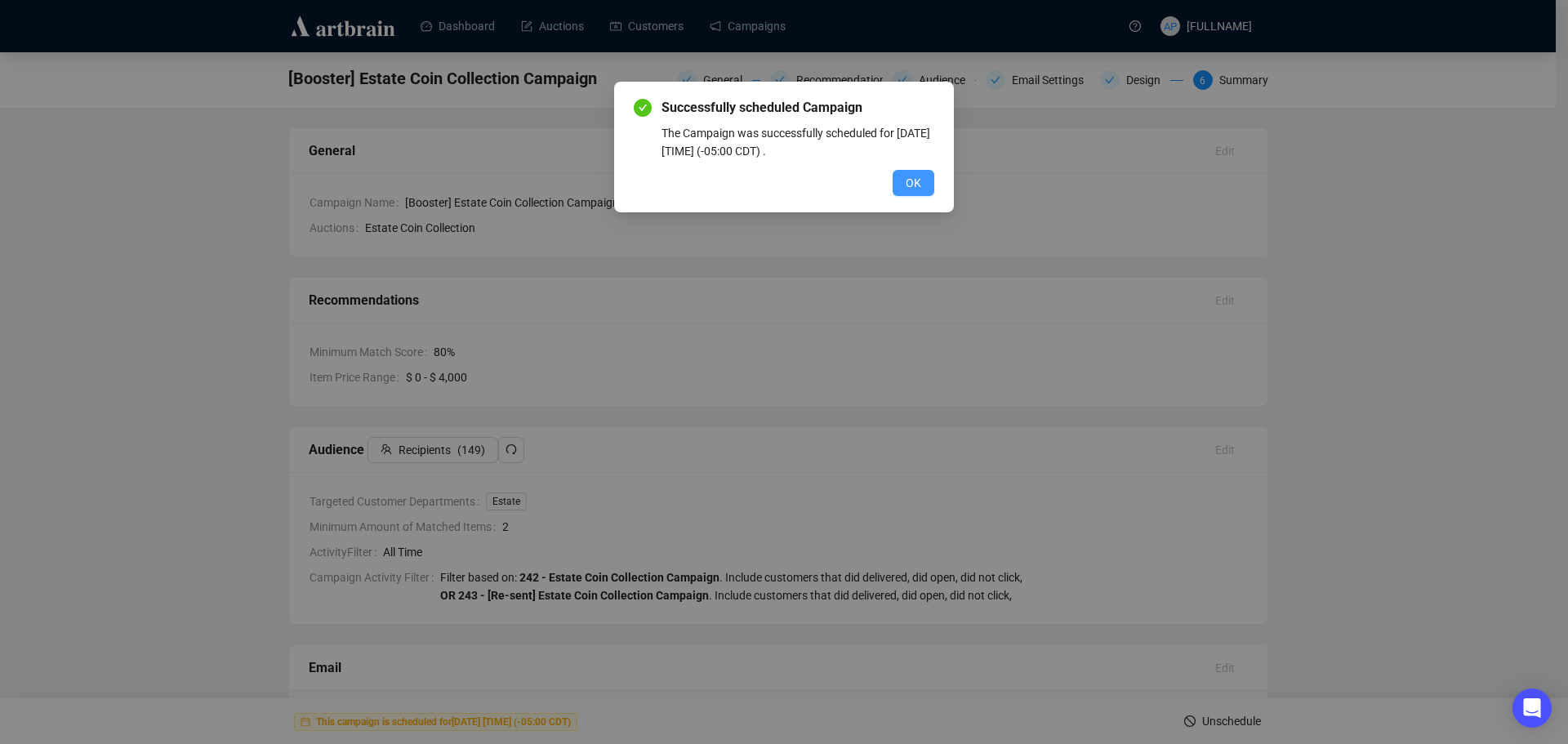 click on "OK" at bounding box center (913, 183) 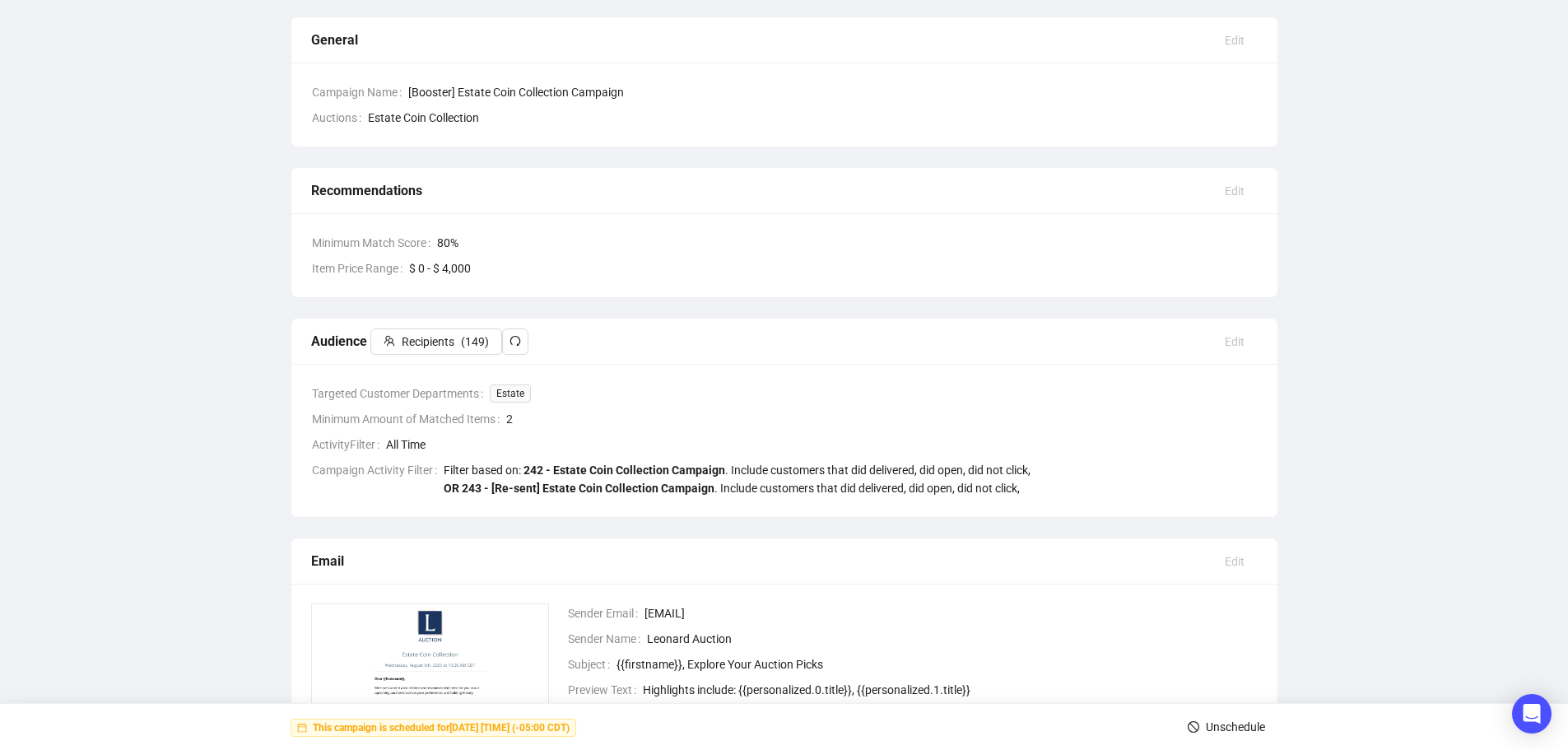 scroll, scrollTop: 0, scrollLeft: 0, axis: both 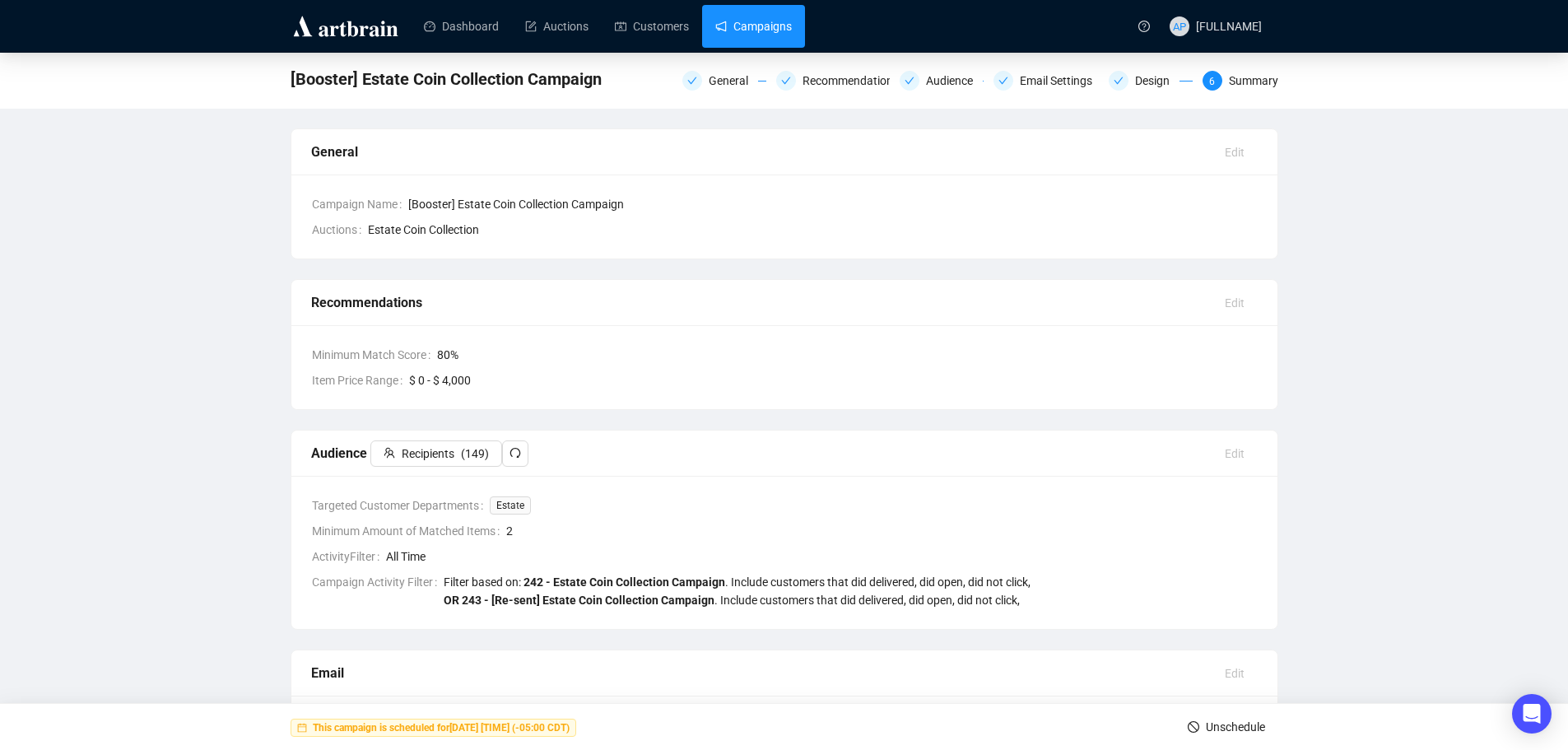 click on "Campaigns" at bounding box center (753, 26) 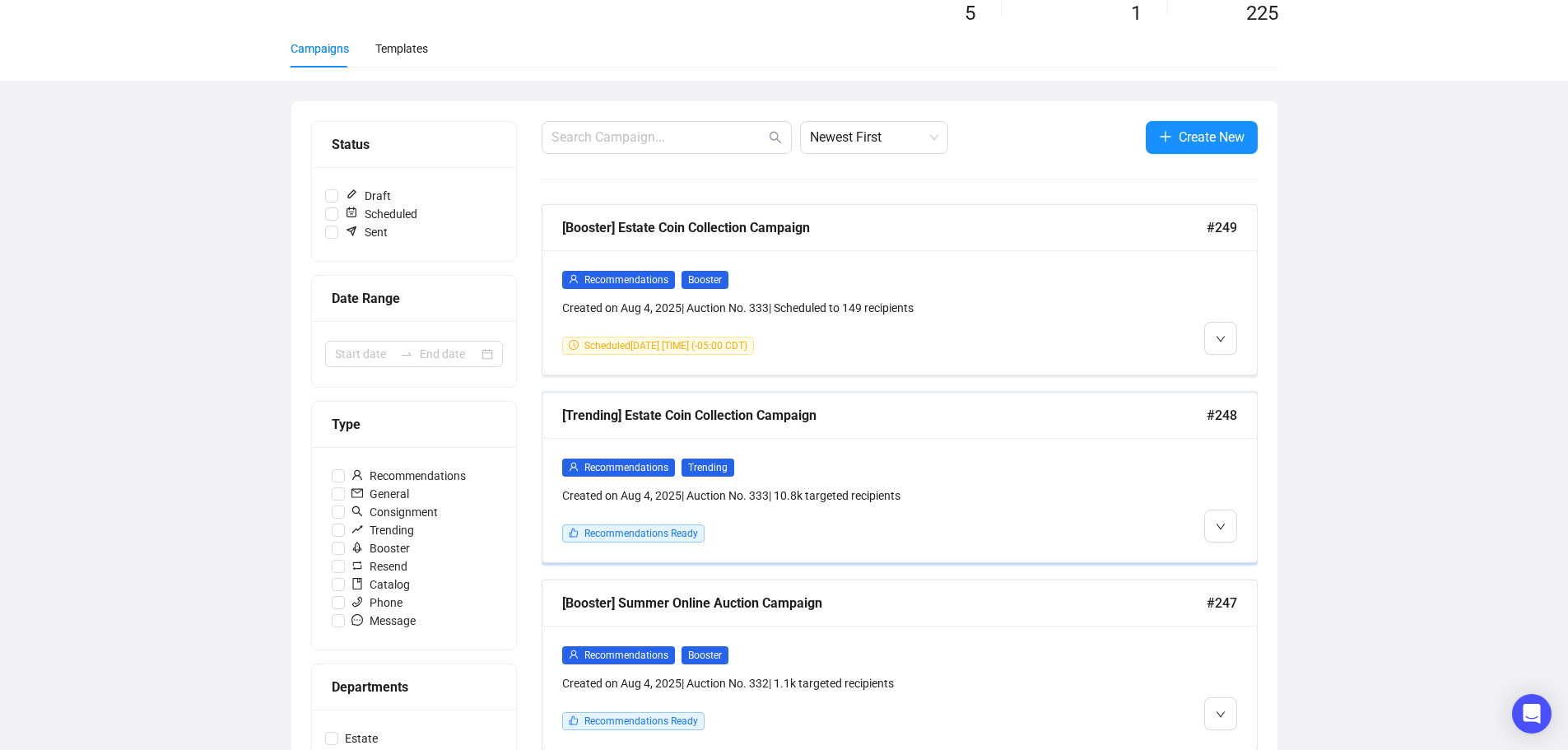 scroll, scrollTop: 137, scrollLeft: 0, axis: vertical 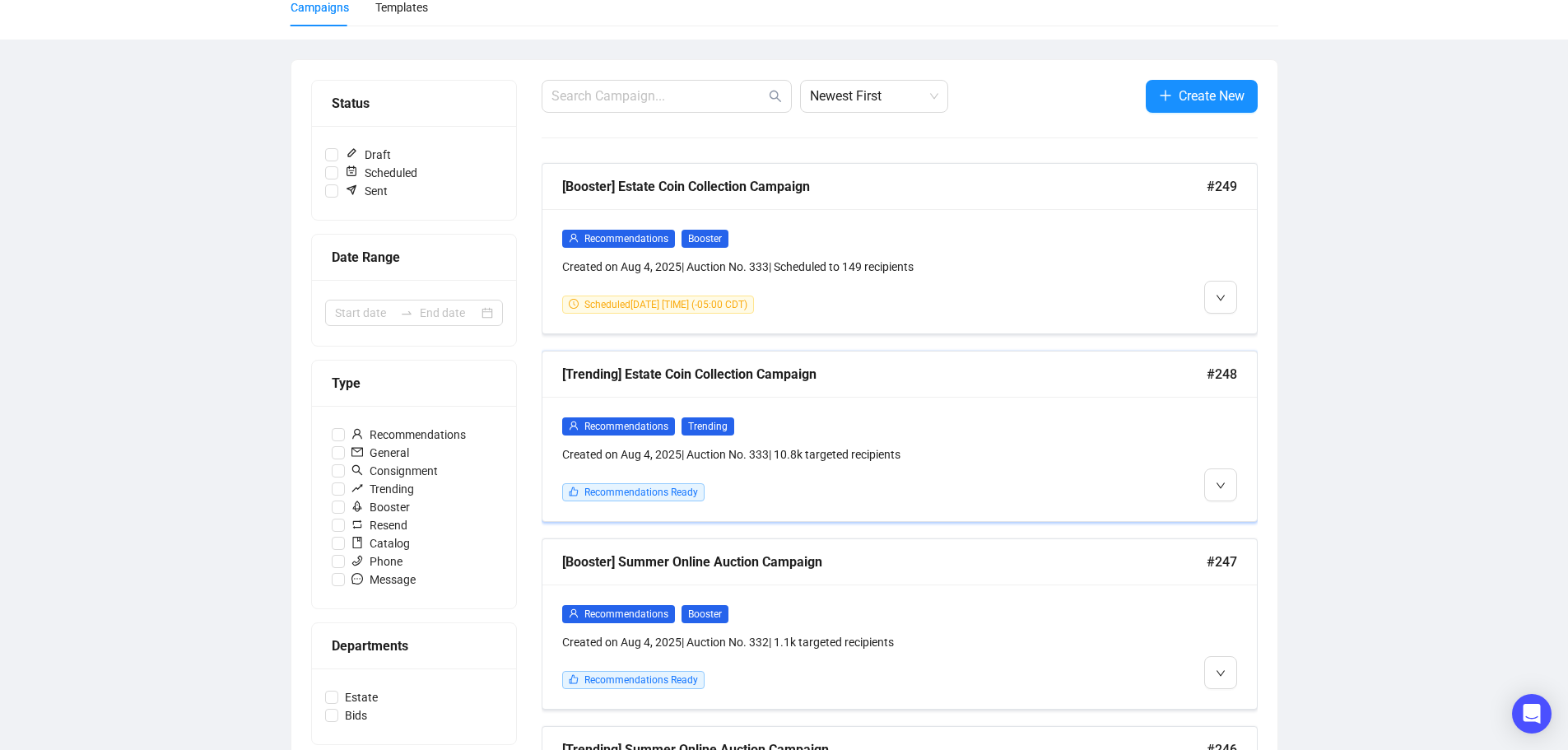 click on "Recommendations Trending" at bounding box center (814, 426) 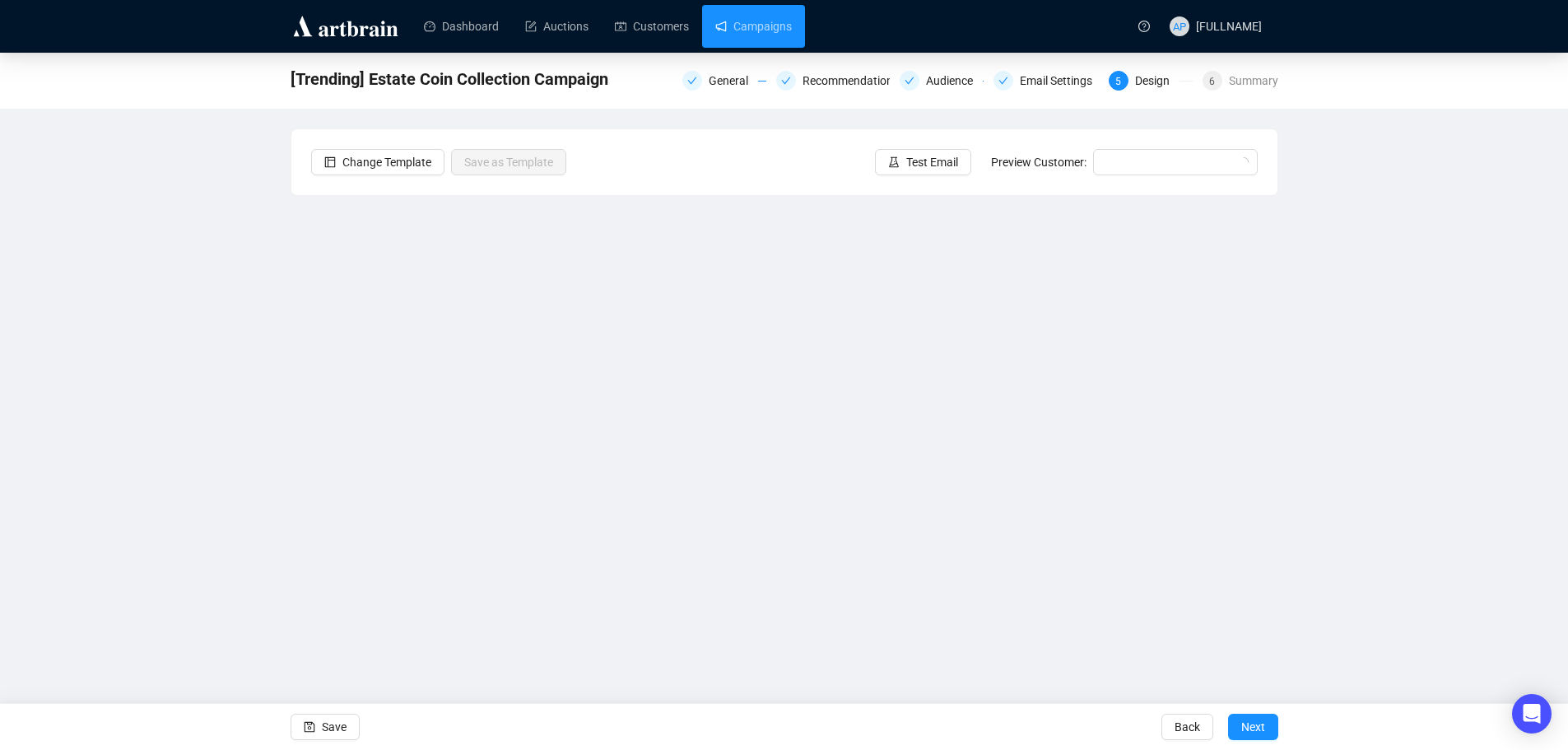 scroll, scrollTop: 0, scrollLeft: 0, axis: both 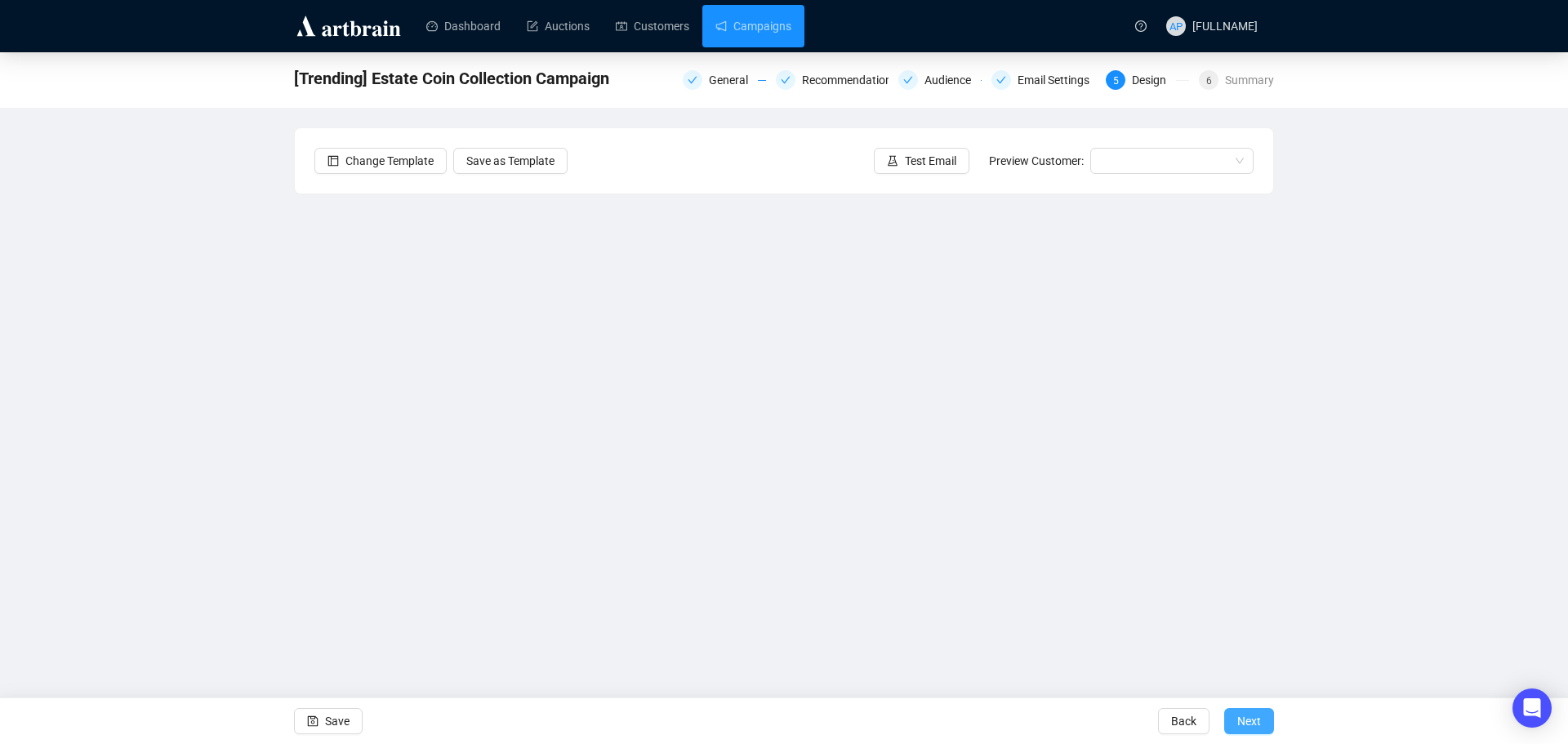 click on "Next" at bounding box center [1249, 721] 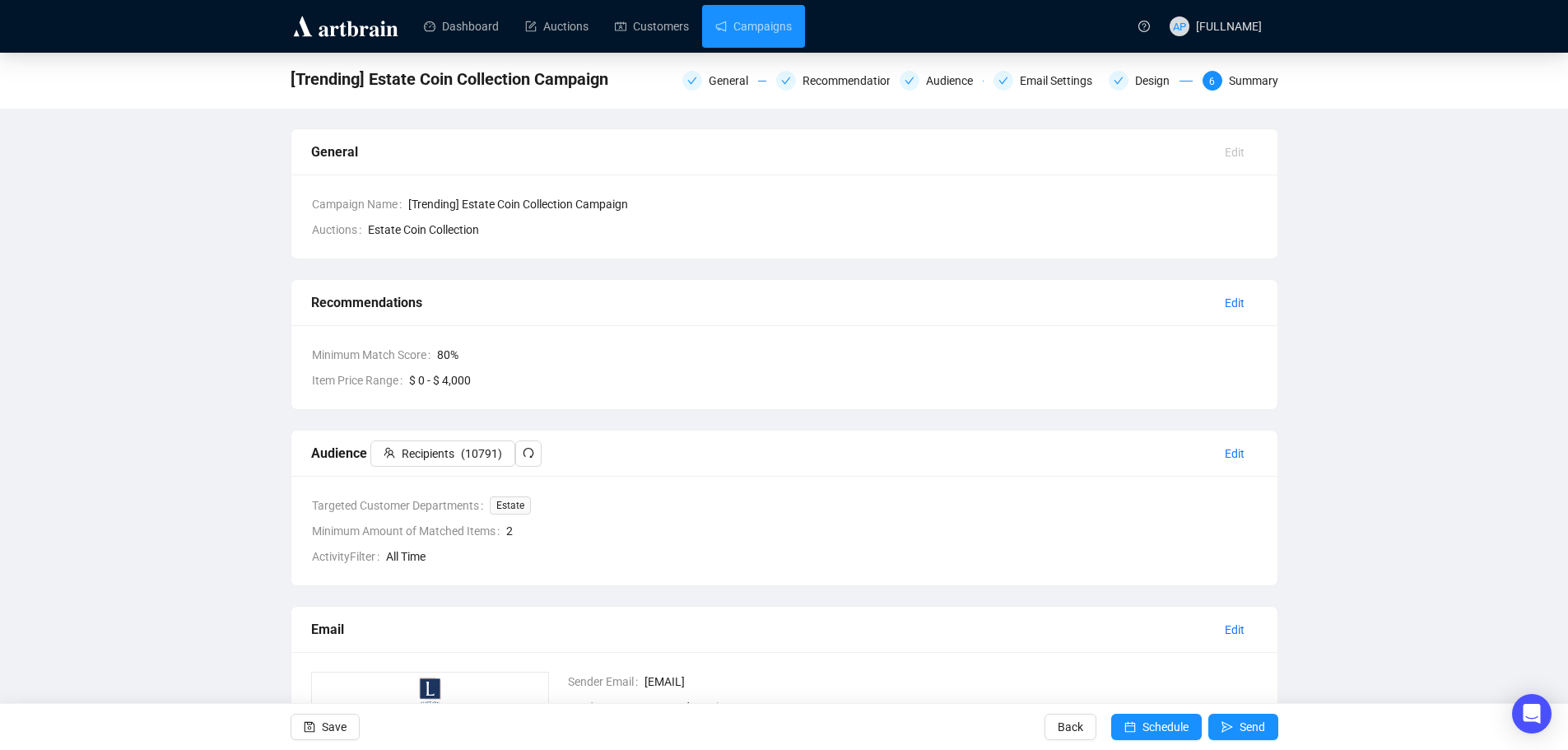 scroll, scrollTop: 356, scrollLeft: 0, axis: vertical 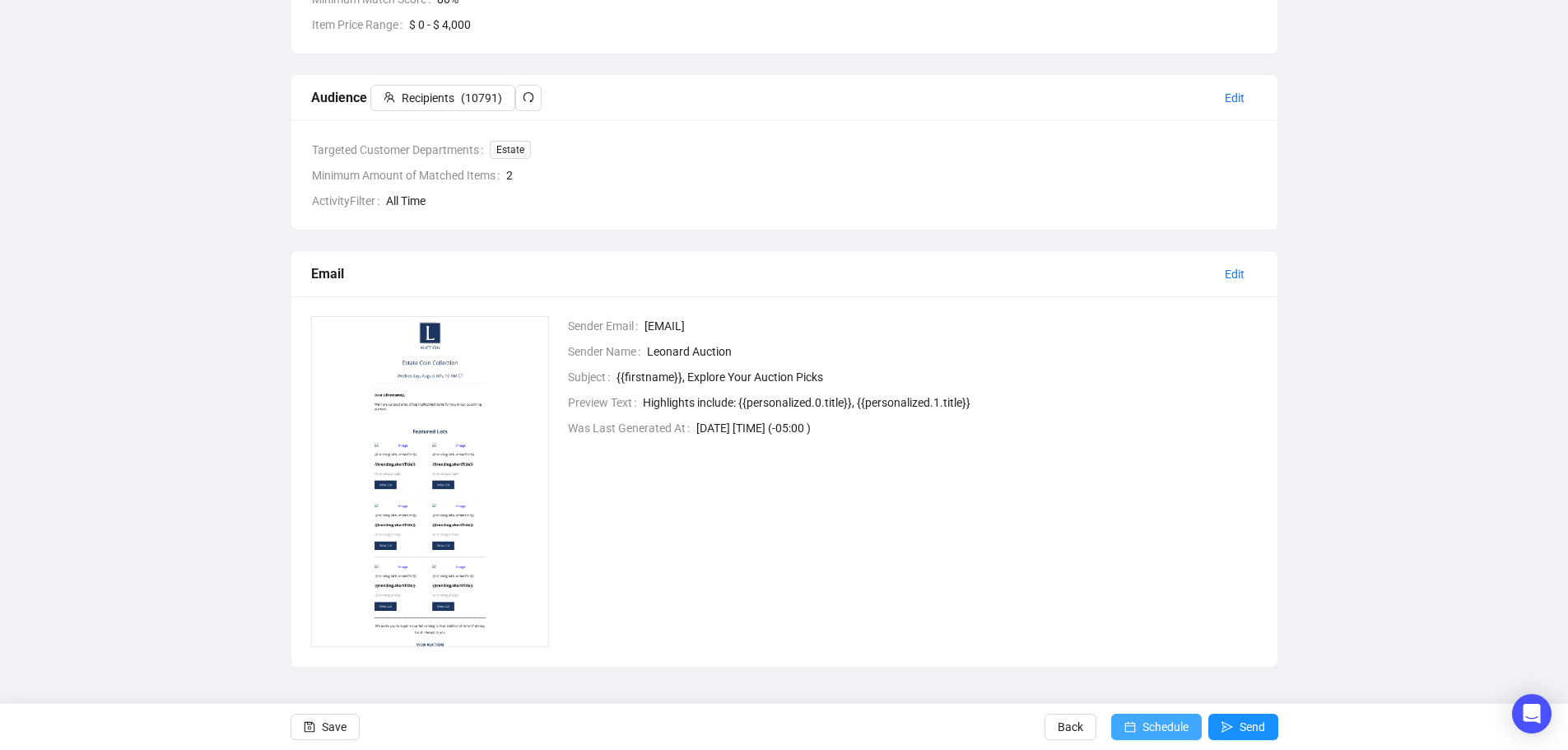 click on "Schedule" at bounding box center [1166, 727] 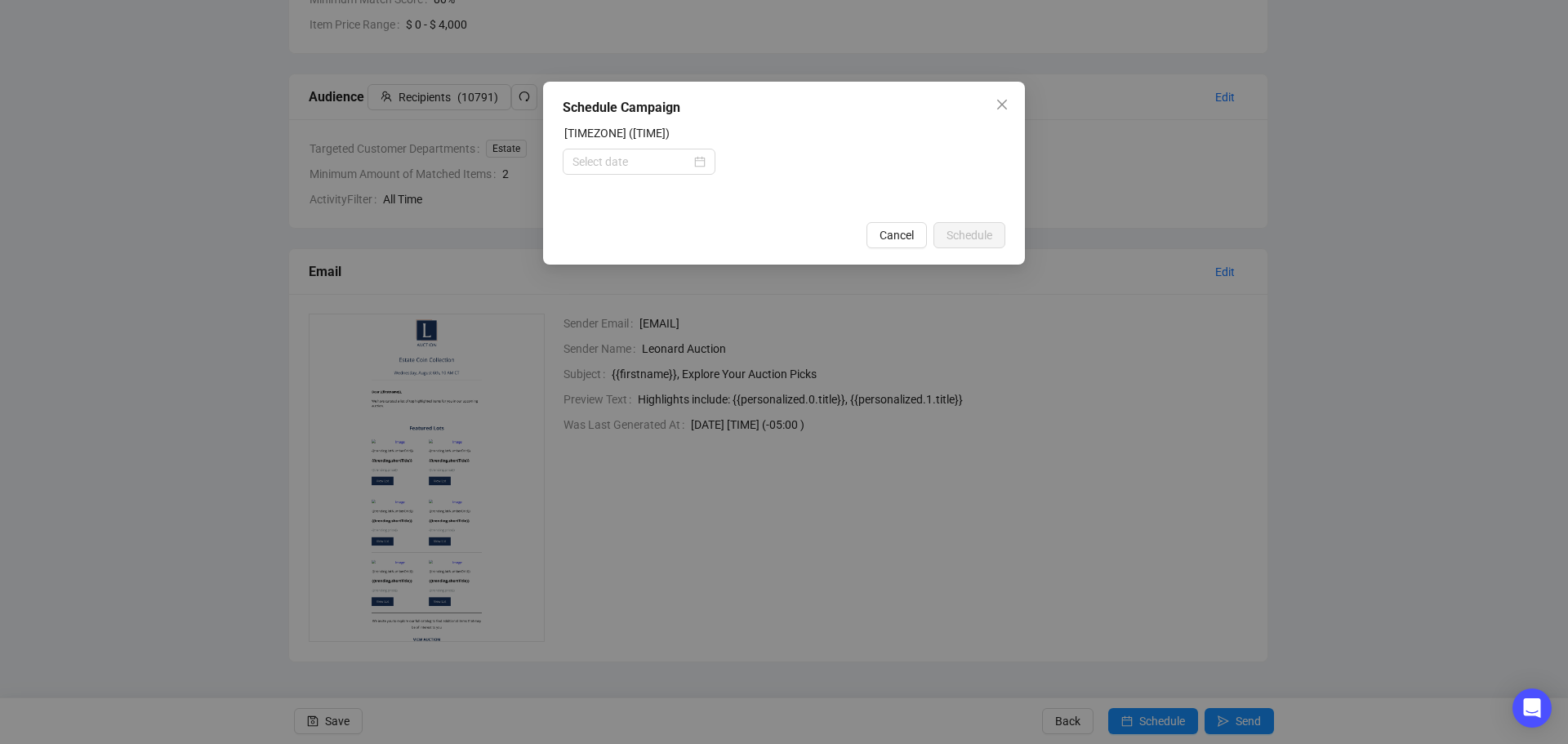 click on "Schedule Campaign US/Central time (15:30) Cancel Schedule" at bounding box center (784, 173) 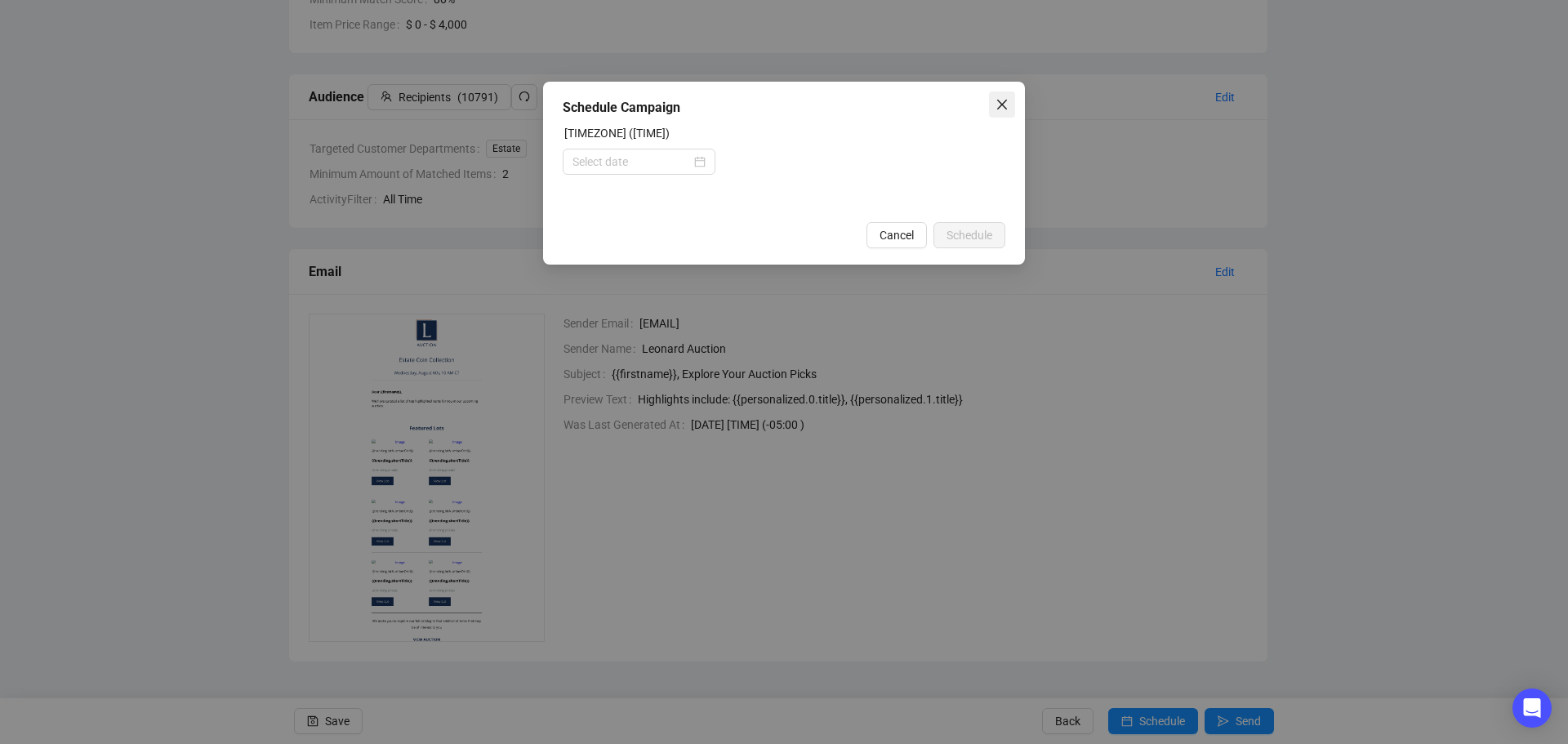 click 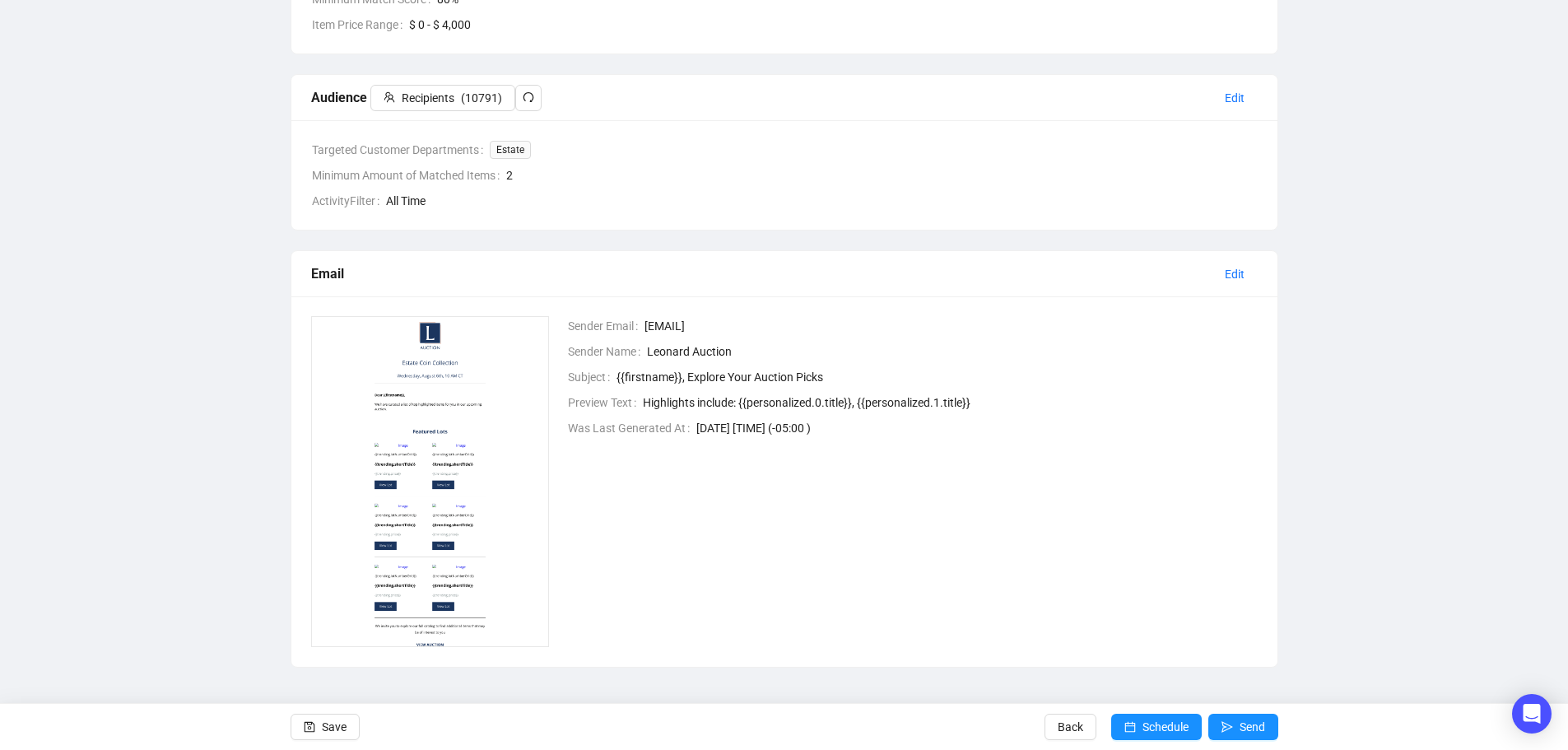 scroll, scrollTop: 0, scrollLeft: 0, axis: both 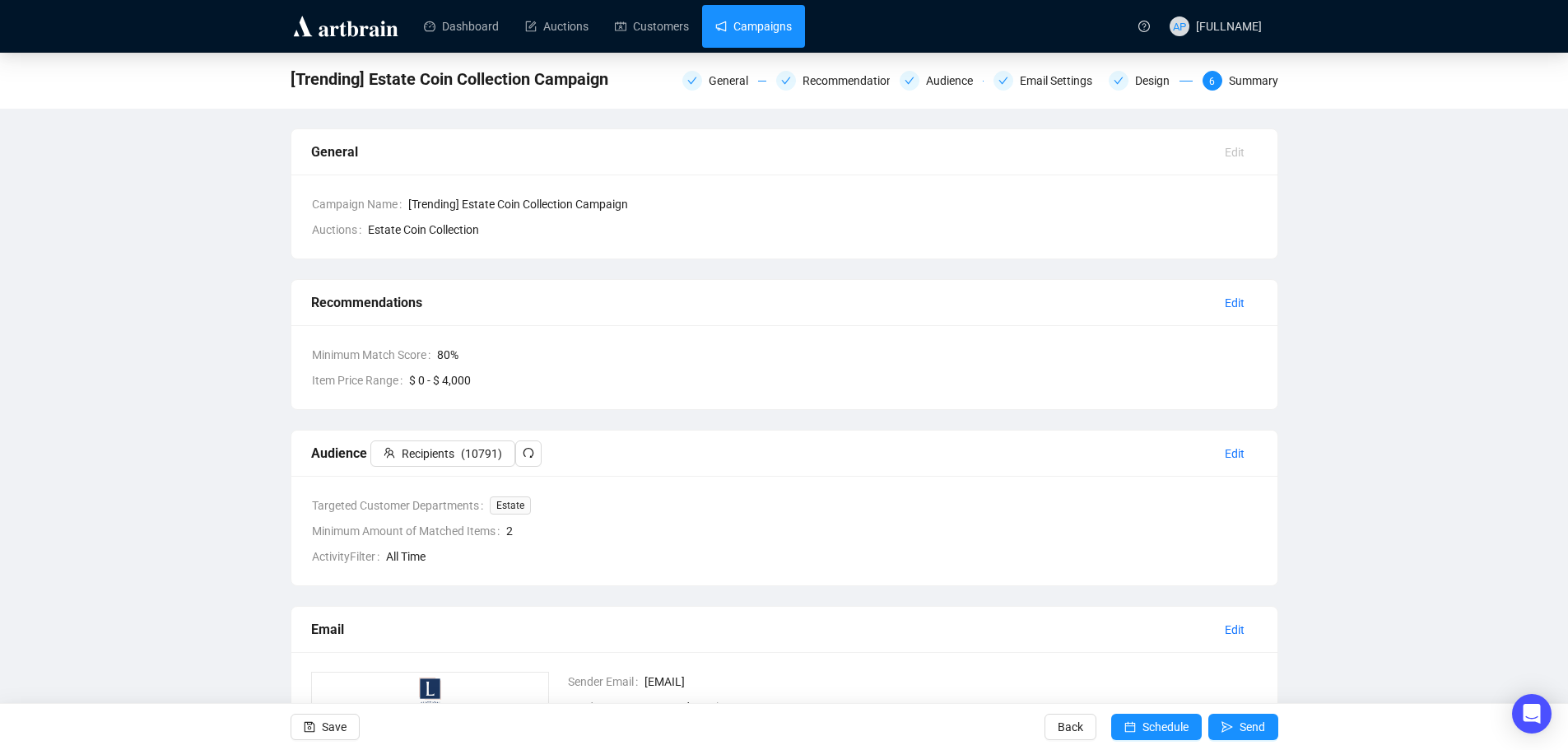 click on "Campaigns" at bounding box center [753, 26] 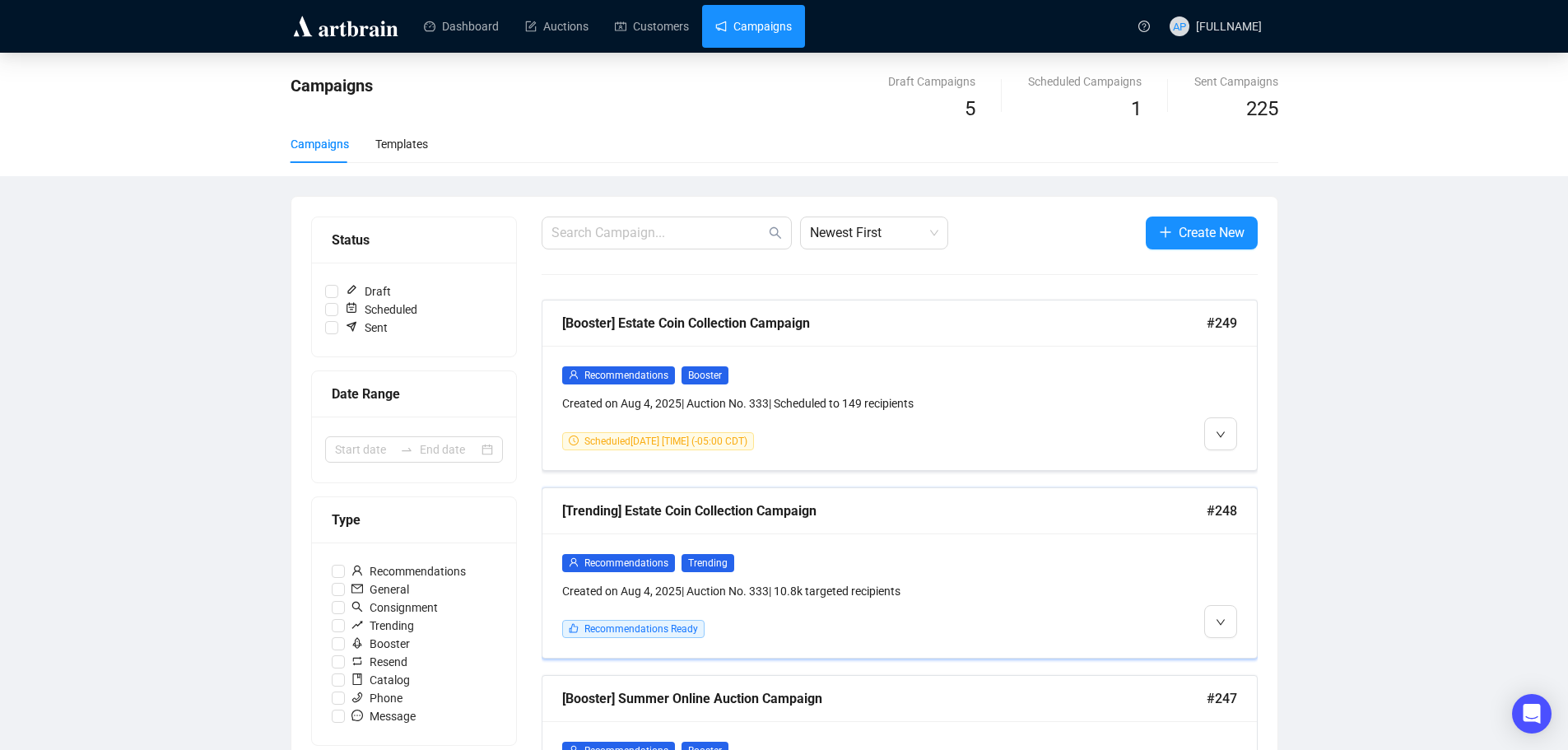 click on "Created on [DATE]  | Auction No. [NUMBER]  | [NUMBER] targeted recipients Recommendations Ready" at bounding box center [900, 595] 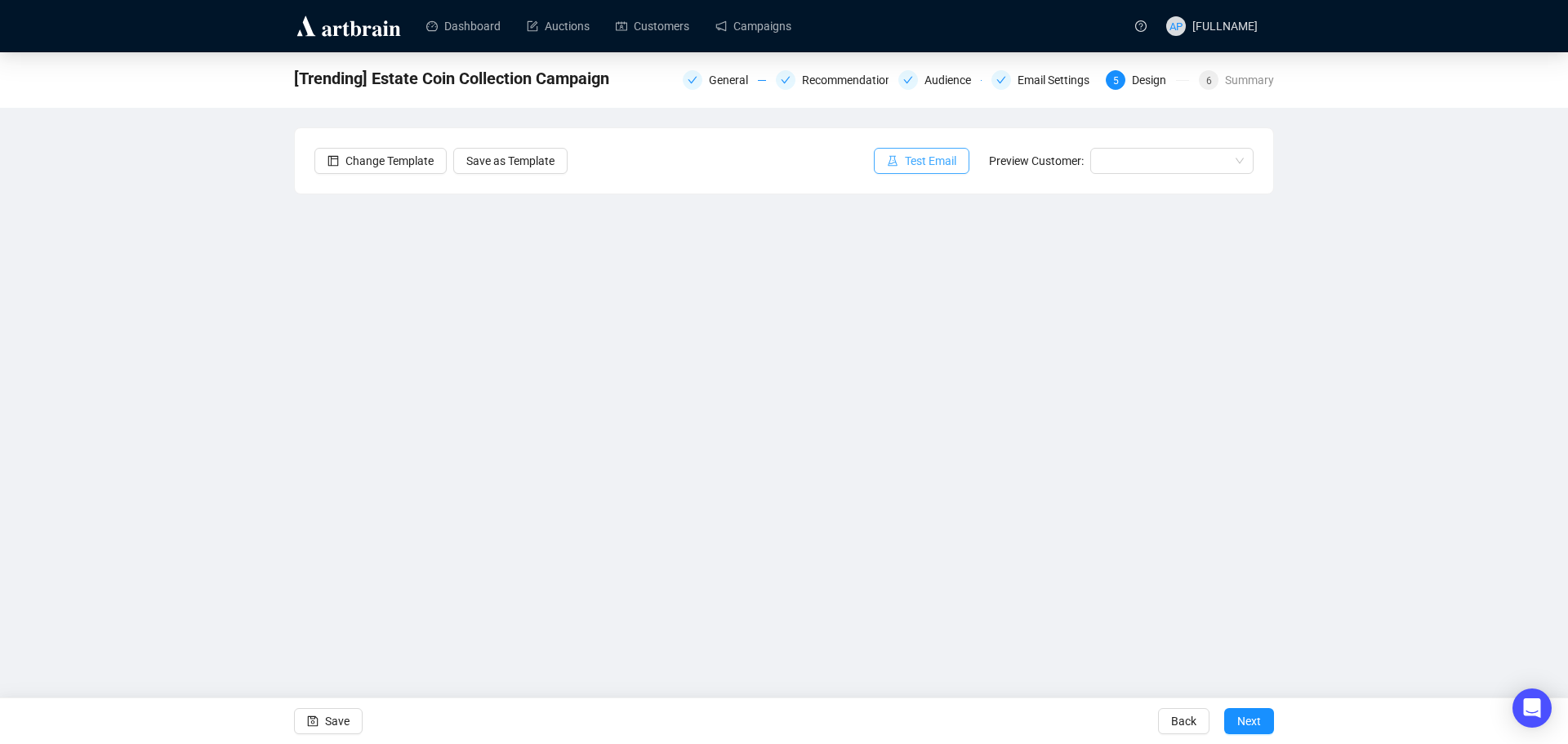 click on "Test Email" at bounding box center [921, 161] 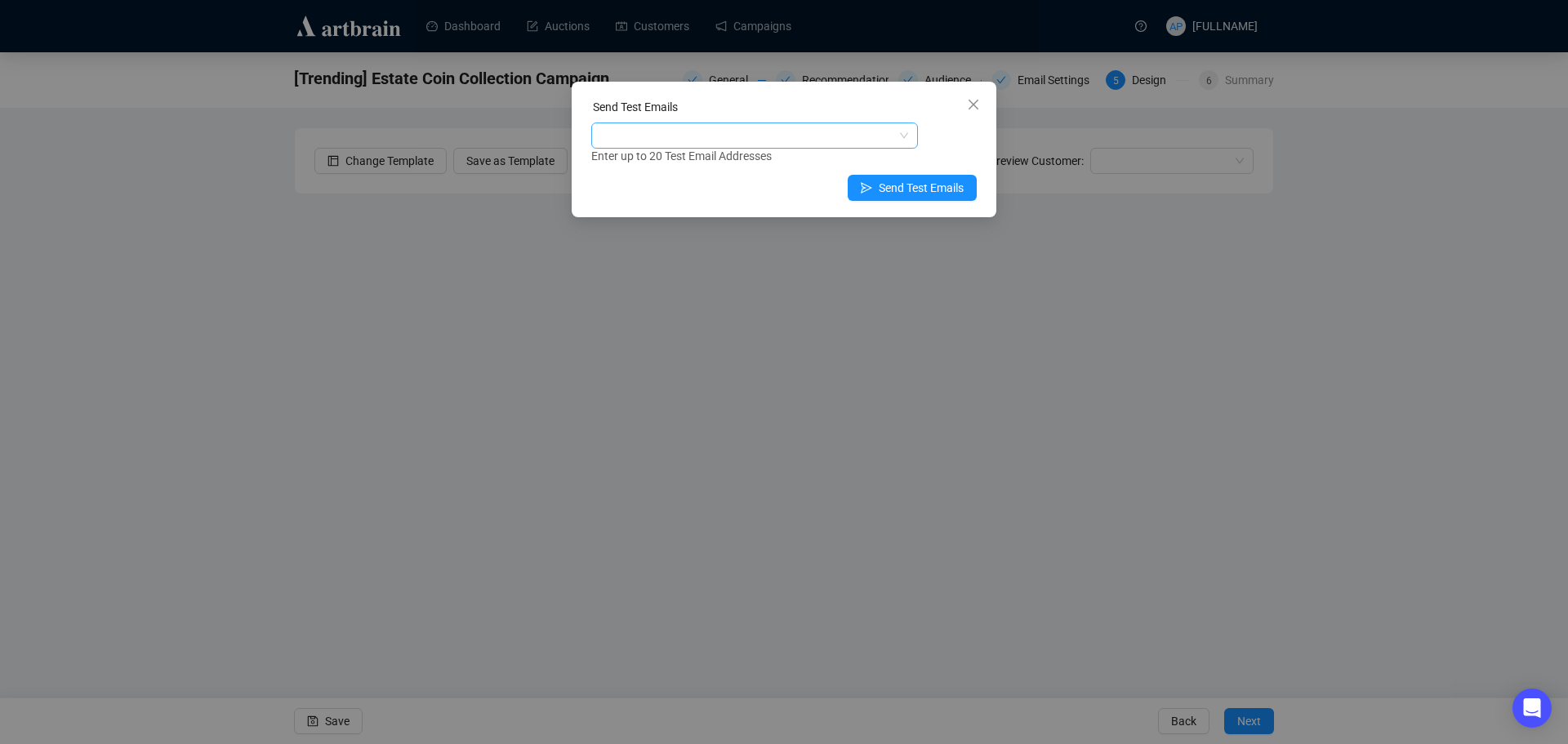 click at bounding box center (746, 136) 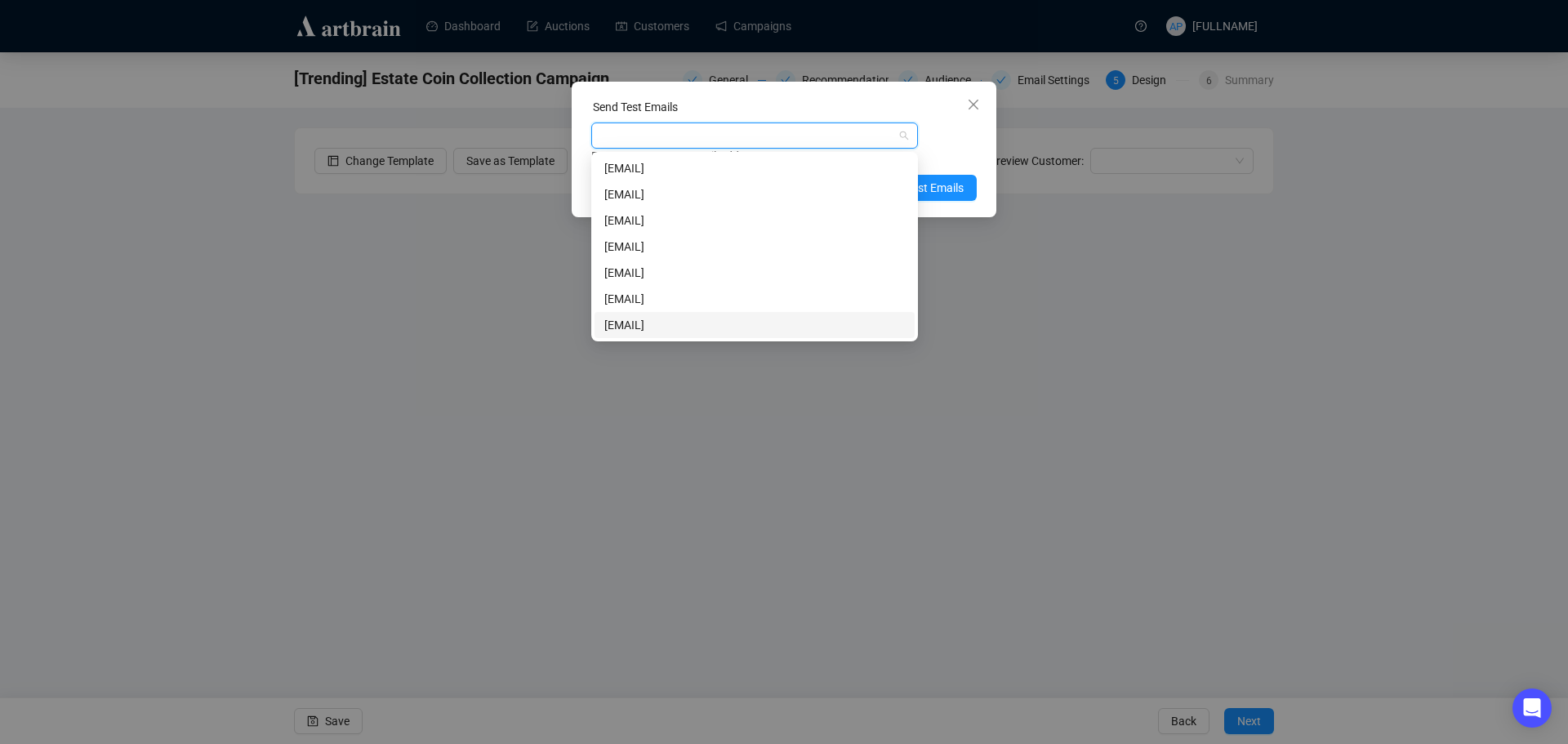 click on "carrie@theleonardcompany.com" at bounding box center (755, 325) 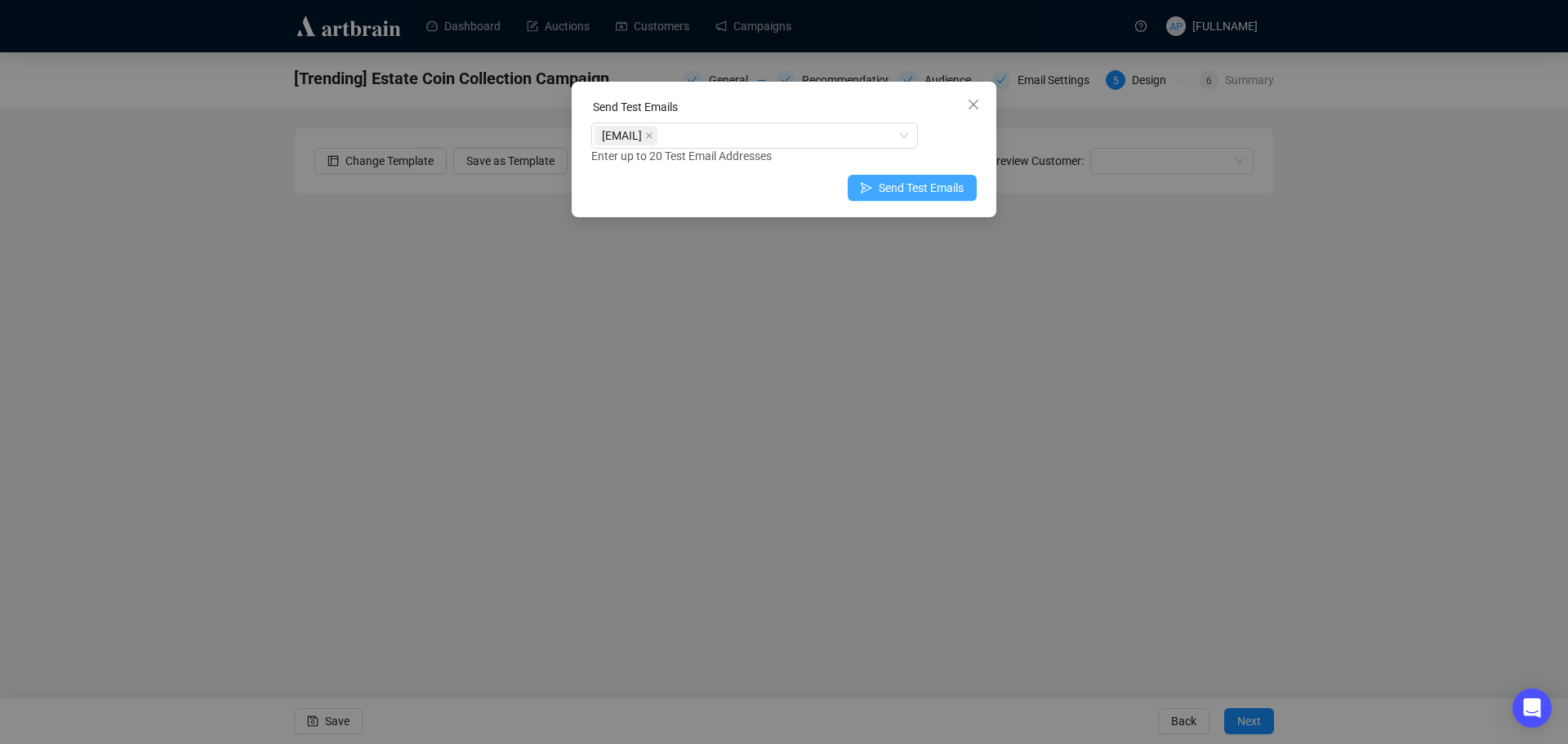 click on "Send Test Emails" at bounding box center [921, 188] 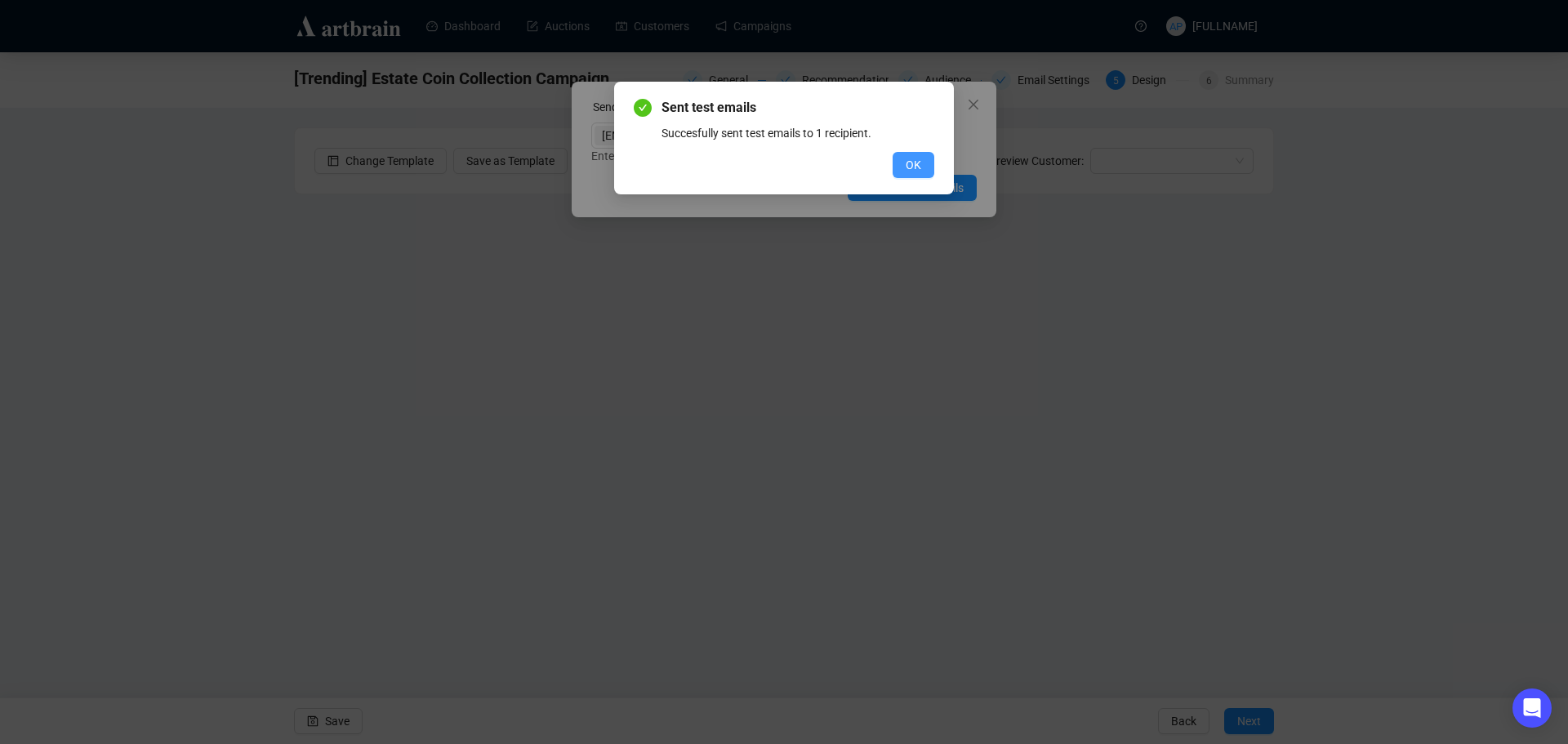click on "OK" at bounding box center (913, 165) 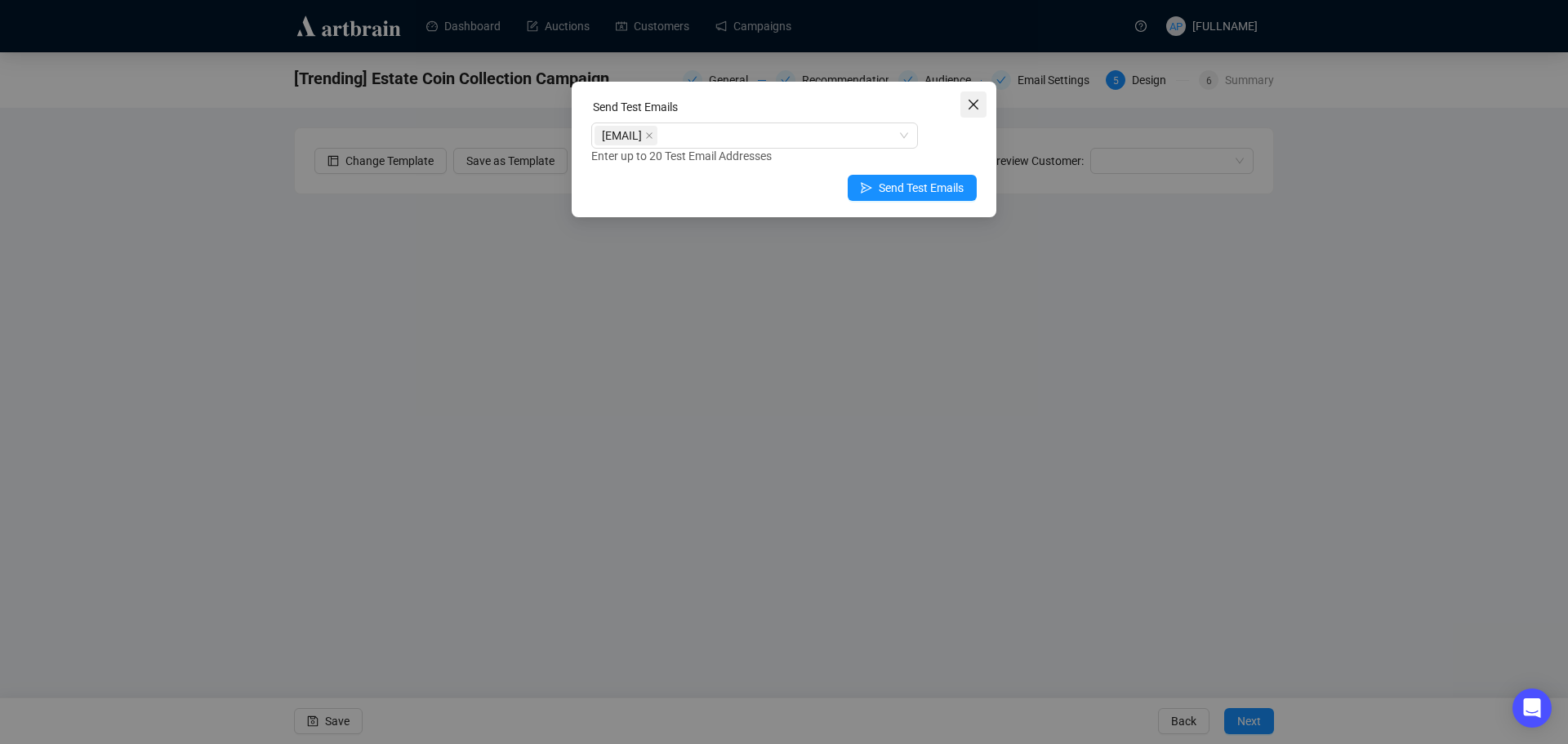 click 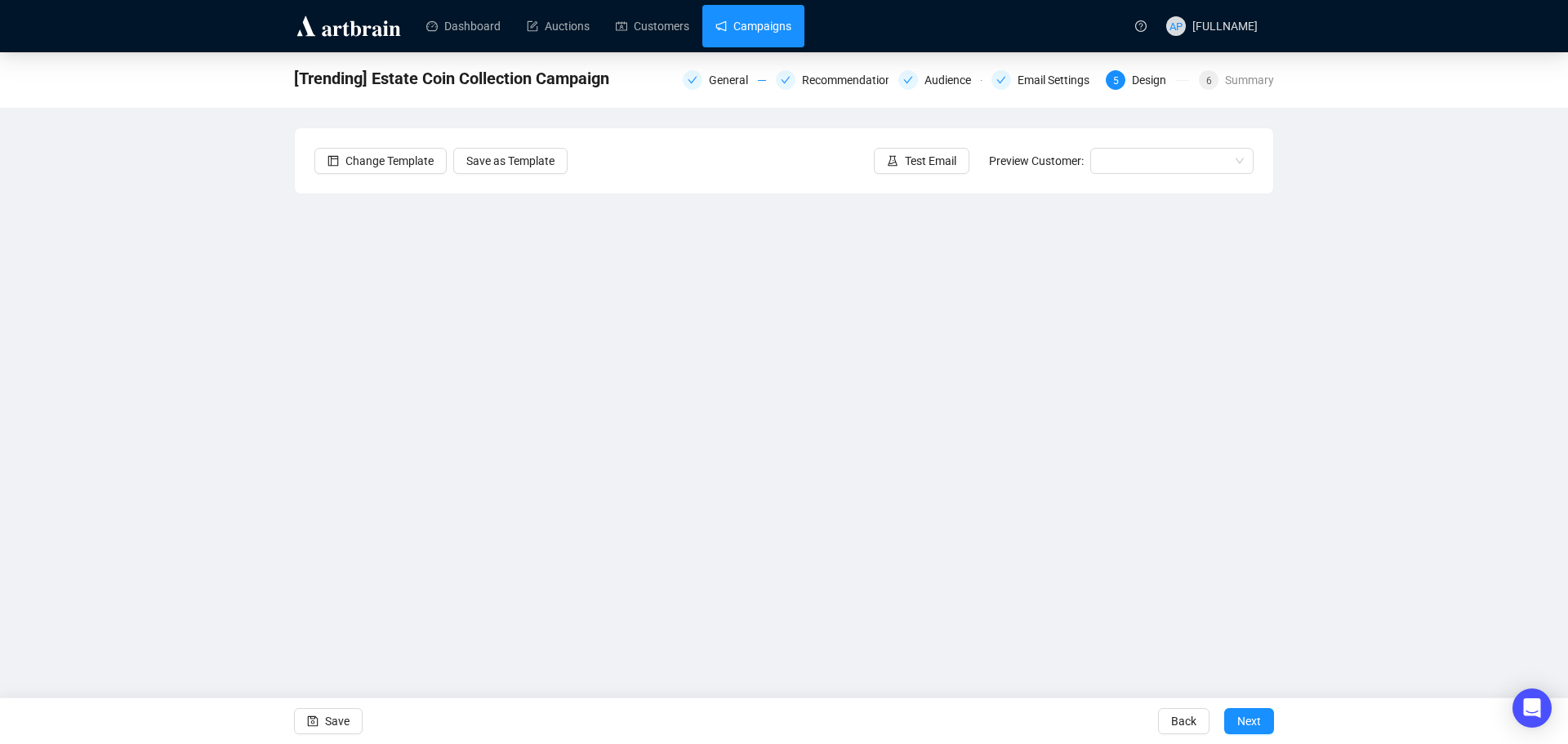 click on "Campaigns" at bounding box center [753, 26] 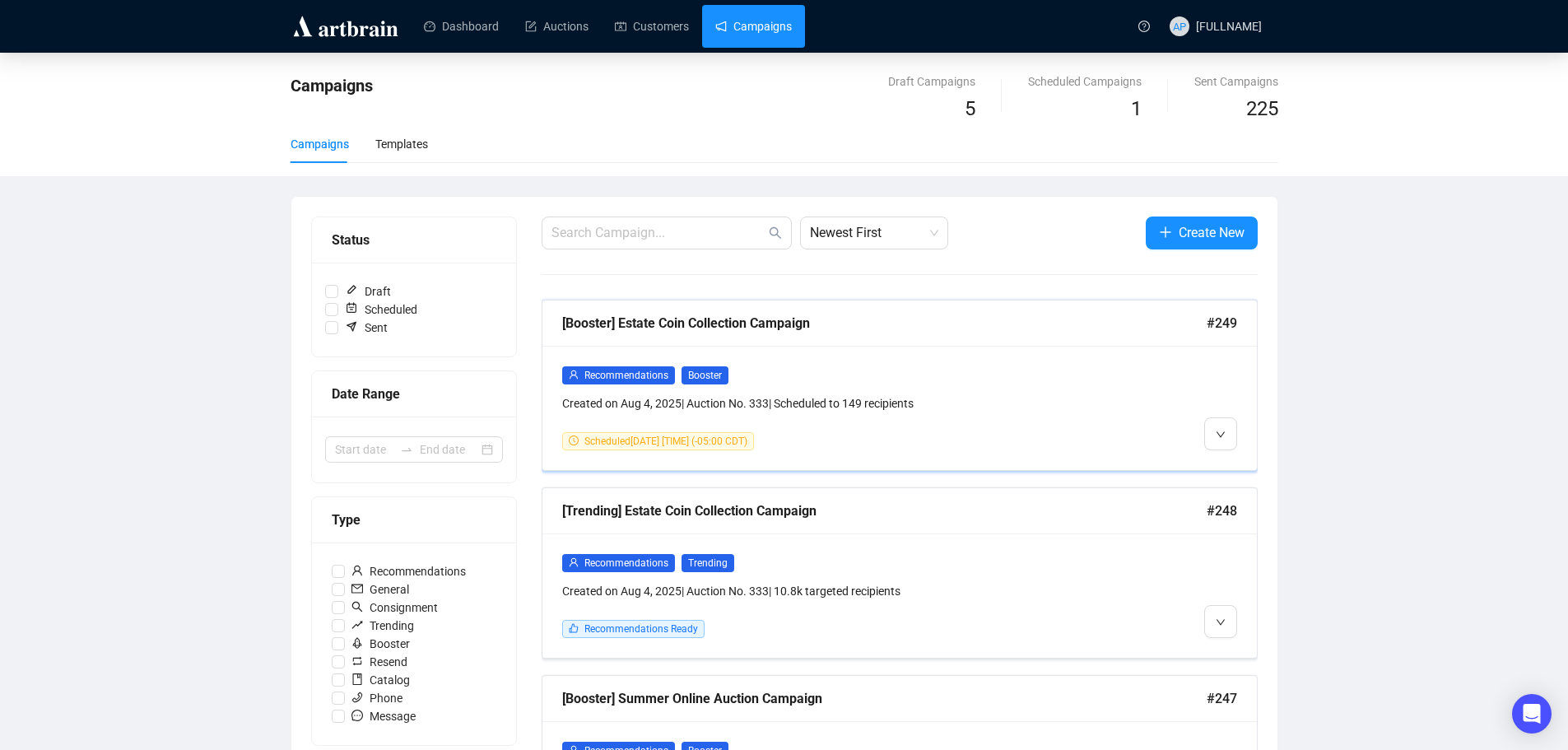 click on "Scheduled  August 4, 2025 4:00 PM (-05:00 CDT)" at bounding box center (666, 441) 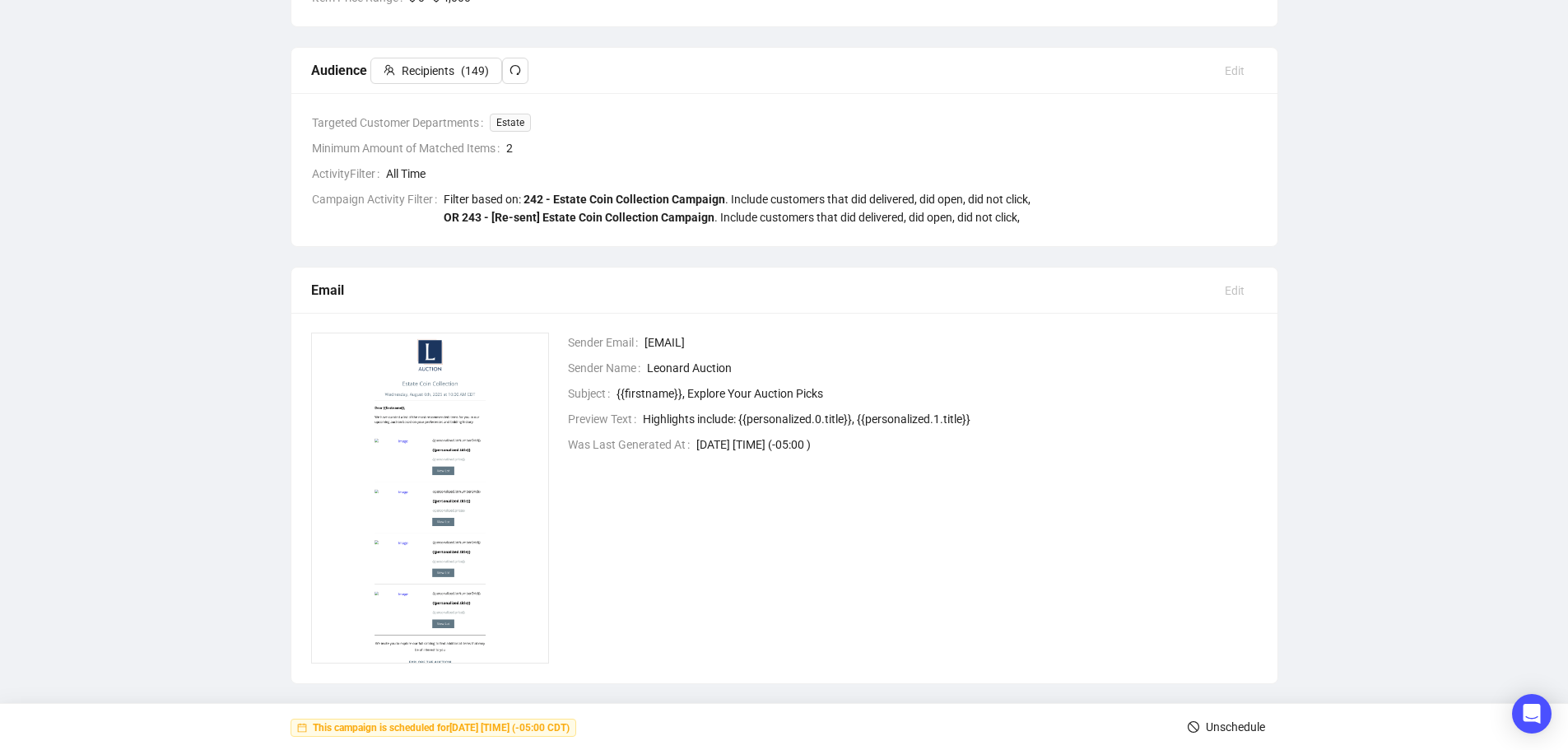 scroll, scrollTop: 399, scrollLeft: 0, axis: vertical 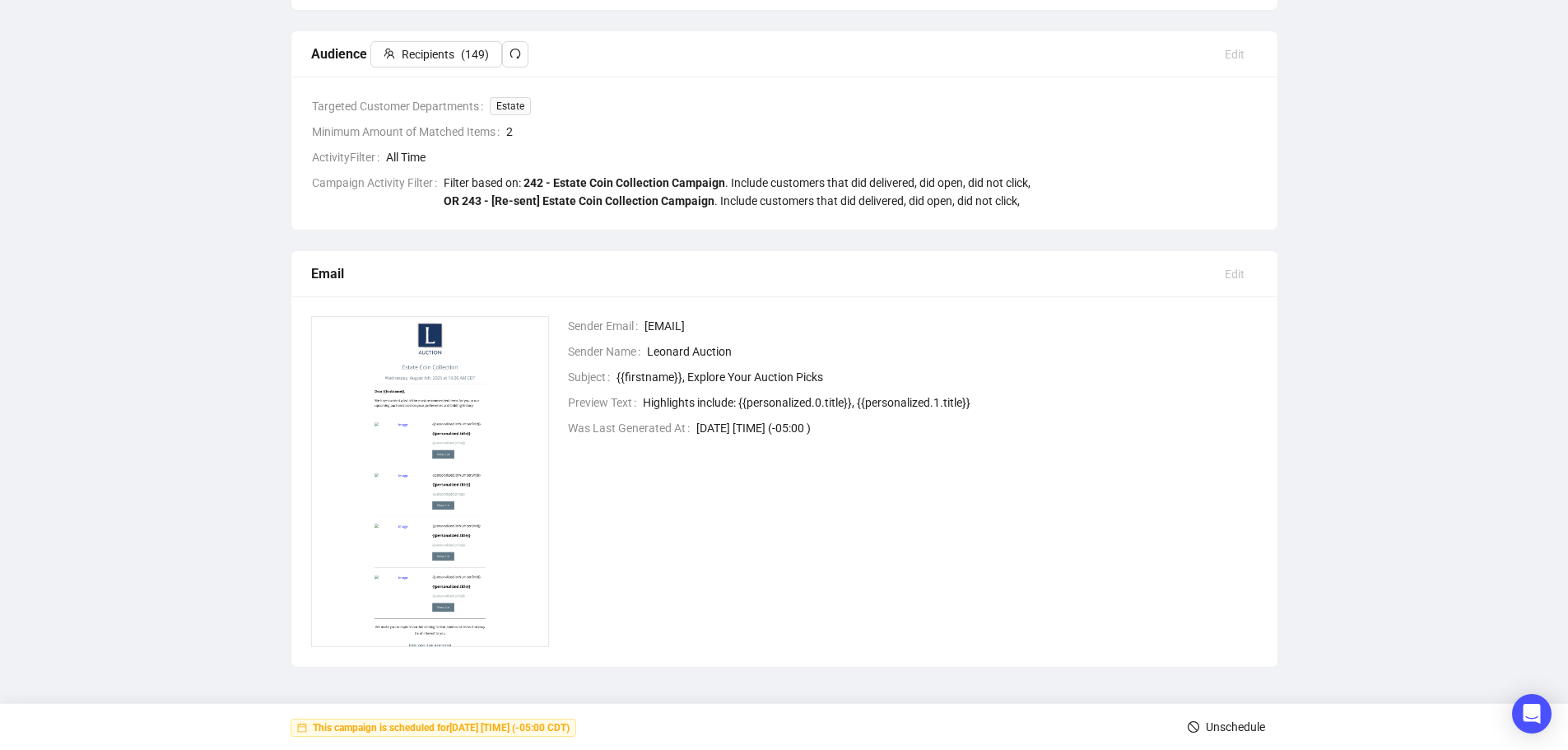 click on "This campaign is scheduled for  August 4, 2025 4:00 PM (-05:00 CDT)" at bounding box center [441, 728] 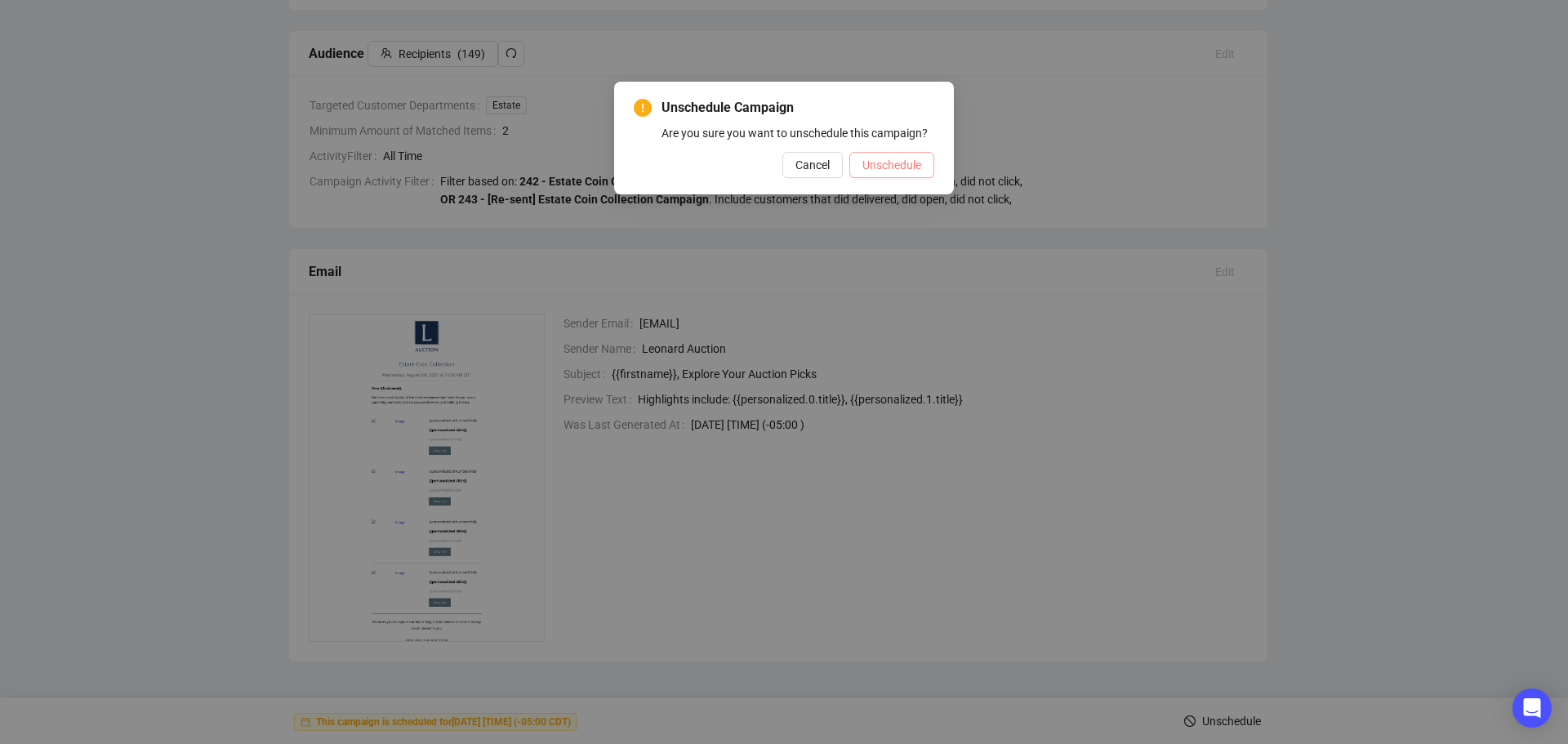 click on "Unschedule" at bounding box center (892, 165) 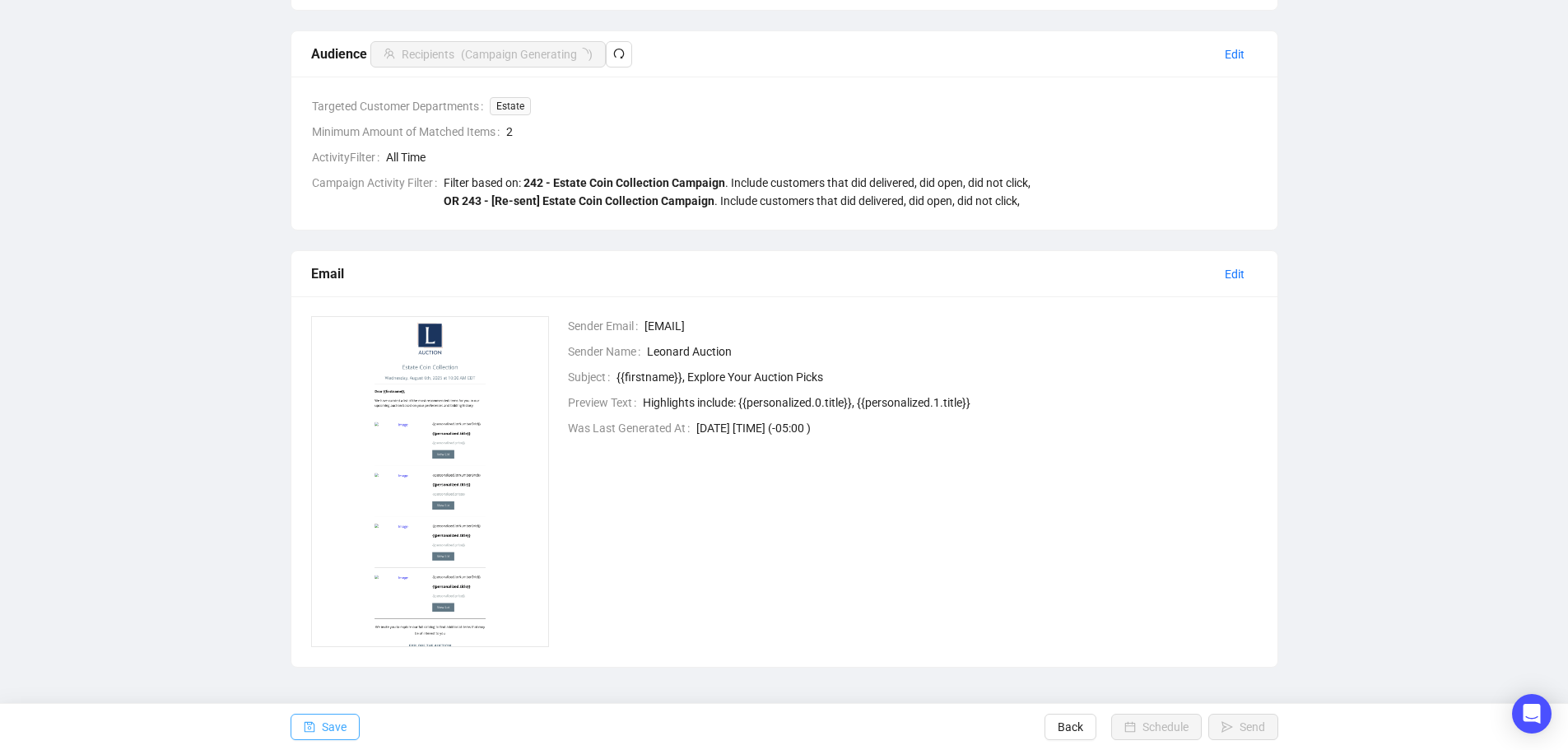 click on "Save" at bounding box center (334, 727) 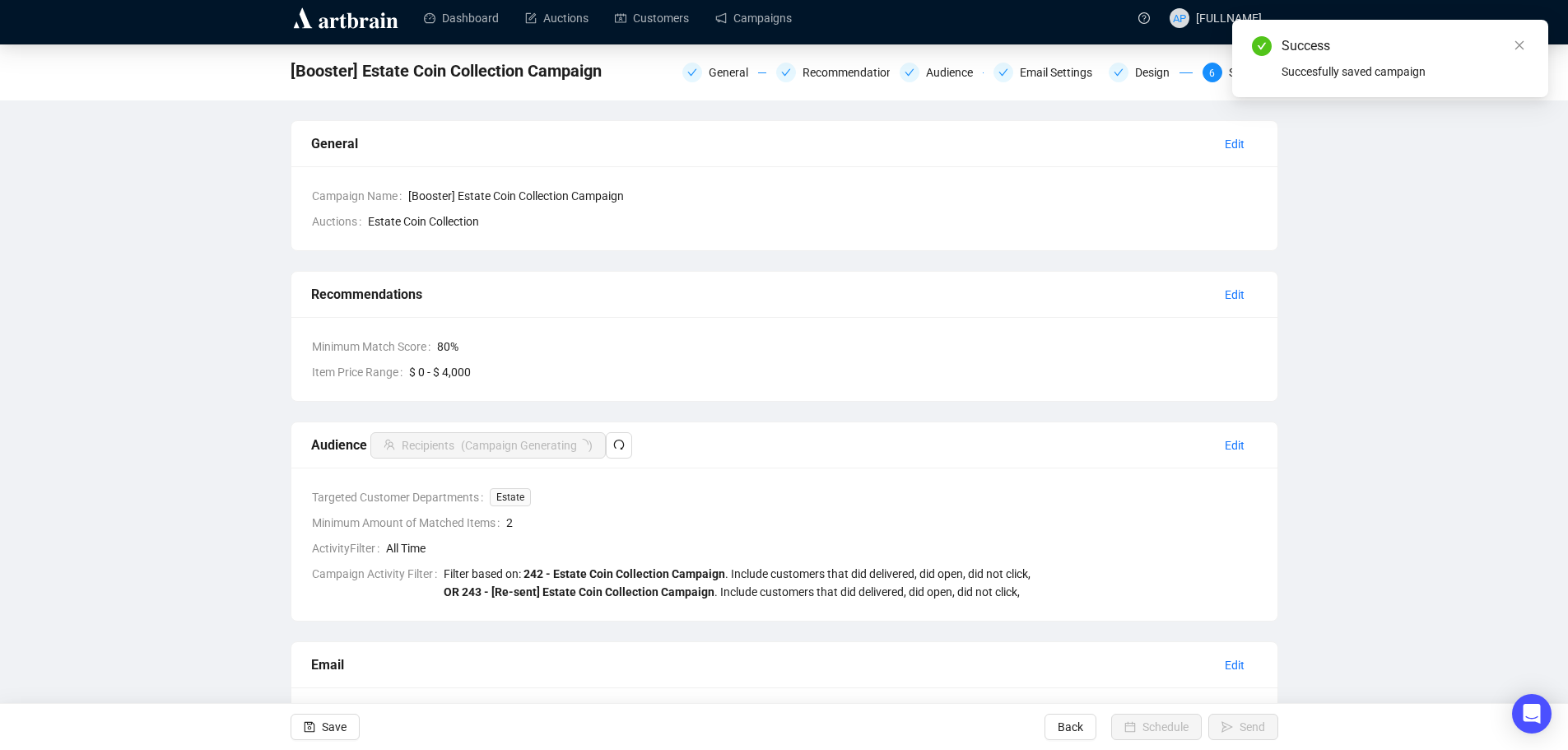 scroll, scrollTop: 0, scrollLeft: 0, axis: both 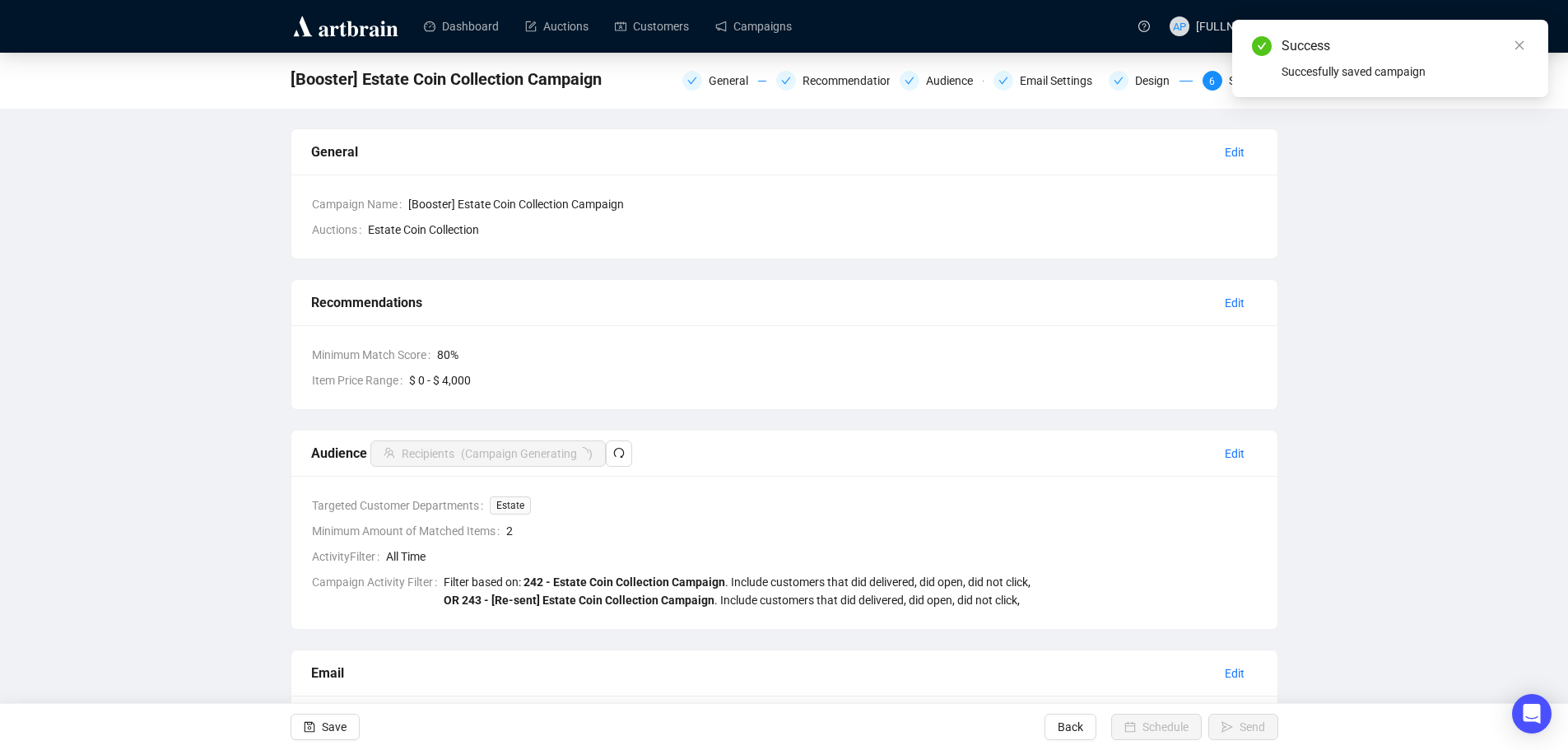 click on "6" at bounding box center (1212, 81) 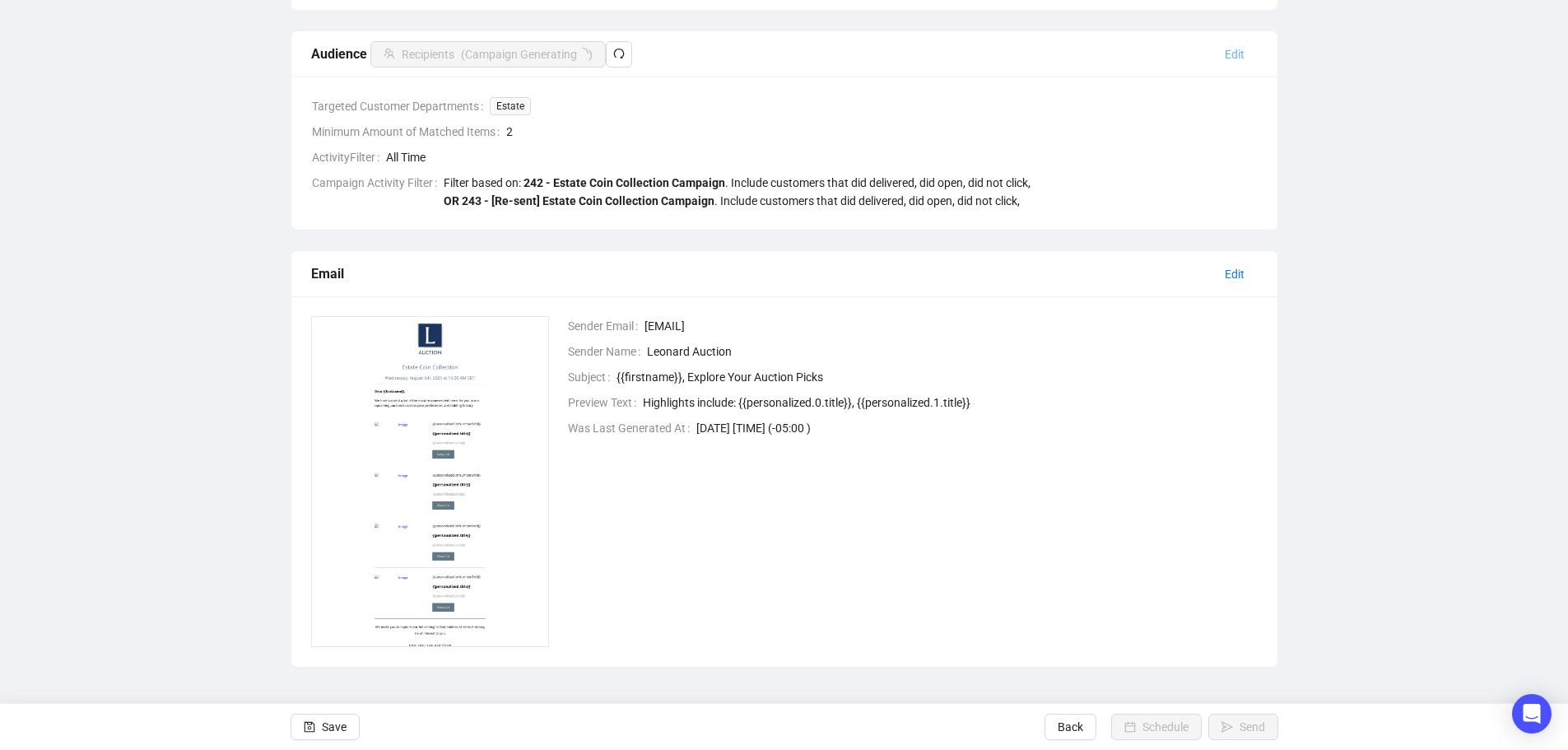 scroll, scrollTop: 0, scrollLeft: 0, axis: both 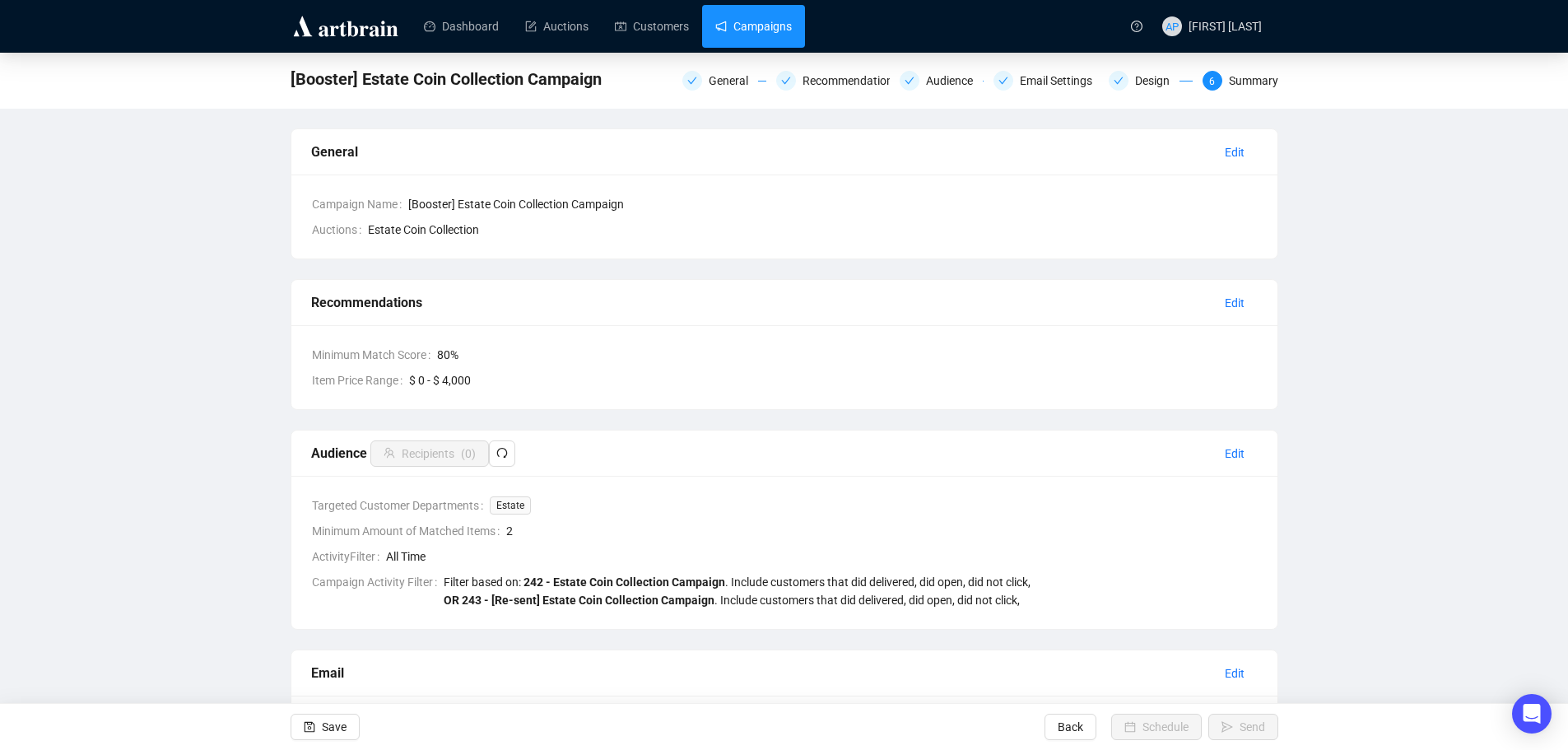 click on "Campaigns" at bounding box center (753, 26) 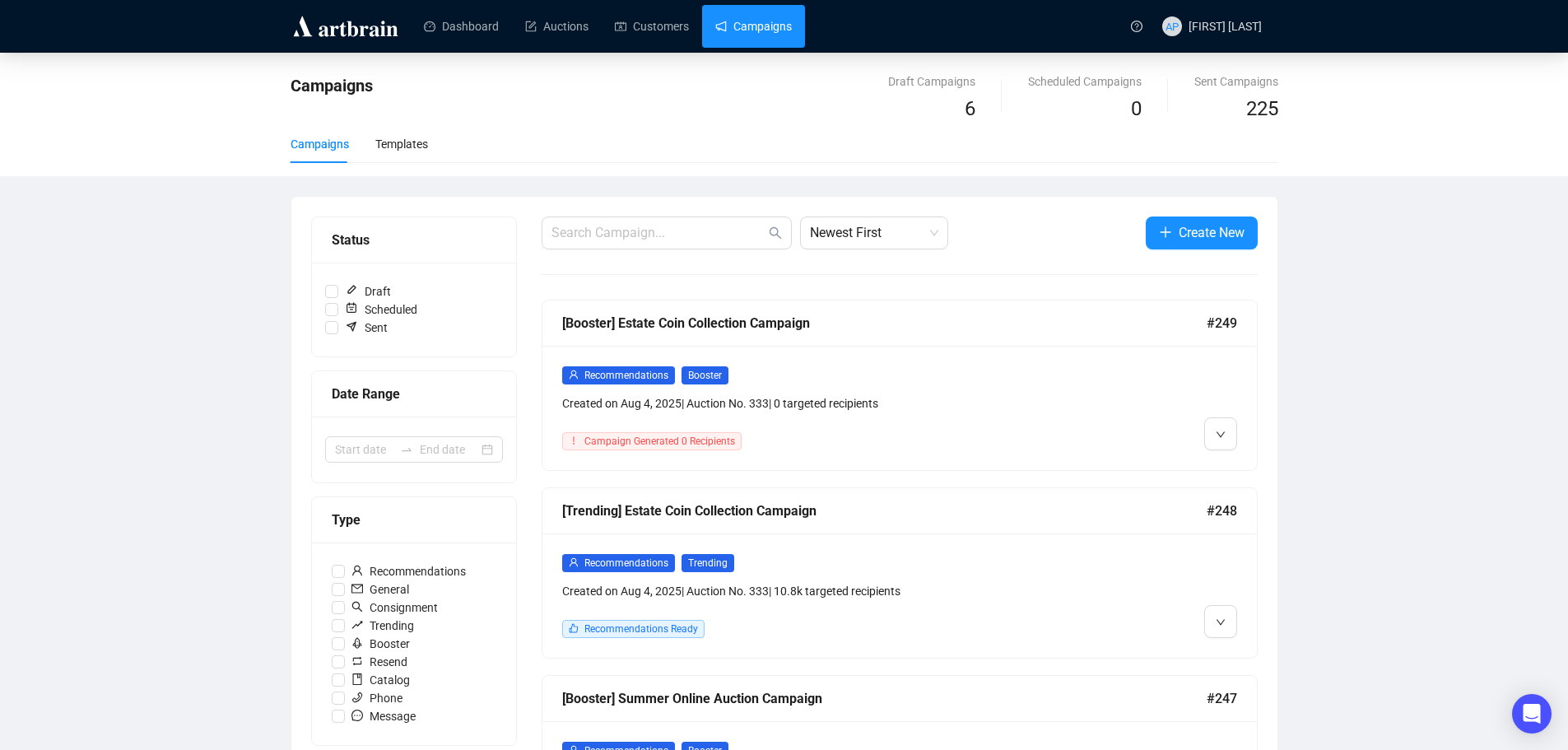 click on "Campaign Generated 0 Recipients" at bounding box center [814, 441] 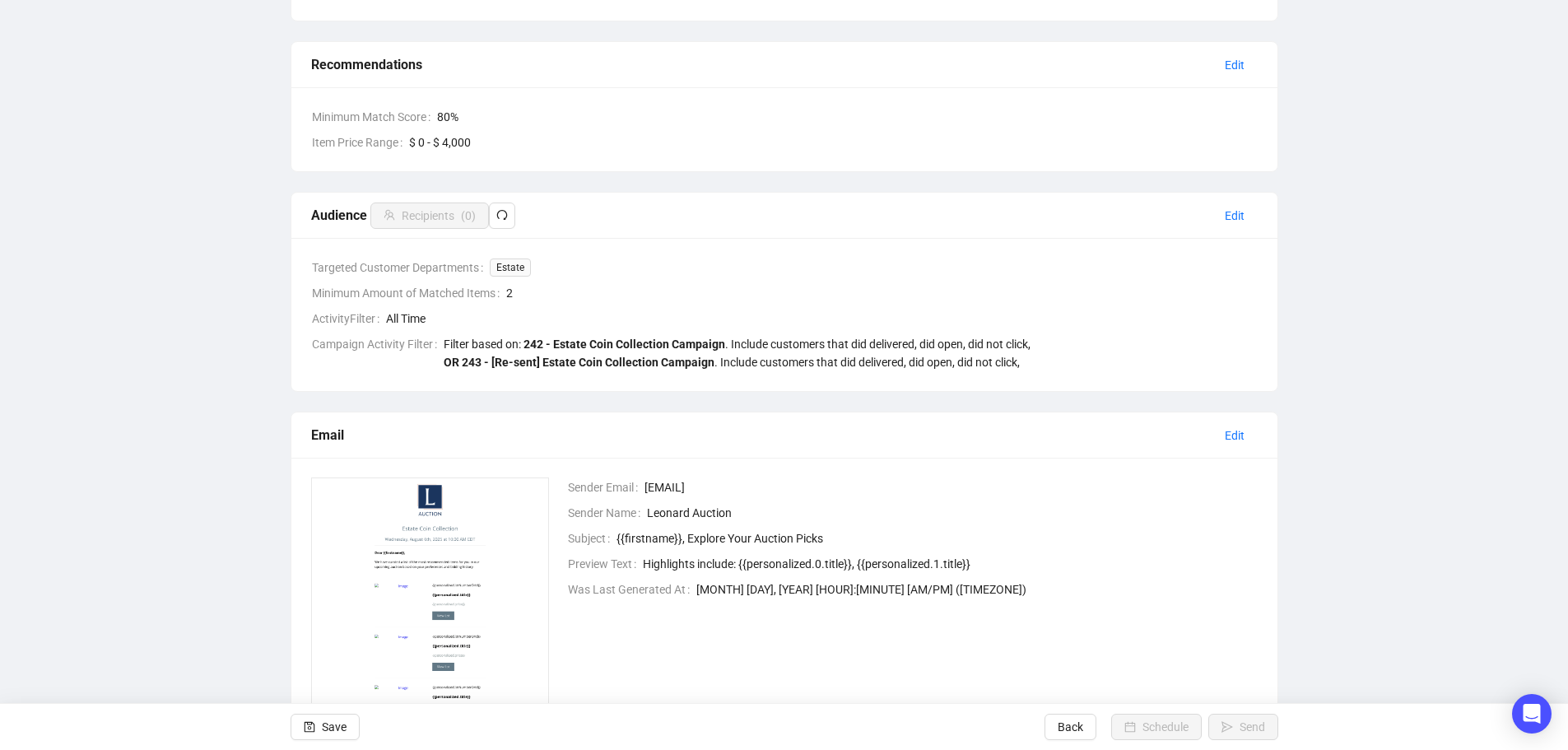 scroll, scrollTop: 0, scrollLeft: 0, axis: both 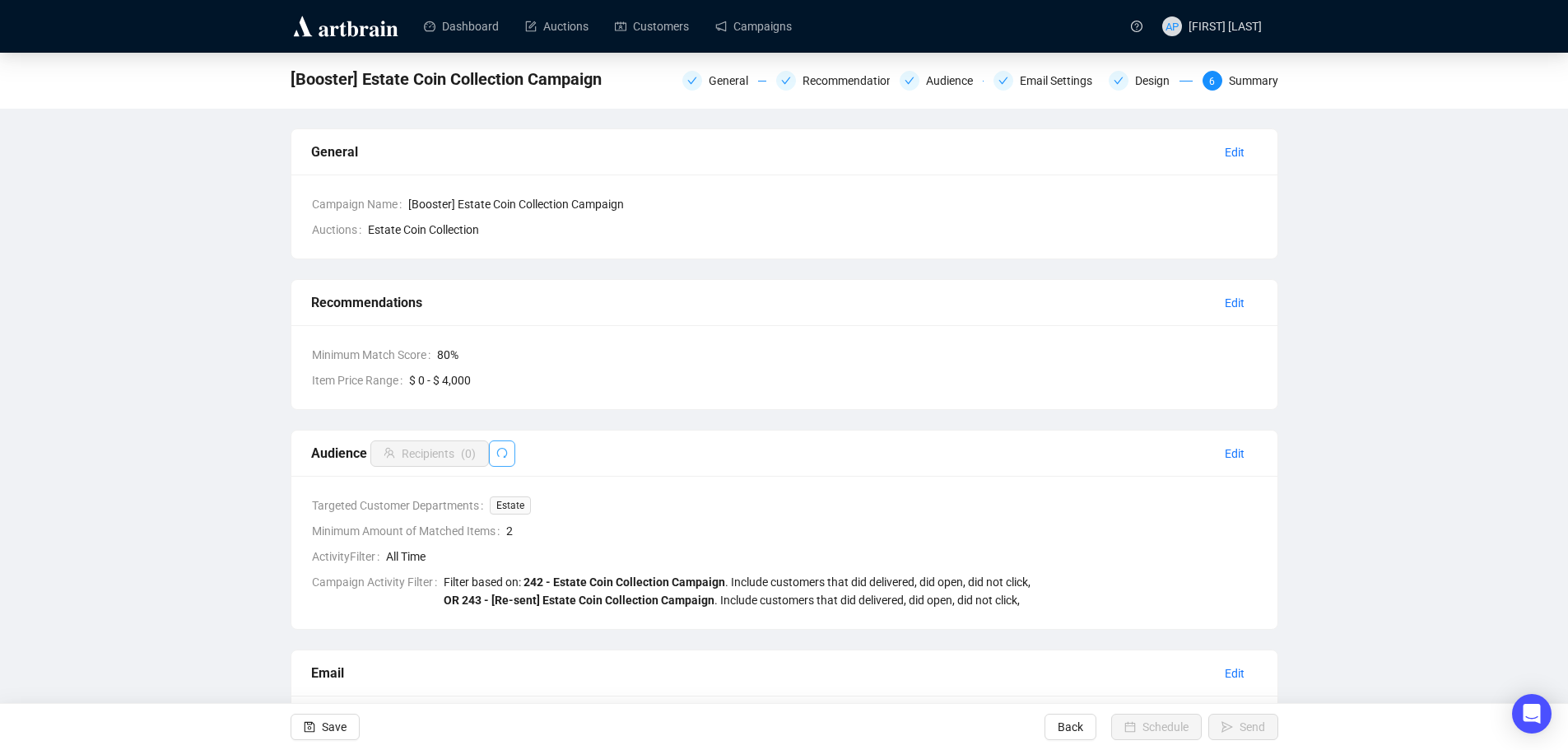 click at bounding box center [502, 454] 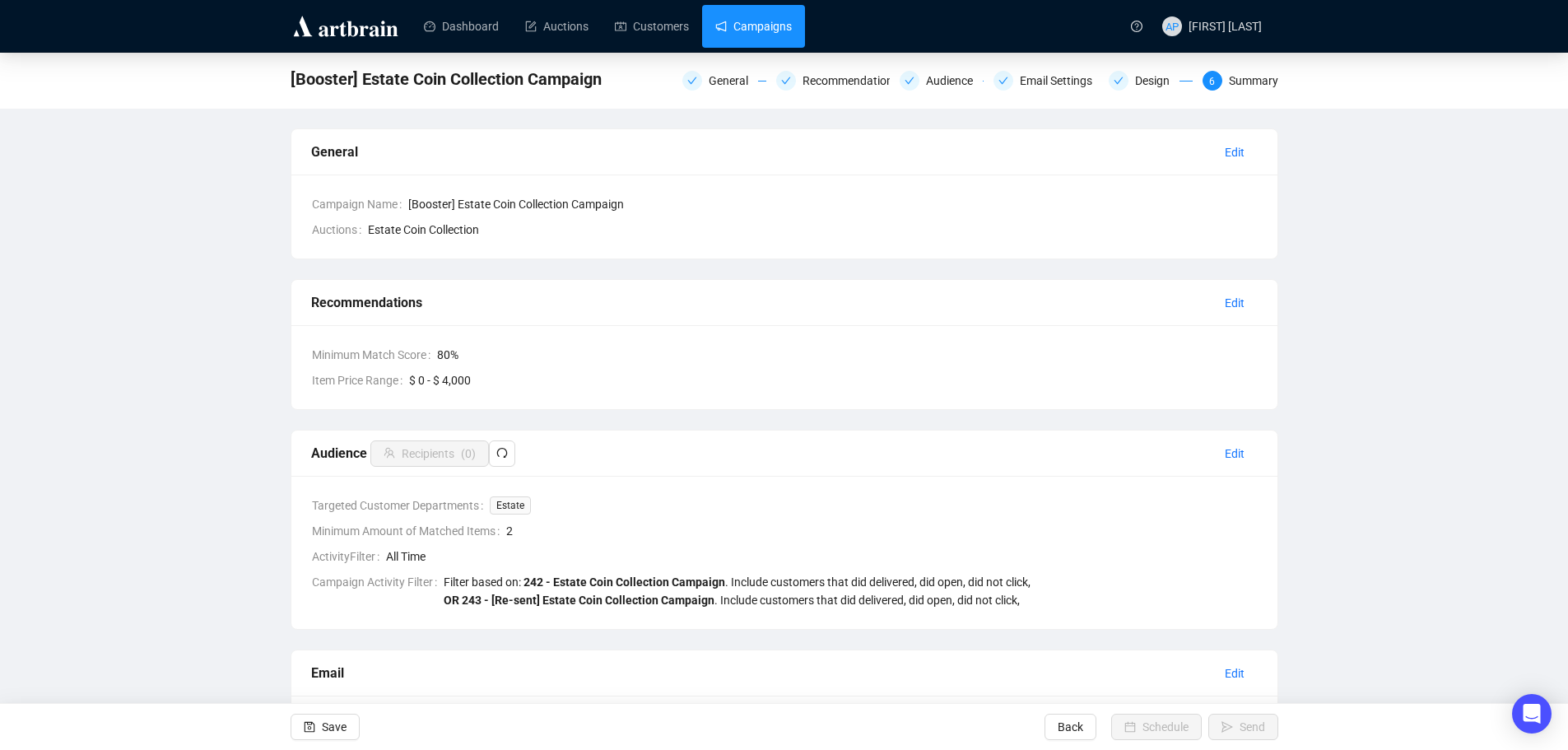 click on "Campaigns" at bounding box center [753, 26] 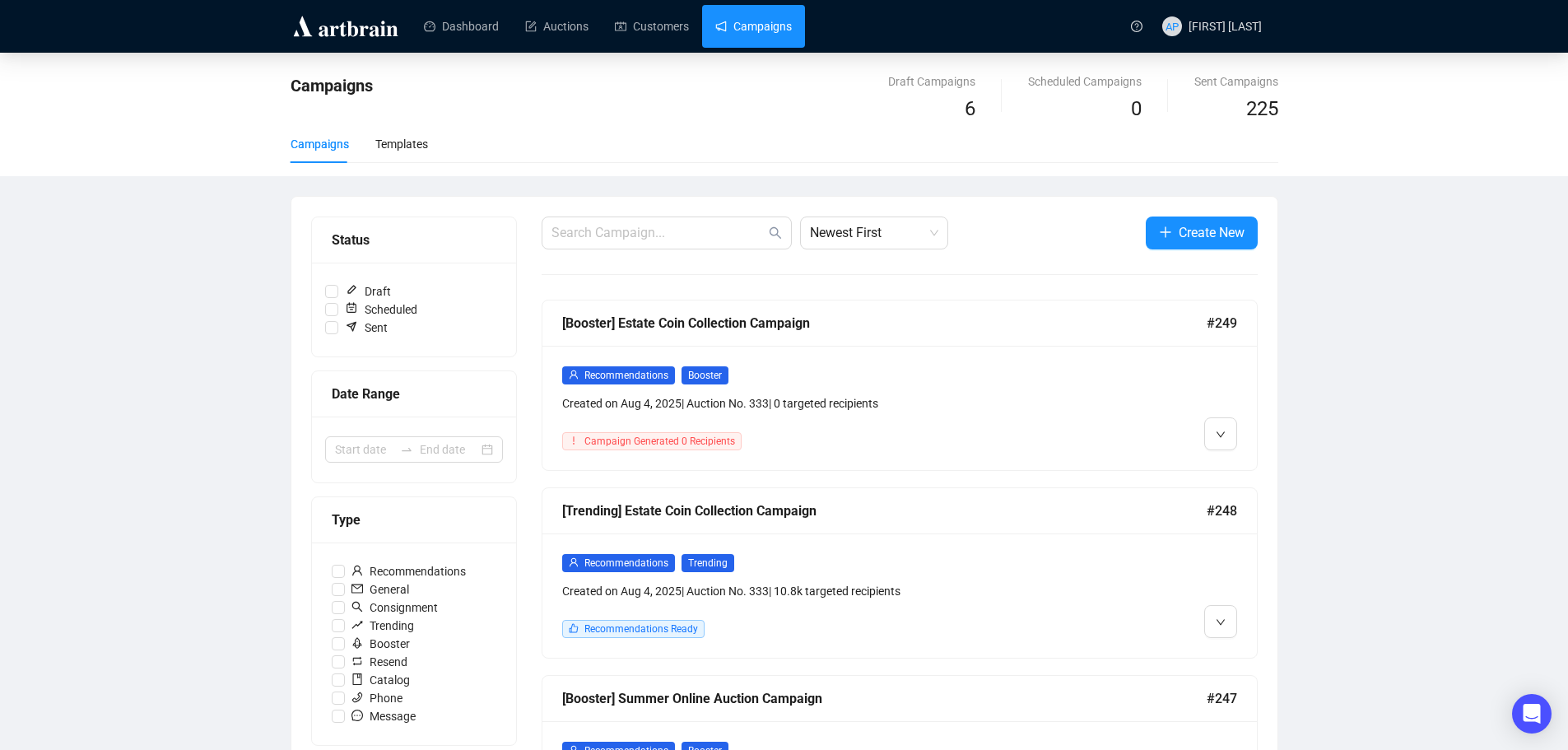 click on "Campaign Generated 0 Recipients" at bounding box center (814, 441) 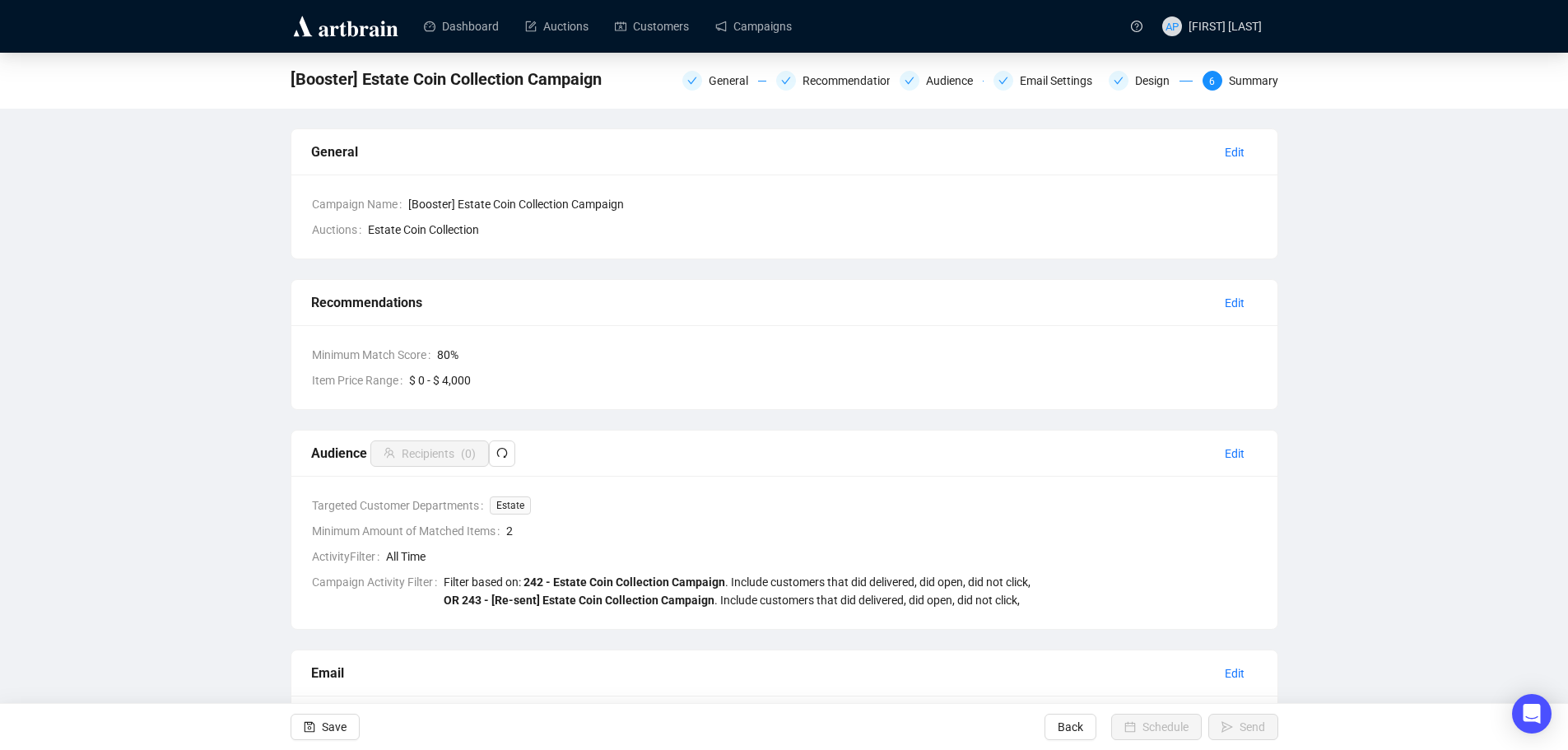 scroll, scrollTop: 399, scrollLeft: 0, axis: vertical 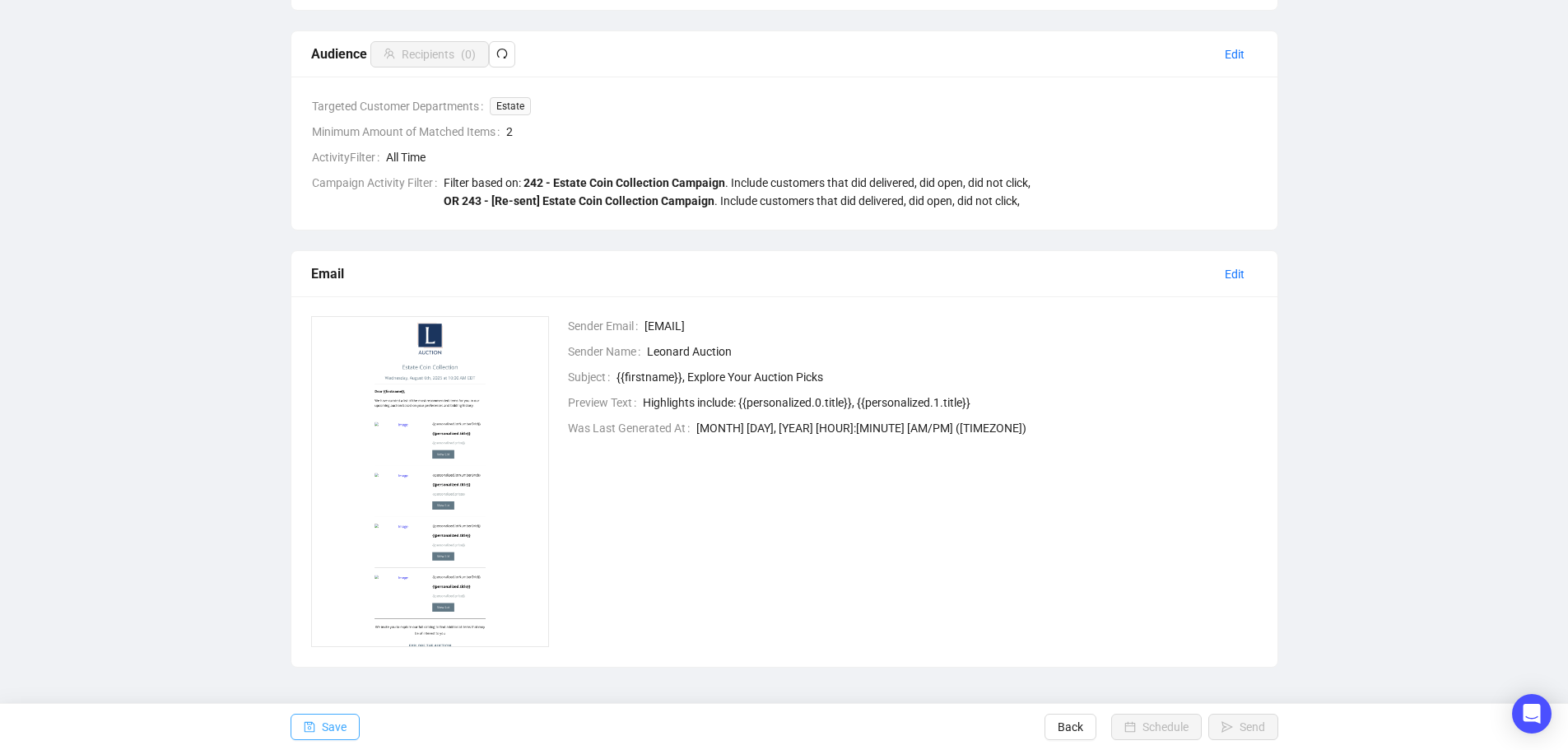 click on "Save" at bounding box center [334, 727] 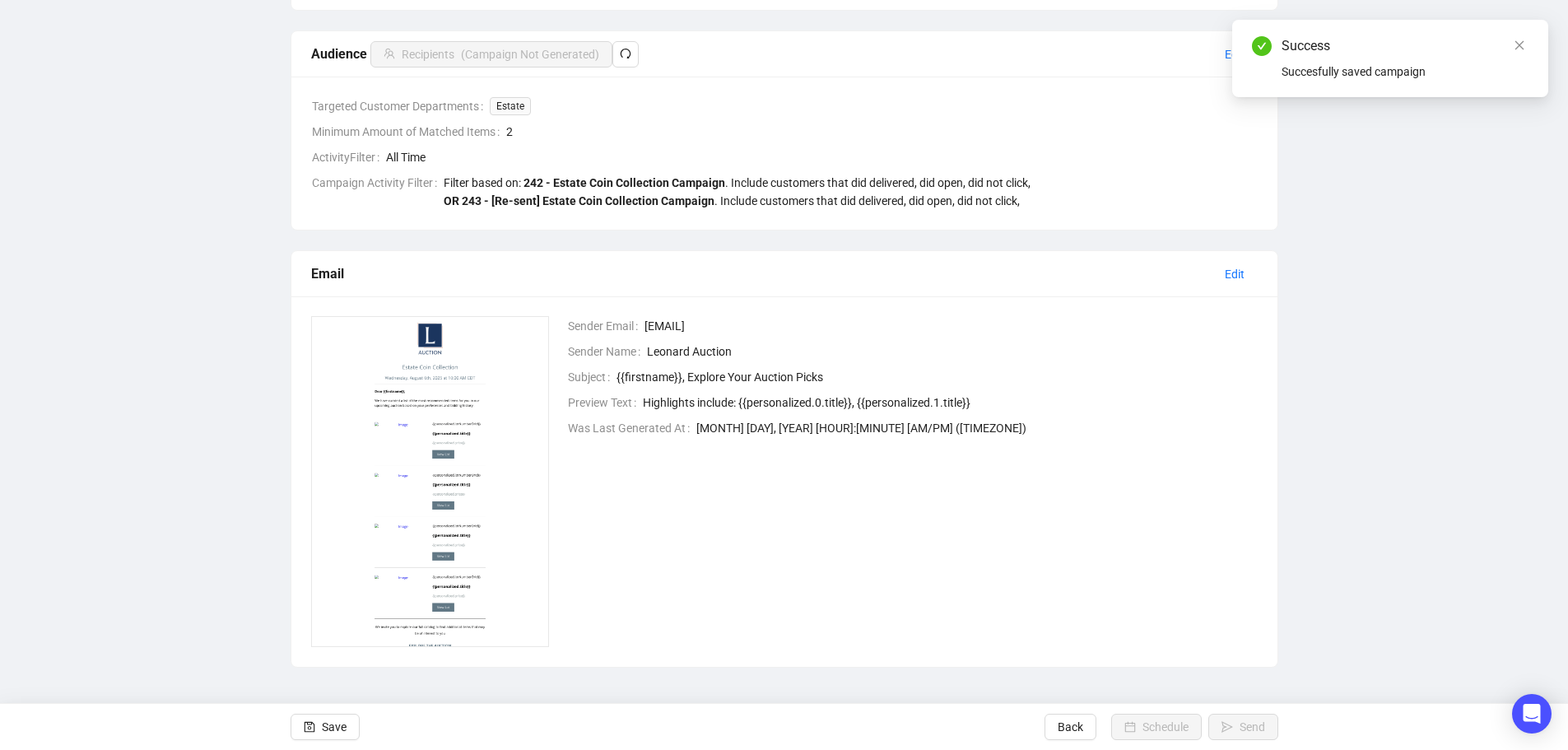scroll, scrollTop: 0, scrollLeft: 0, axis: both 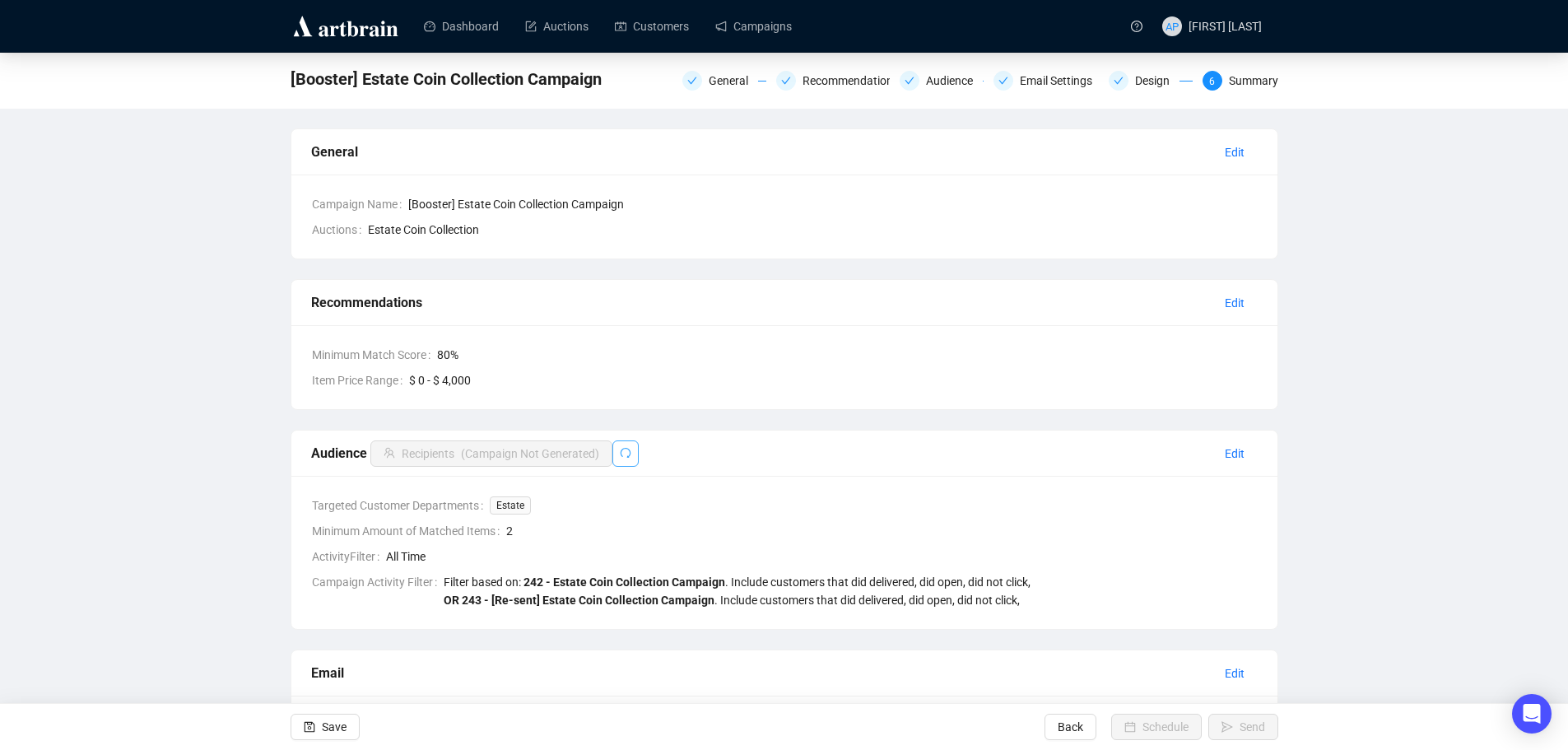 click at bounding box center [626, 454] 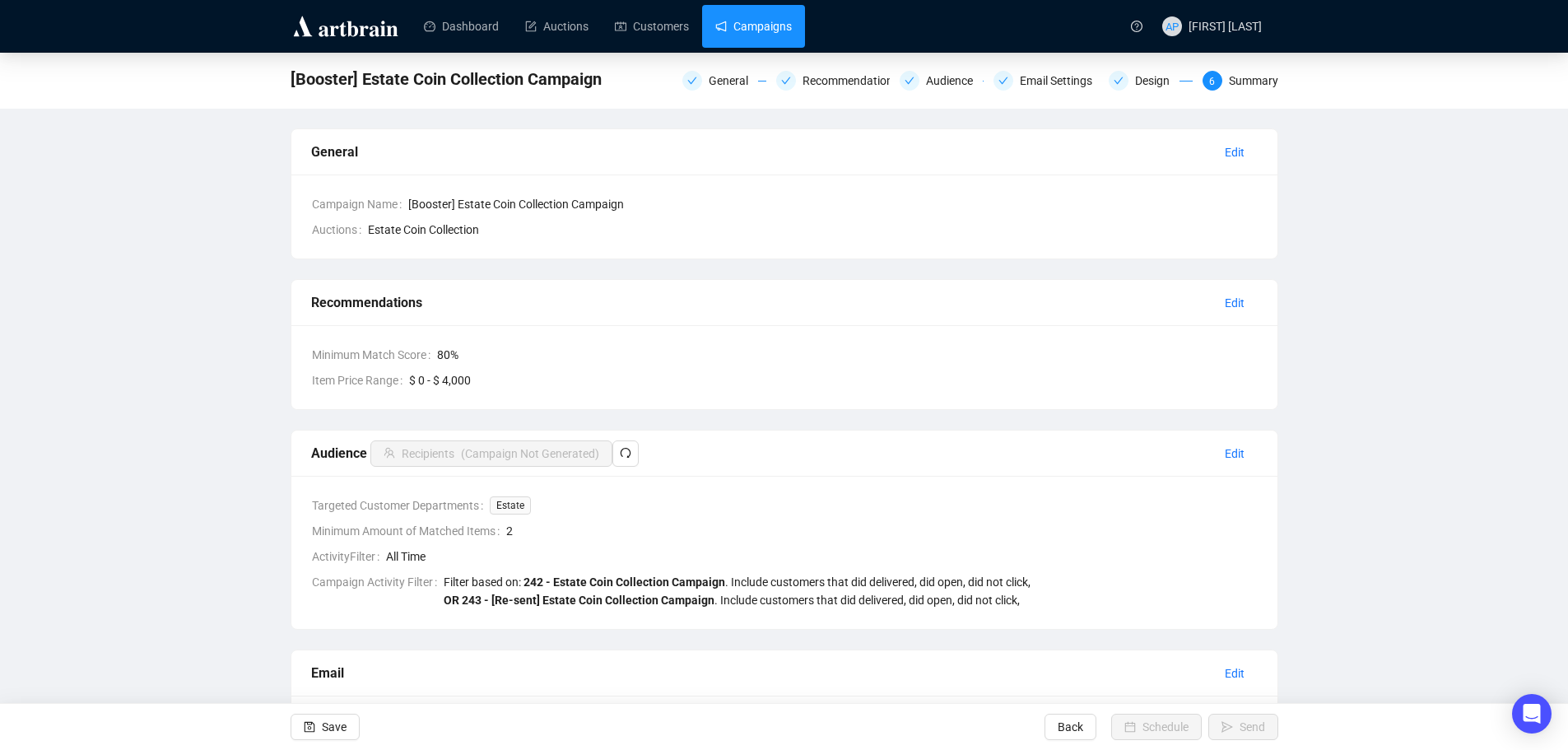 click on "Campaigns" at bounding box center [753, 26] 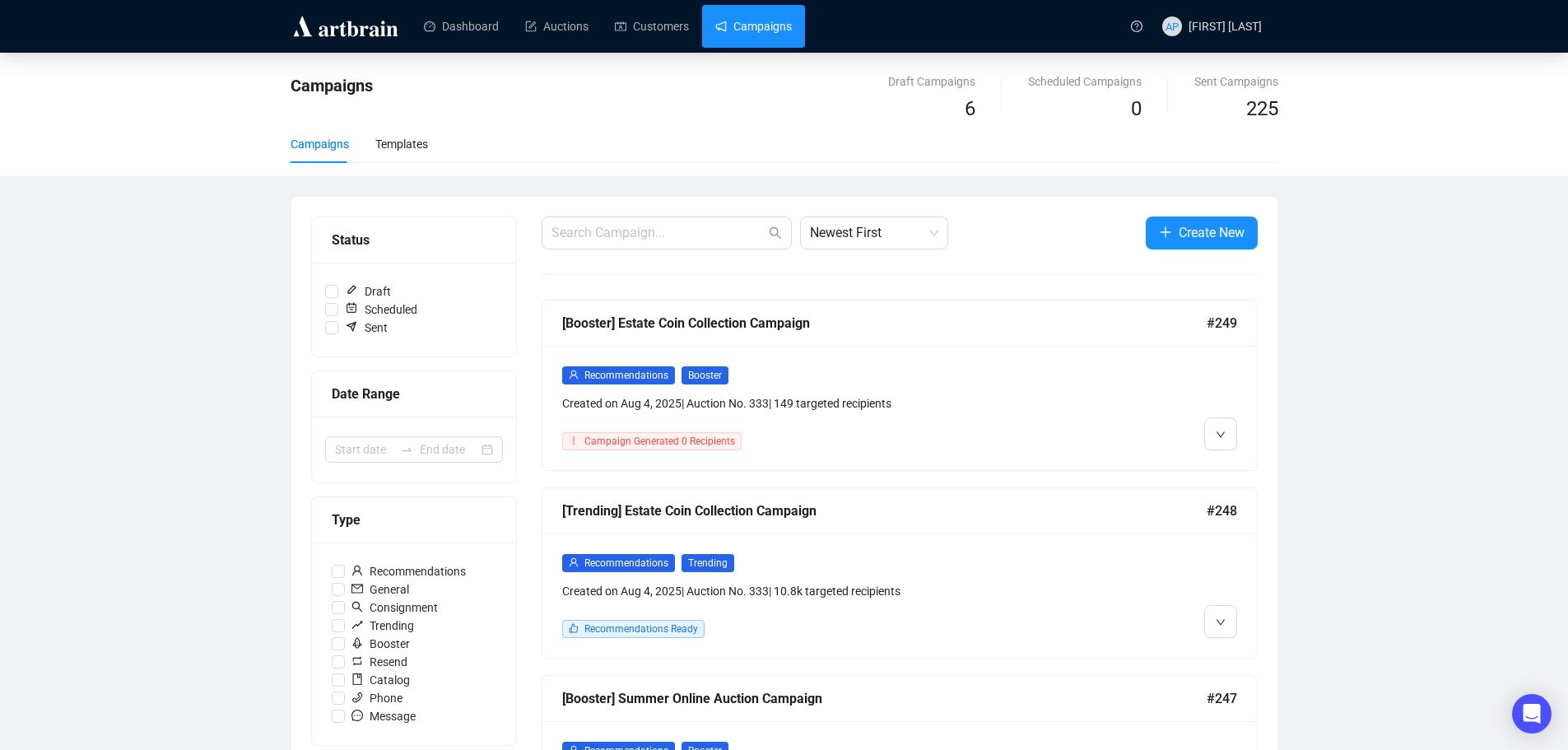 click on "Campaign Generated 0 Recipients" at bounding box center [659, 441] 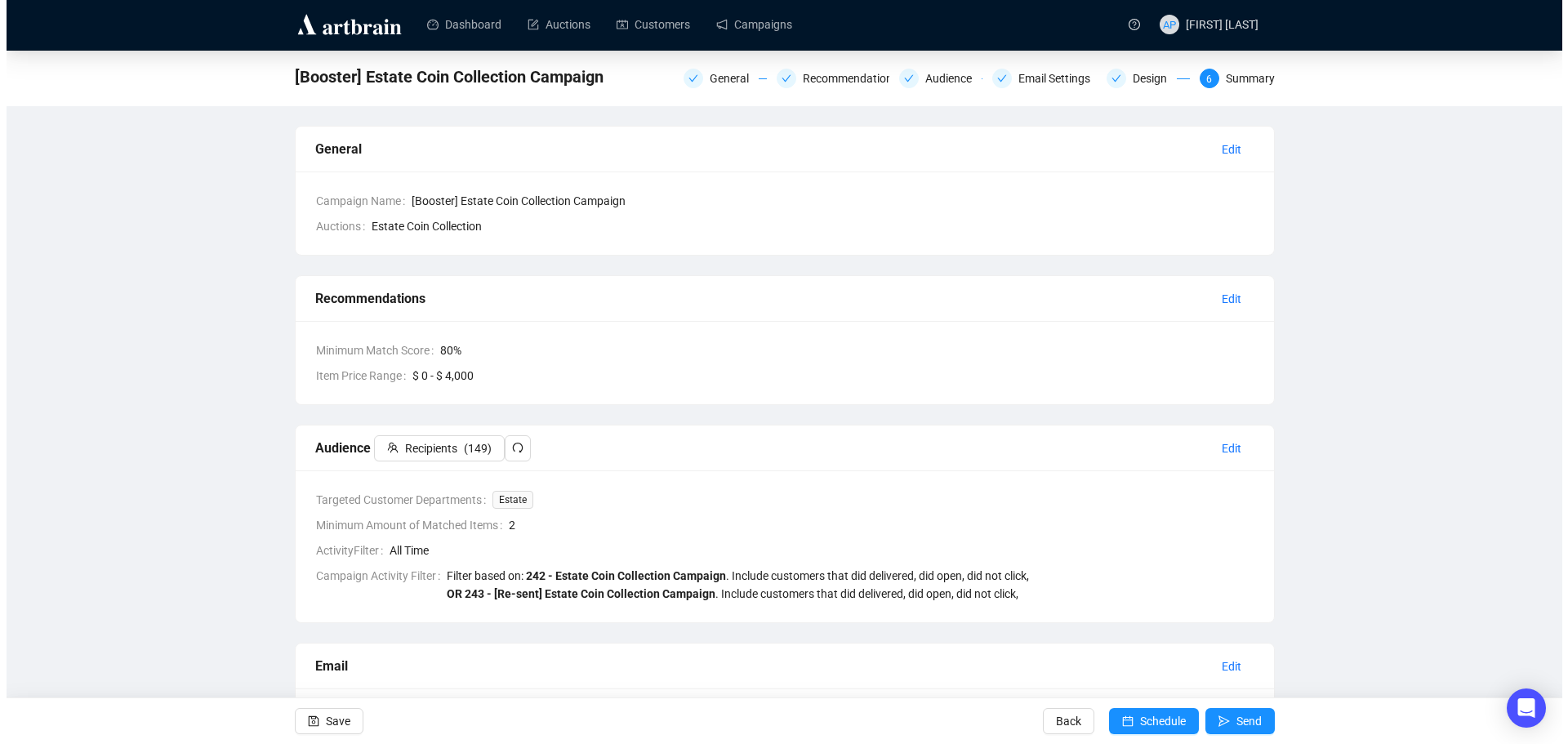 scroll, scrollTop: 0, scrollLeft: 0, axis: both 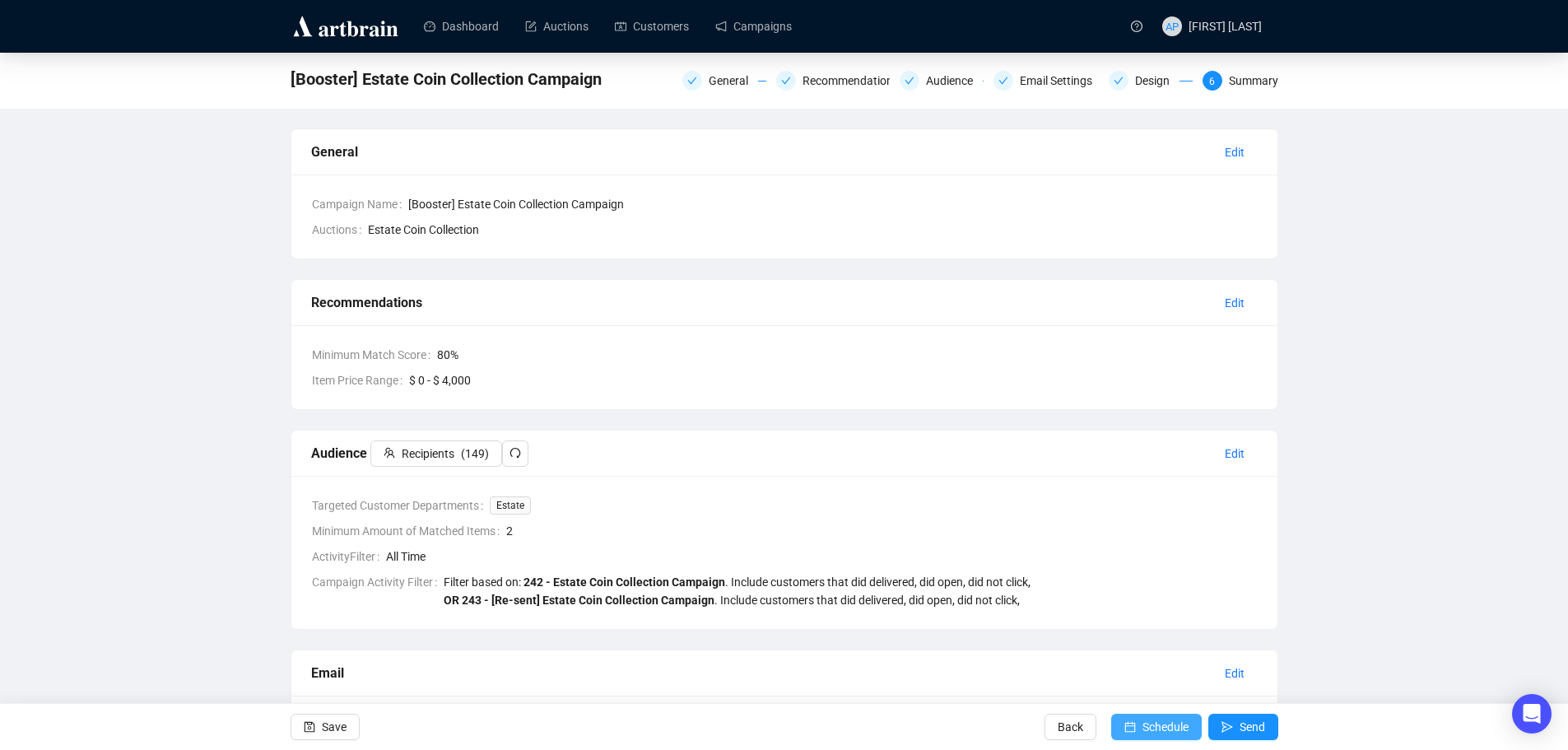 click on "Schedule" at bounding box center [1156, 727] 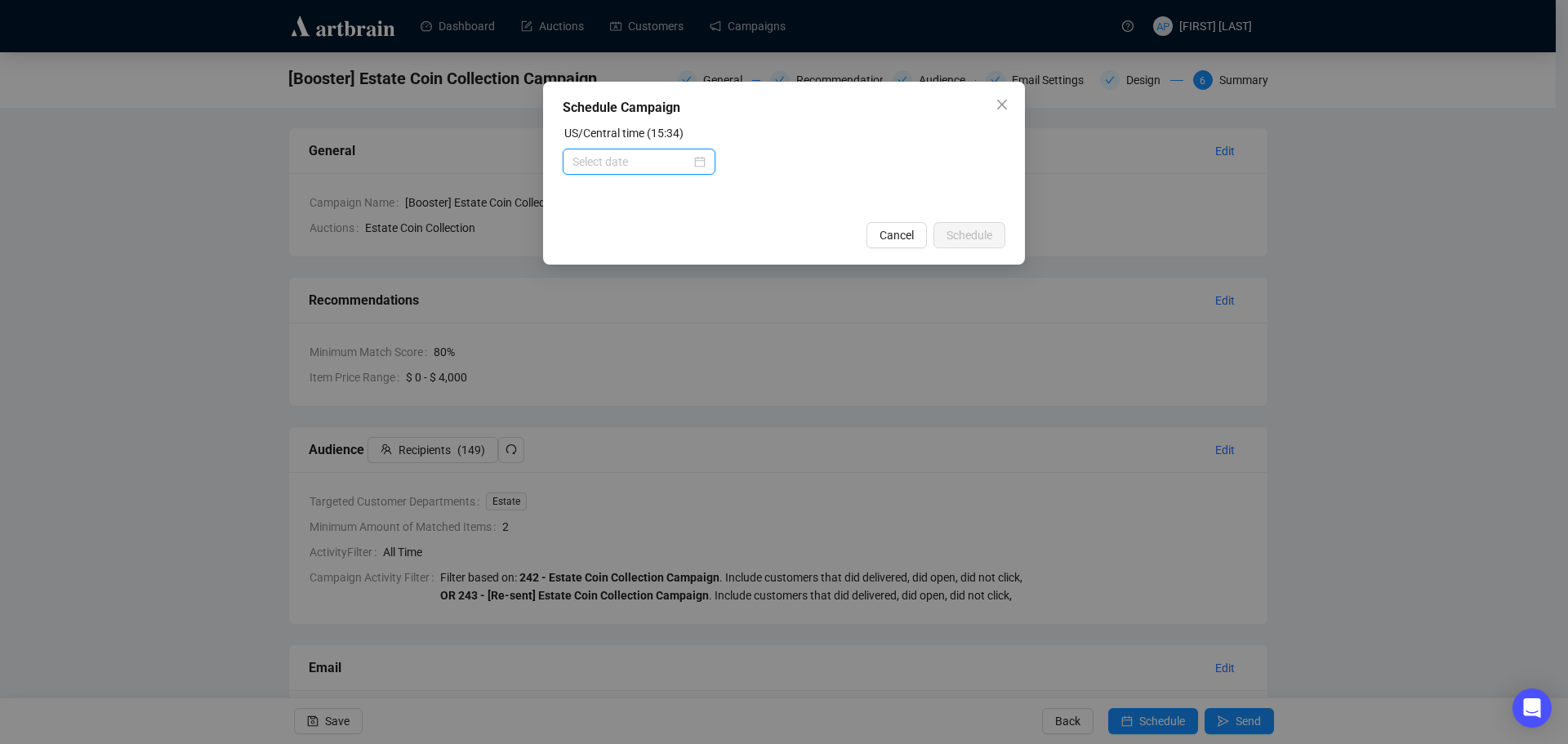 click at bounding box center (631, 162) 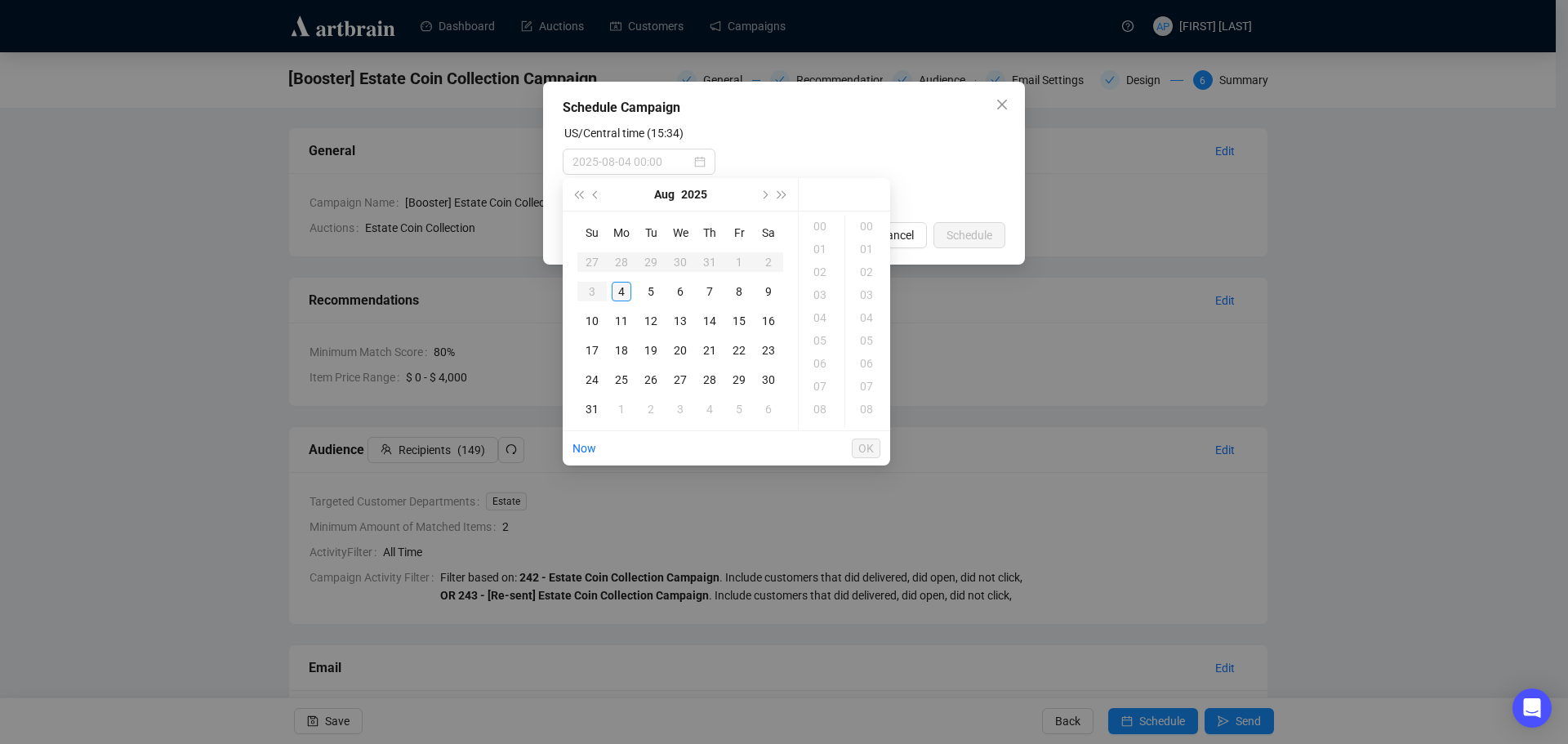 click on "4" at bounding box center [621, 292] 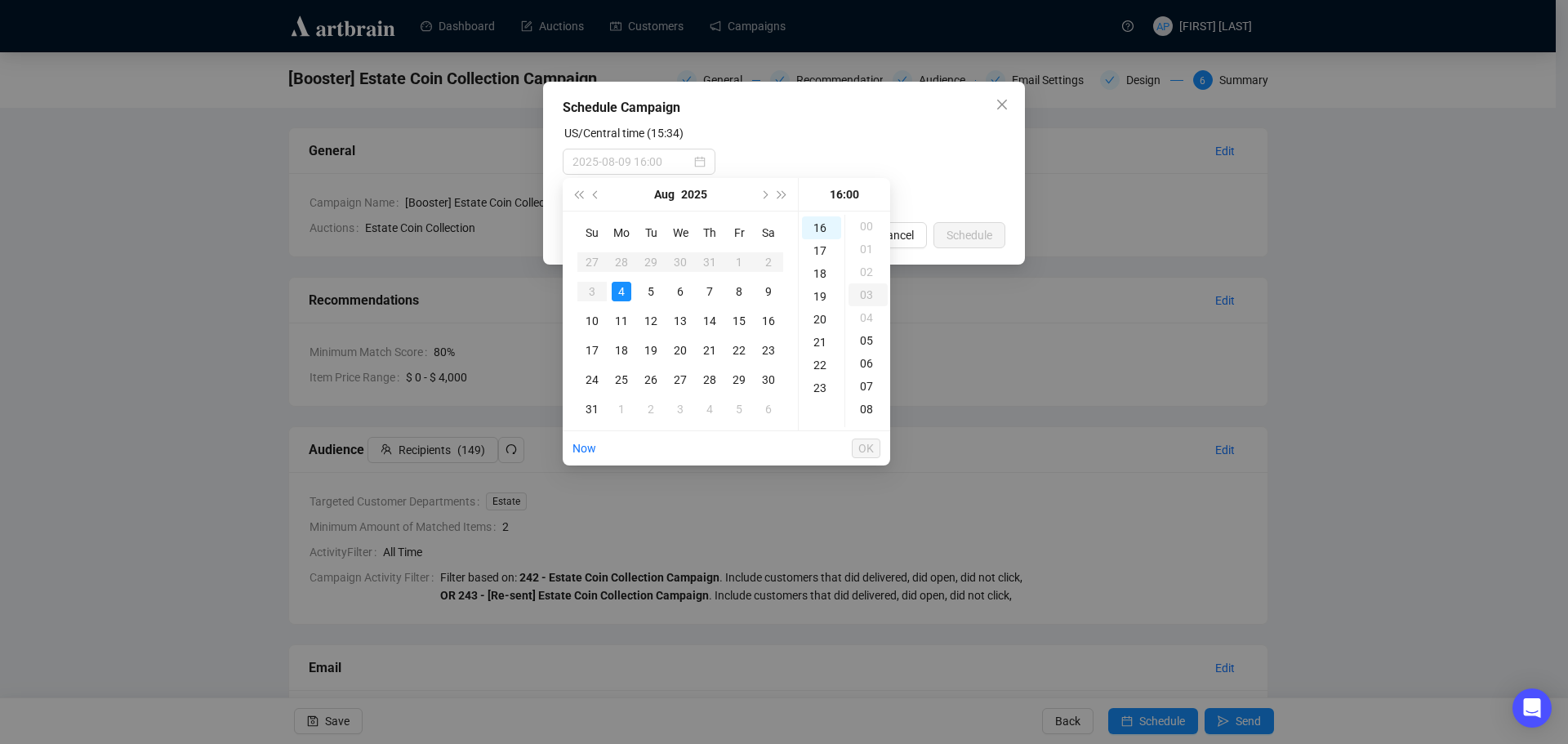 scroll, scrollTop: 366, scrollLeft: 0, axis: vertical 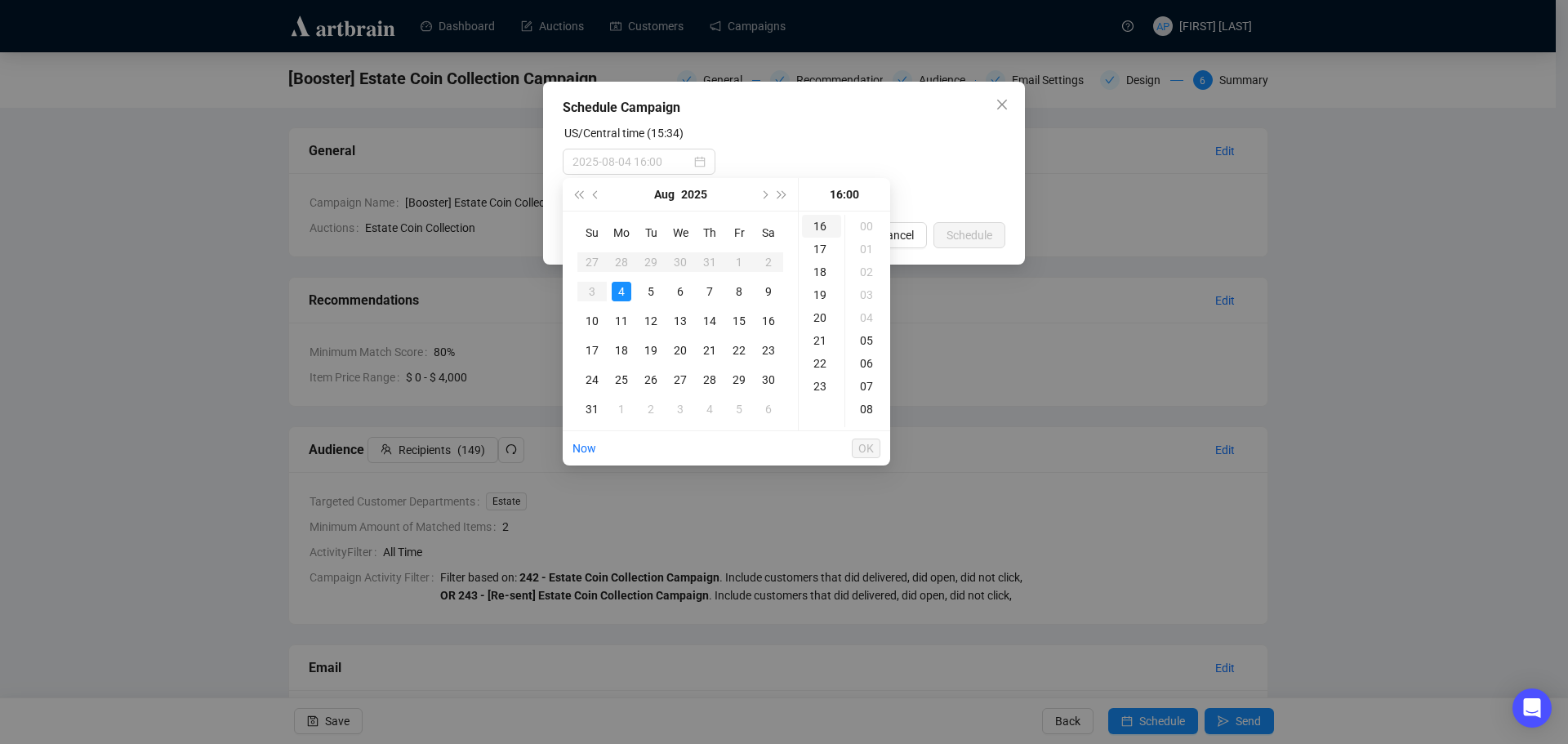 click on "16" at bounding box center (822, 226) 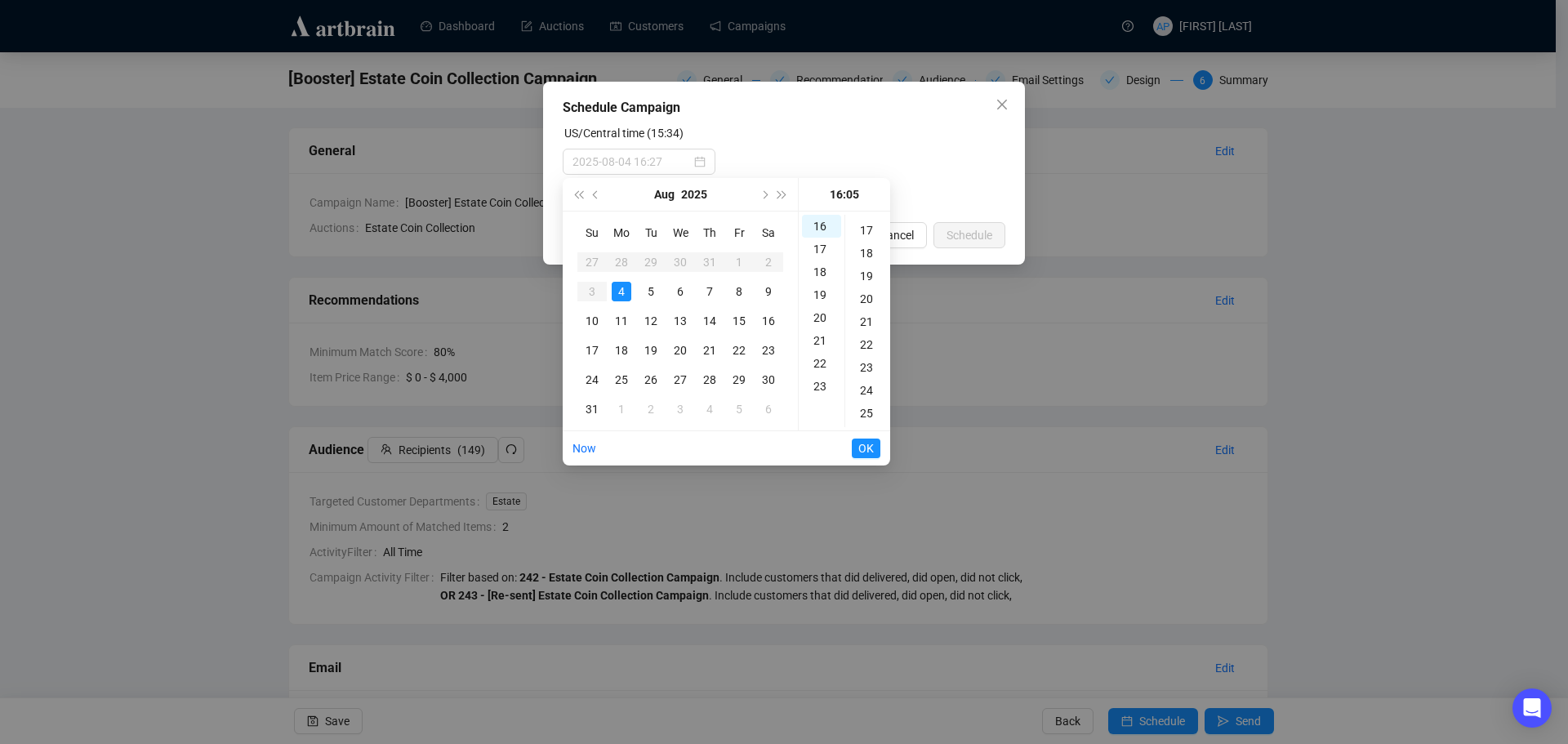 scroll, scrollTop: 383, scrollLeft: 0, axis: vertical 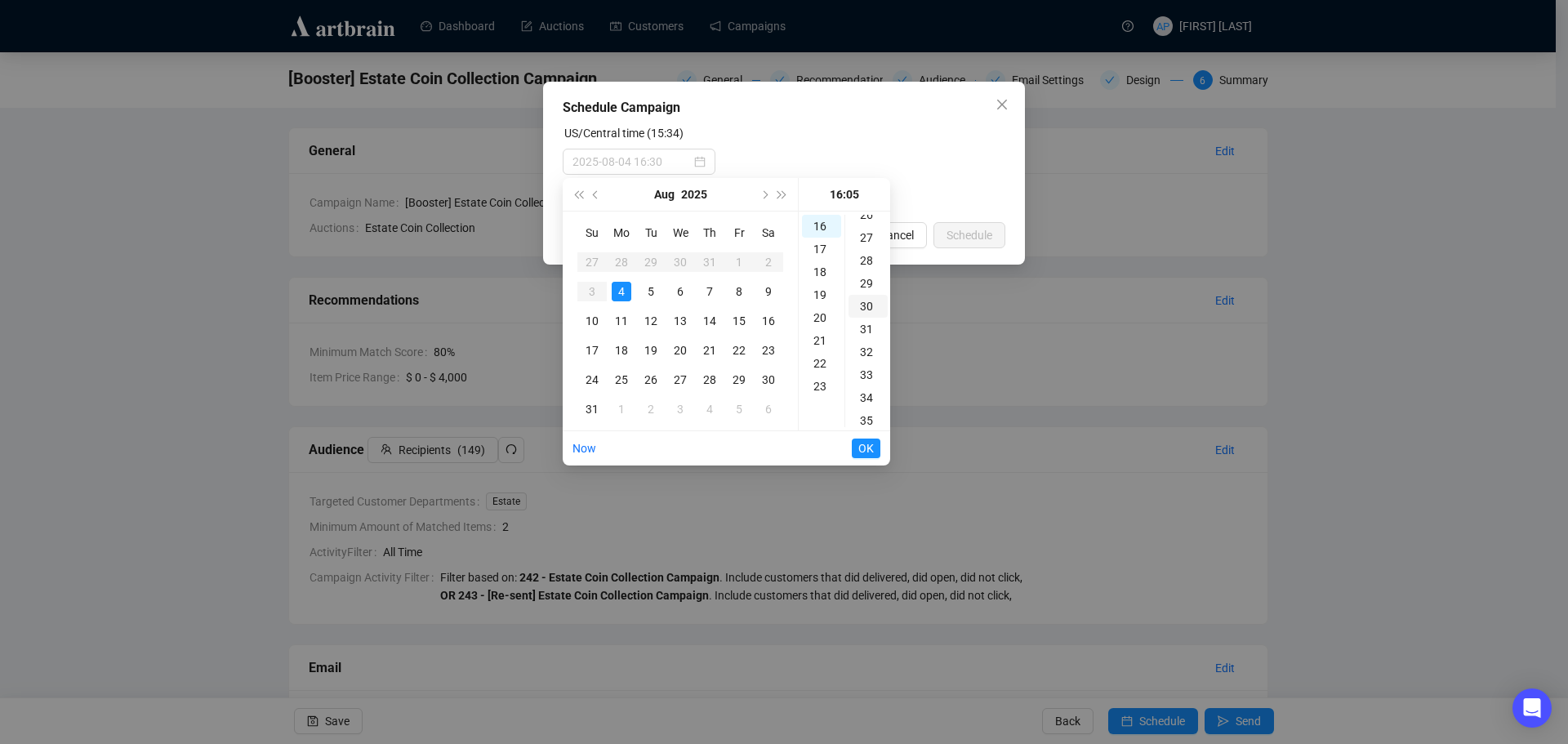 click on "30" at bounding box center (868, 306) 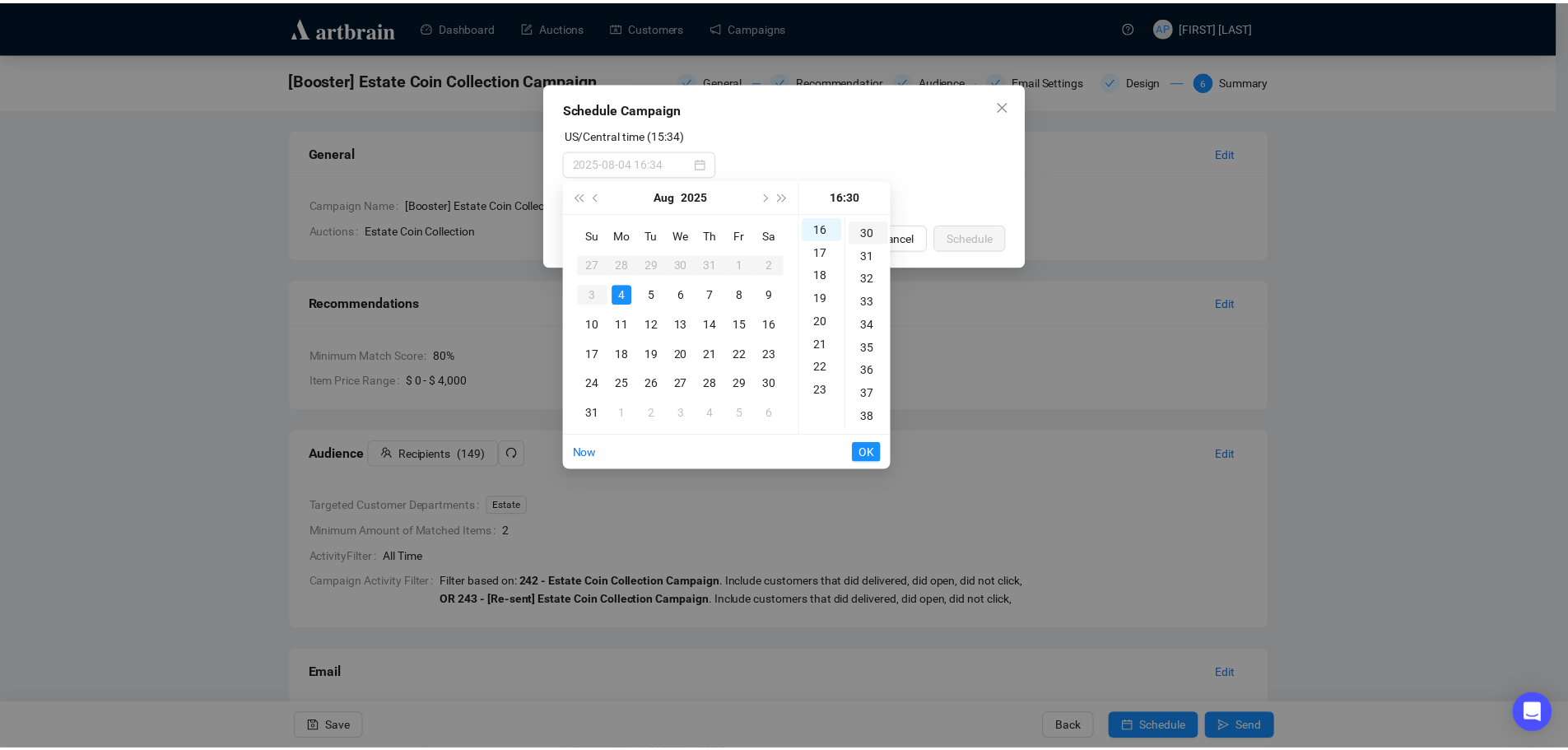 scroll, scrollTop: 692, scrollLeft: 0, axis: vertical 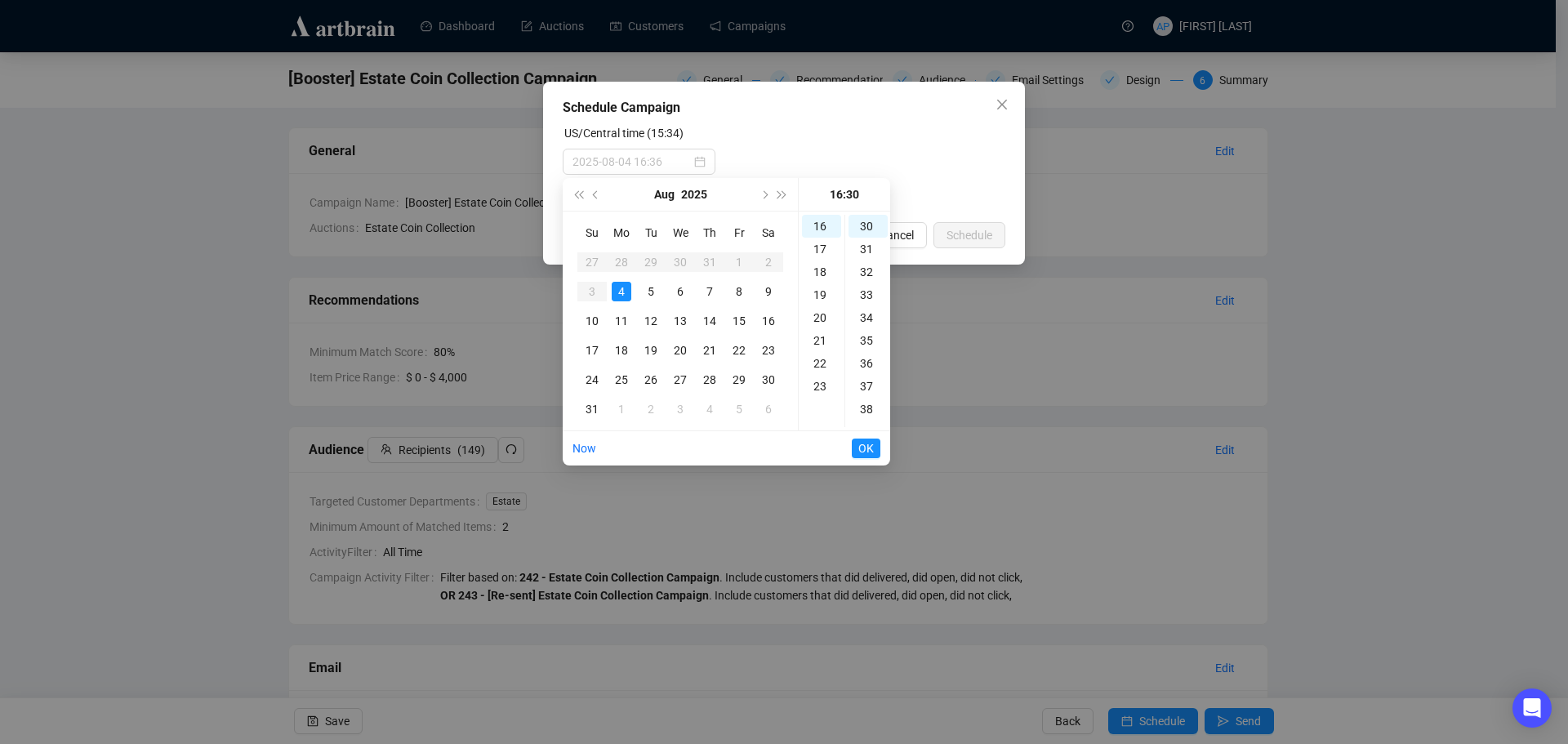 type on "[DATE] [TIME]" 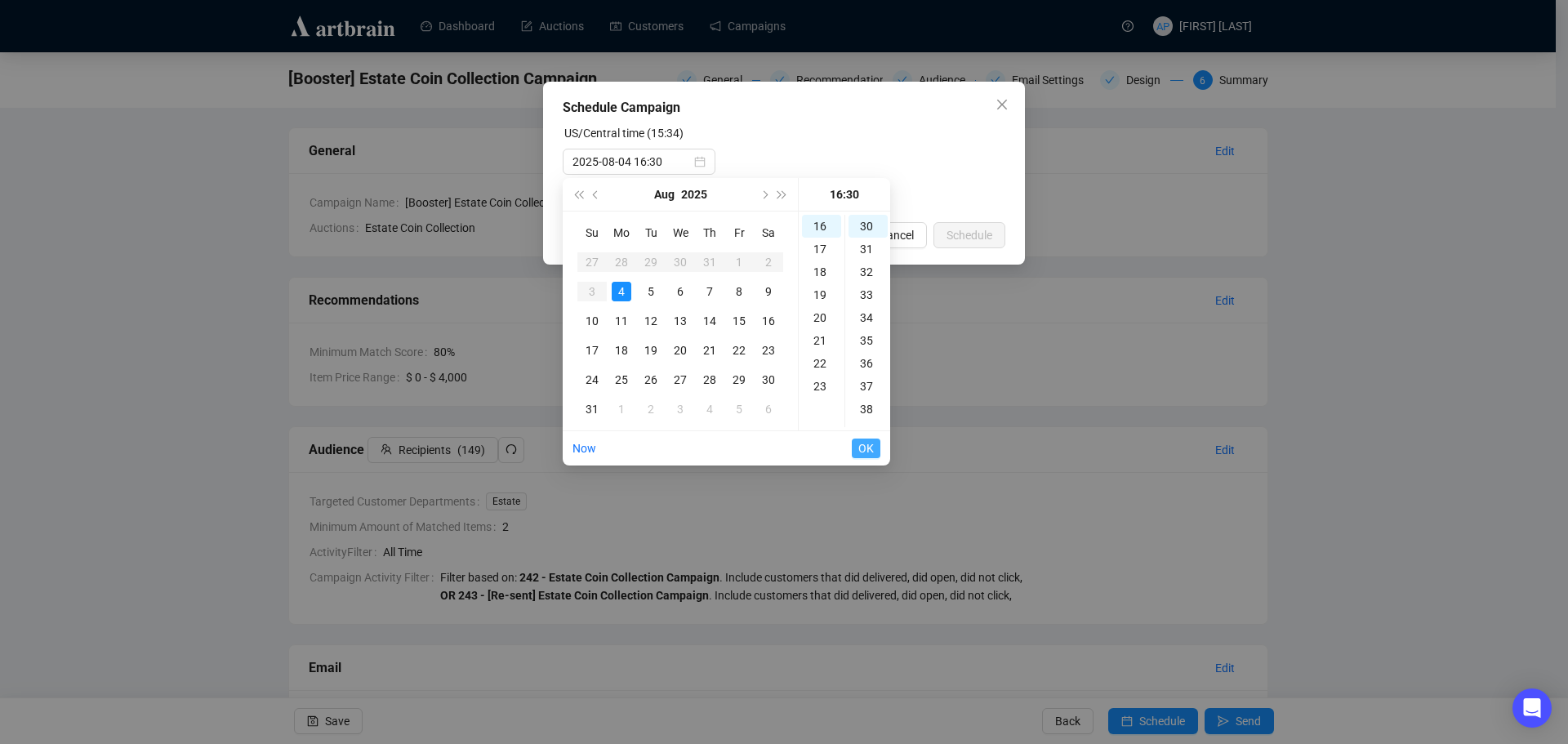 click on "OK" at bounding box center (866, 448) 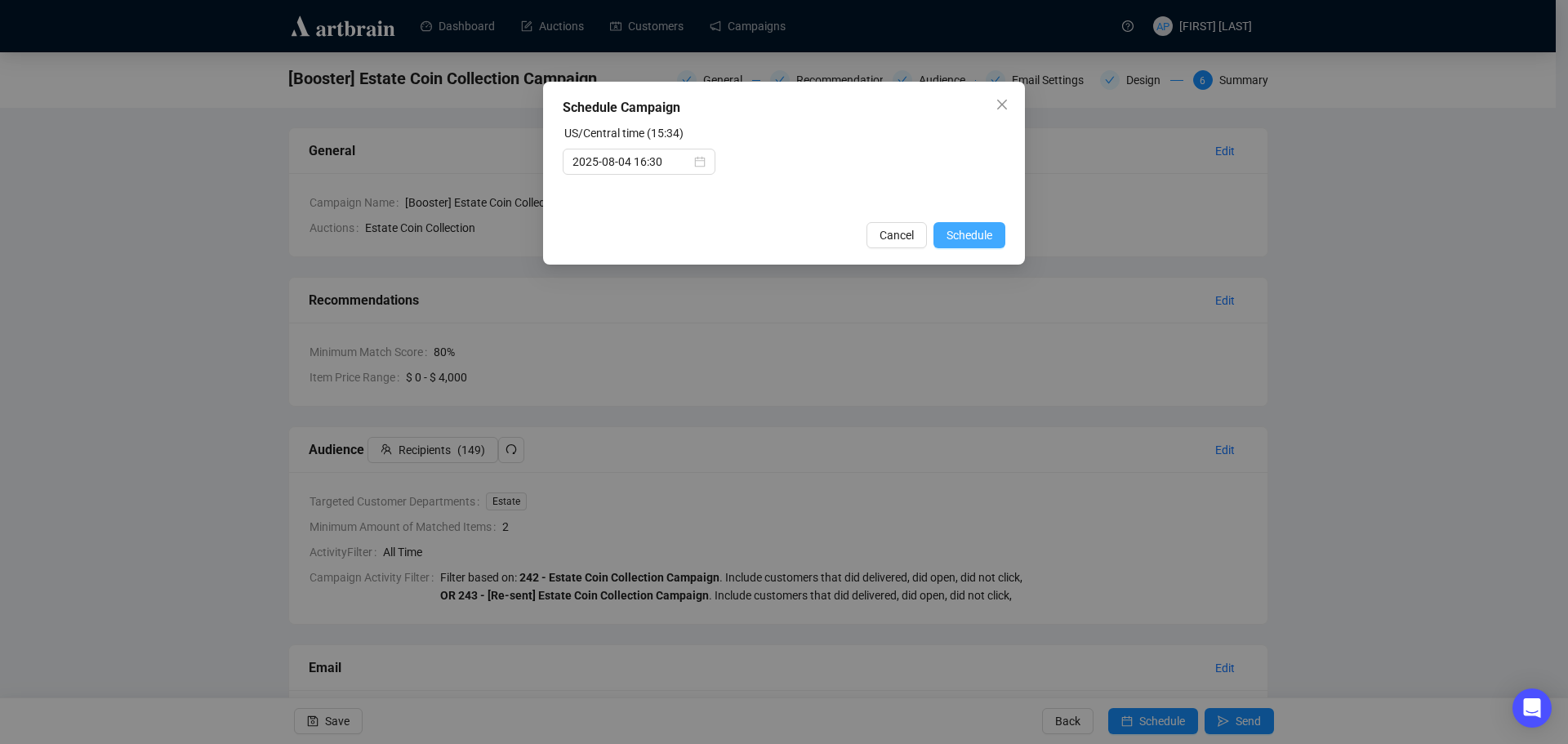 click on "Schedule" at bounding box center [969, 235] 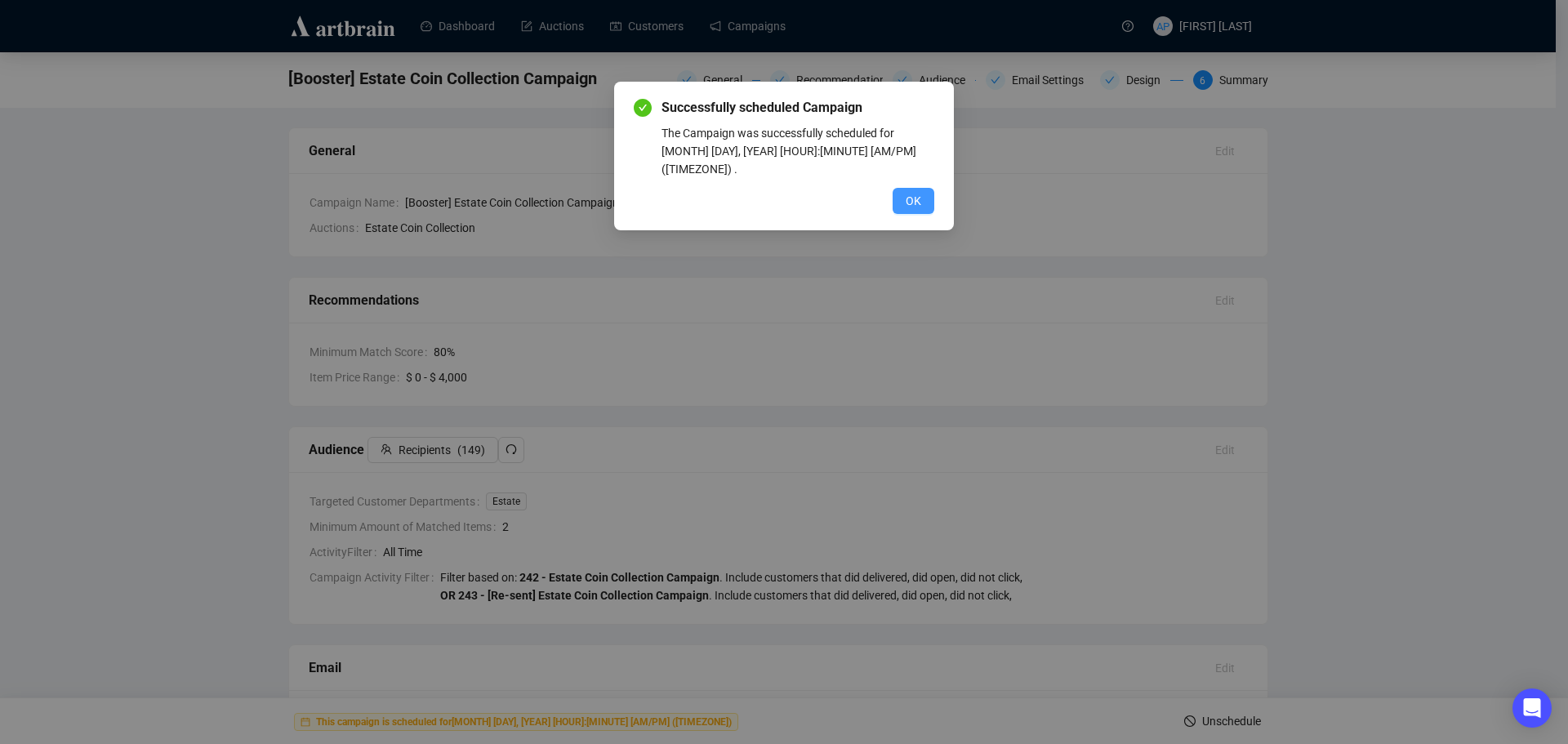 click on "OK" at bounding box center (913, 201) 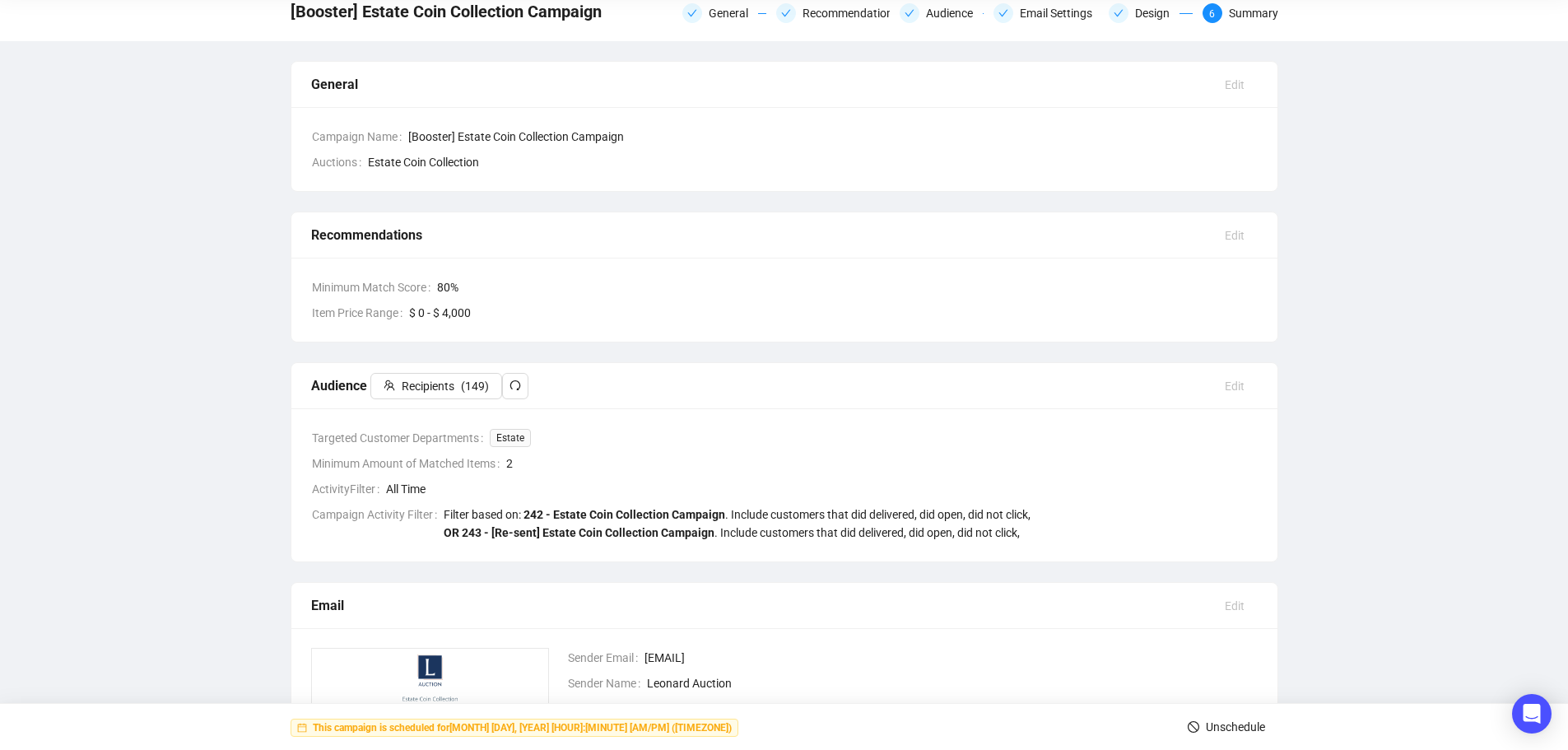 scroll, scrollTop: 0, scrollLeft: 0, axis: both 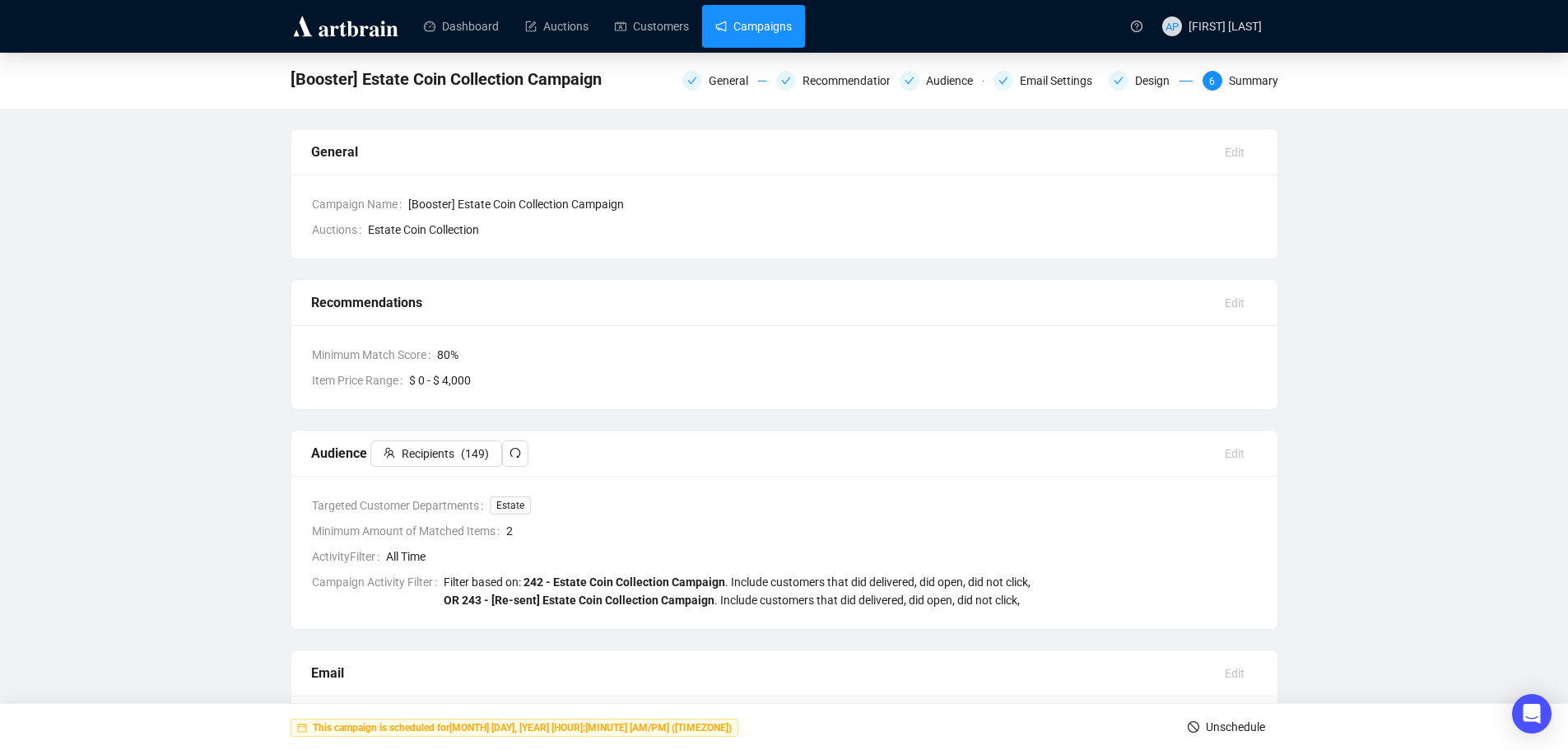 click on "Campaigns" at bounding box center [753, 26] 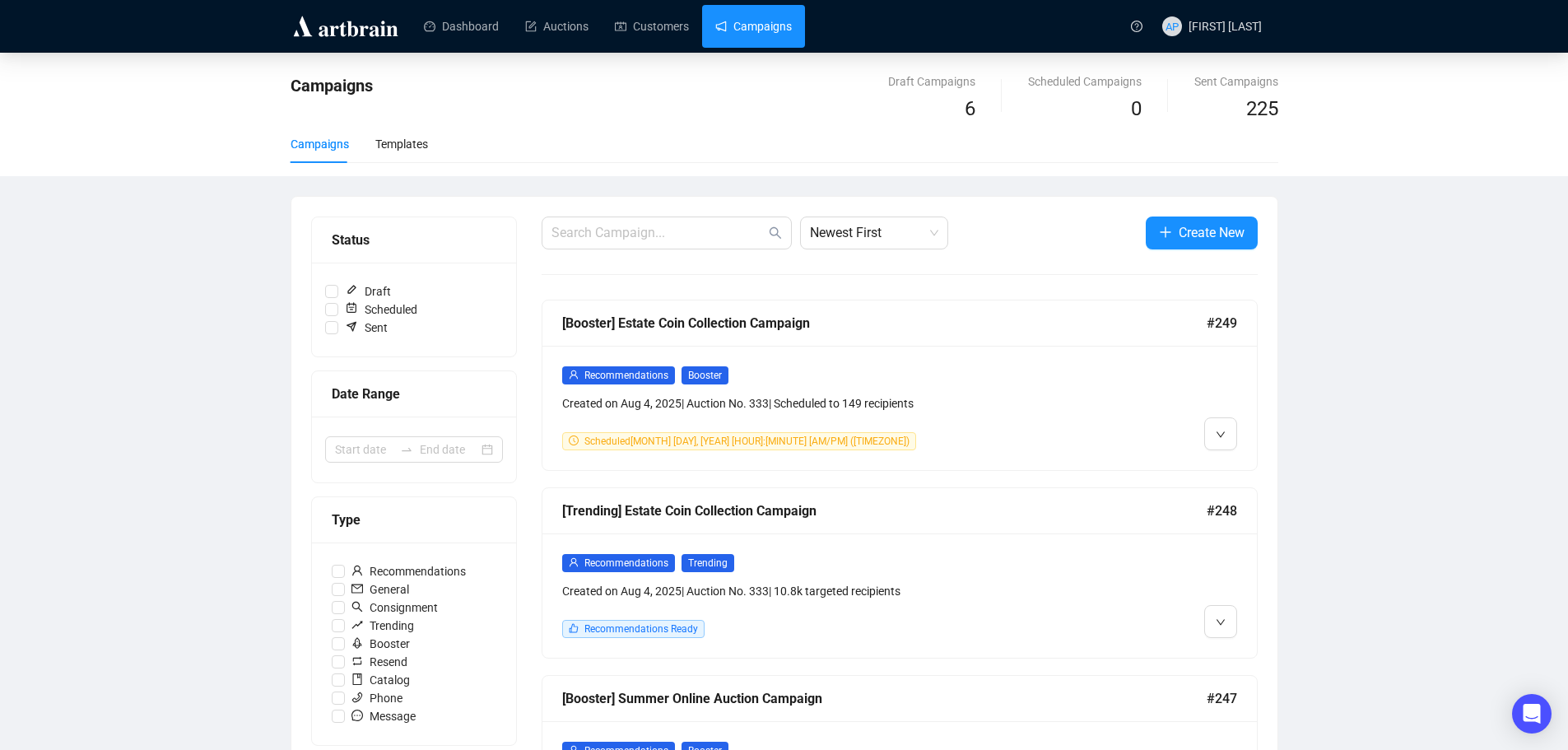 click on "Created on [DATE]  | Auction No. [NUMBER]  | [NUMBER] targeted recipients Recommendations Ready" at bounding box center [814, 595] 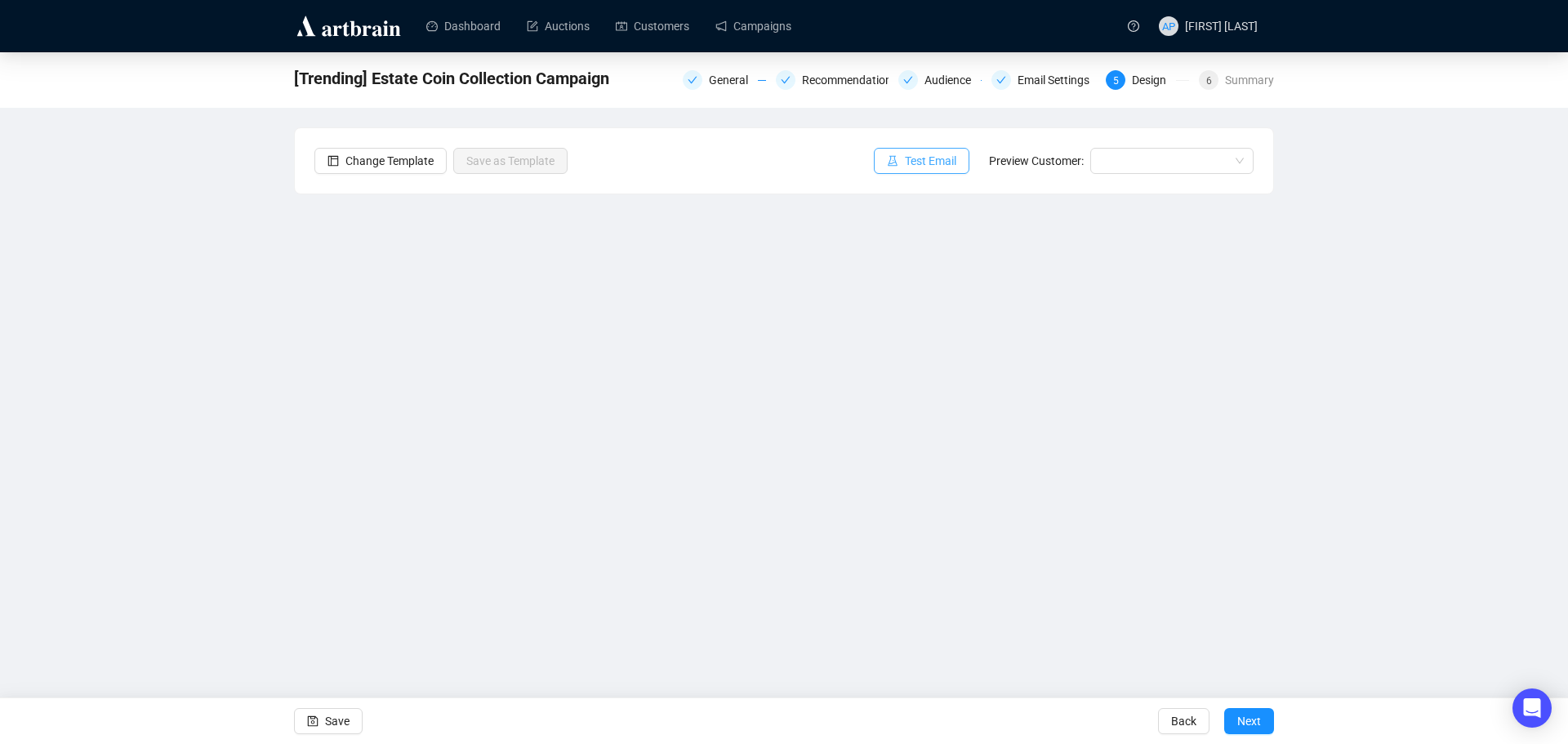 click on "Test Email" at bounding box center [930, 161] 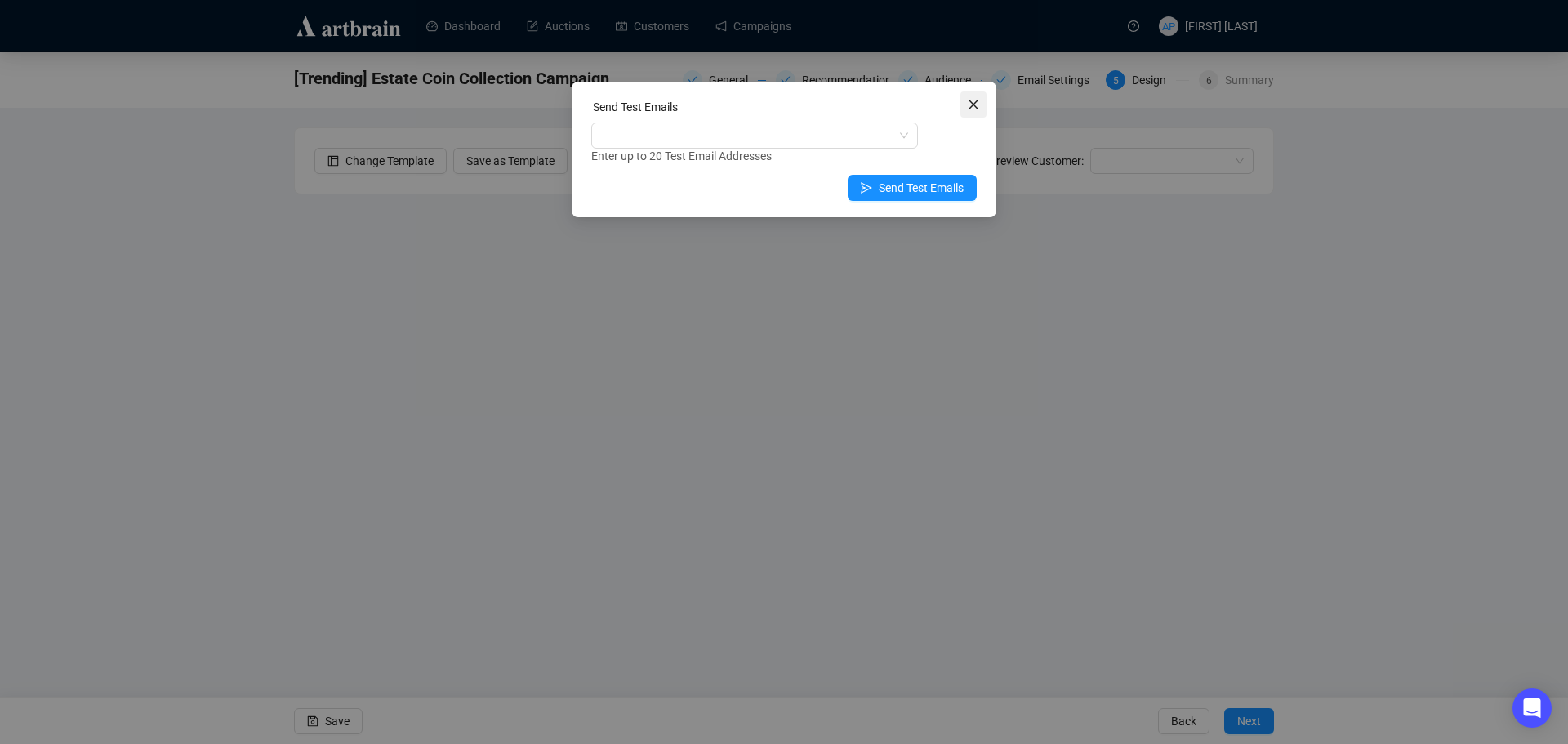 click 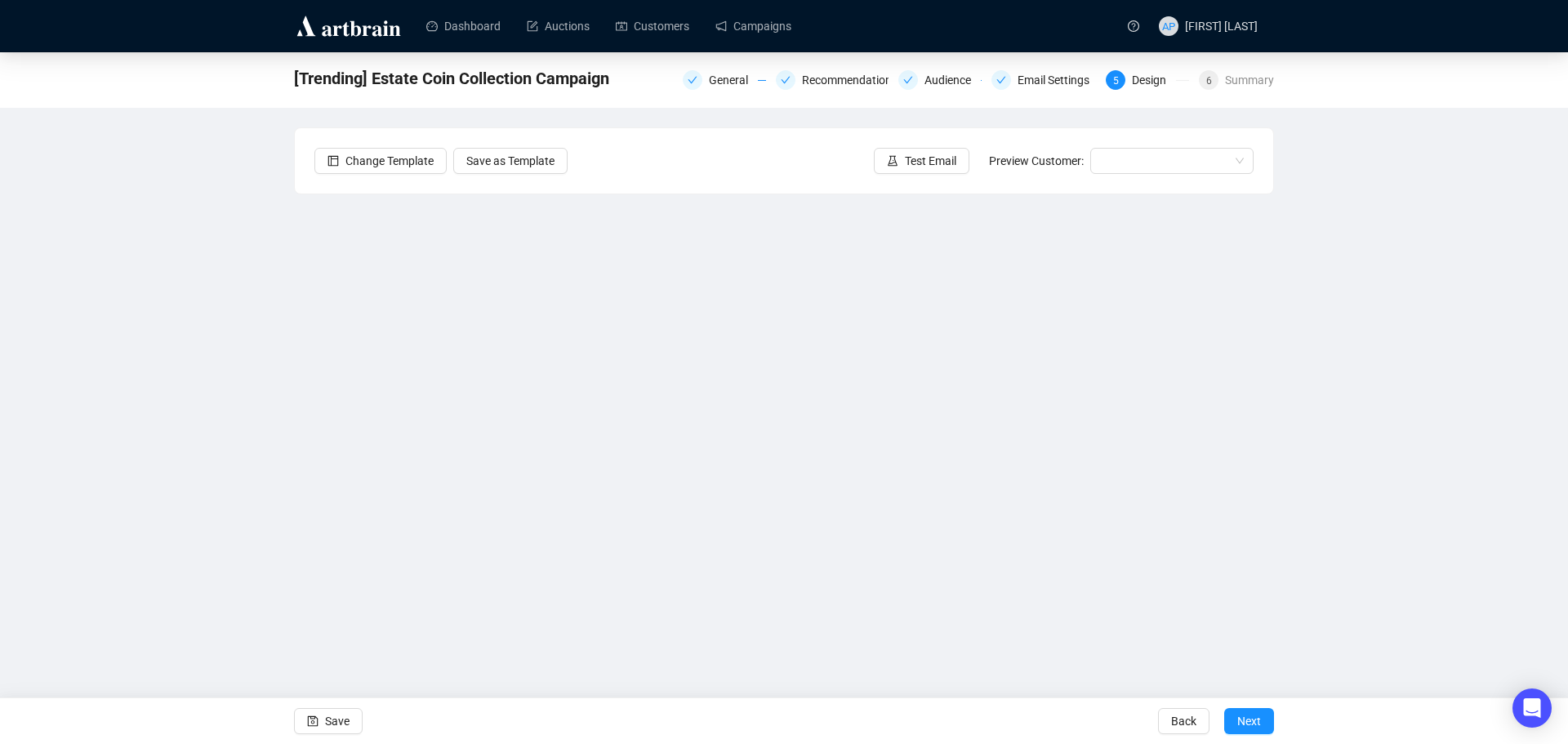 drag, startPoint x: 1258, startPoint y: 719, endPoint x: 396, endPoint y: 678, distance: 862.9745 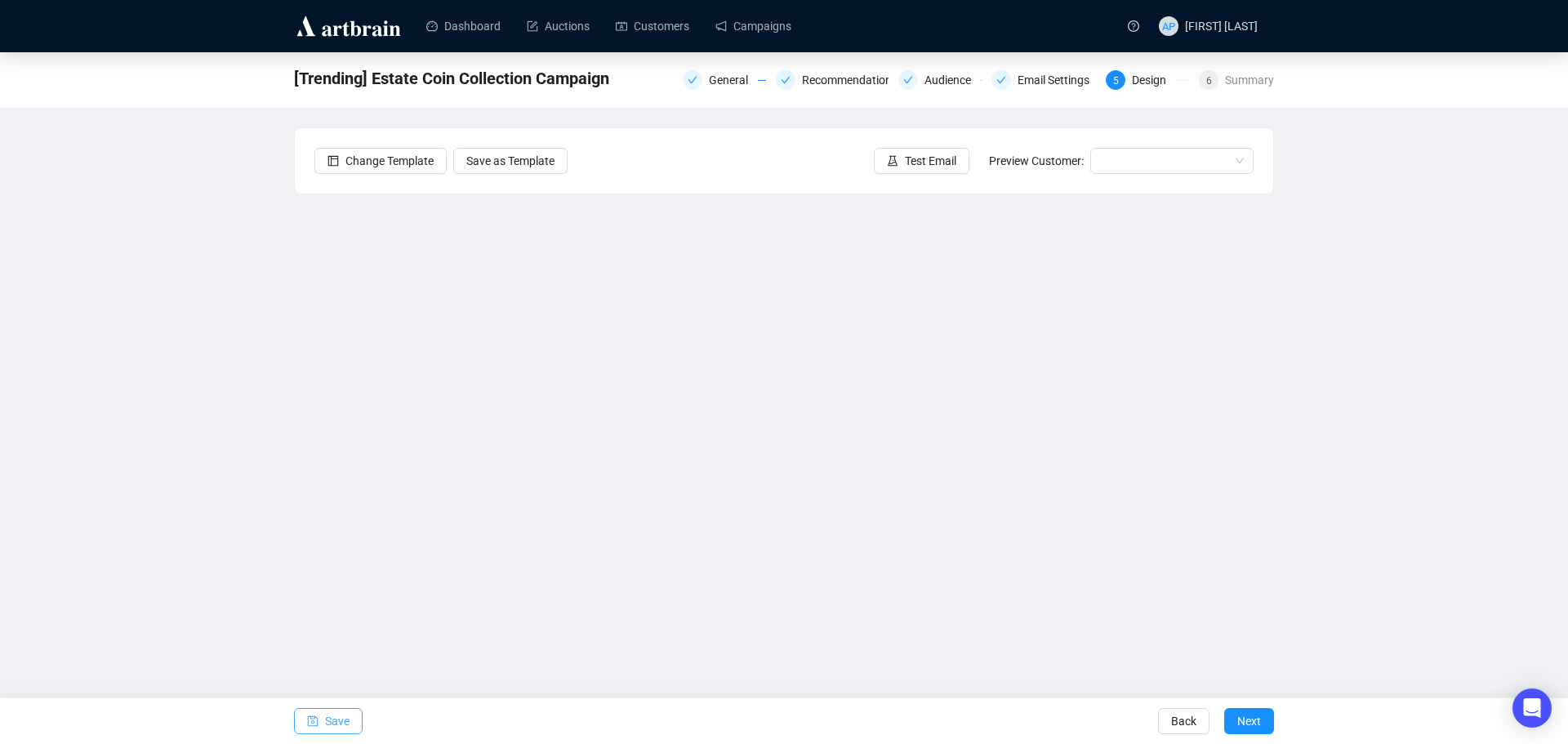 click on "Save" at bounding box center [337, 721] 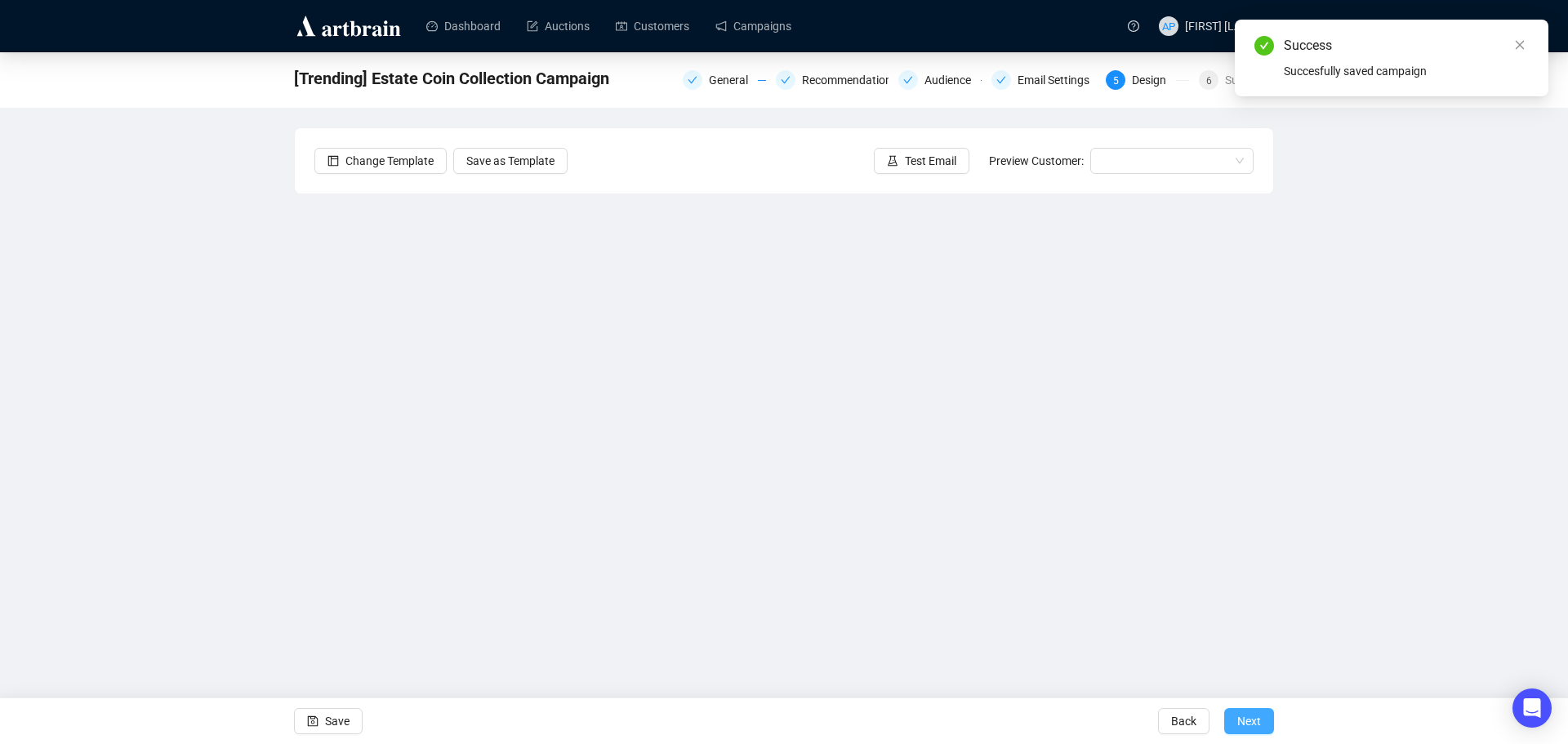 click on "Next" at bounding box center [1249, 721] 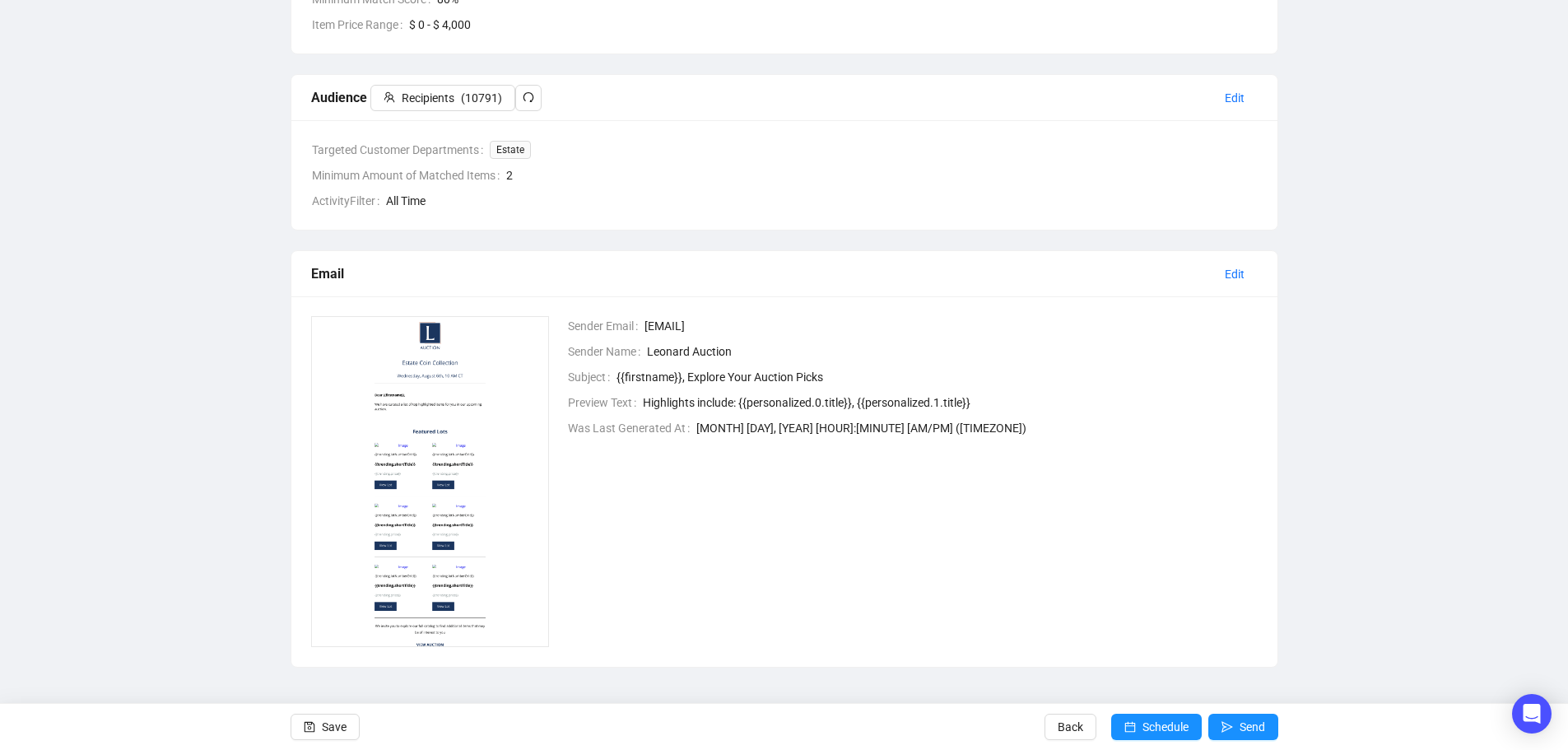scroll, scrollTop: 0, scrollLeft: 0, axis: both 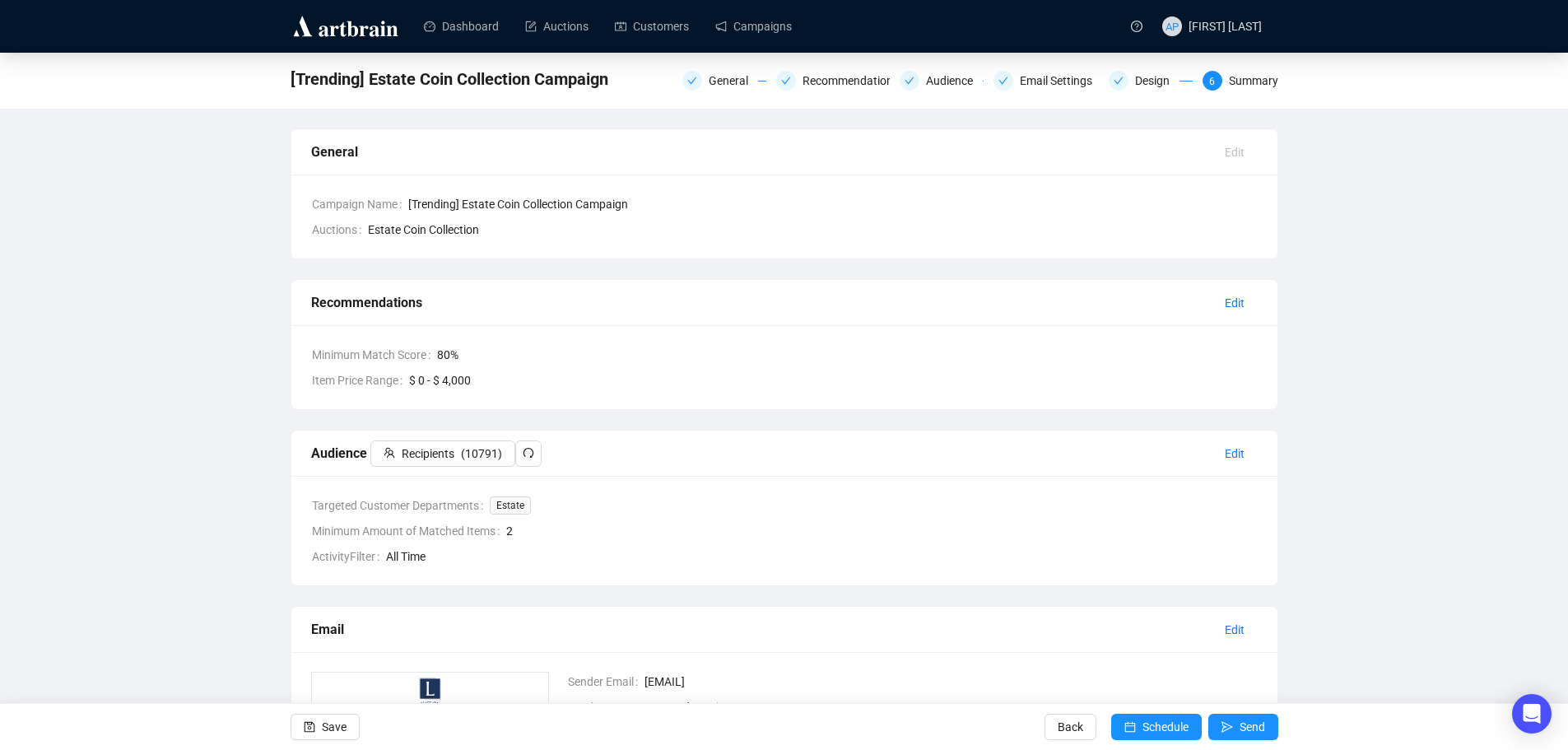click on "[Trending] Estate Coin Collection Campaign General Recommendations Audience Email Settings Design 6 Summary General Edit Campaign Name [Trending] Estate Coin Collection Campaign Auctions Estate Coin Collection Recommendations Edit Minimum Match Score 80  % Item Price Range $ 0 - $ 4,000 Audience    Recipients   ( 10791 ) Edit Targeted Customer Departments Estate Minimum Amount of Matched Items 2 ActivityFilter All Time Email Edit Sender Email info@leonardauction.com Sender Name Leonard Auction Subject {{firstname}}, Explore Your Auction Picks Preview Text Highlights include: {{personalized.0.title}}, {{personalized.1.title}} Was Last Generated At August 4, 2025 3:07 PM (-05:00 ) Save Back Schedule Send" at bounding box center (784, 538) 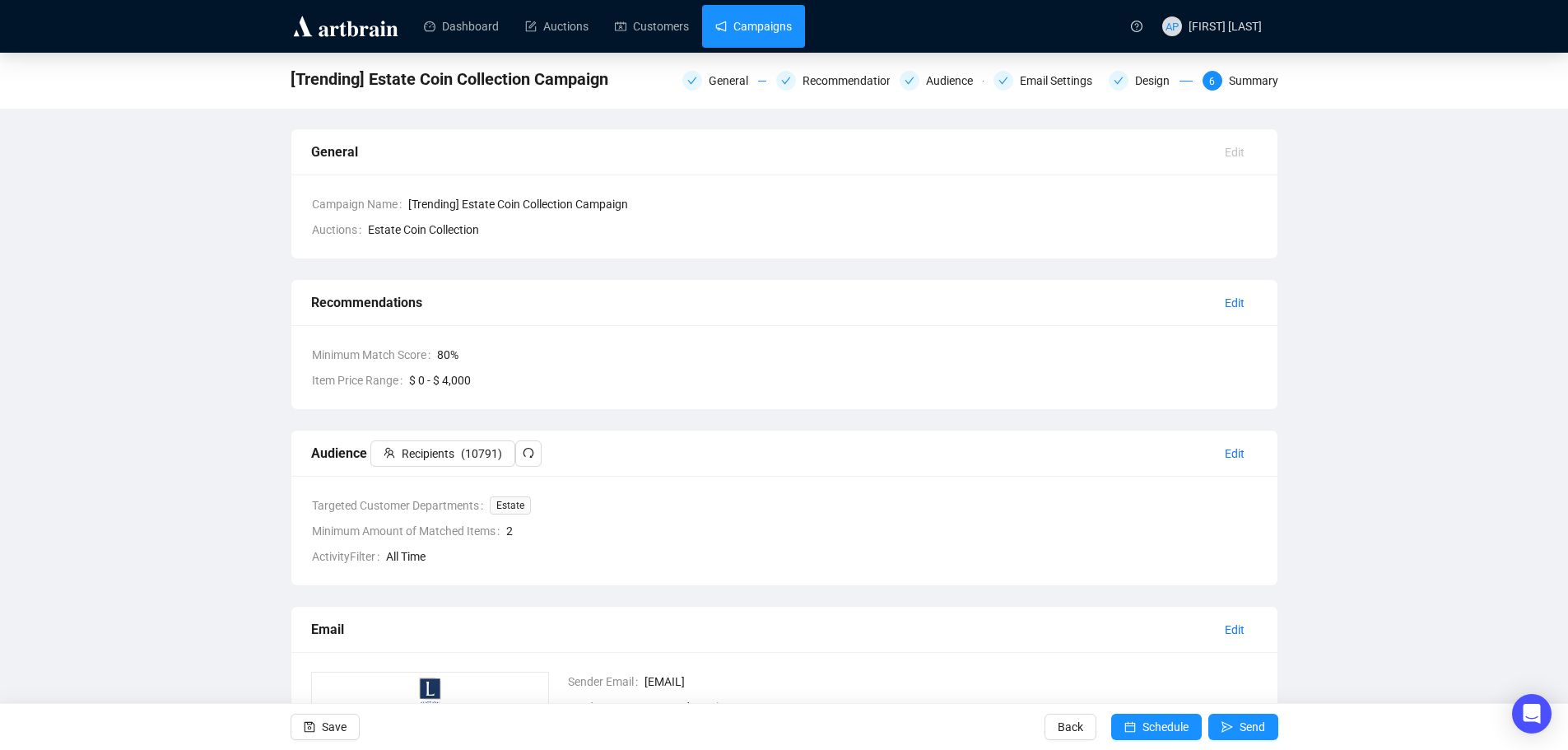 click on "Campaigns" at bounding box center (753, 26) 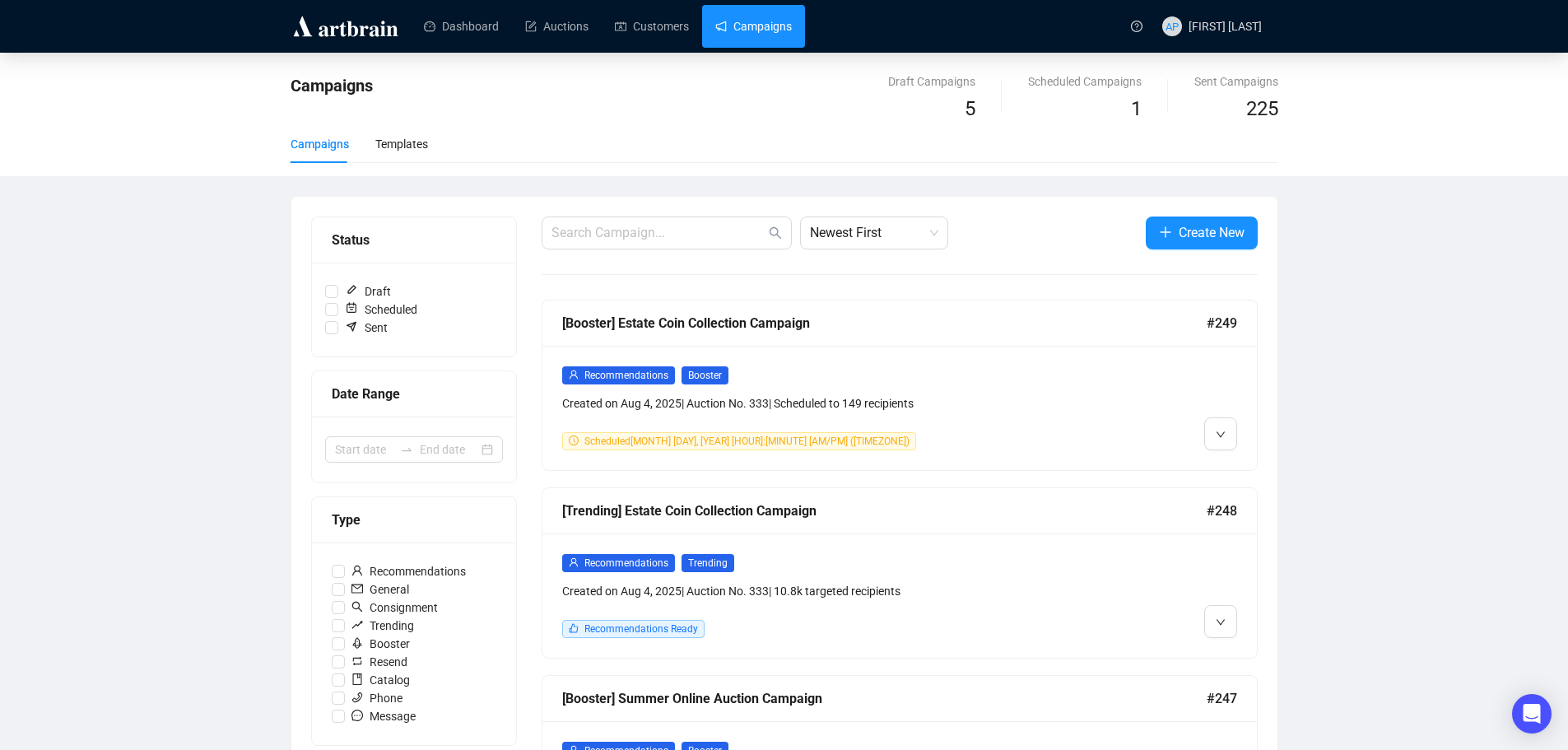click on "Created on Aug 4, 2025  | Auction No. 333  | 10.8k targeted recipients" at bounding box center [814, 591] 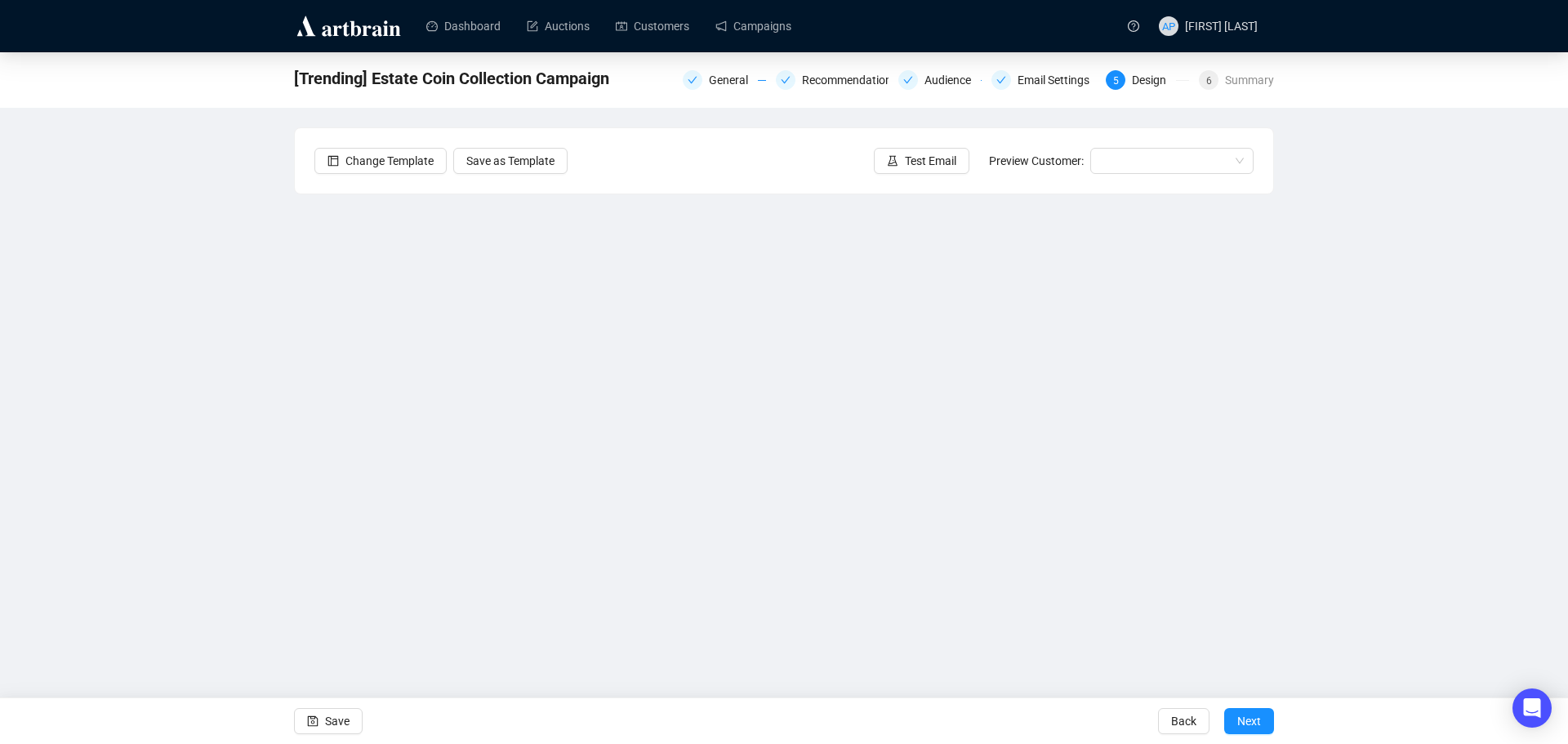 click on "[CAMPAIGN_NAME] General Recommendations Audience Email Settings 5 Design 6 Summary Change Template Save as Template Test Email Preview Customer: Save Back Next" at bounding box center [784, 354] 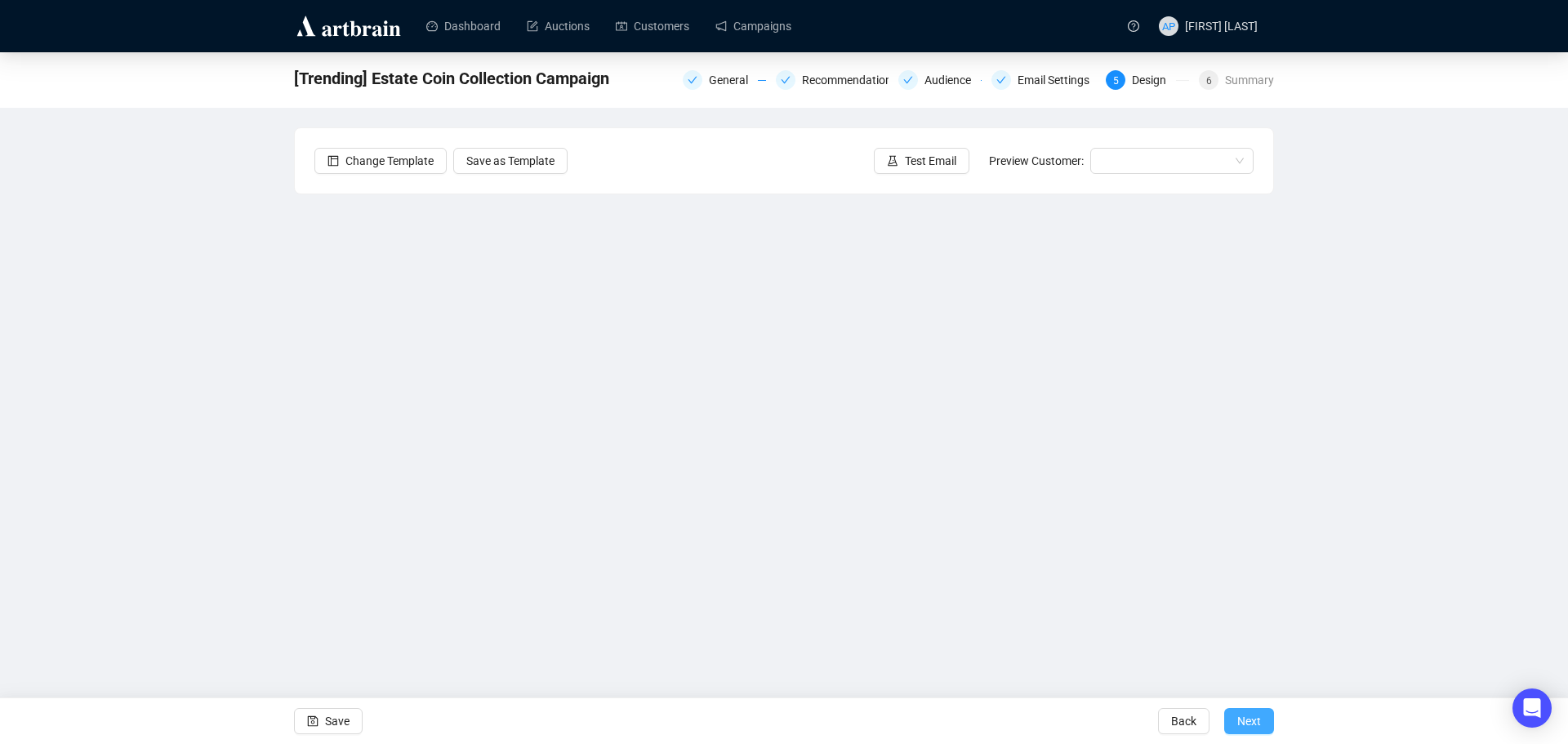 click on "Next" at bounding box center (1249, 721) 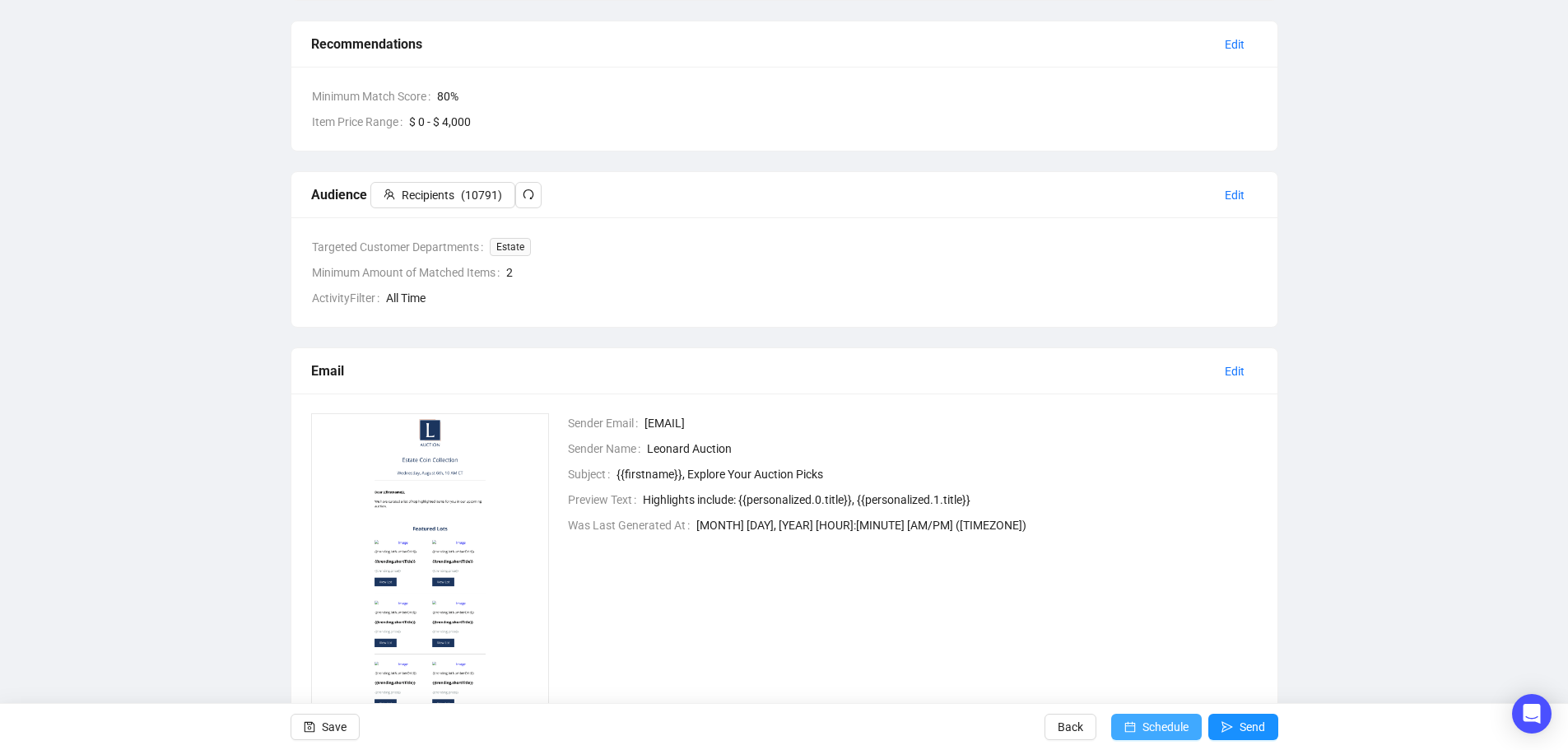 scroll, scrollTop: 194, scrollLeft: 0, axis: vertical 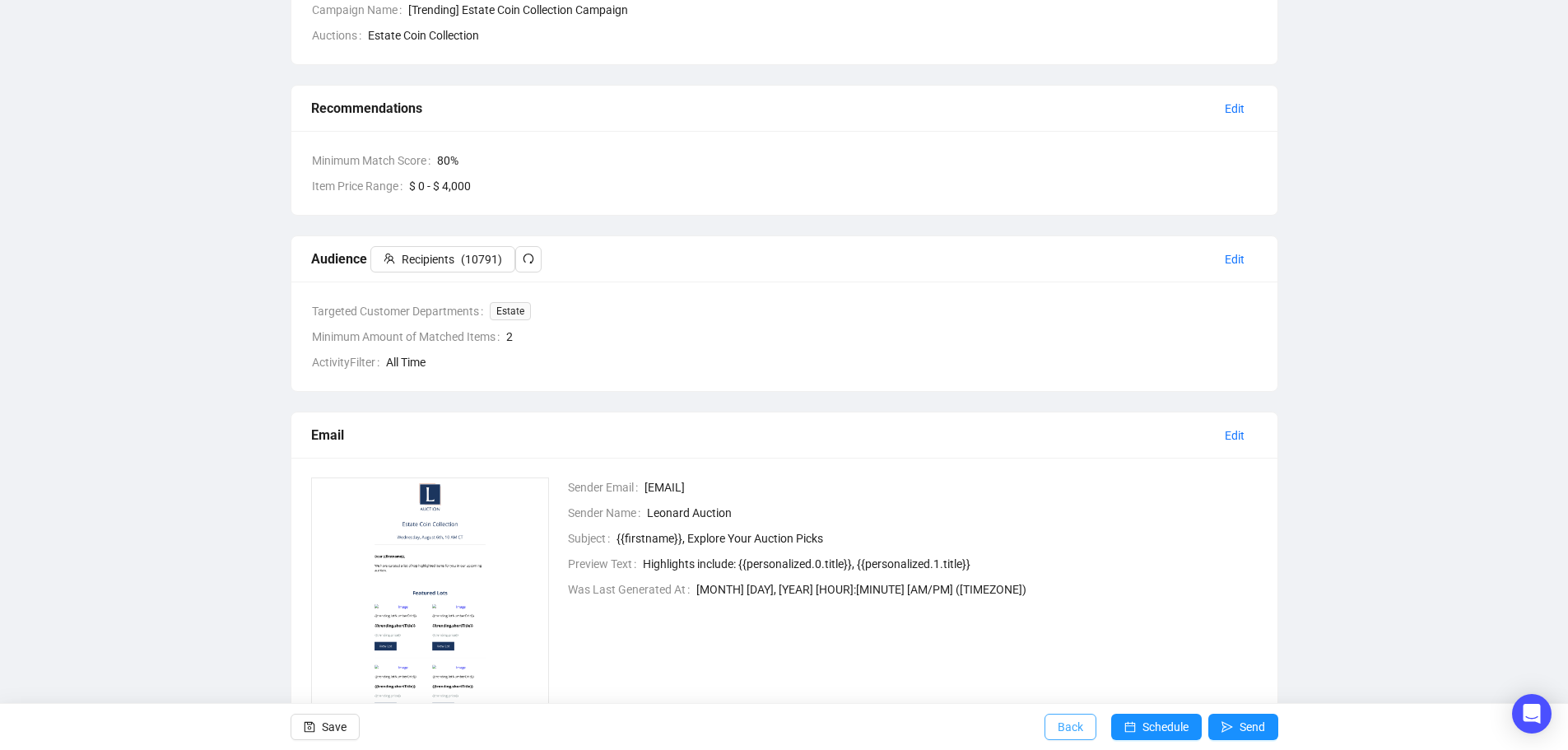 click on "Back" at bounding box center [1070, 727] 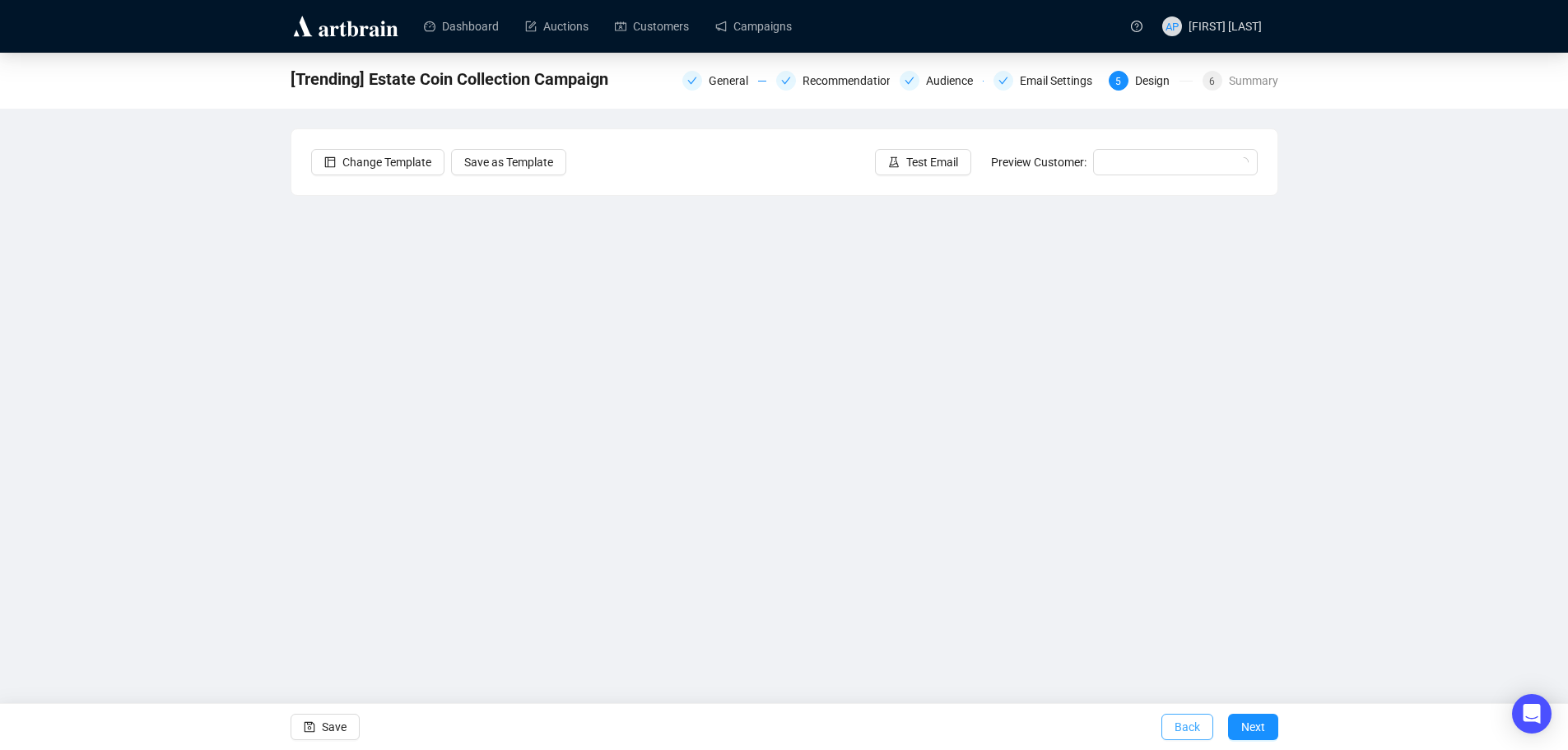 scroll, scrollTop: 0, scrollLeft: 0, axis: both 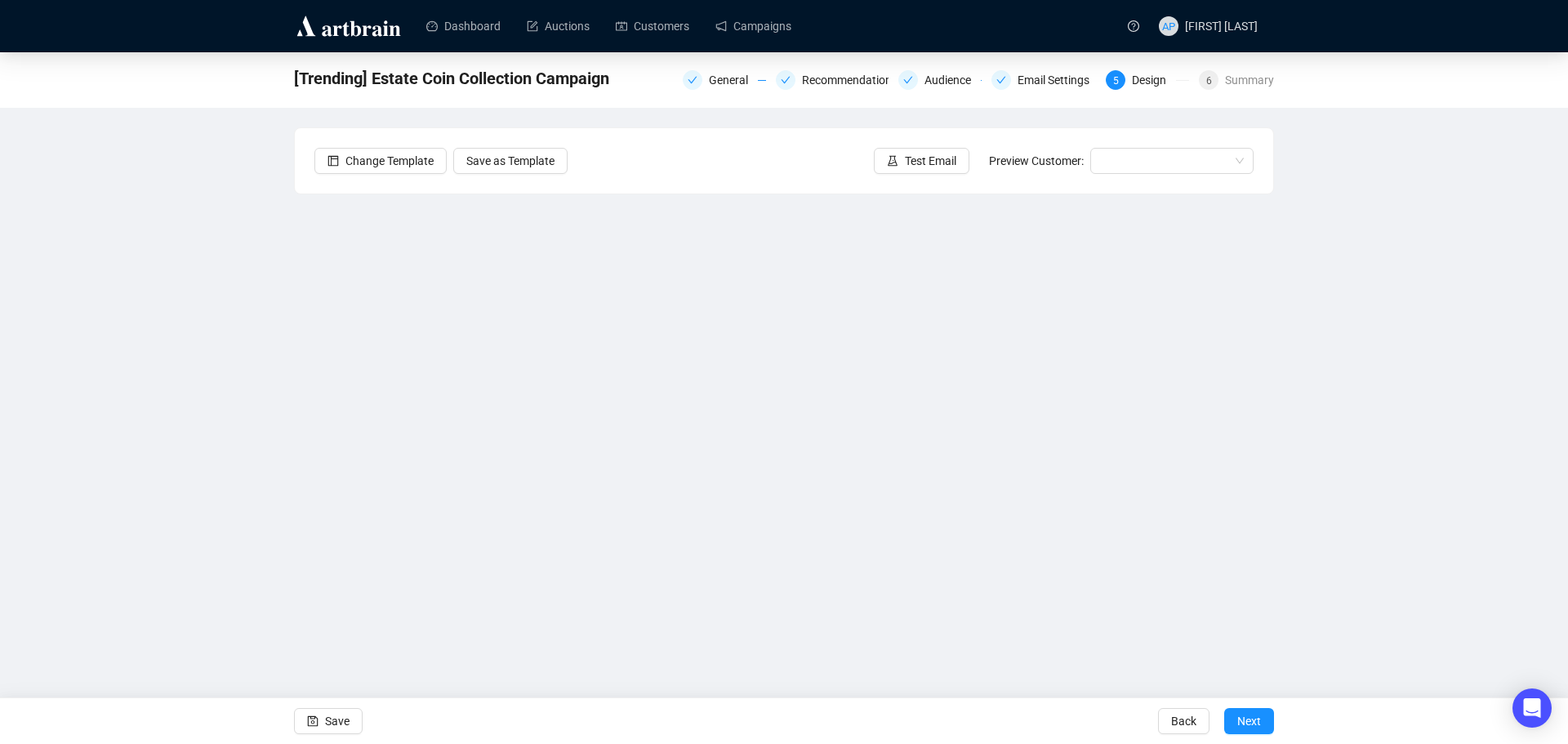 click on "[CAMPAIGN_NAME] General Recommendations Audience Email Settings 5 Design 6 Summary Change Template Save as Template Test Email Preview Customer: Save Back Next" at bounding box center [784, 354] 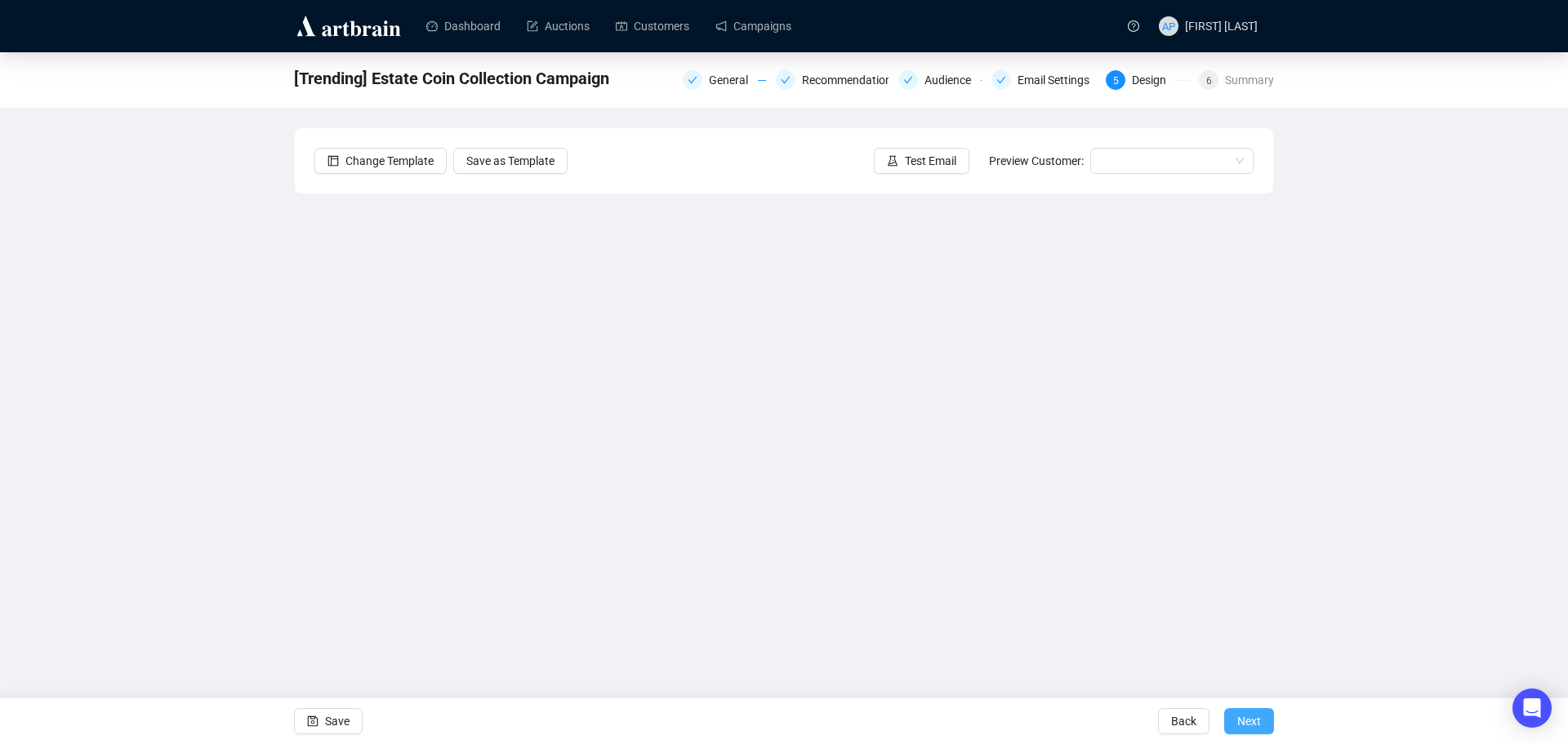 click on "Next" at bounding box center [1249, 721] 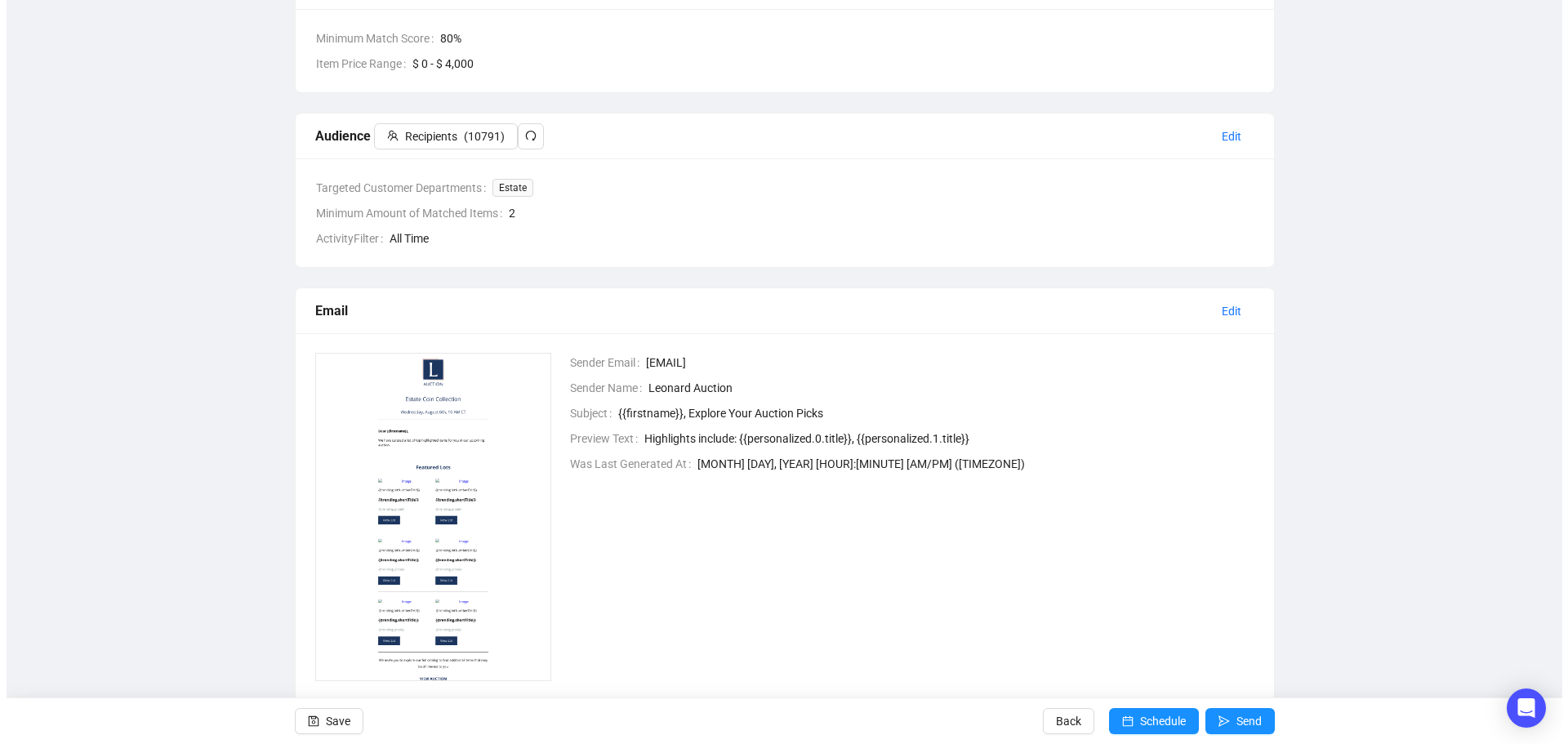 scroll, scrollTop: 353, scrollLeft: 0, axis: vertical 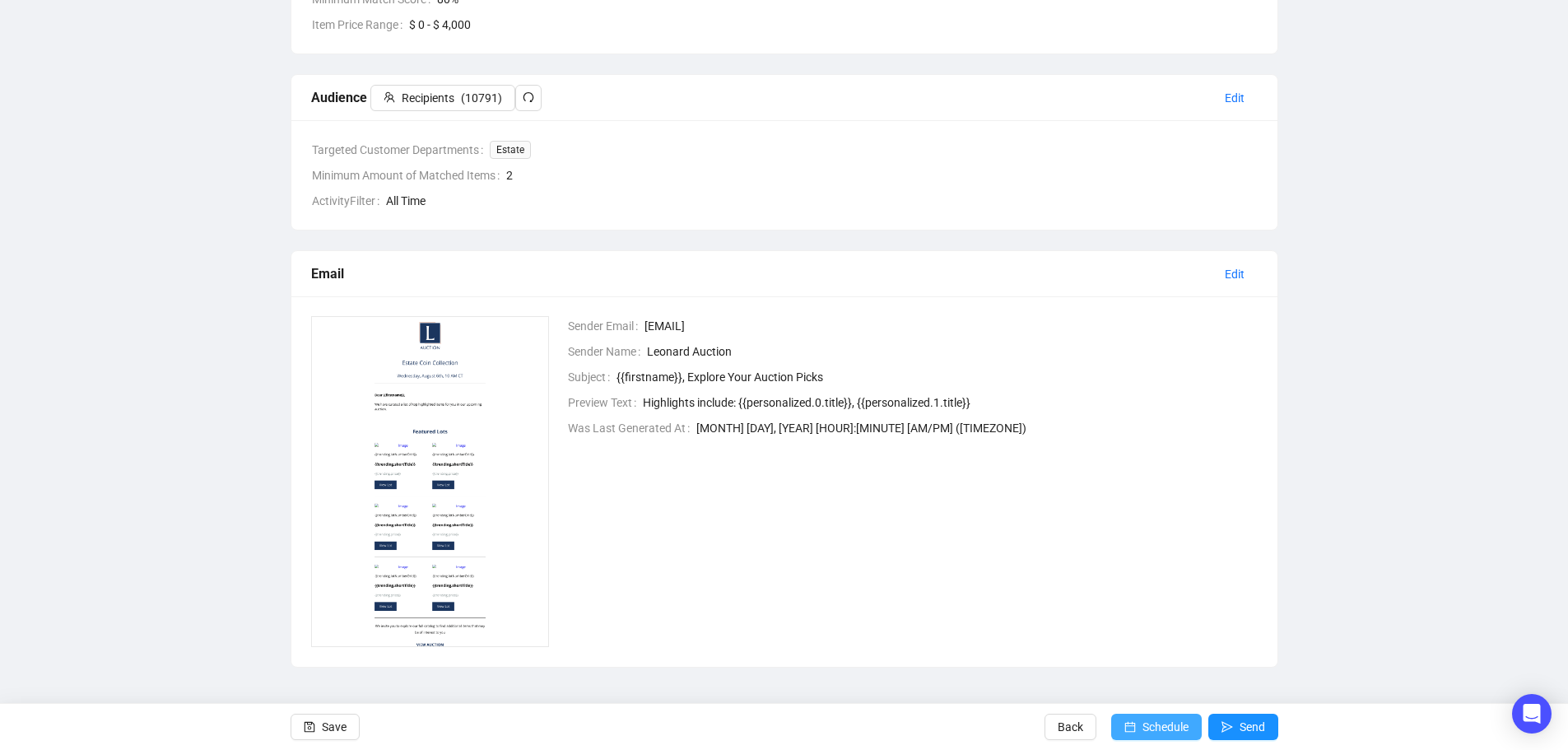 click on "Schedule" at bounding box center (1166, 727) 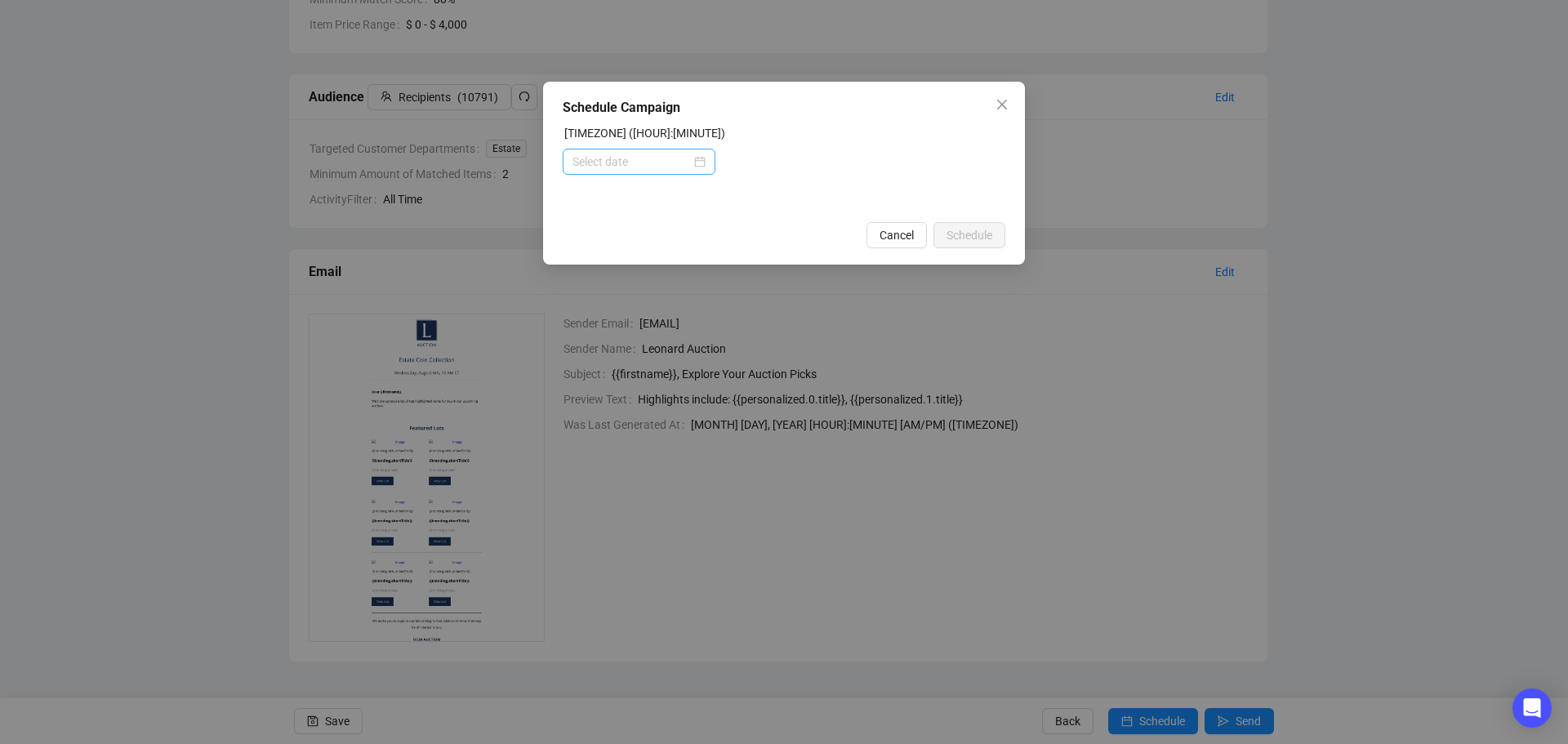 click at bounding box center (639, 162) 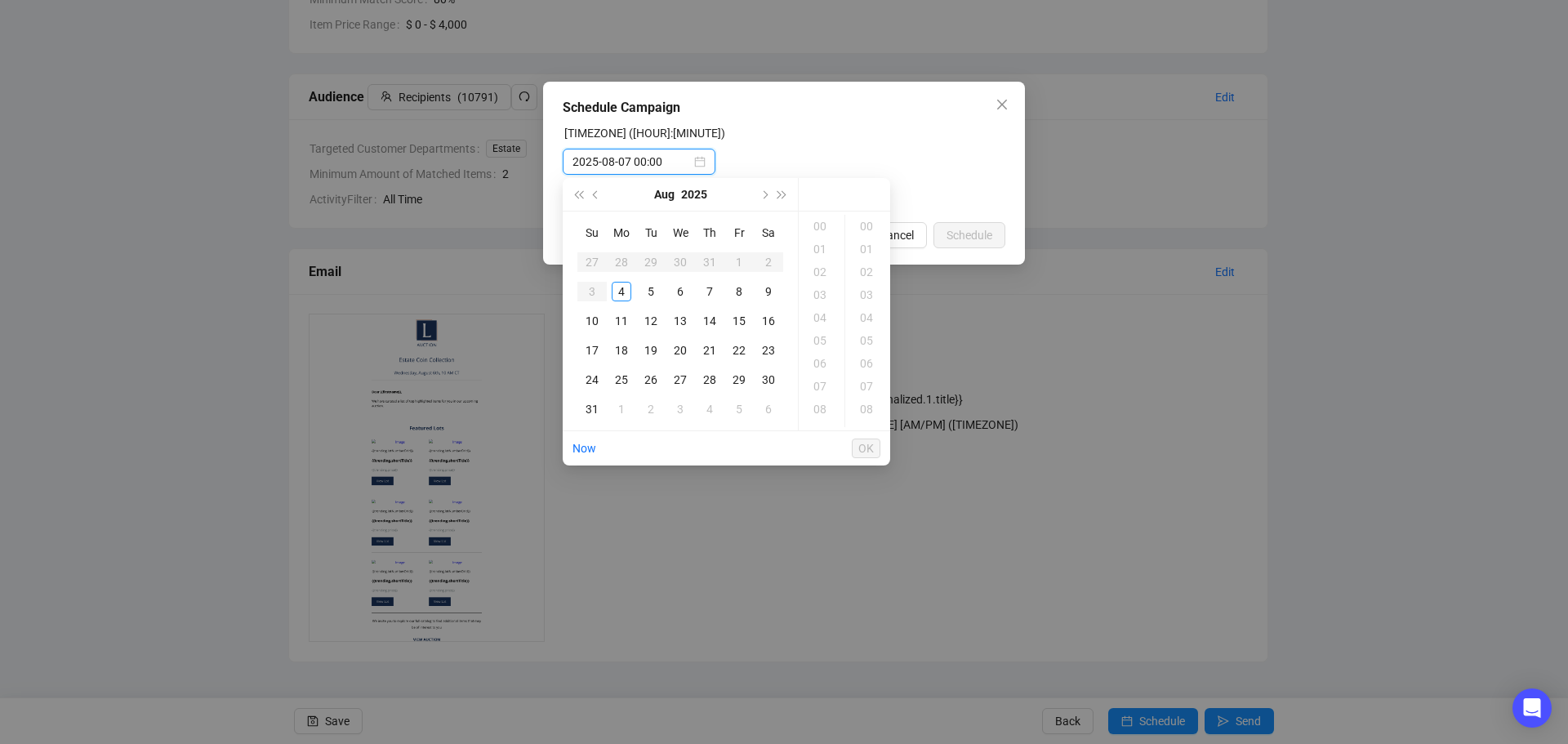 type on "2025-08-08 00:00" 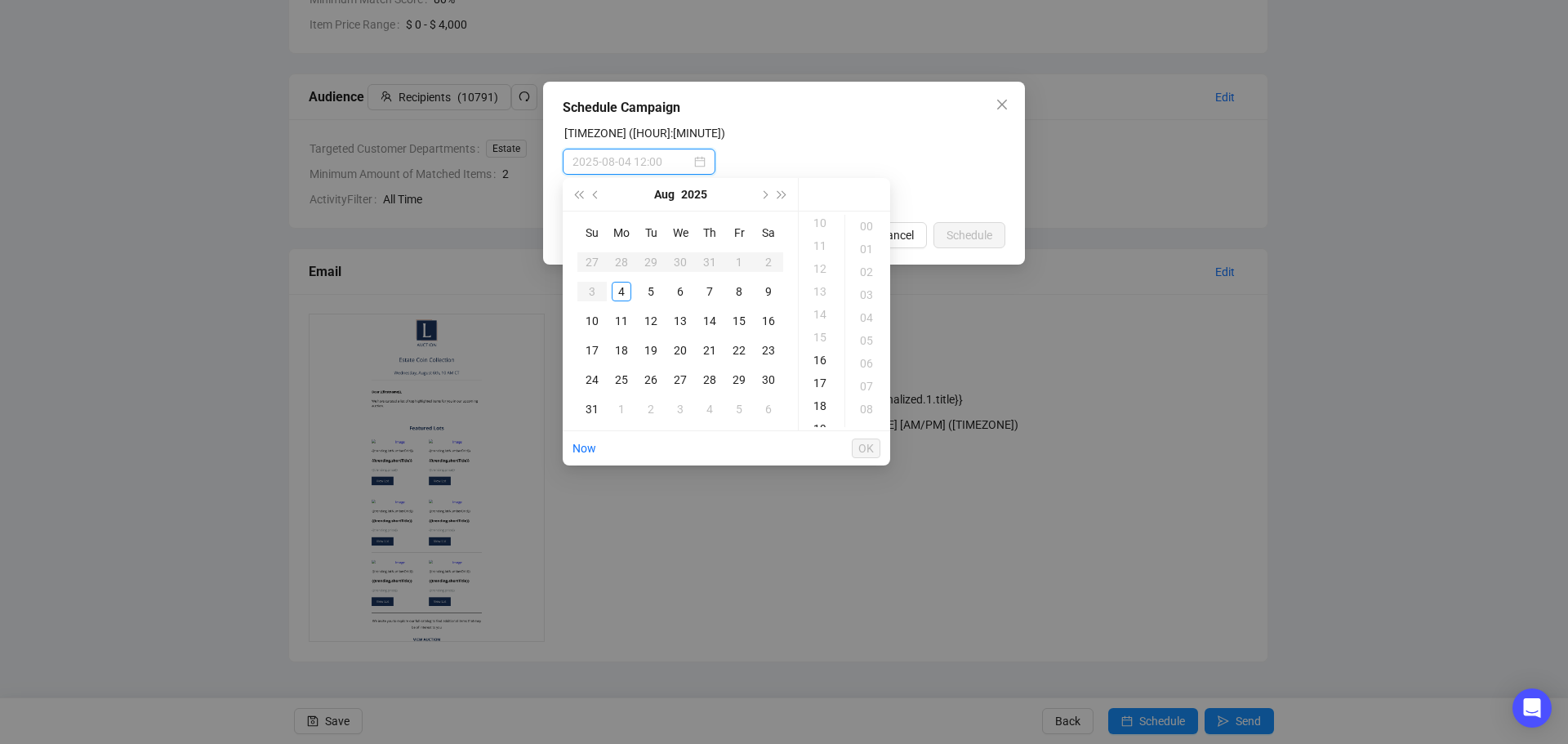 scroll, scrollTop: 359, scrollLeft: 0, axis: vertical 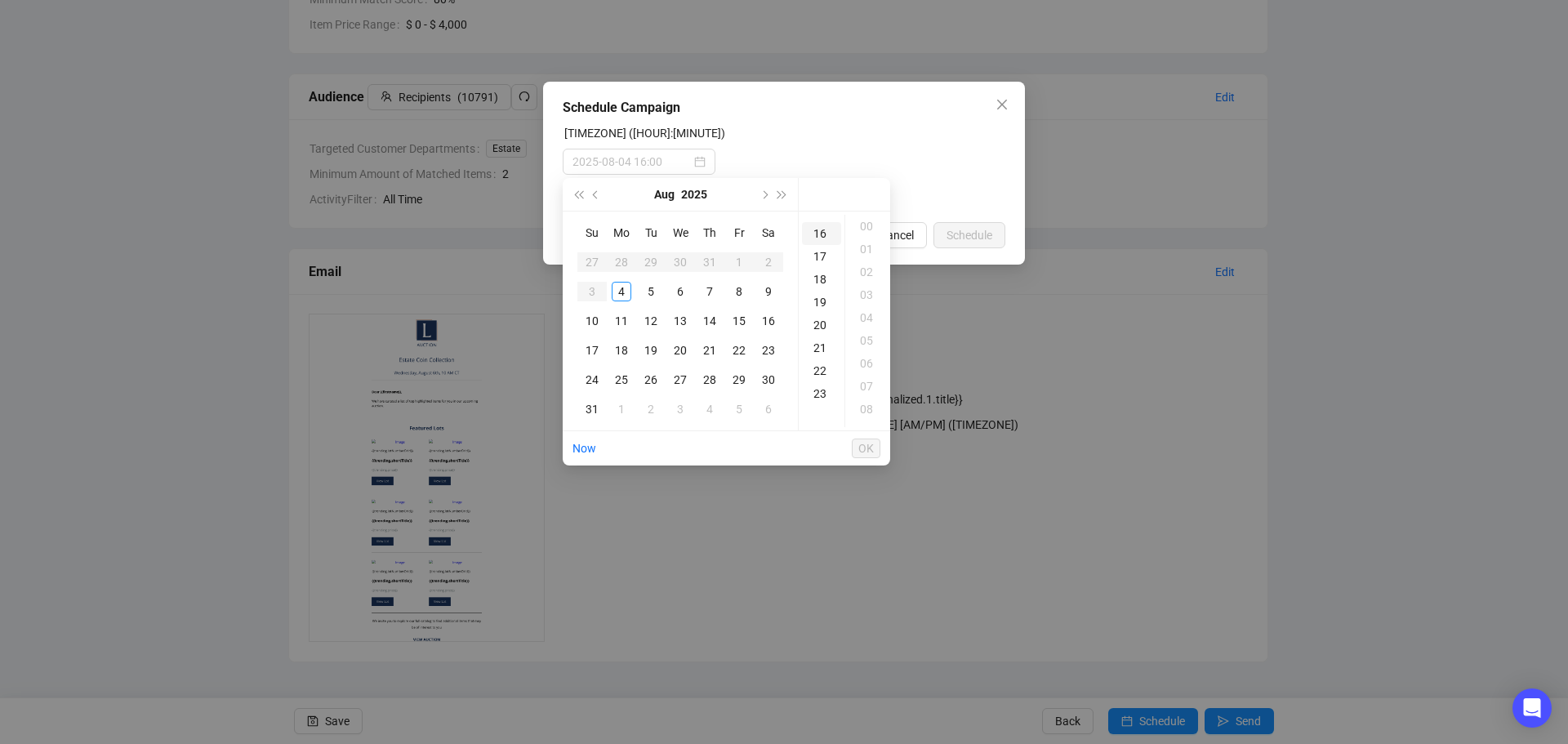 click on "16" at bounding box center (822, 234) 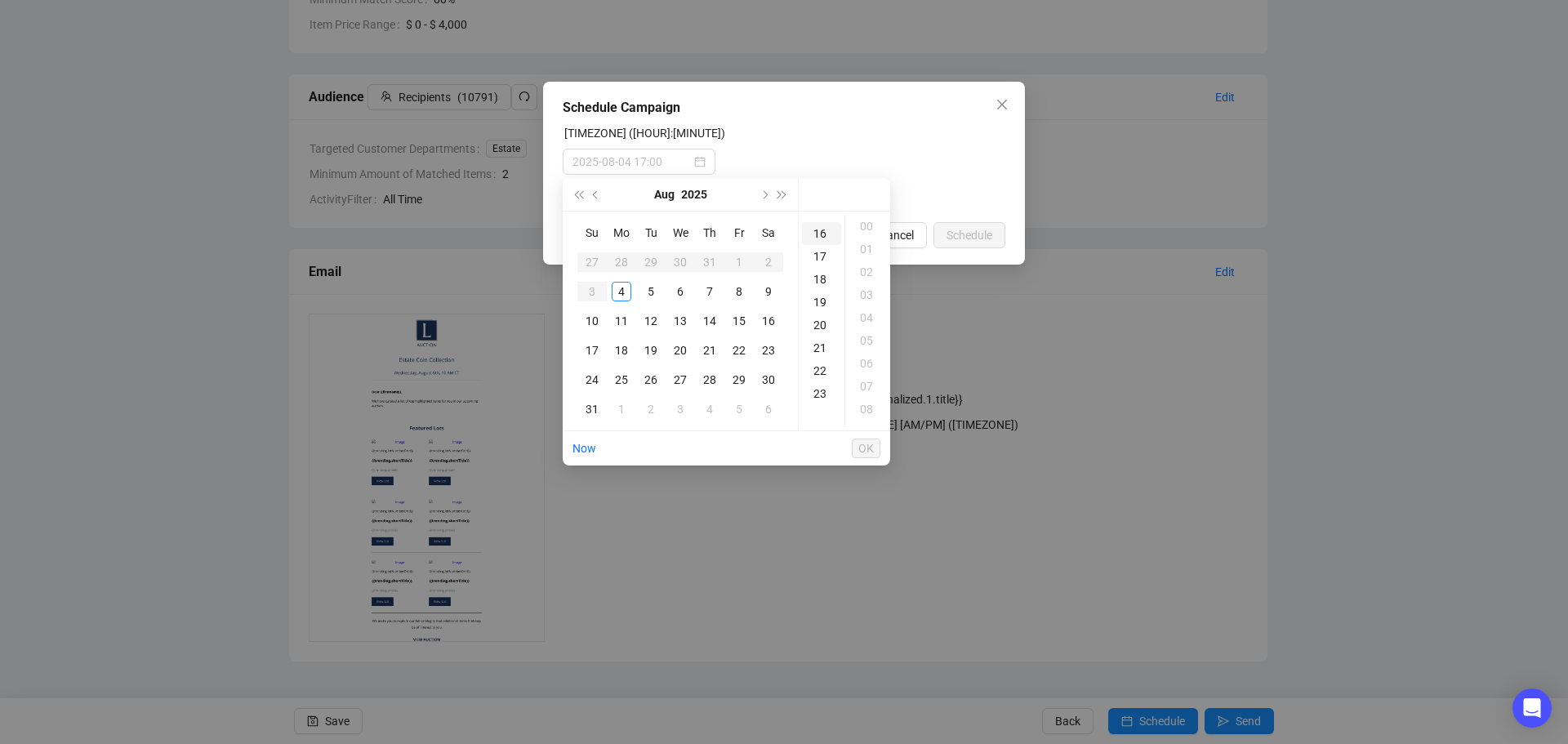 scroll, scrollTop: 366, scrollLeft: 0, axis: vertical 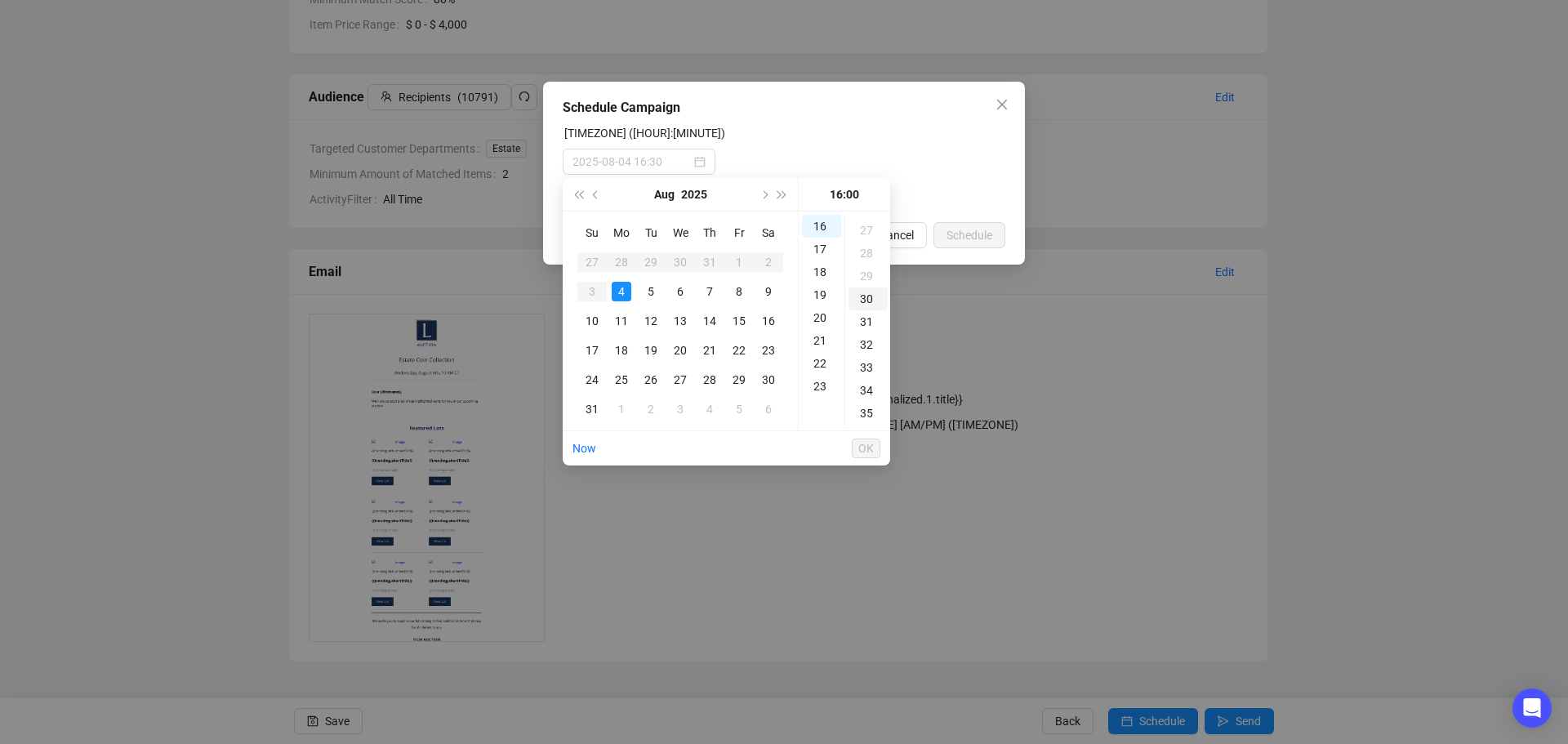 click on "30" at bounding box center (868, 299) 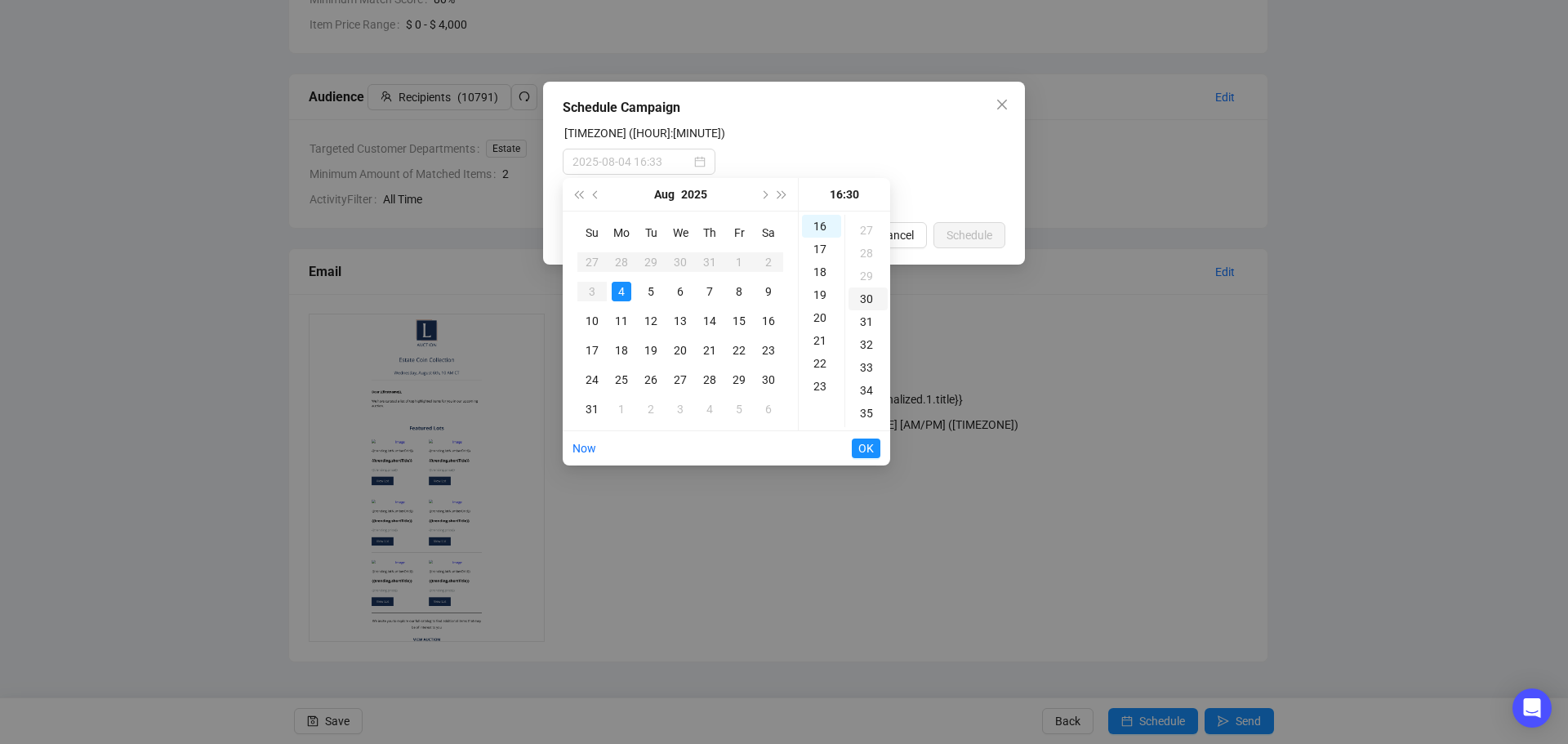 scroll, scrollTop: 686, scrollLeft: 0, axis: vertical 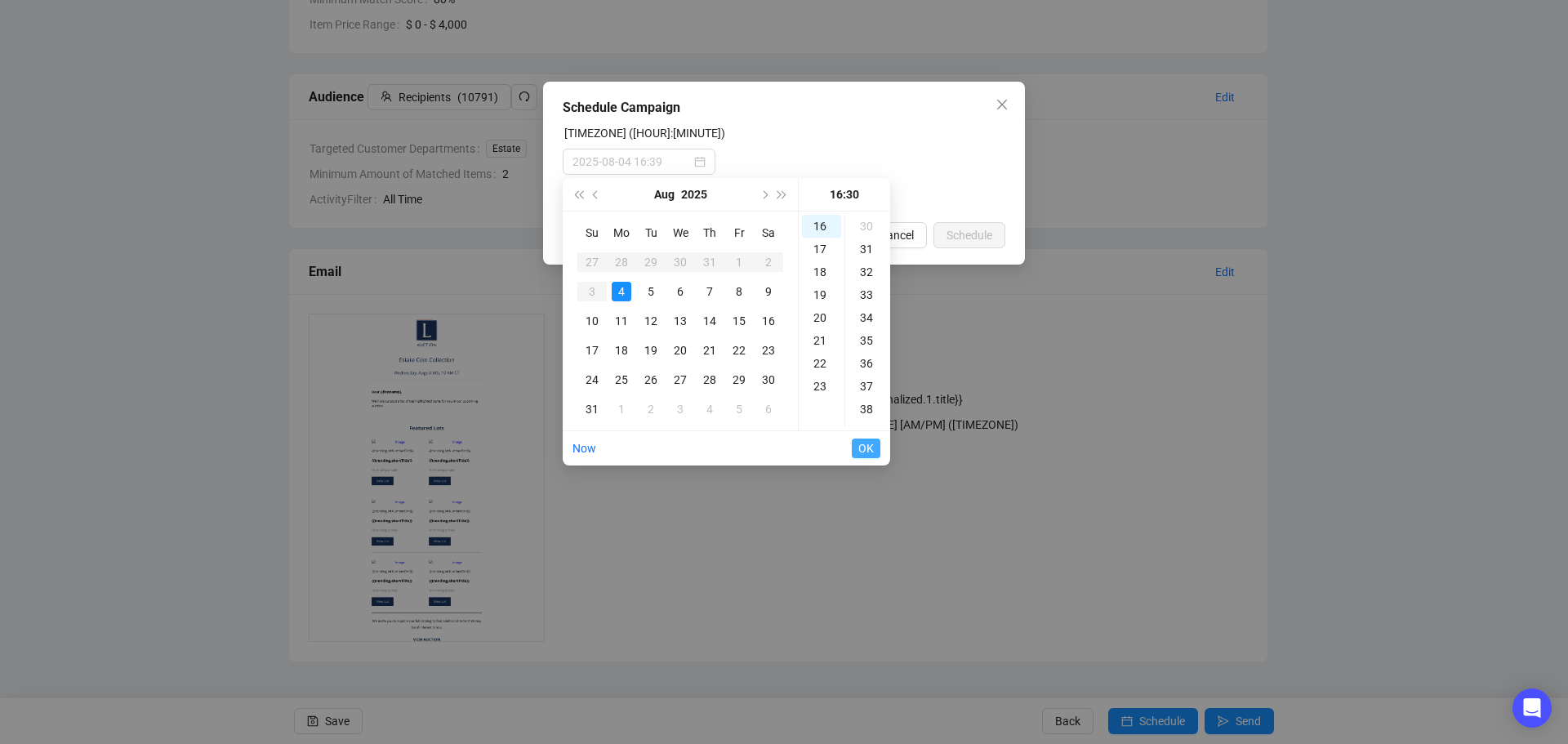 type on "[DATE] [TIME]" 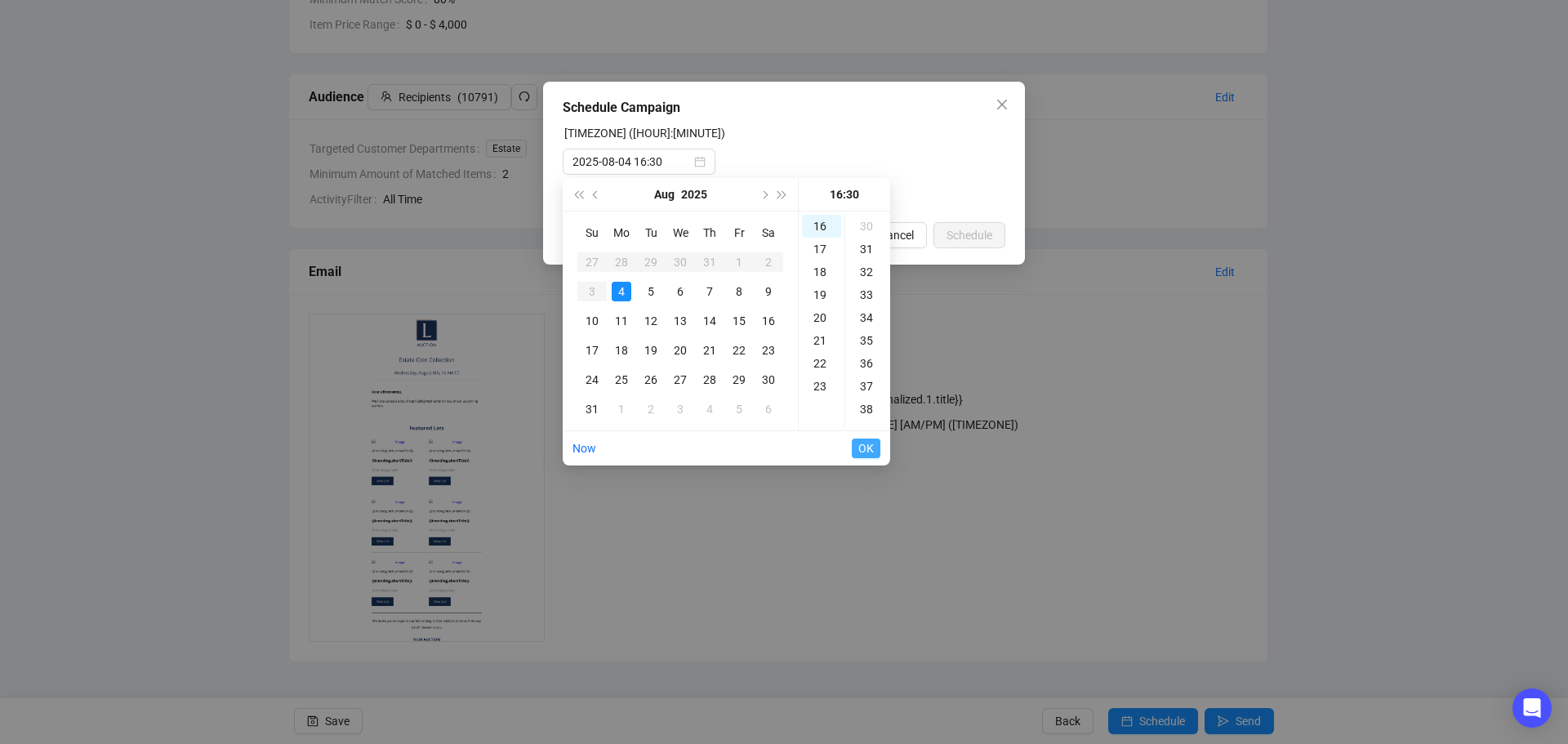 click on "OK" at bounding box center (866, 448) 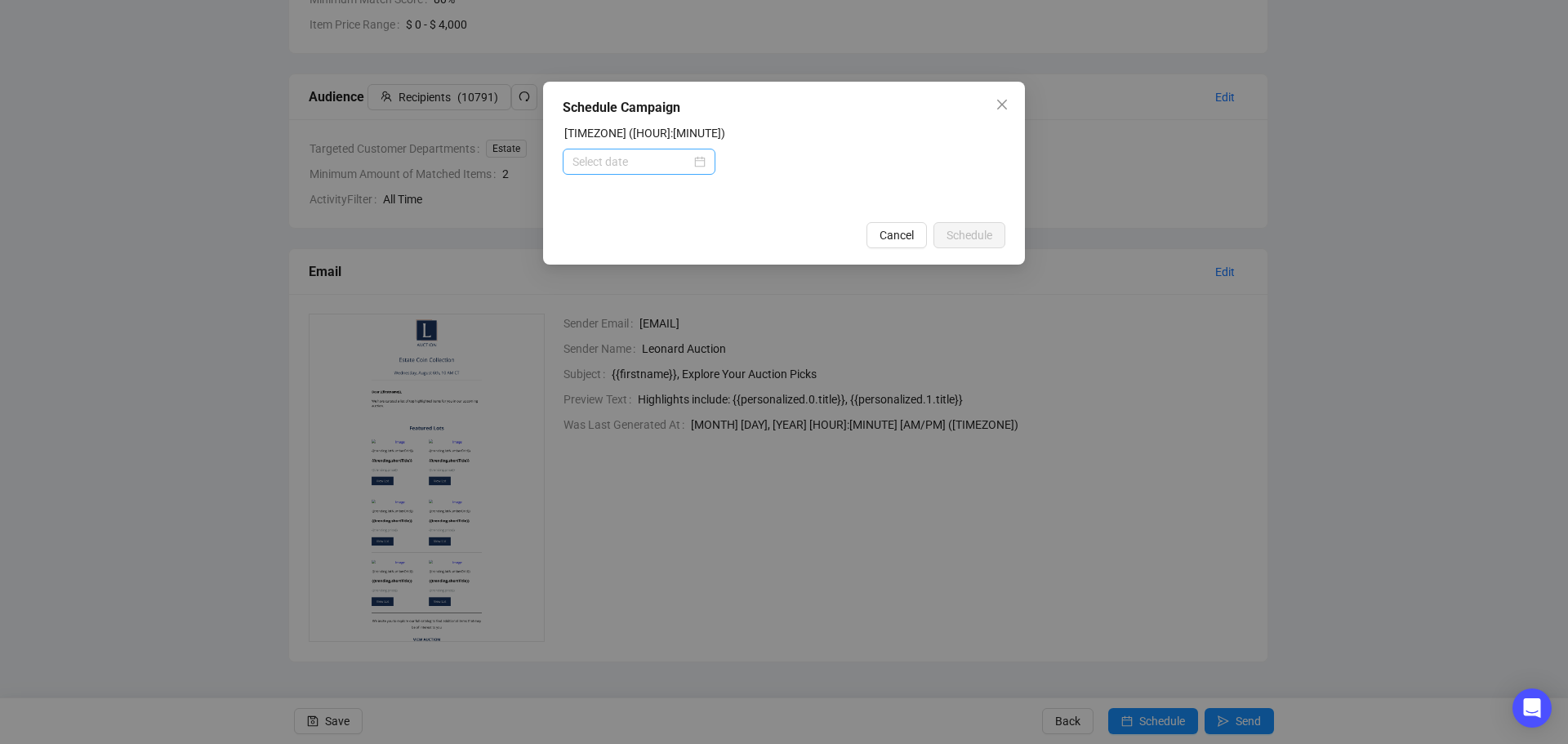 click at bounding box center [639, 162] 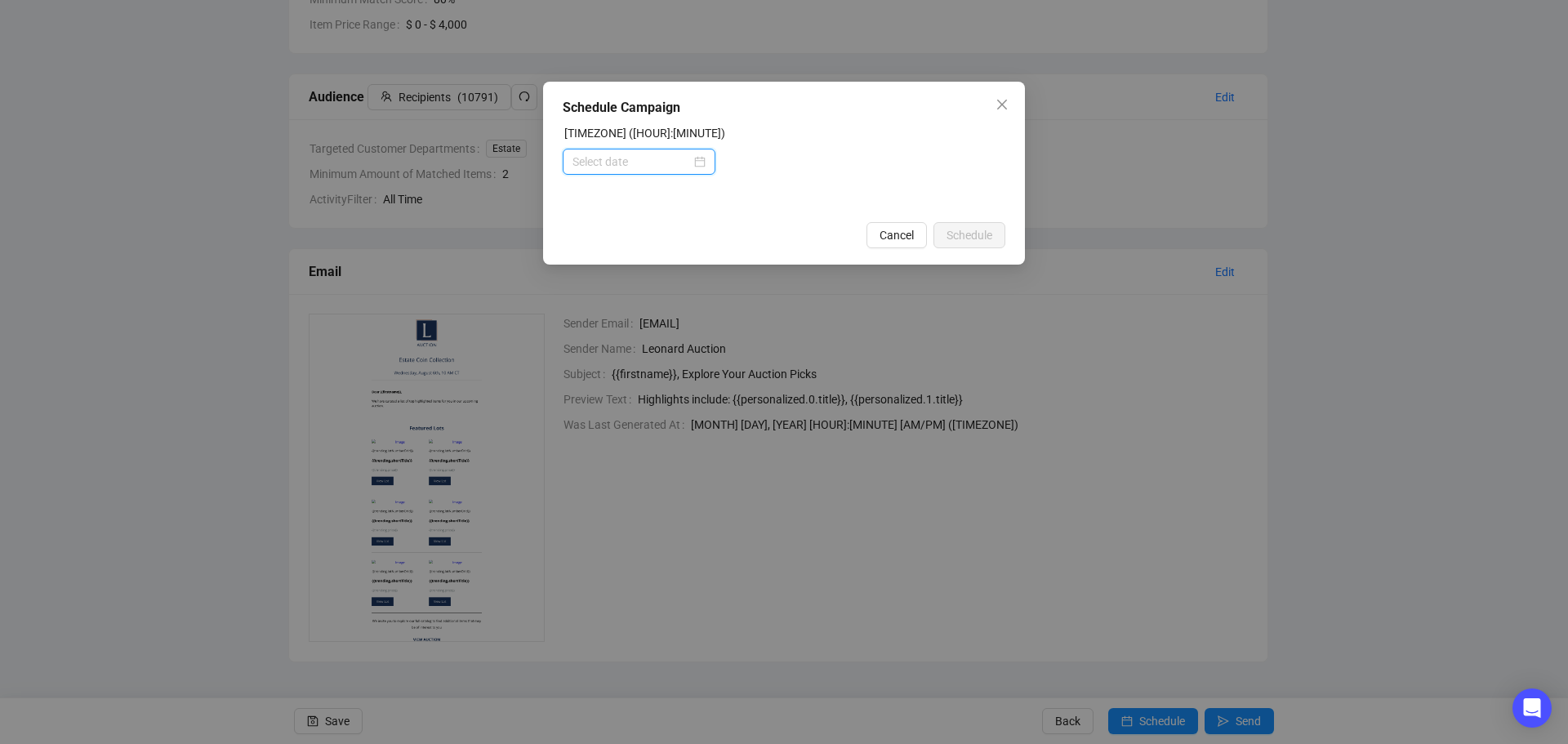 scroll, scrollTop: 14, scrollLeft: 0, axis: vertical 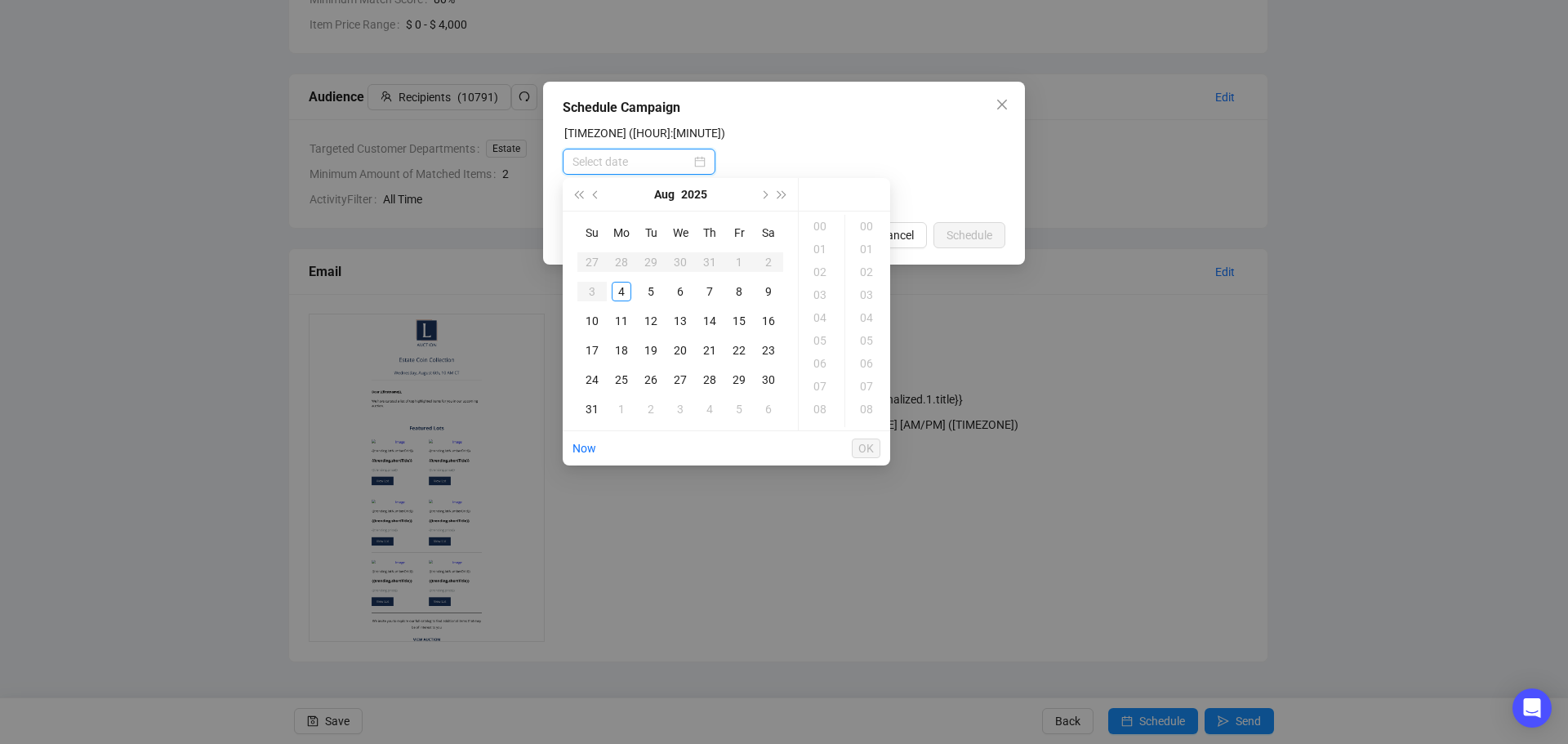 type on "2025-08-04 00:00" 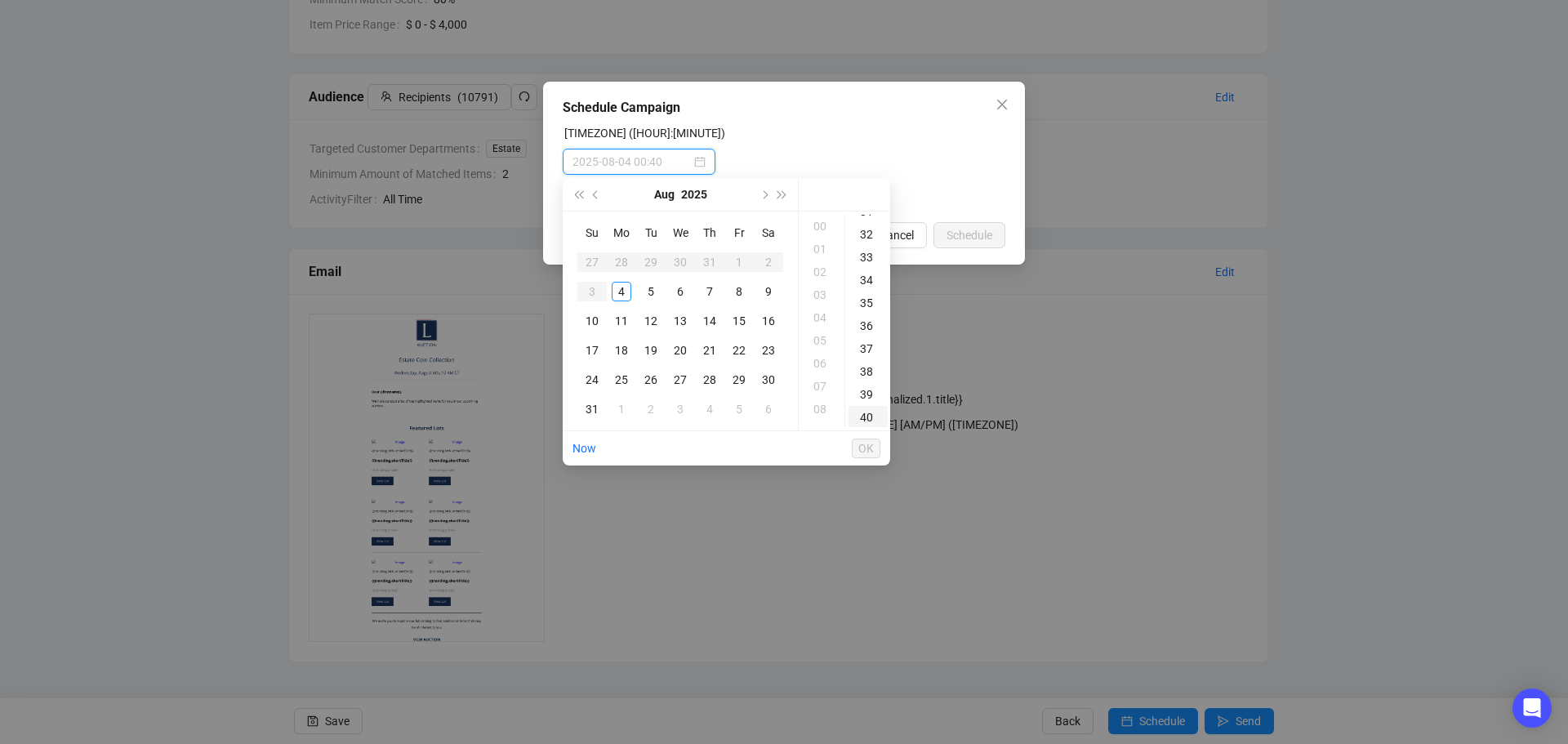 scroll, scrollTop: 613, scrollLeft: 0, axis: vertical 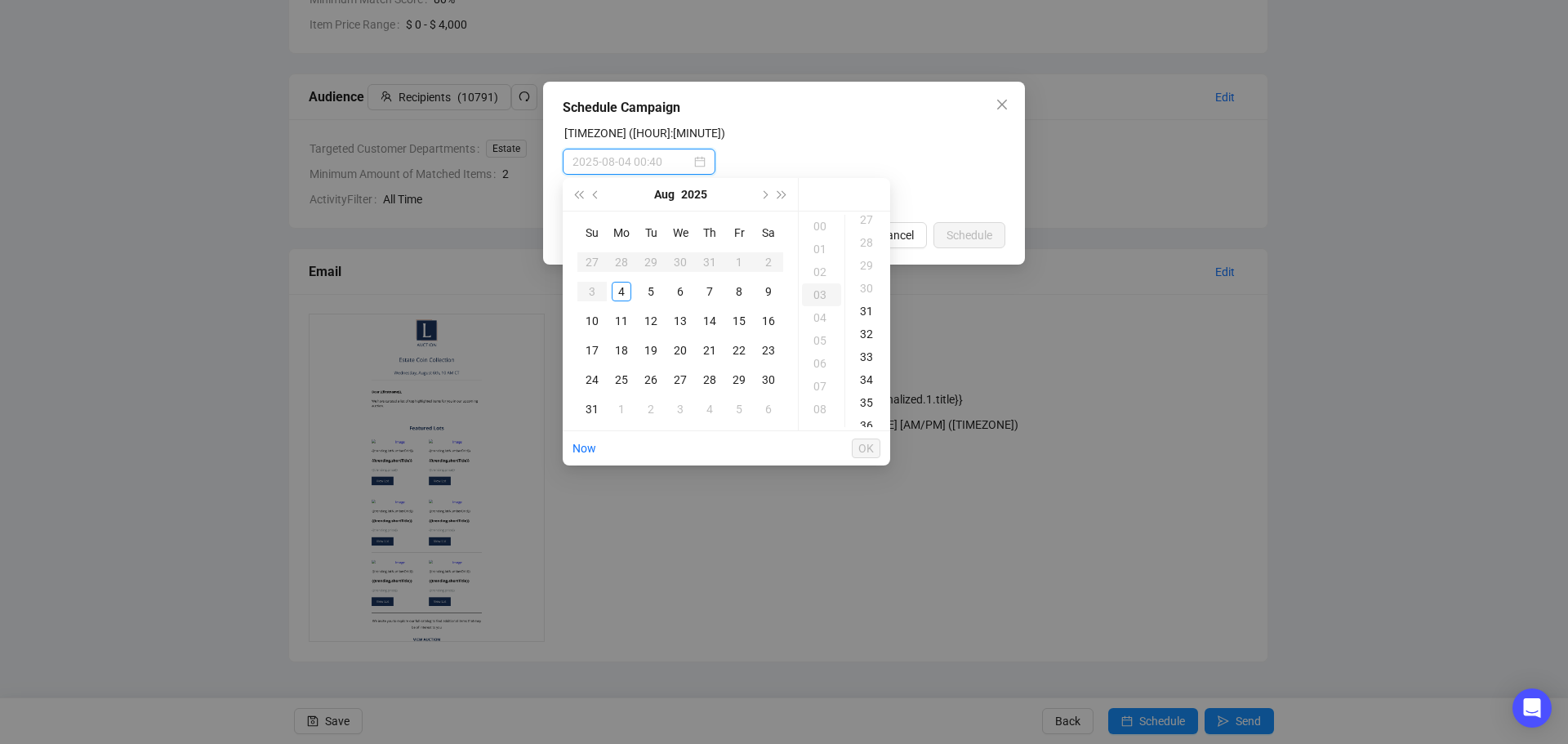 type on "2025-08-04 00:29" 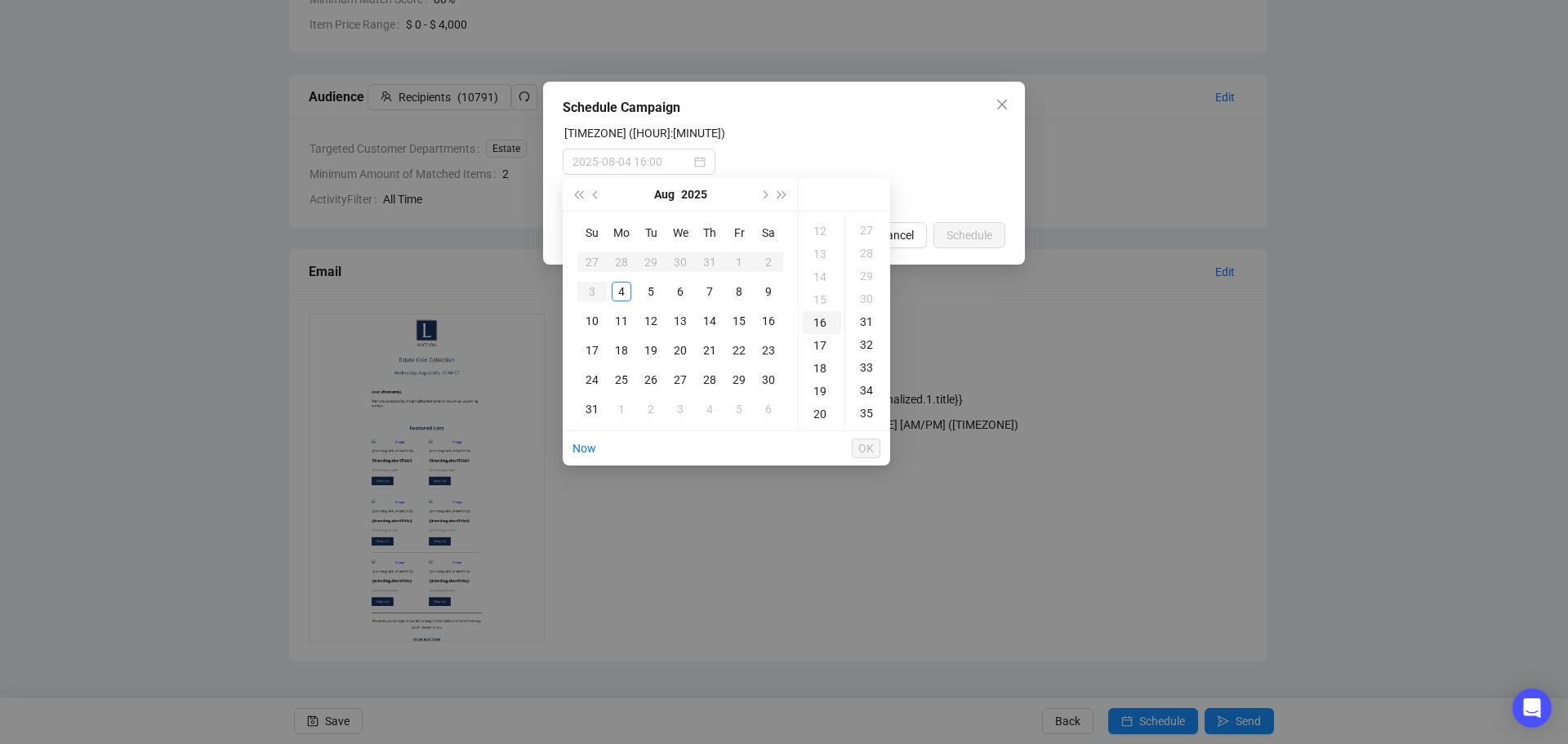 click on "16" at bounding box center (822, 323) 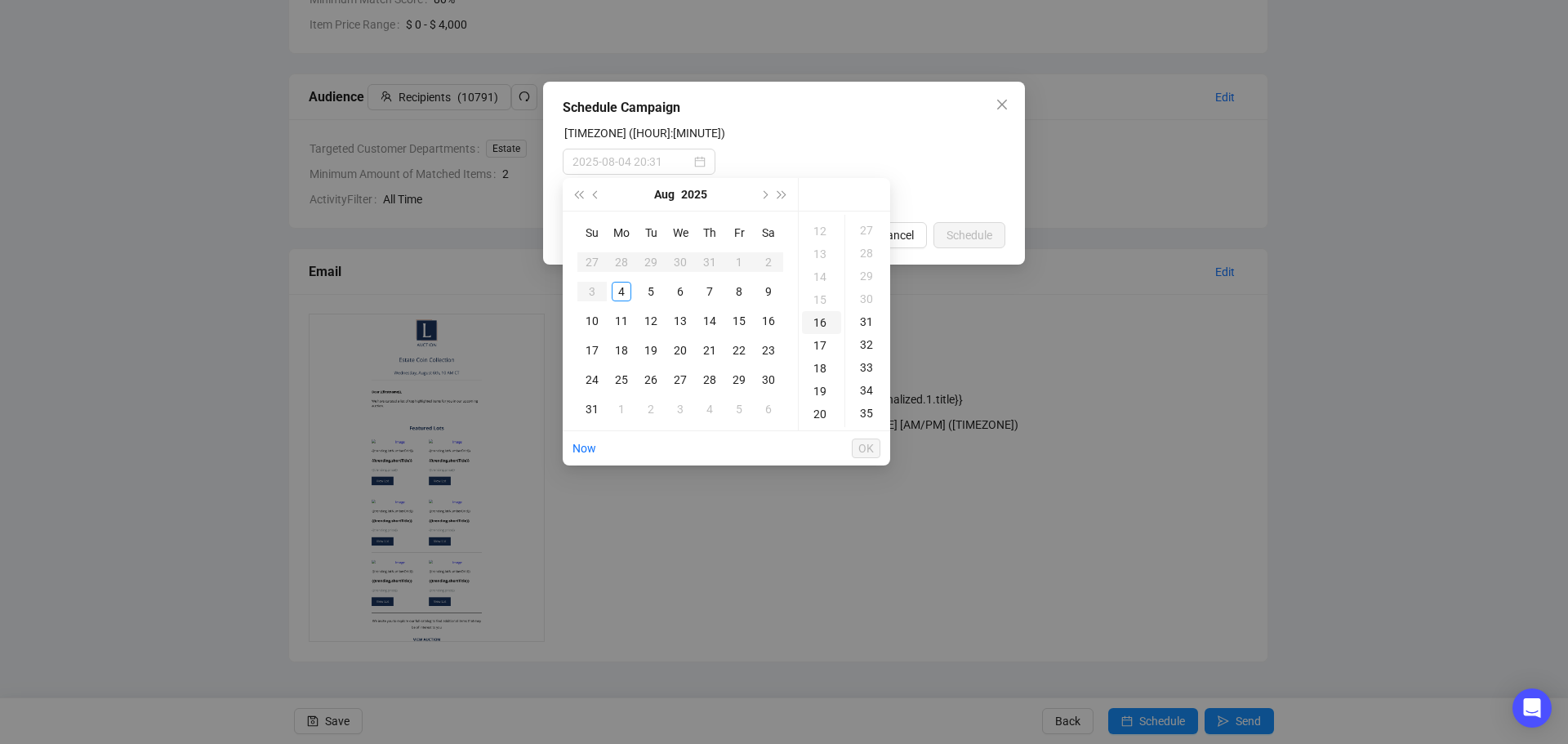 scroll, scrollTop: 366, scrollLeft: 0, axis: vertical 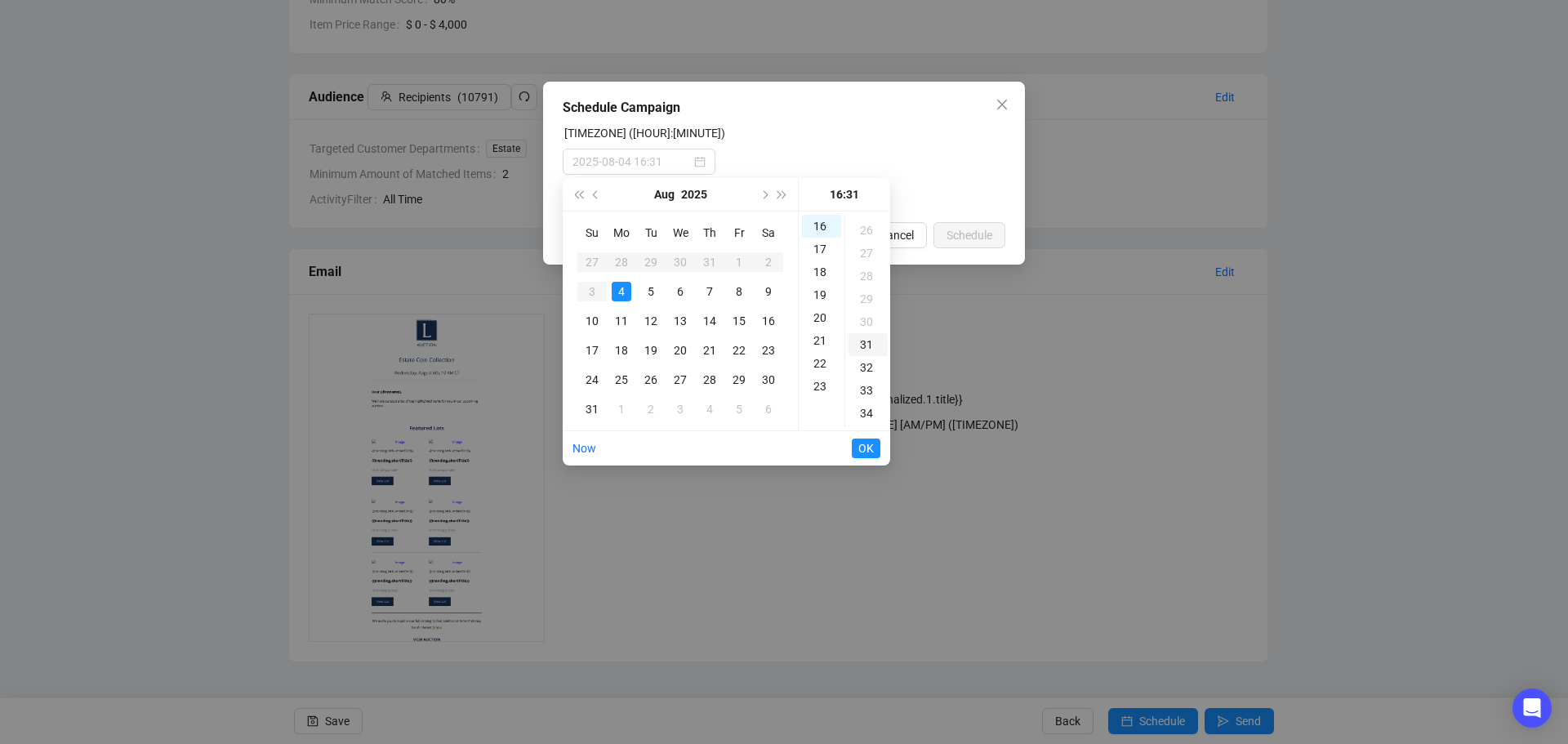 click on "31" at bounding box center (868, 345) 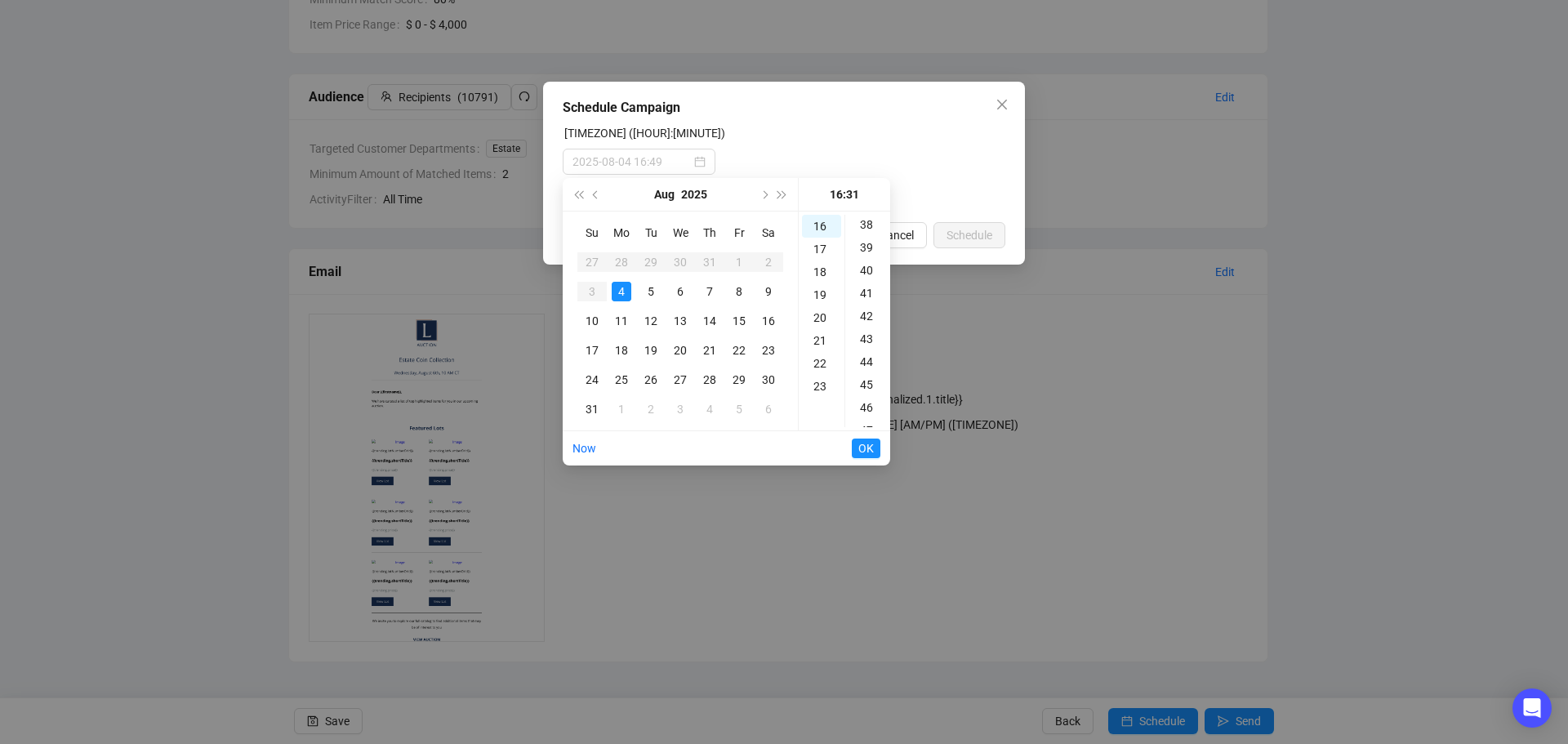scroll, scrollTop: 960, scrollLeft: 0, axis: vertical 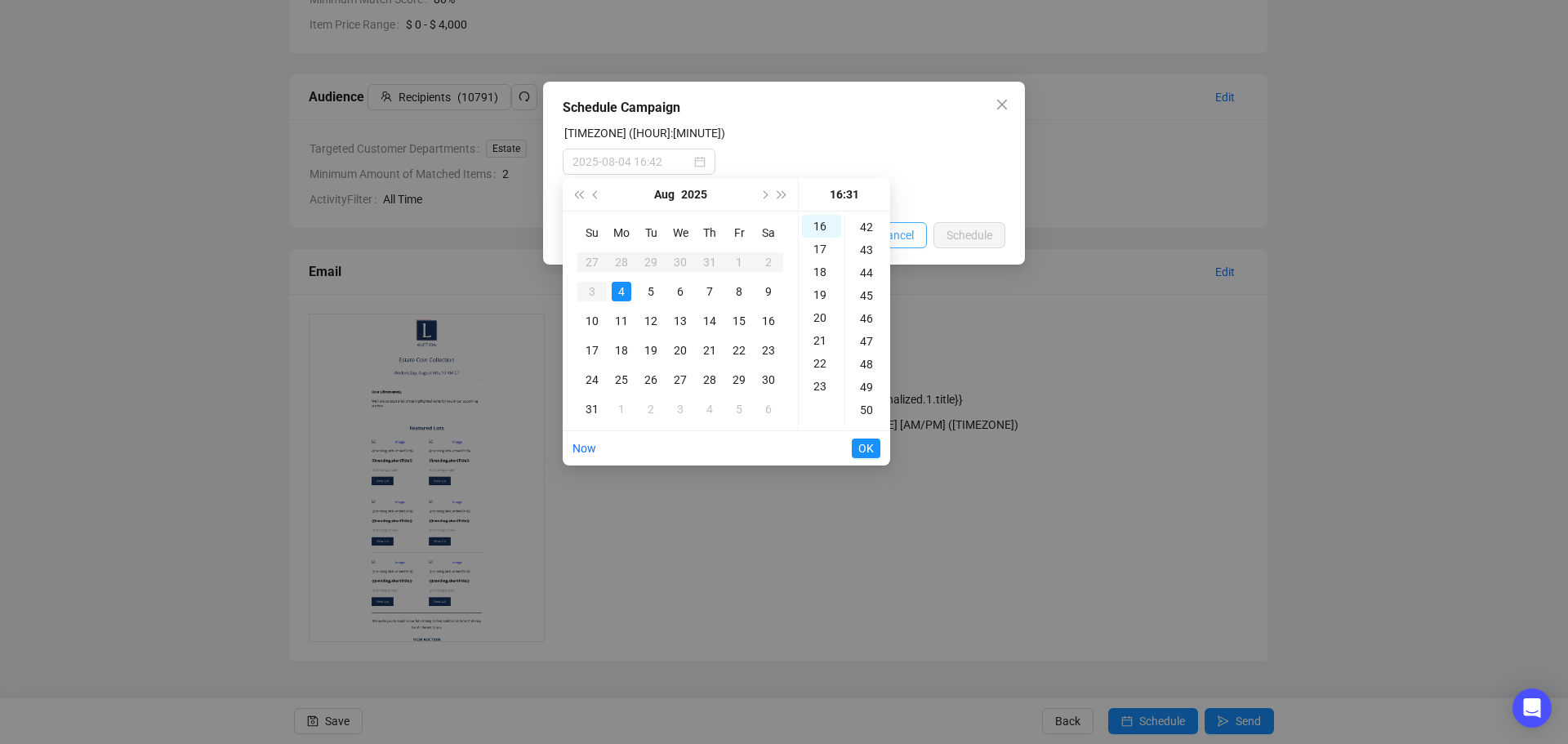 type on "2025-08-04 16:31" 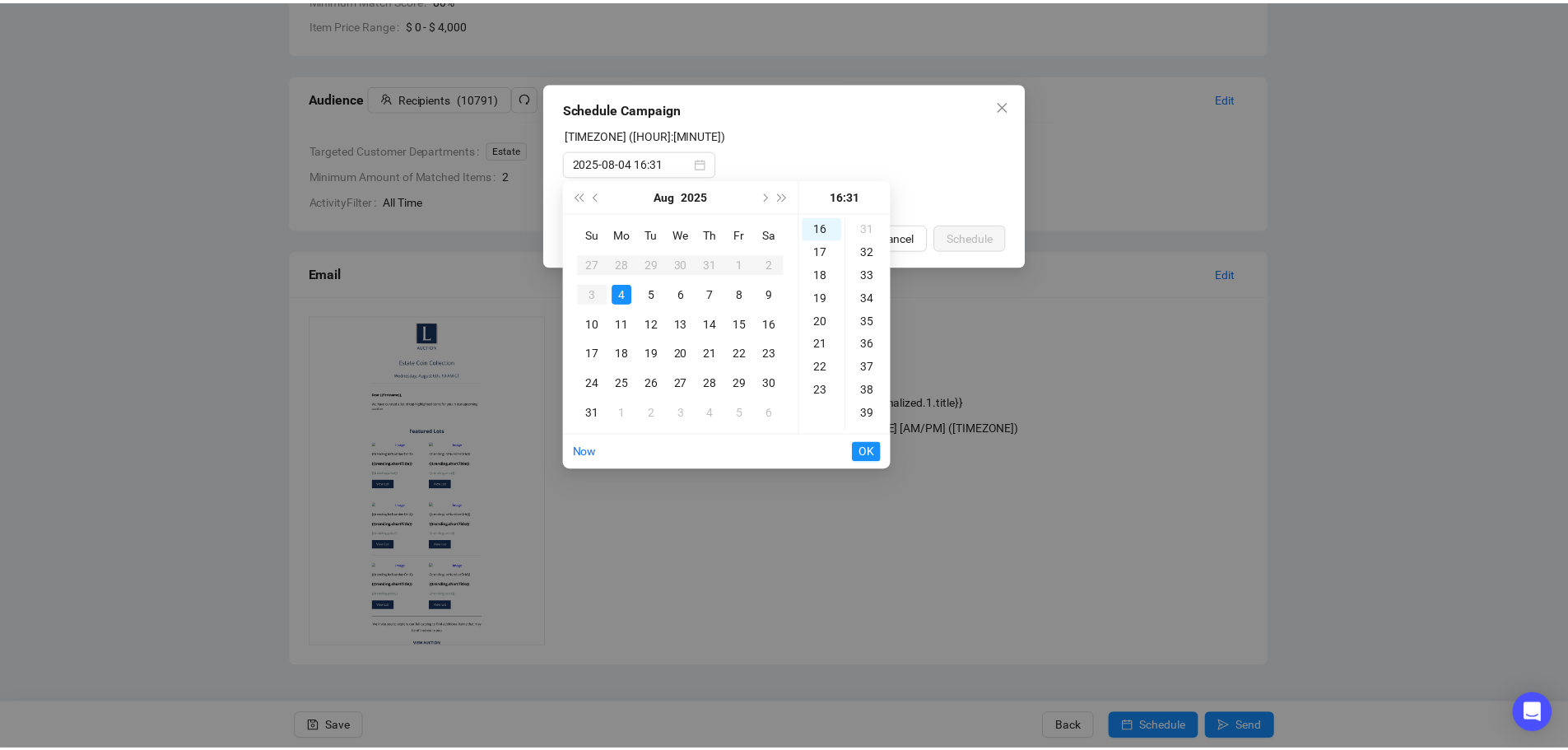 scroll, scrollTop: 715, scrollLeft: 0, axis: vertical 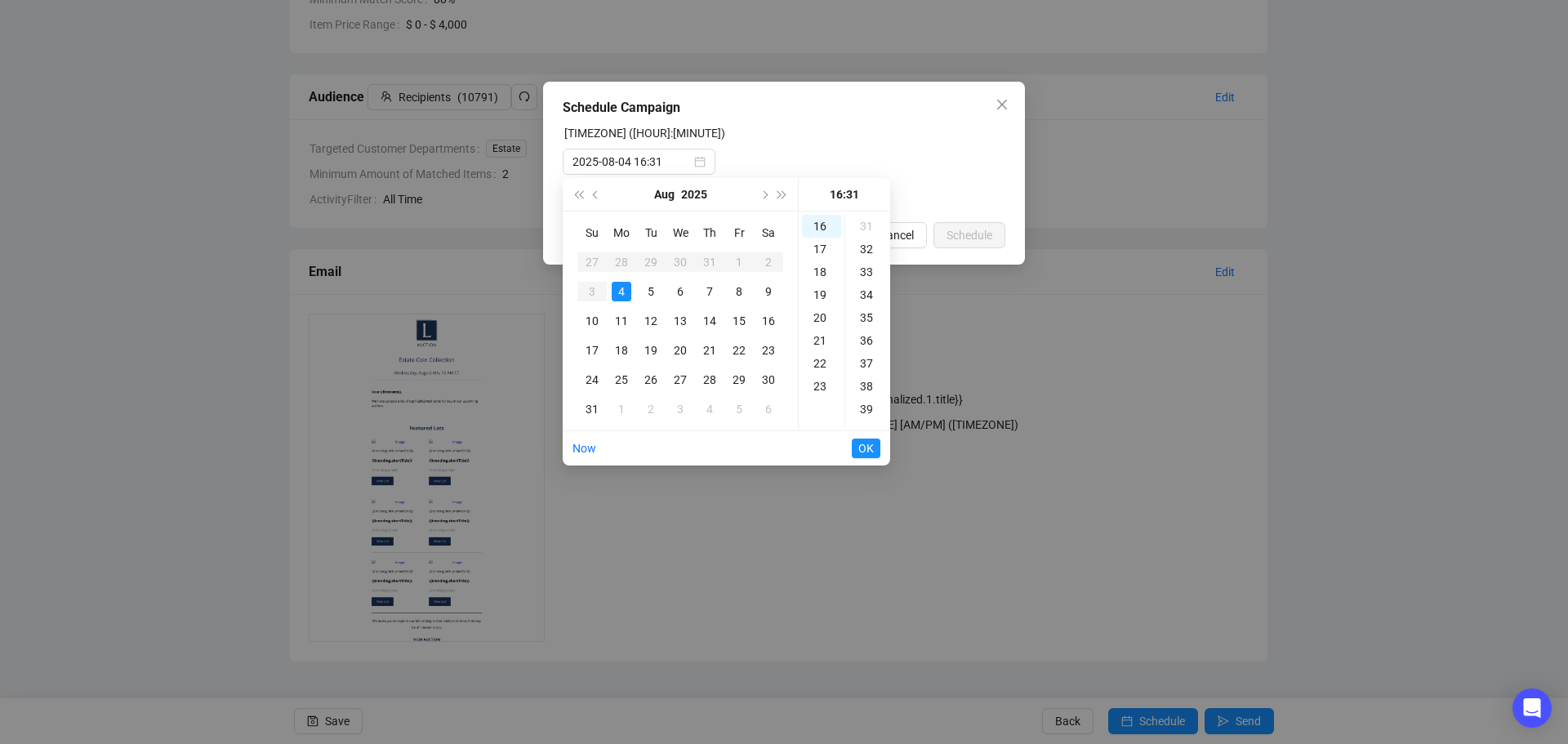 type 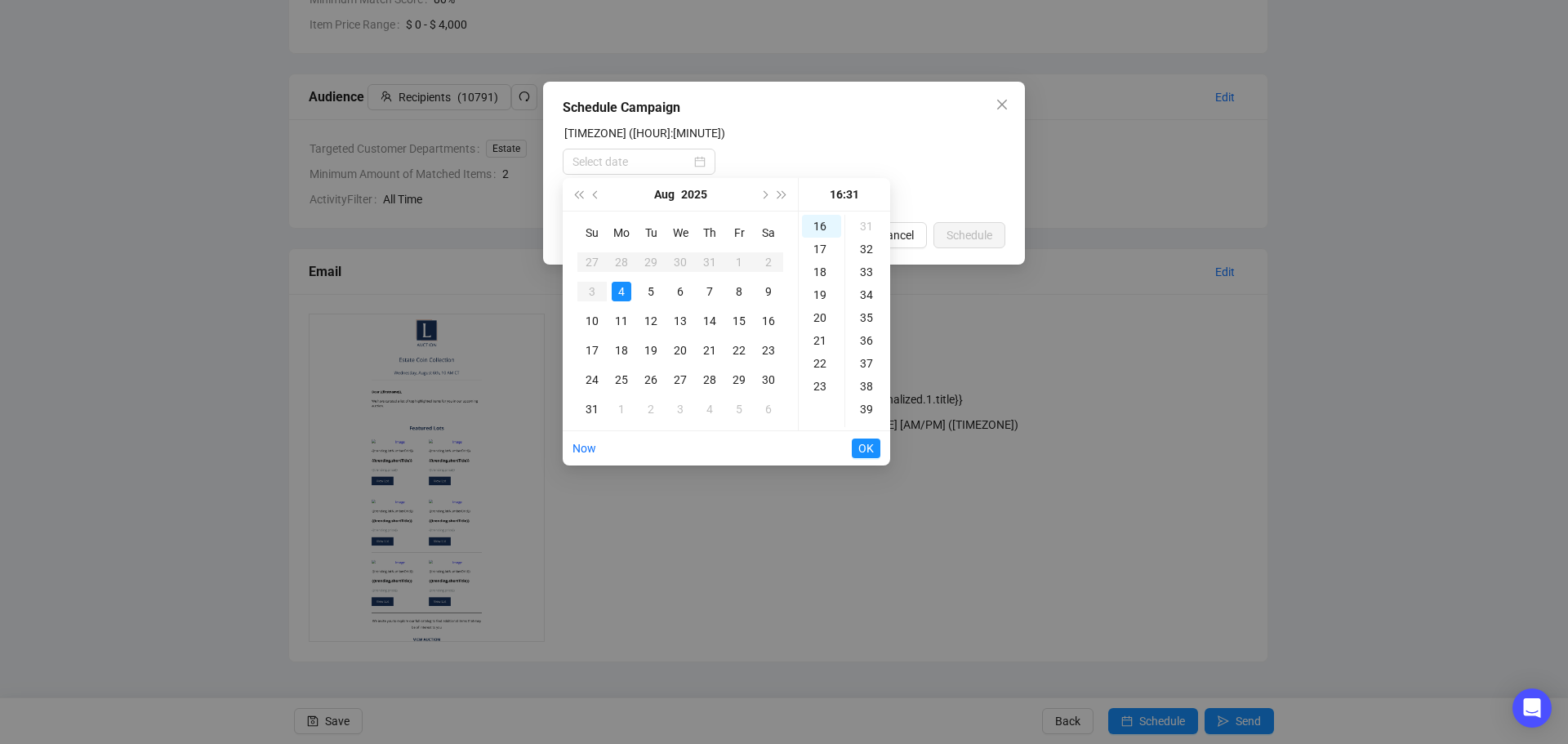click on "Schedule Campaign US/Central time (16:01) Cancel Schedule" at bounding box center (784, 372) 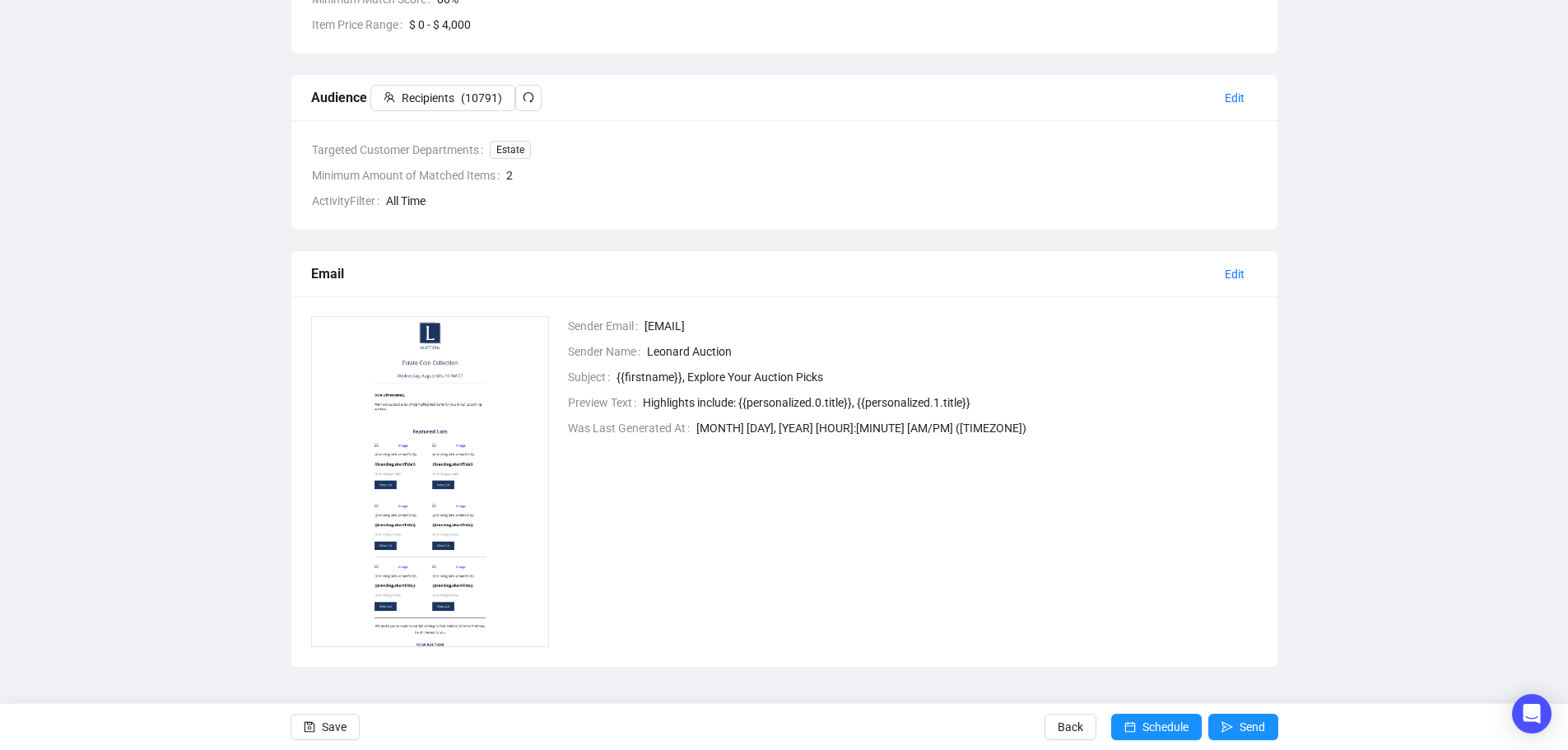 click on "[Trending] Estate Coin Collection Campaign General Recommendations Audience Email Settings Design 6 Summary General Edit Campaign Name [Trending] Estate Coin Collection Campaign Auctions Estate Coin Collection Recommendations Edit Minimum Match Score 80  % Item Price Range $ 0 - $ 4,000 Audience    Recipients   ( 10791 ) Edit Targeted Customer Departments Estate Minimum Amount of Matched Items 2 ActivityFilter All Time Email Edit Sender Email info@leonardauction.com Sender Name Leonard Auction Subject {{firstname}}, Explore Your Auction Picks Preview Text Highlights include: {{personalized.0.title}}, {{personalized.1.title}} Was Last Generated At August 4, 2025 3:07 PM (-05:00 ) Save Back Schedule Send" at bounding box center (784, 182) 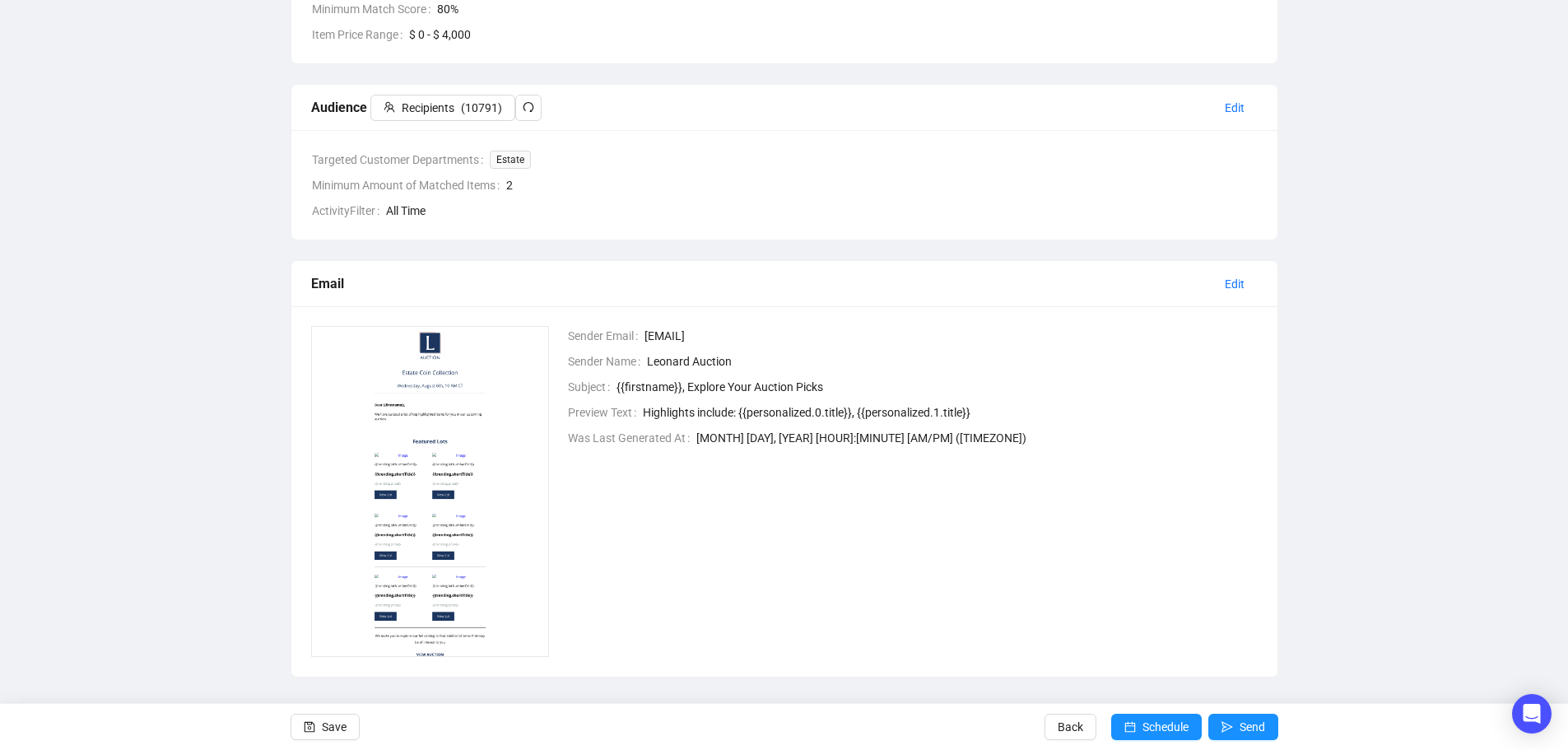 scroll, scrollTop: 356, scrollLeft: 0, axis: vertical 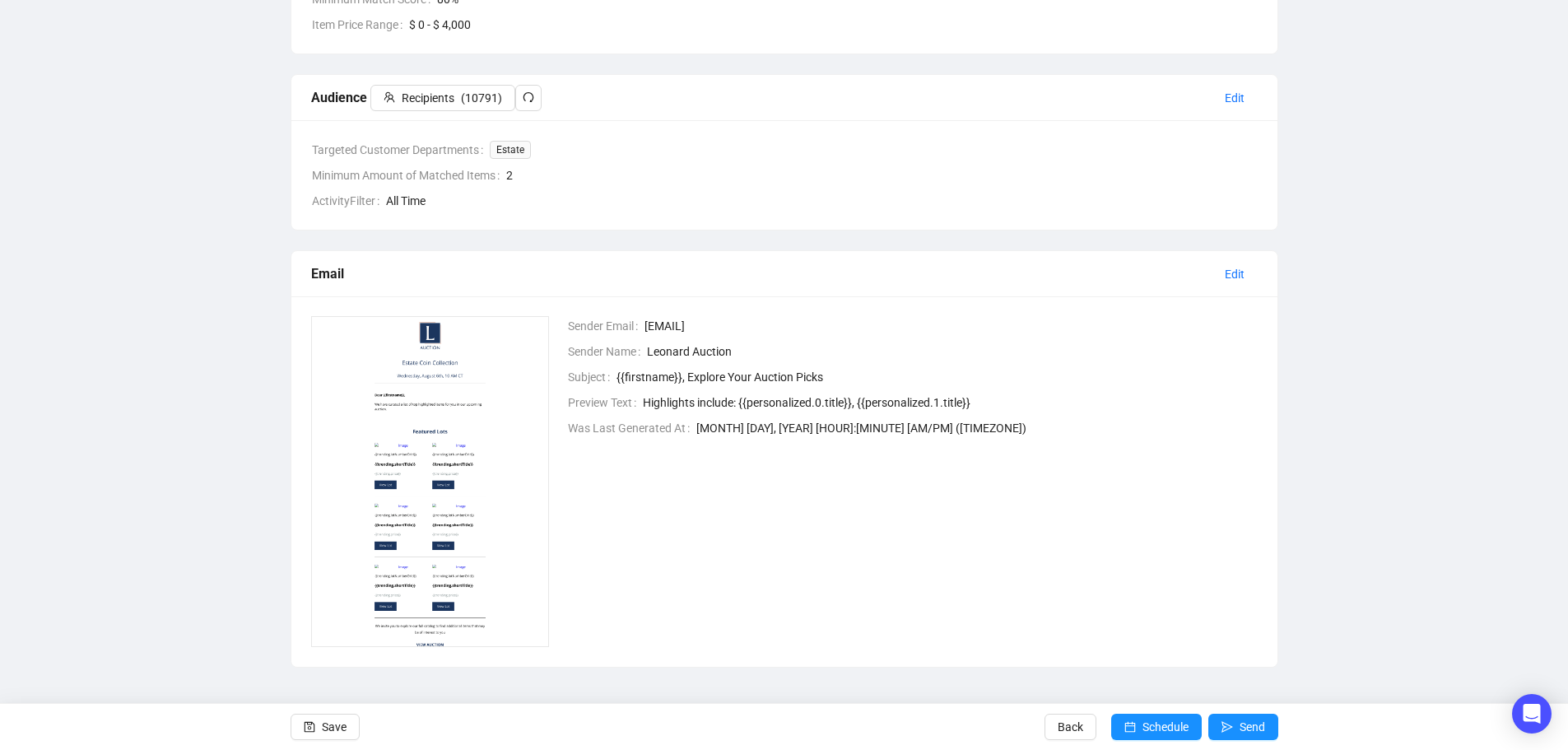 click on "[Trending] Estate Coin Collection Campaign General Recommendations Audience Email Settings Design 6 Summary General Edit Campaign Name [Trending] Estate Coin Collection Campaign Auctions Estate Coin Collection Recommendations Edit Minimum Match Score 80  % Item Price Range $ 0 - $ 4,000 Audience    Recipients   ( 10791 ) Edit Targeted Customer Departments Estate Minimum Amount of Matched Items 2 ActivityFilter All Time Email Edit Sender Email info@leonardauction.com Sender Name Leonard Auction Subject {{firstname}}, Explore Your Auction Picks Preview Text Highlights include: {{personalized.0.title}}, {{personalized.1.title}} Was Last Generated At August 4, 2025 3:07 PM (-05:00 ) Save Back Schedule Send" at bounding box center [784, 182] 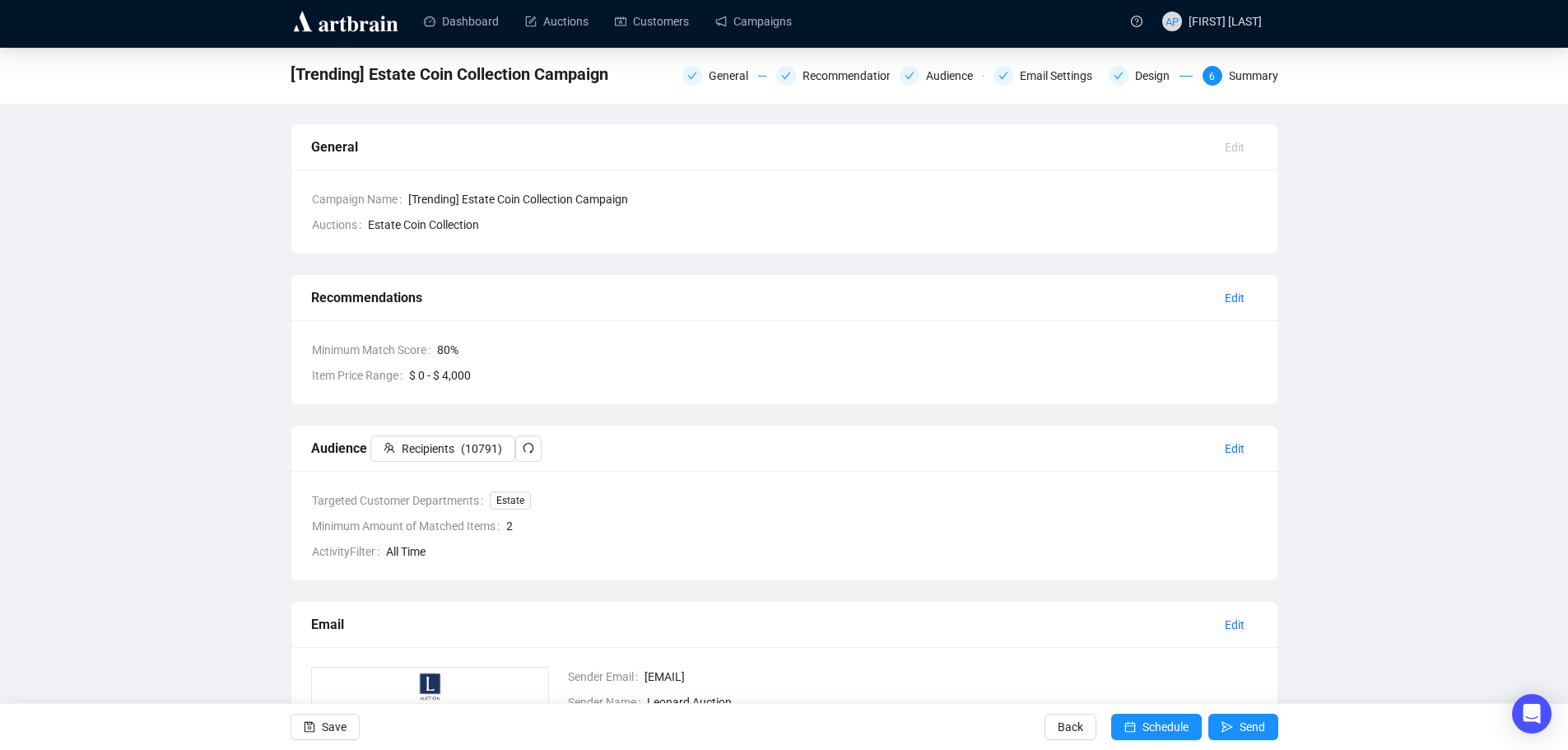 scroll, scrollTop: 0, scrollLeft: 0, axis: both 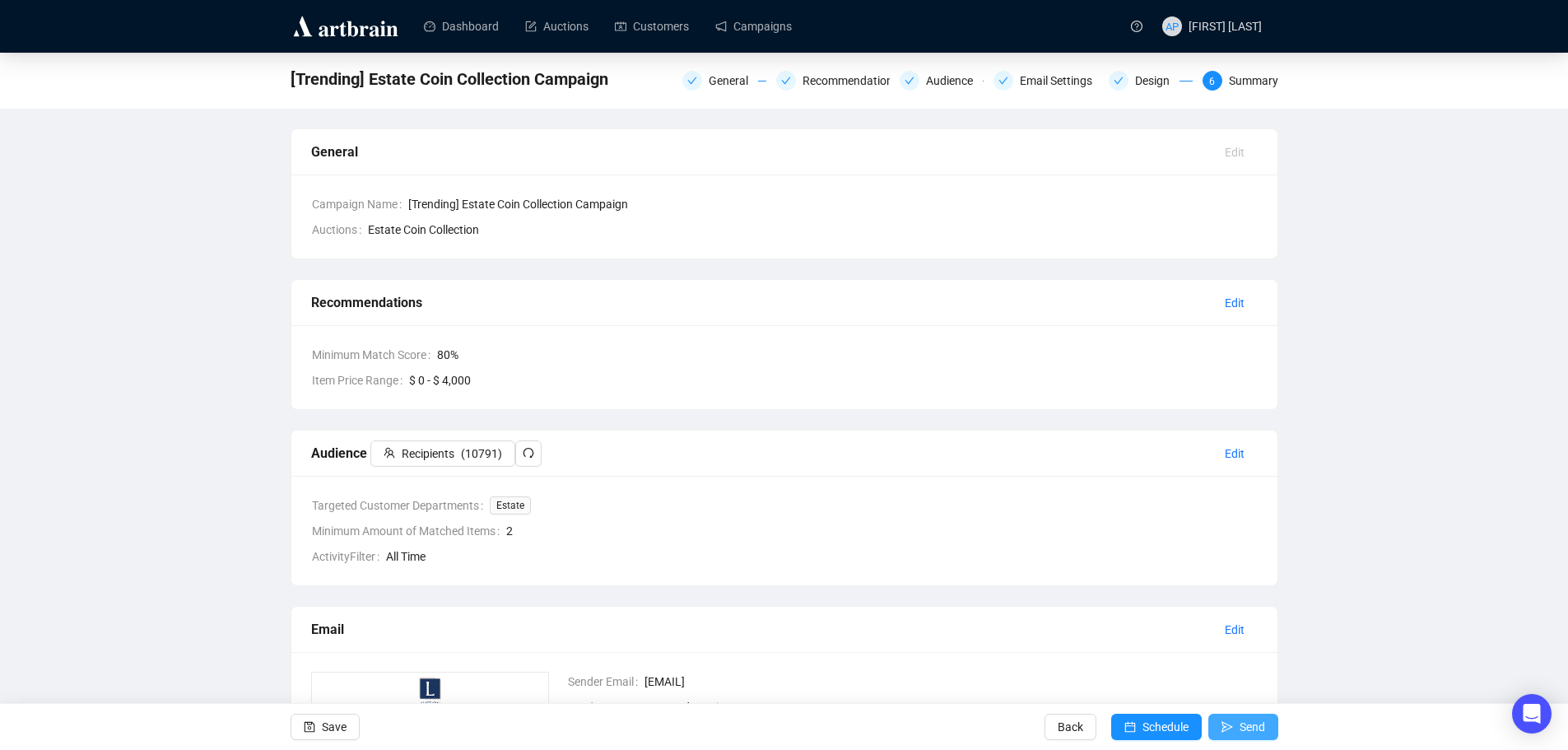 click 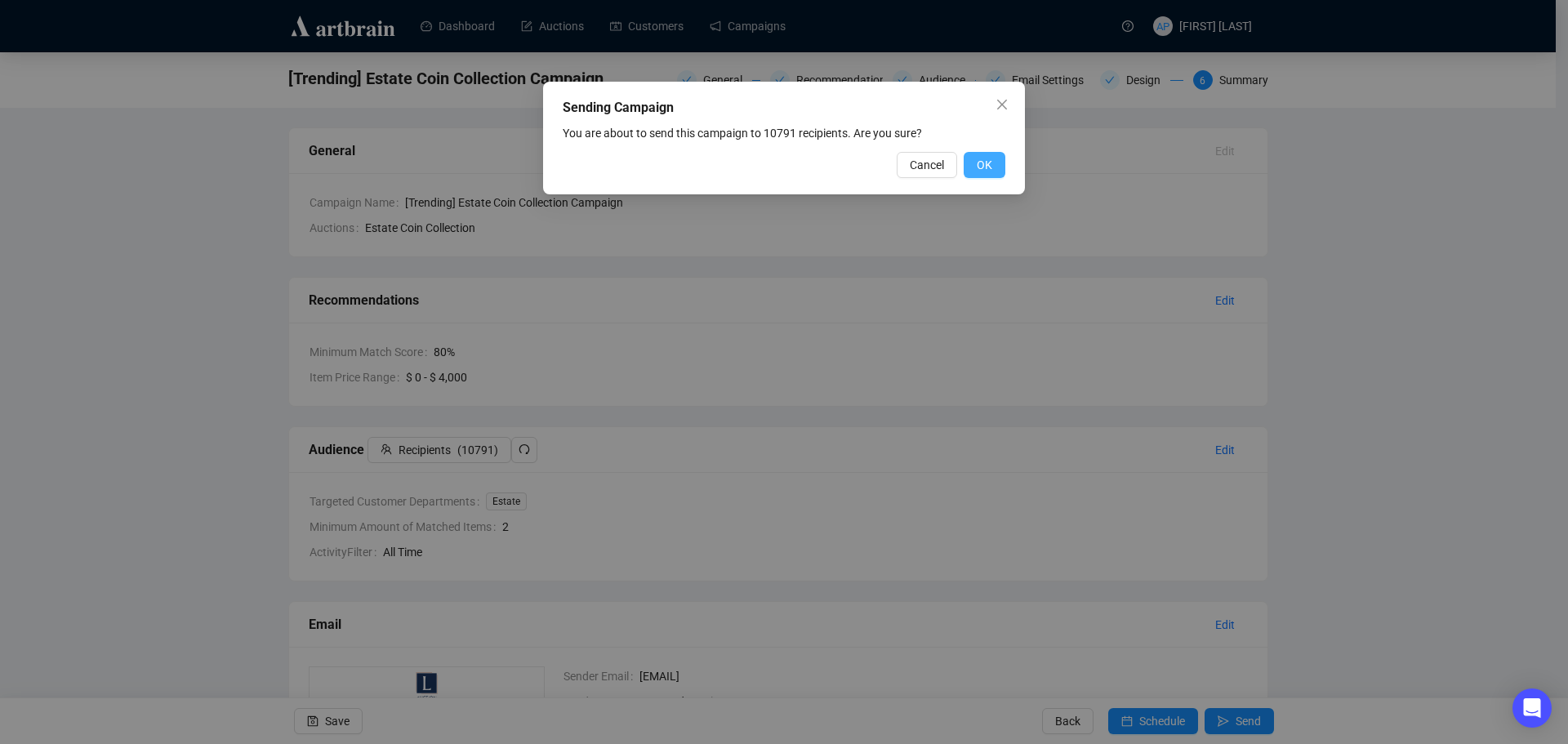 click on "OK" at bounding box center (984, 165) 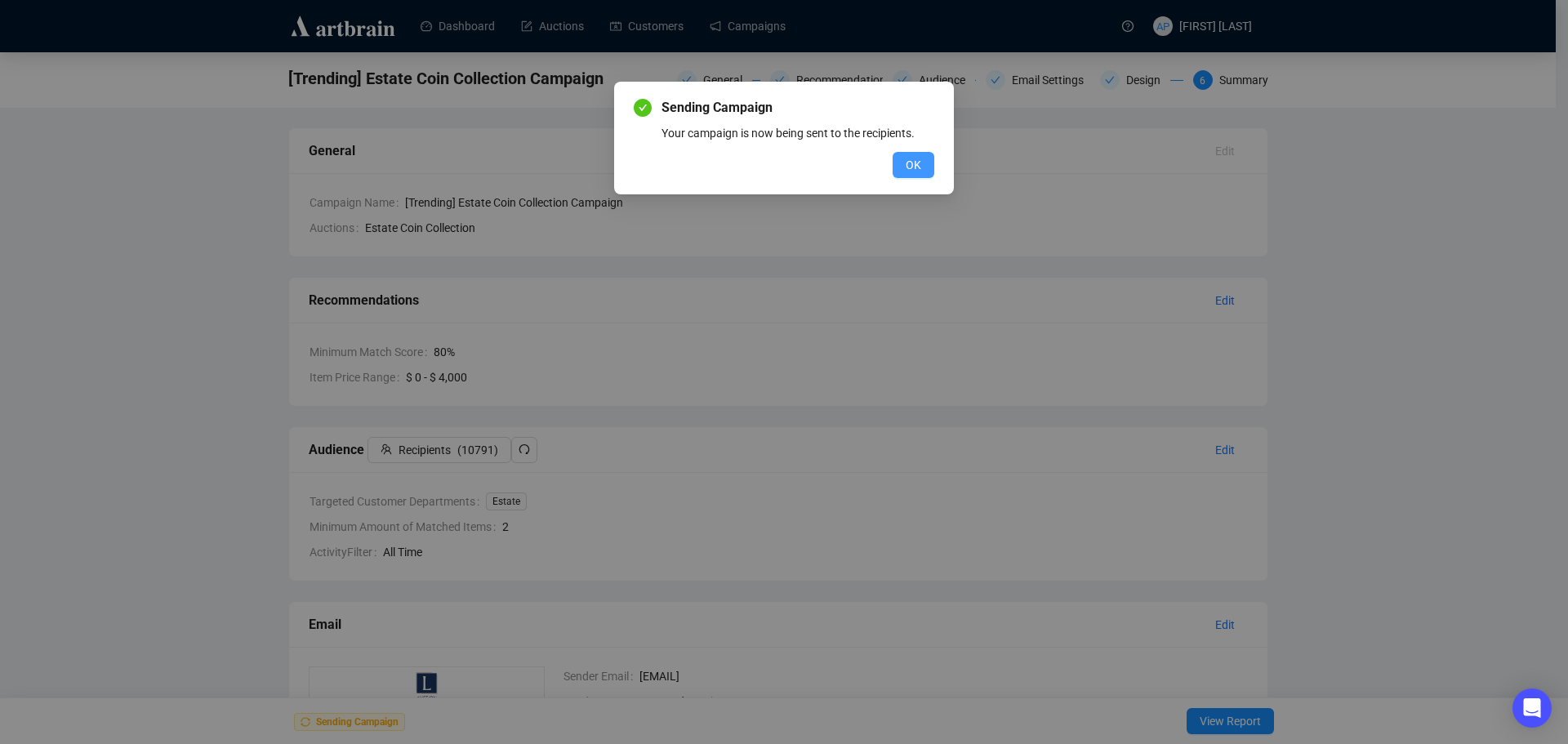 click on "OK" at bounding box center [913, 165] 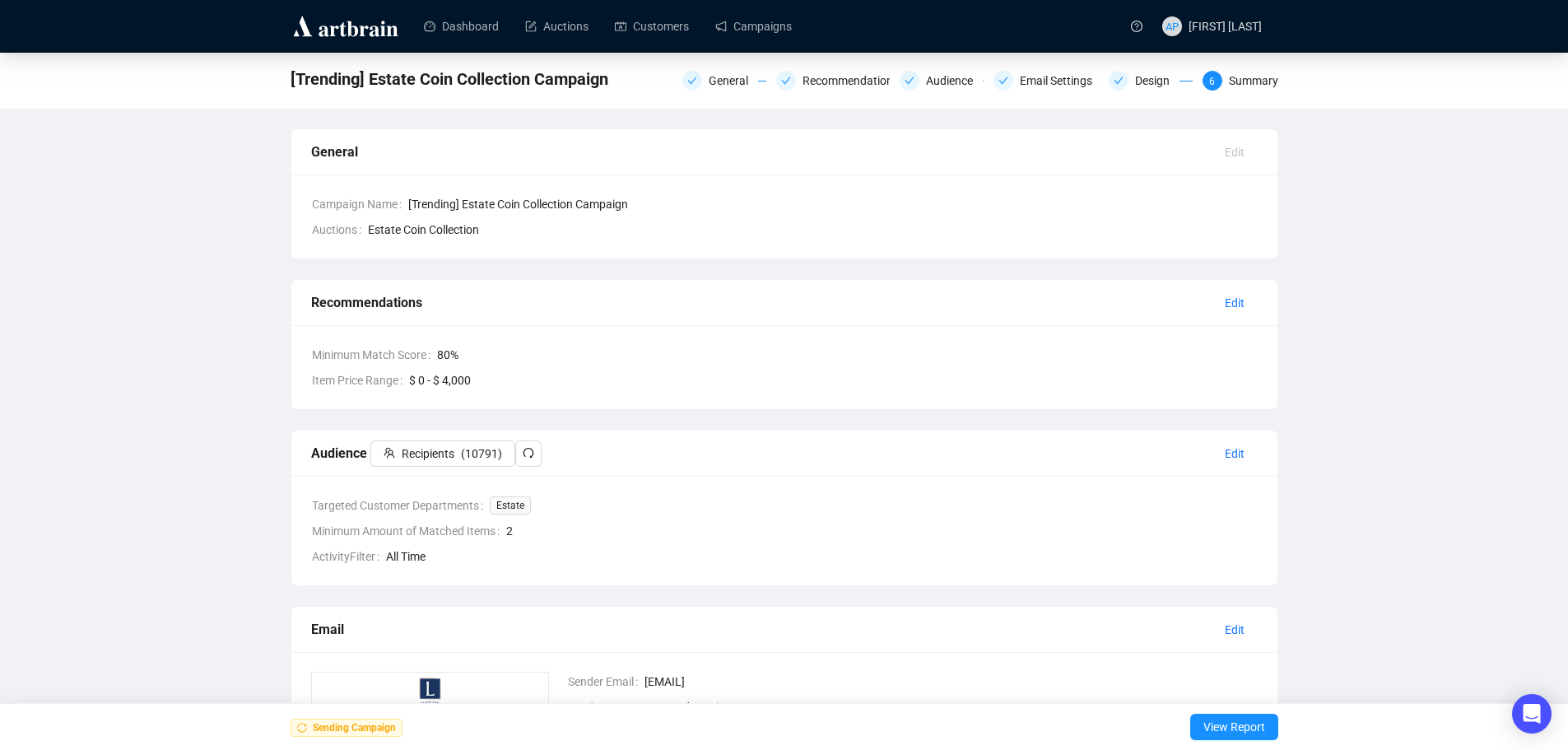 click on "[Trending] Estate Coin Collection Campaign General Recommendations Audience Email Settings Design 6 Summary General Edit Campaign Name [Trending] Estate Coin Collection Campaign Auctions Estate Coin Collection Recommendations Edit Minimum Match Score 80  % Item Price Range $ 0 - $ 4,000 Audience    Recipients   ( 10791 ) Edit Targeted Customer Departments Estate Minimum Amount of Matched Items 2 ActivityFilter All Time Email Edit Sender Email info@leonardauction.com Sender Name Leonard Auction Subject {{firstname}}, Explore Your Auction Picks Preview Text Highlights include: {{personalized.0.title}}, {{personalized.1.title}} Was Last Generated At August 4, 2025 3:07 PM (-05:00 ) Sending Campaign View Report" at bounding box center (784, 538) 